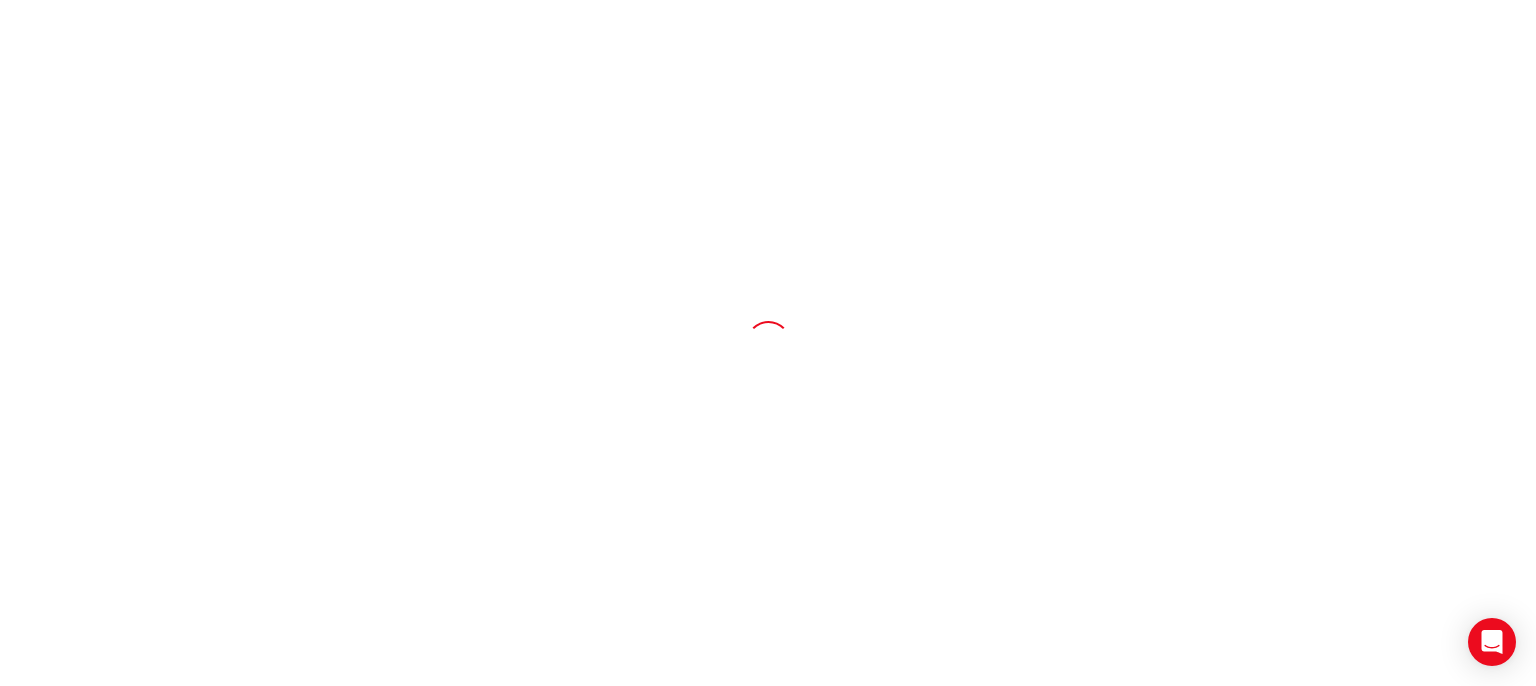 scroll, scrollTop: 0, scrollLeft: 0, axis: both 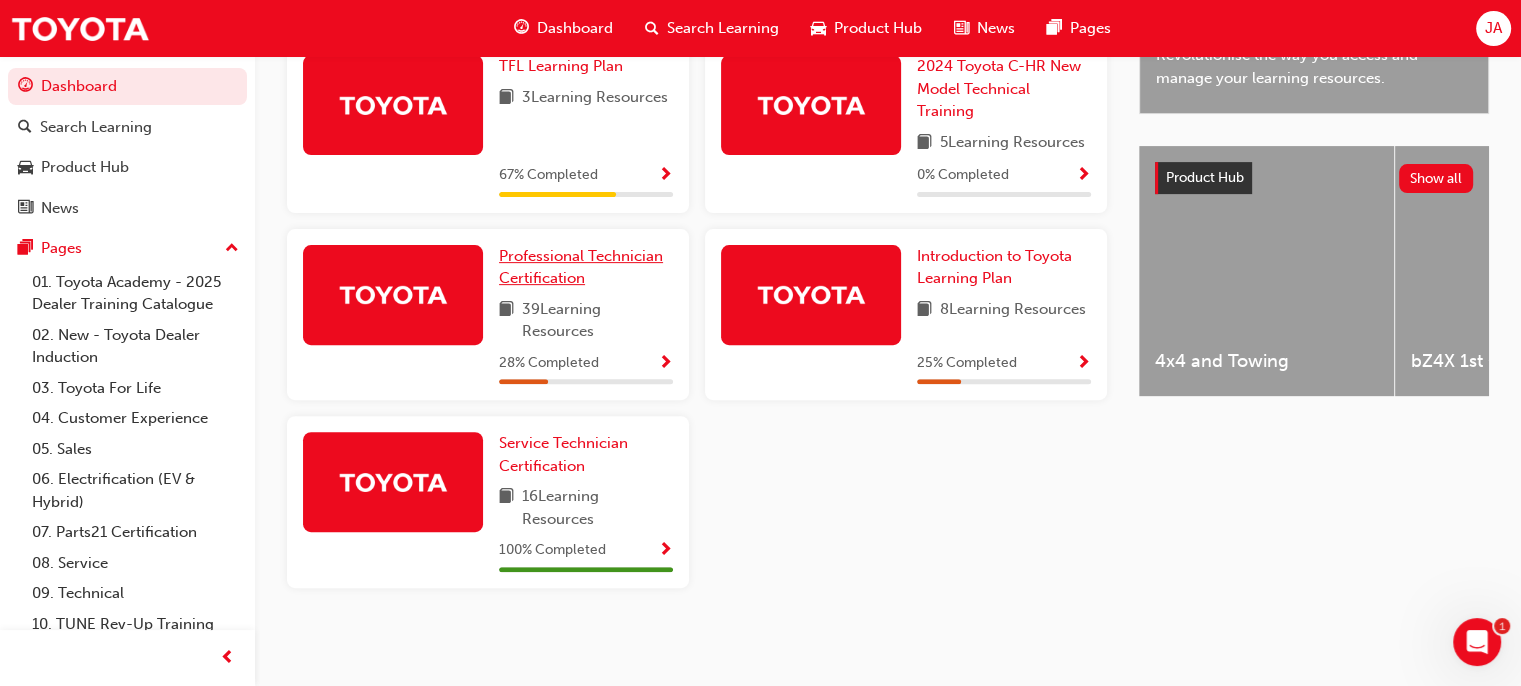 click on "Professional Technician Certification" at bounding box center (581, 267) 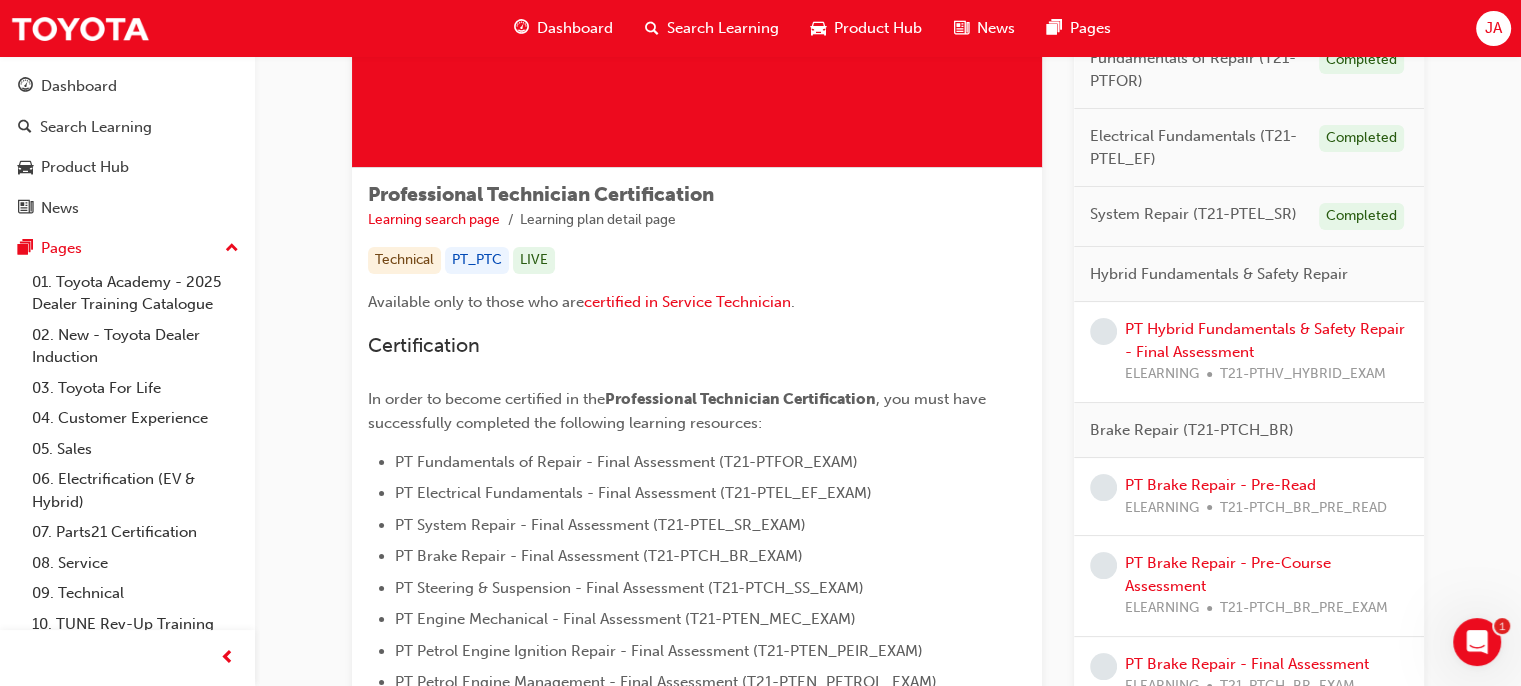 scroll, scrollTop: 252, scrollLeft: 0, axis: vertical 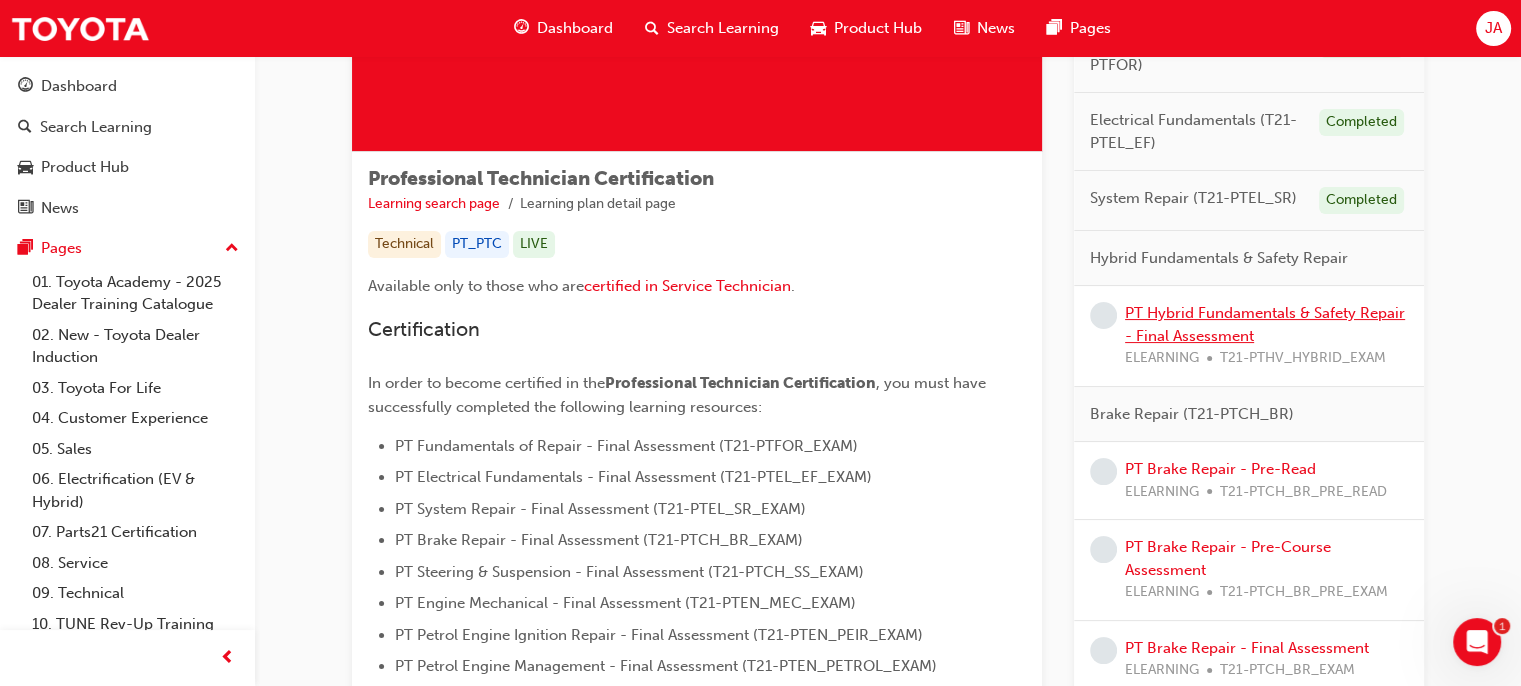 click on "PT Hybrid Fundamentals & Safety Repair - Final Assessment" at bounding box center (1265, 324) 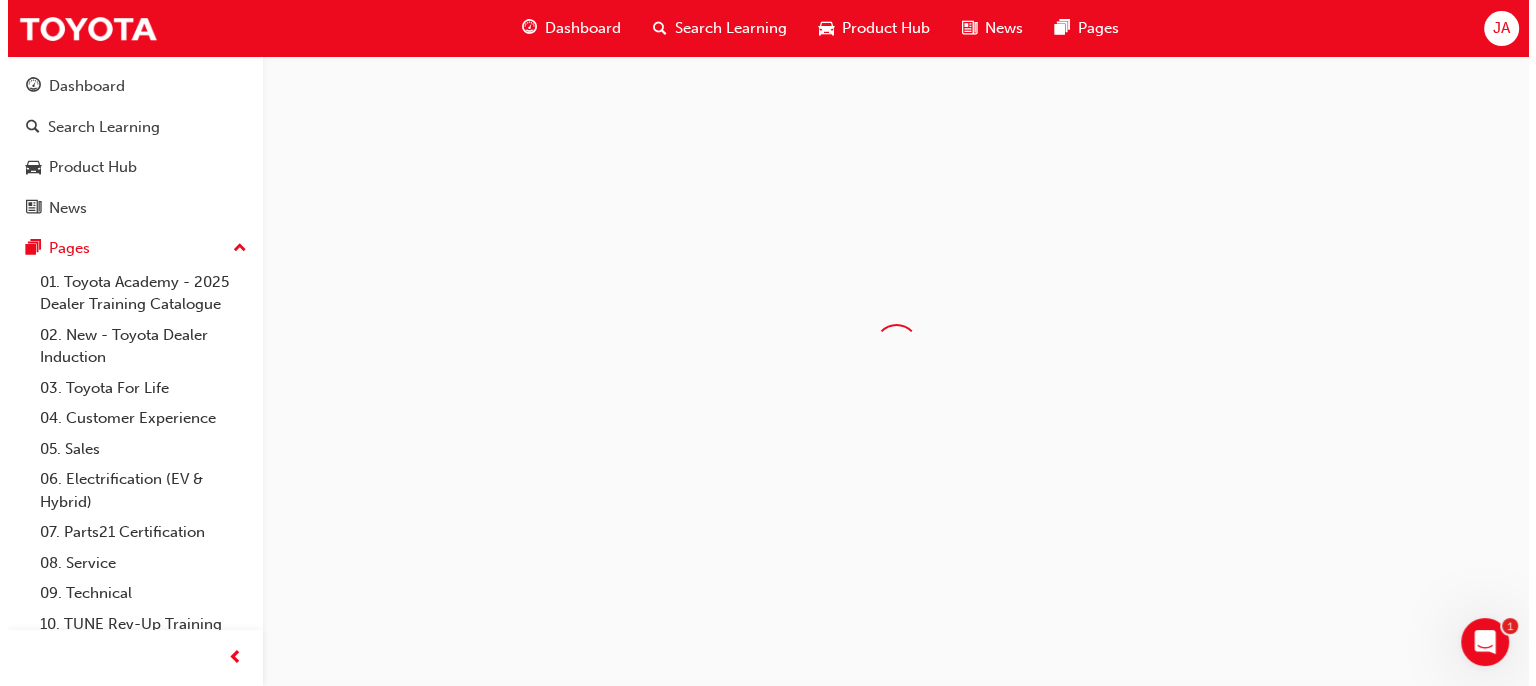 scroll, scrollTop: 0, scrollLeft: 0, axis: both 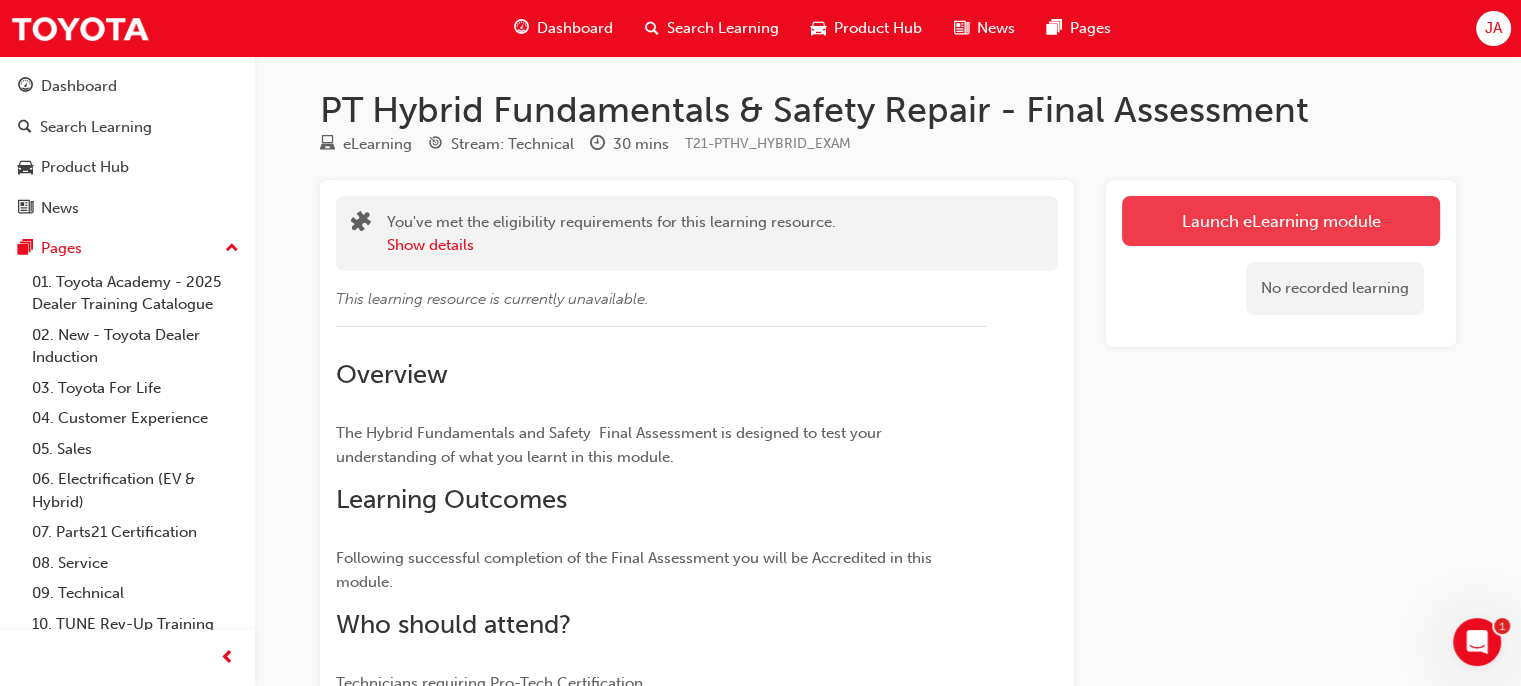 click on "Launch eLearning module" at bounding box center (1281, 221) 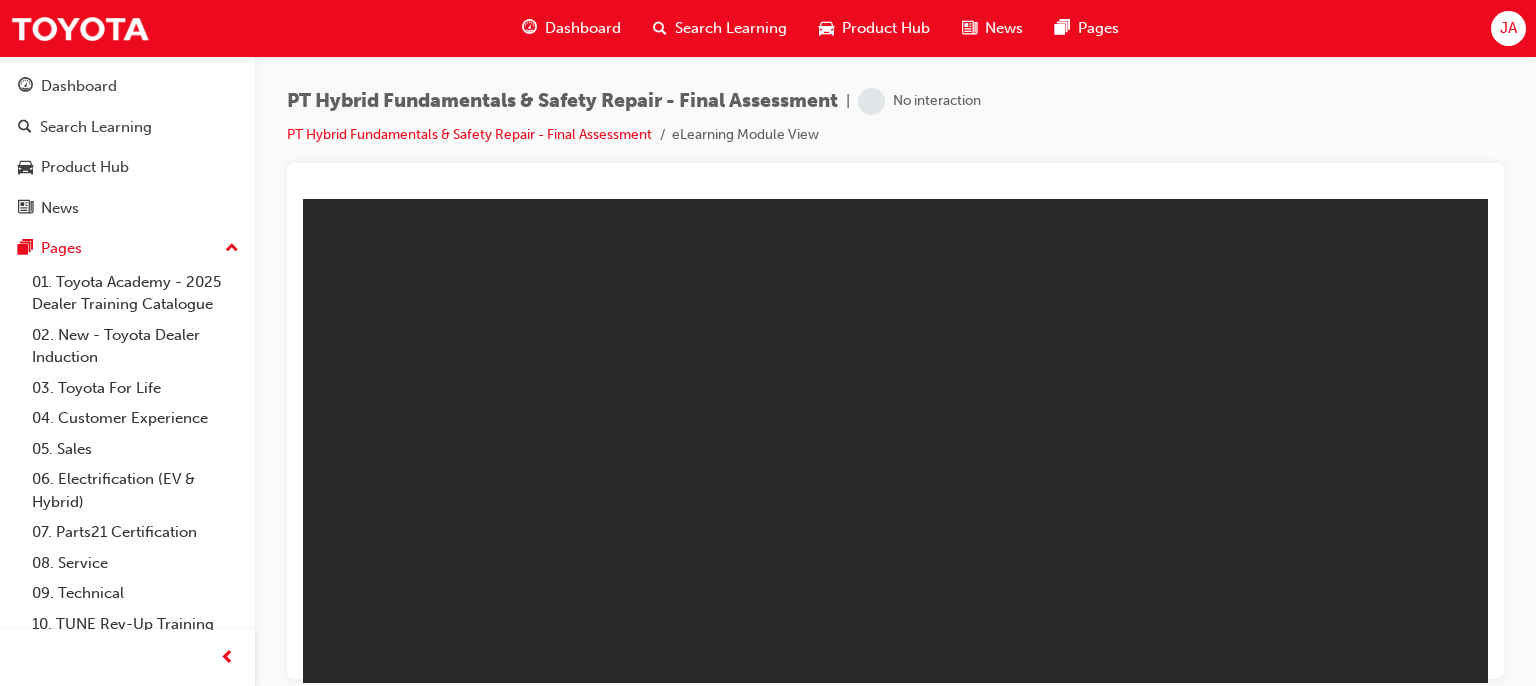 scroll, scrollTop: 0, scrollLeft: 0, axis: both 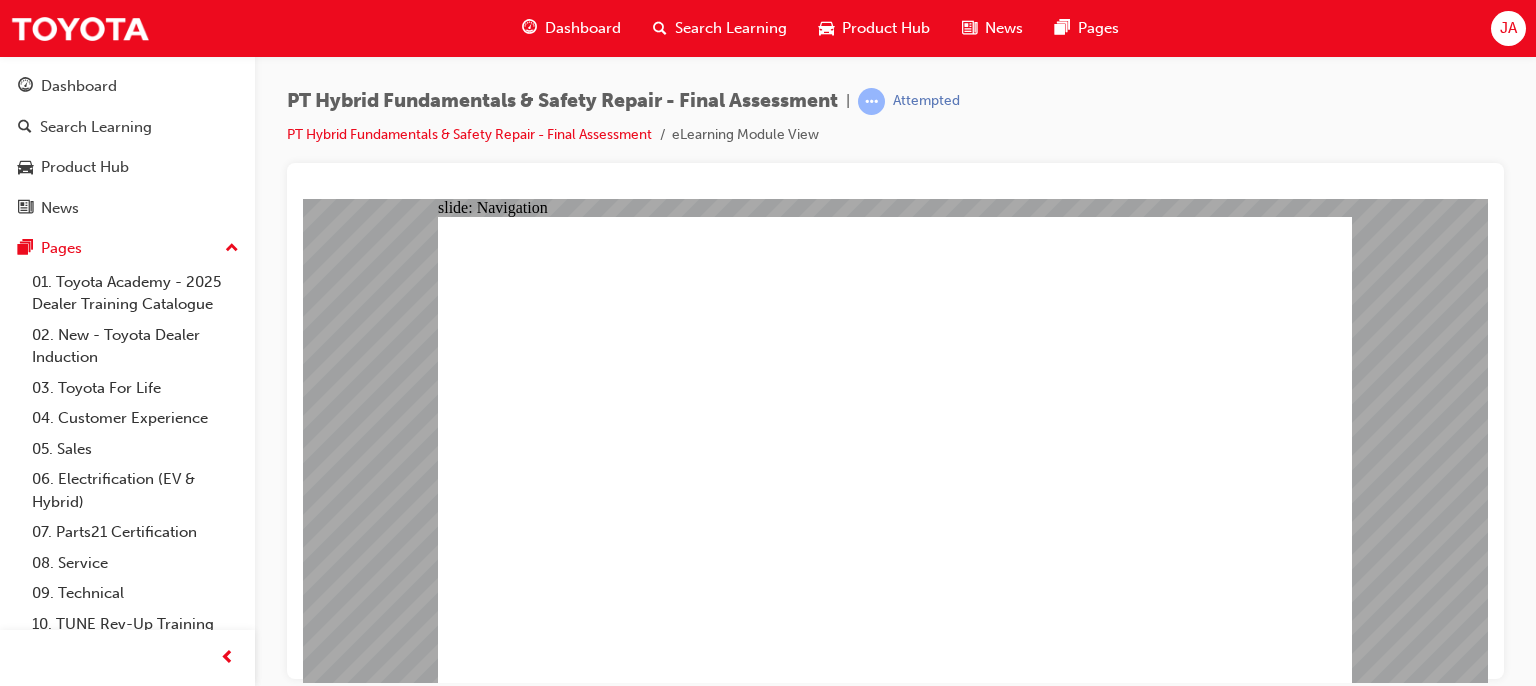 click 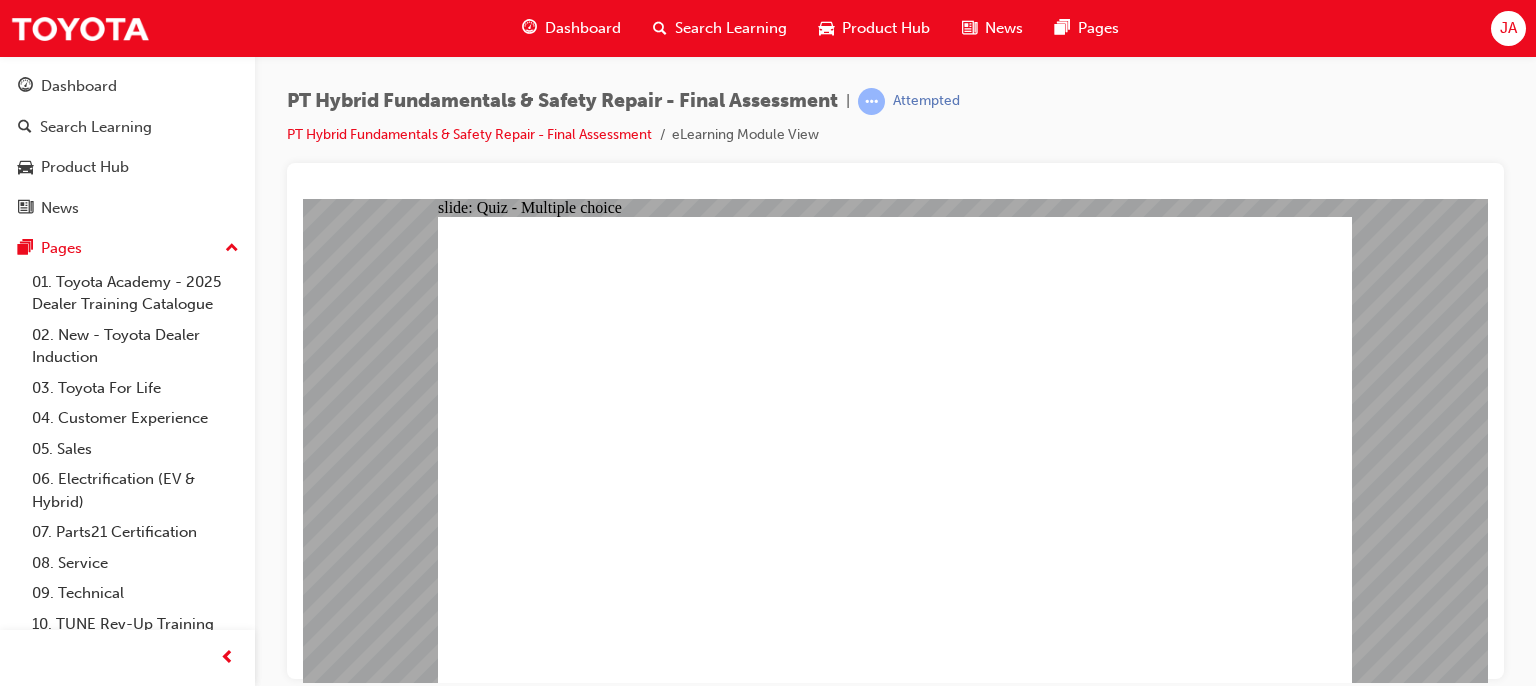 click 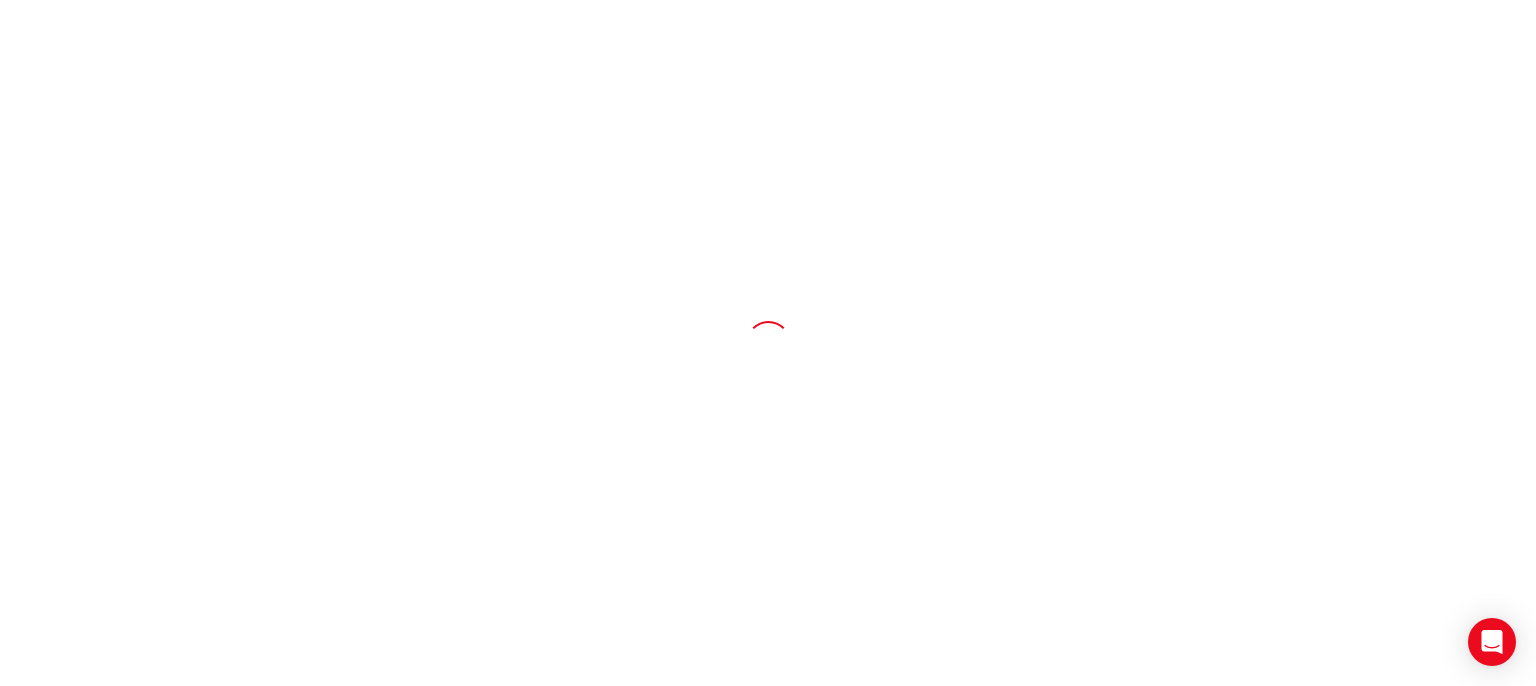 scroll, scrollTop: 0, scrollLeft: 0, axis: both 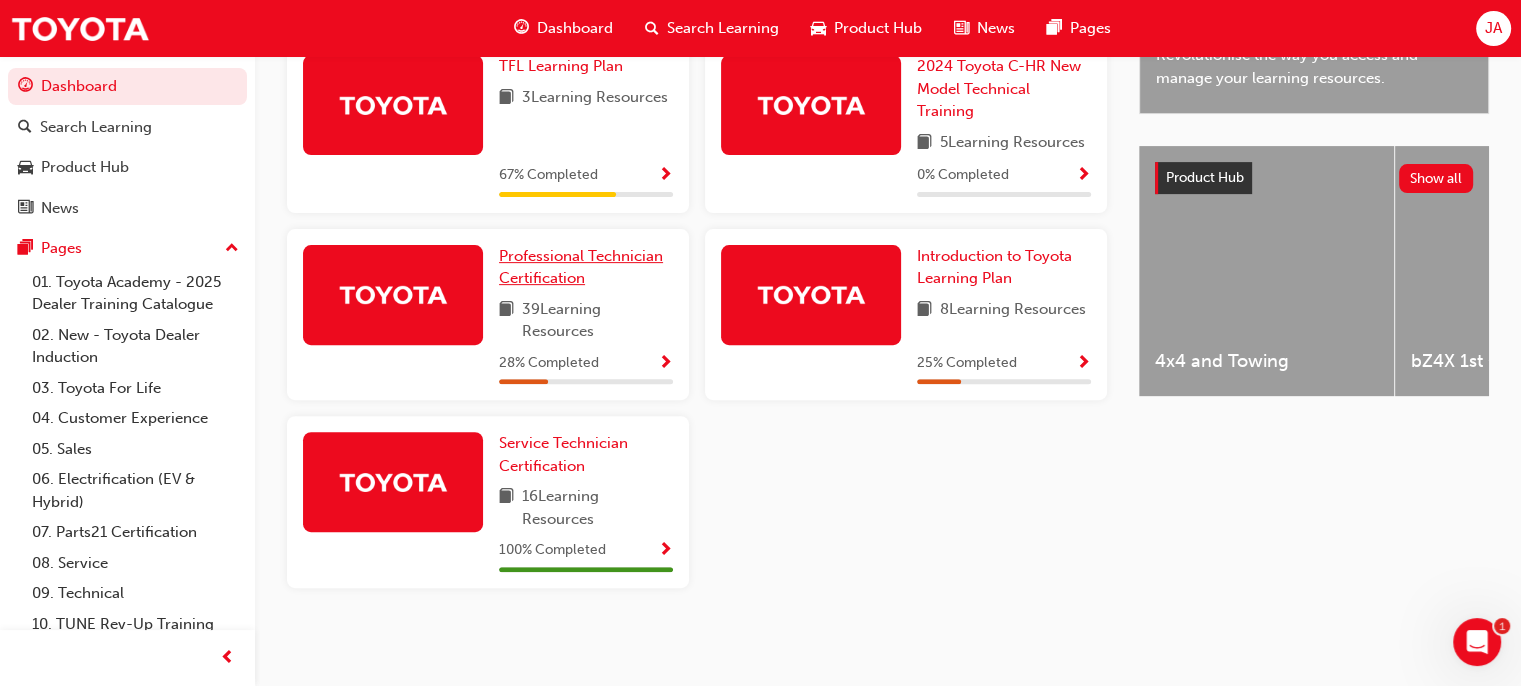 click on "Professional Technician Certification" at bounding box center [581, 267] 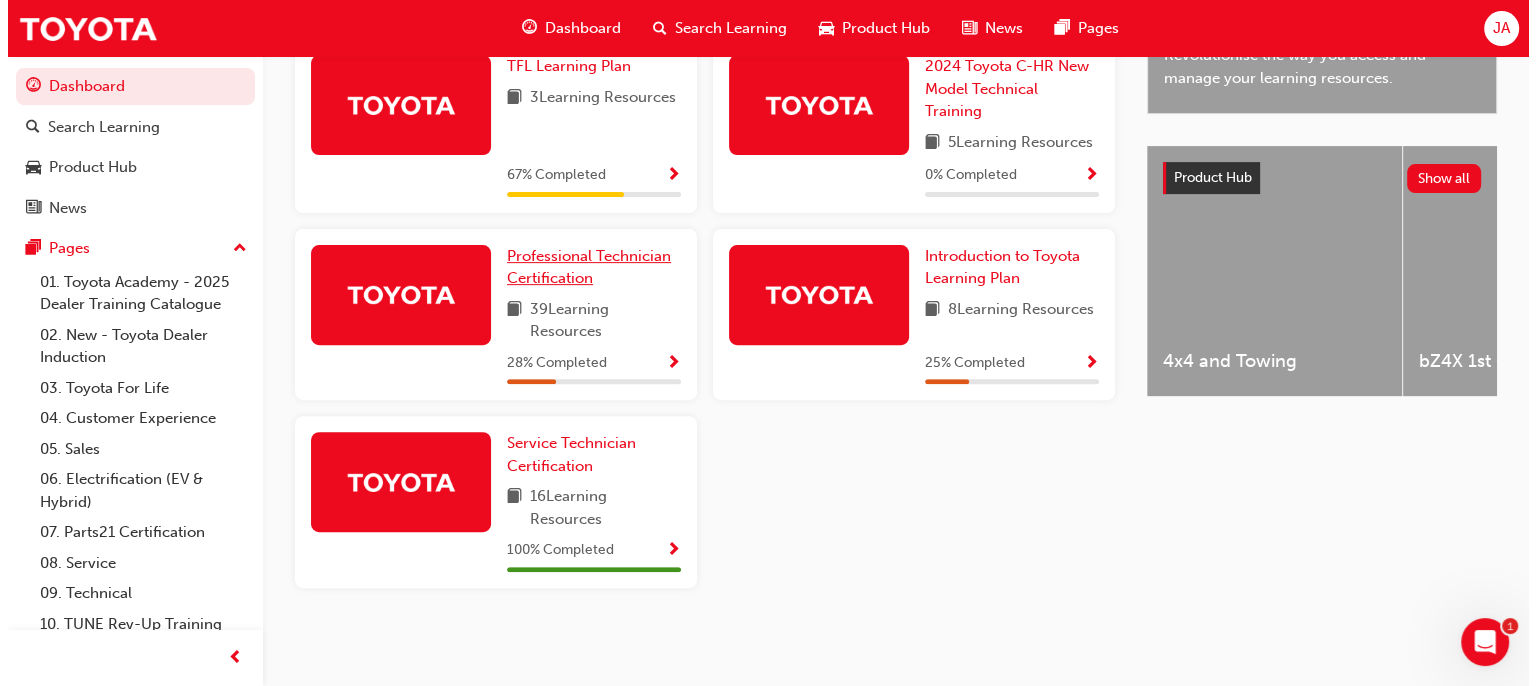 scroll, scrollTop: 0, scrollLeft: 0, axis: both 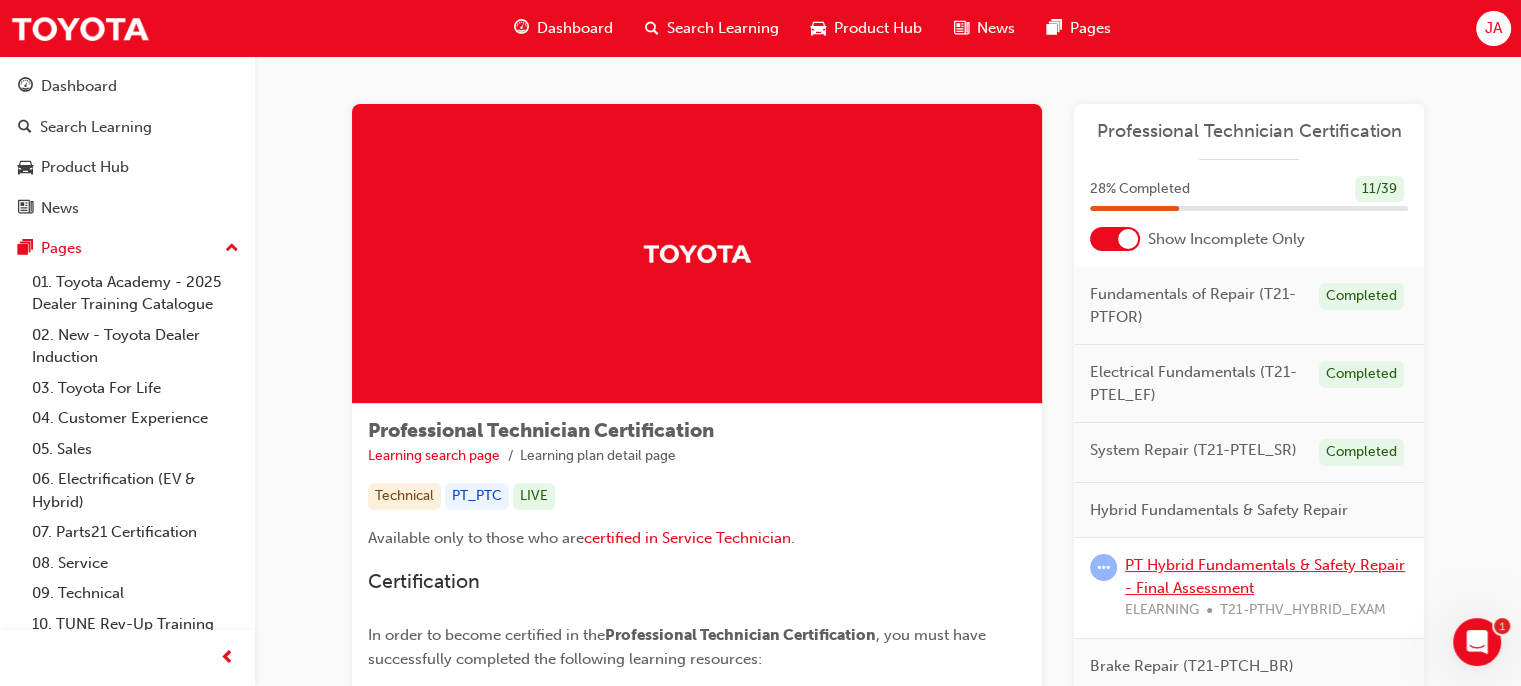 click on "PT Hybrid Fundamentals & Safety Repair - Final Assessment" at bounding box center [1265, 576] 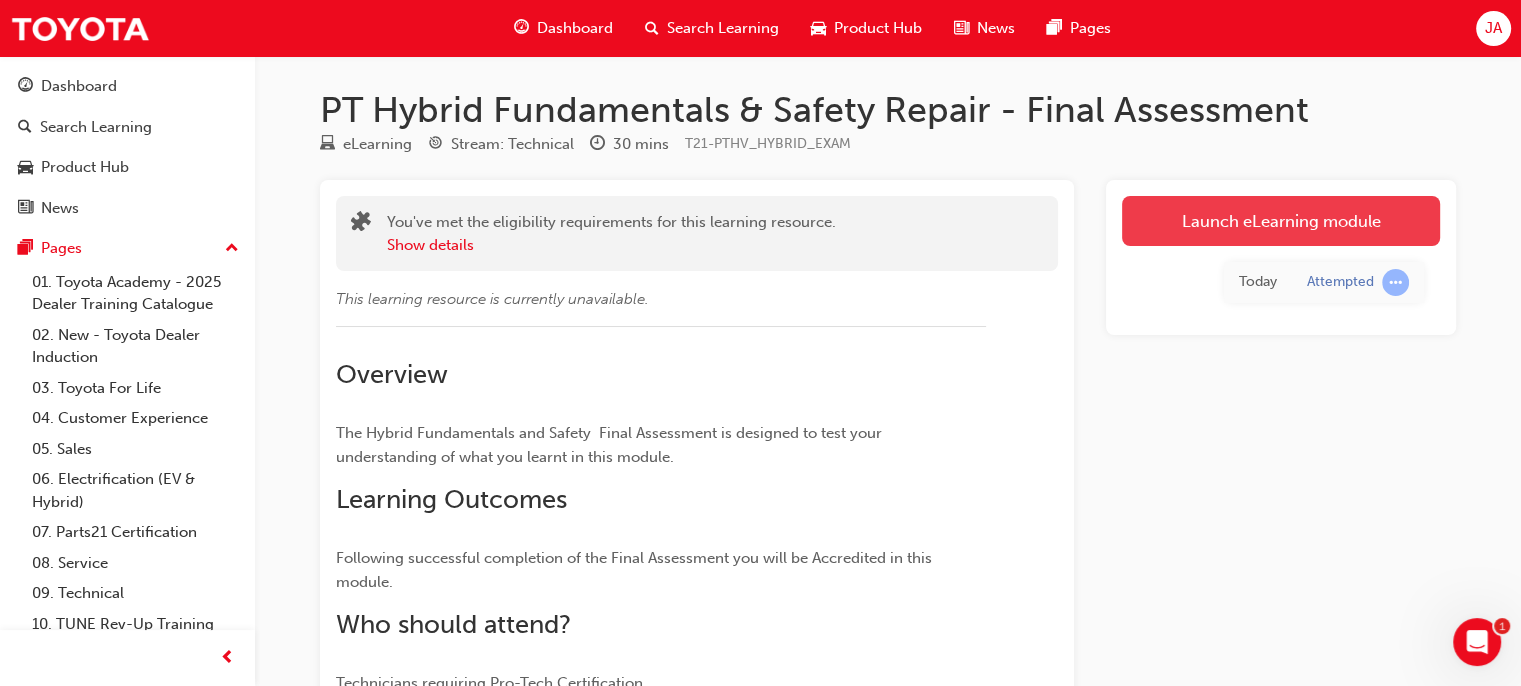 click on "Launch eLearning module" at bounding box center (1281, 221) 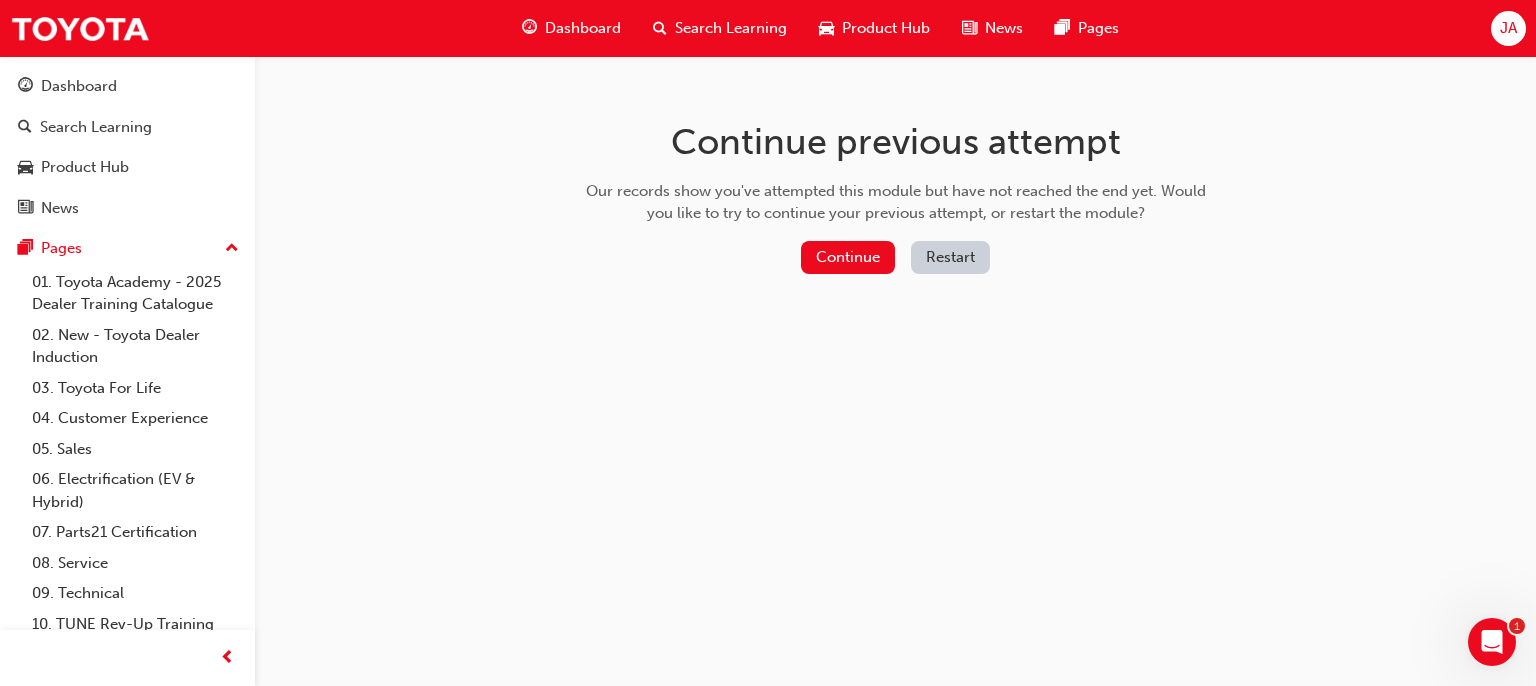 click on "Restart" at bounding box center [950, 257] 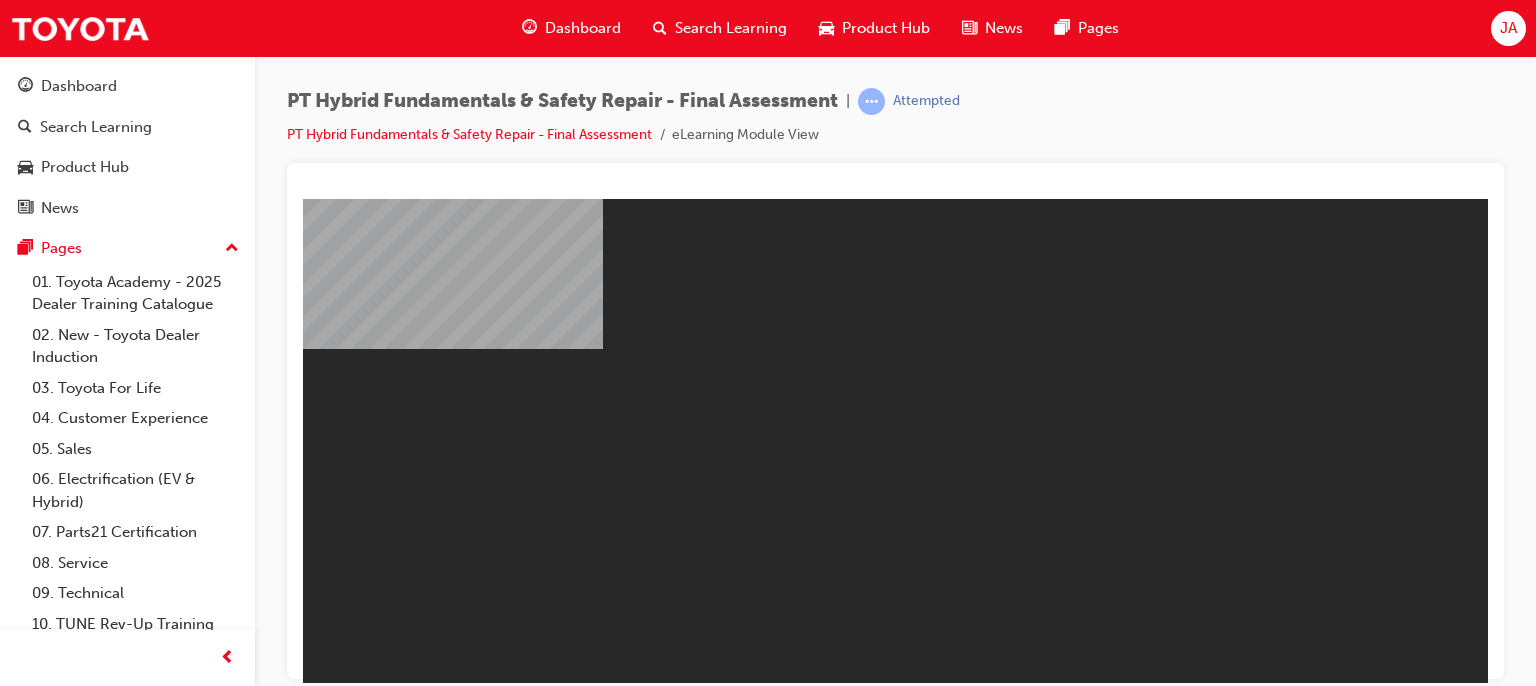 scroll, scrollTop: 0, scrollLeft: 0, axis: both 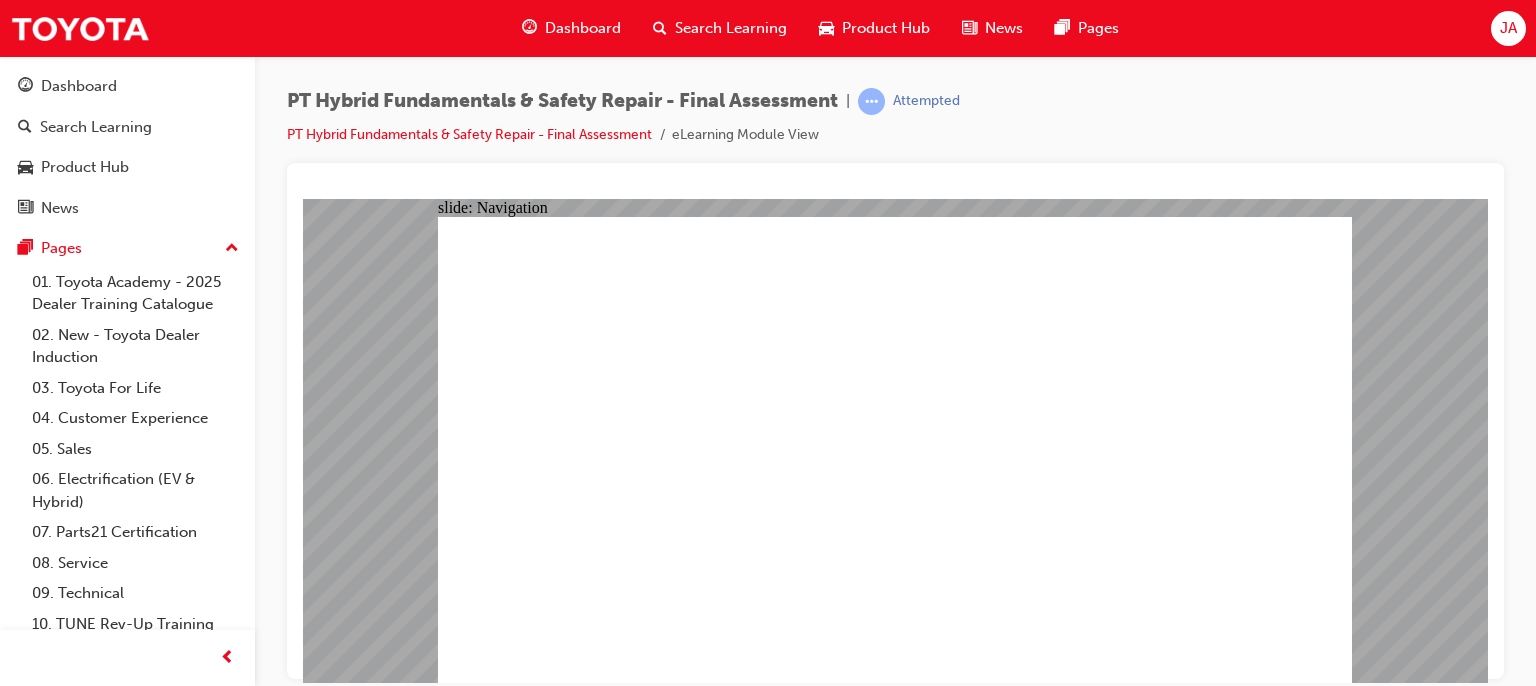 click 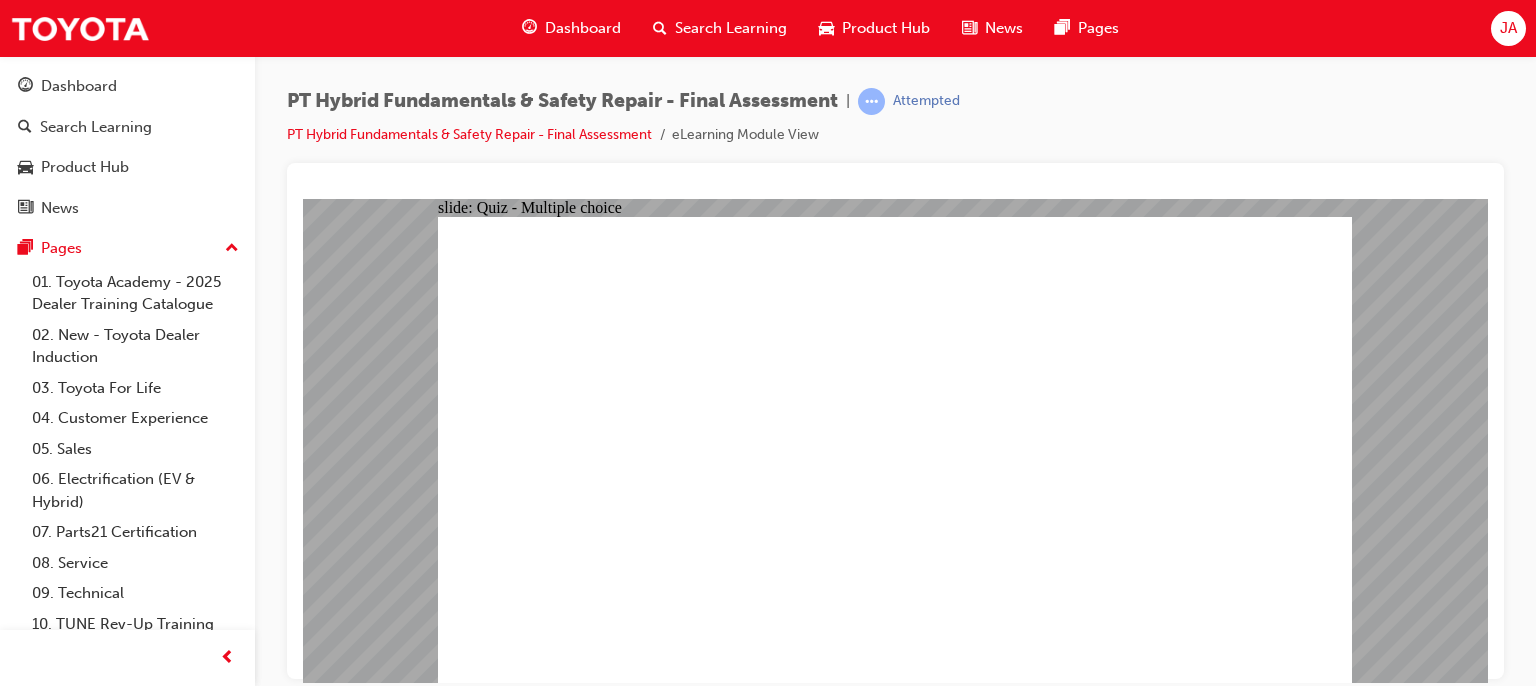 click 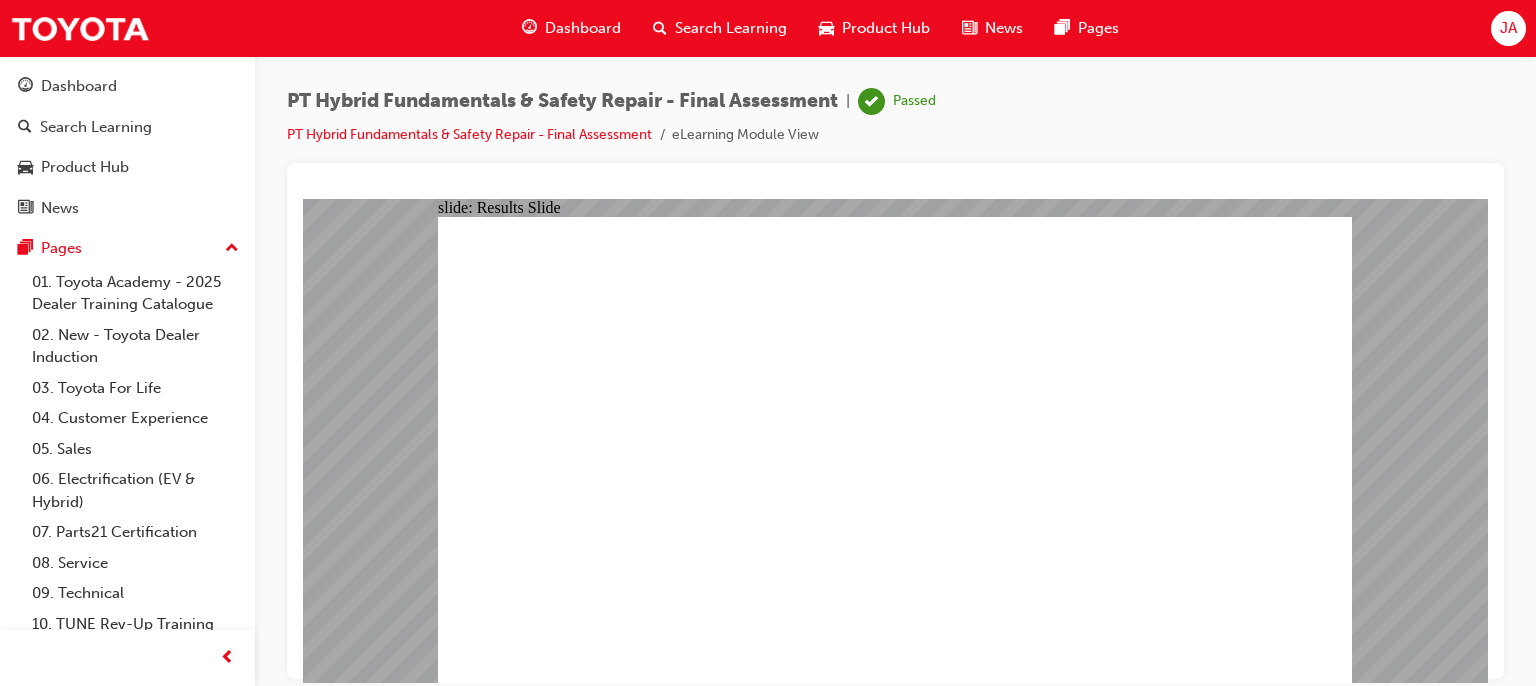 click 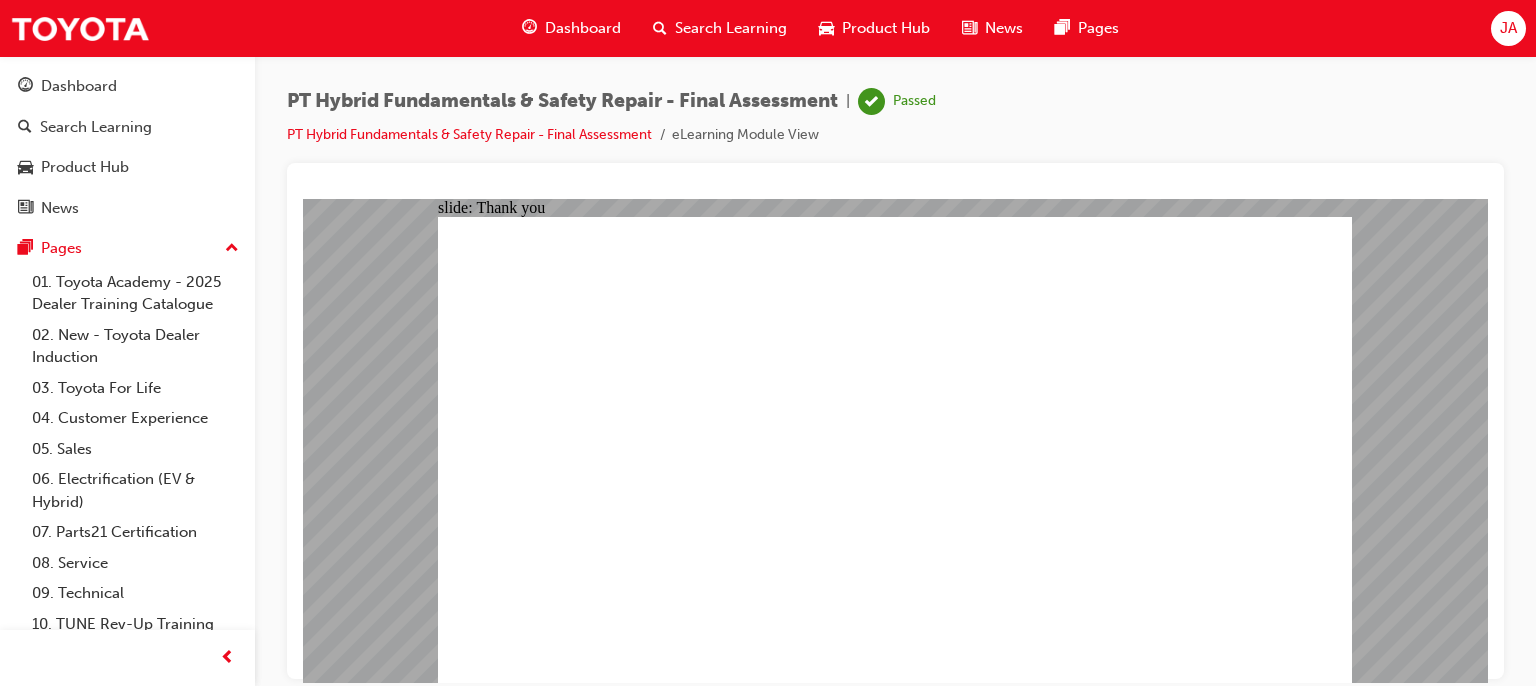 click 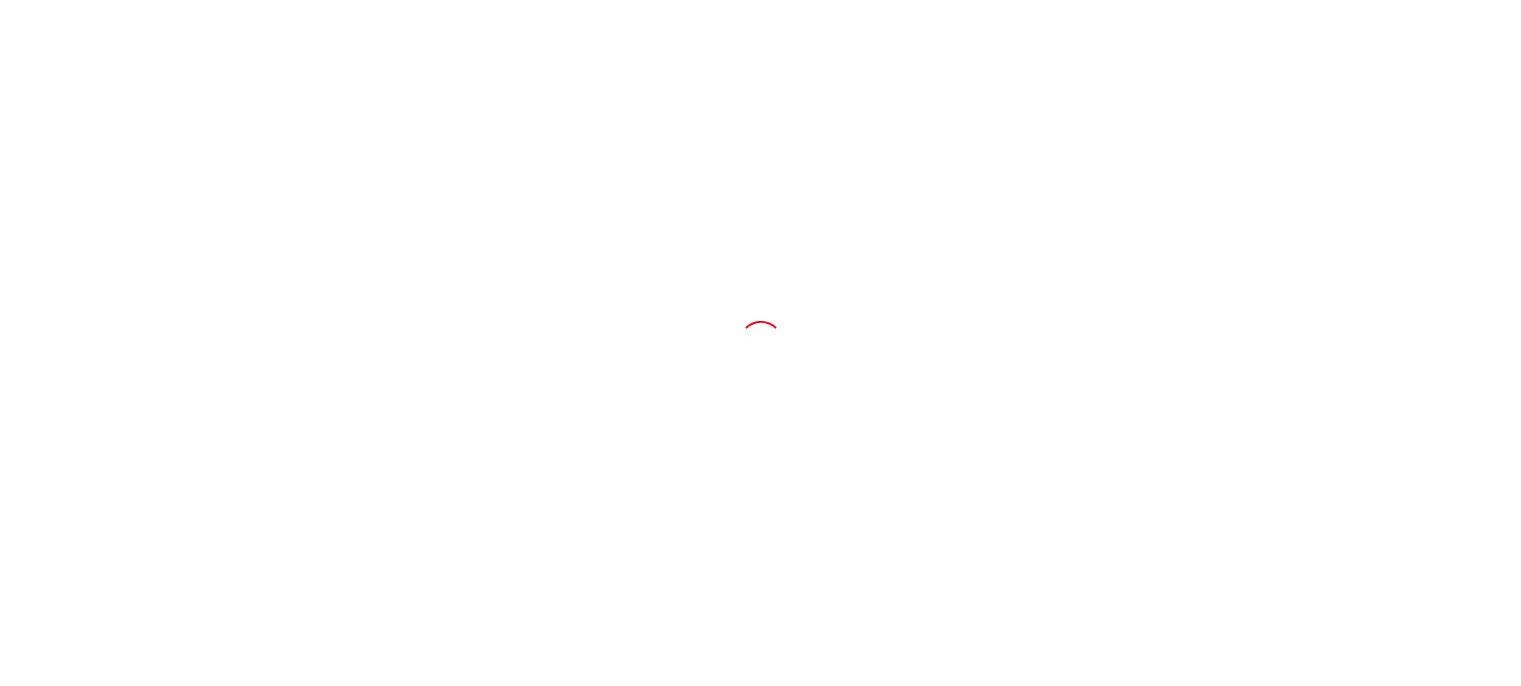 scroll, scrollTop: 0, scrollLeft: 0, axis: both 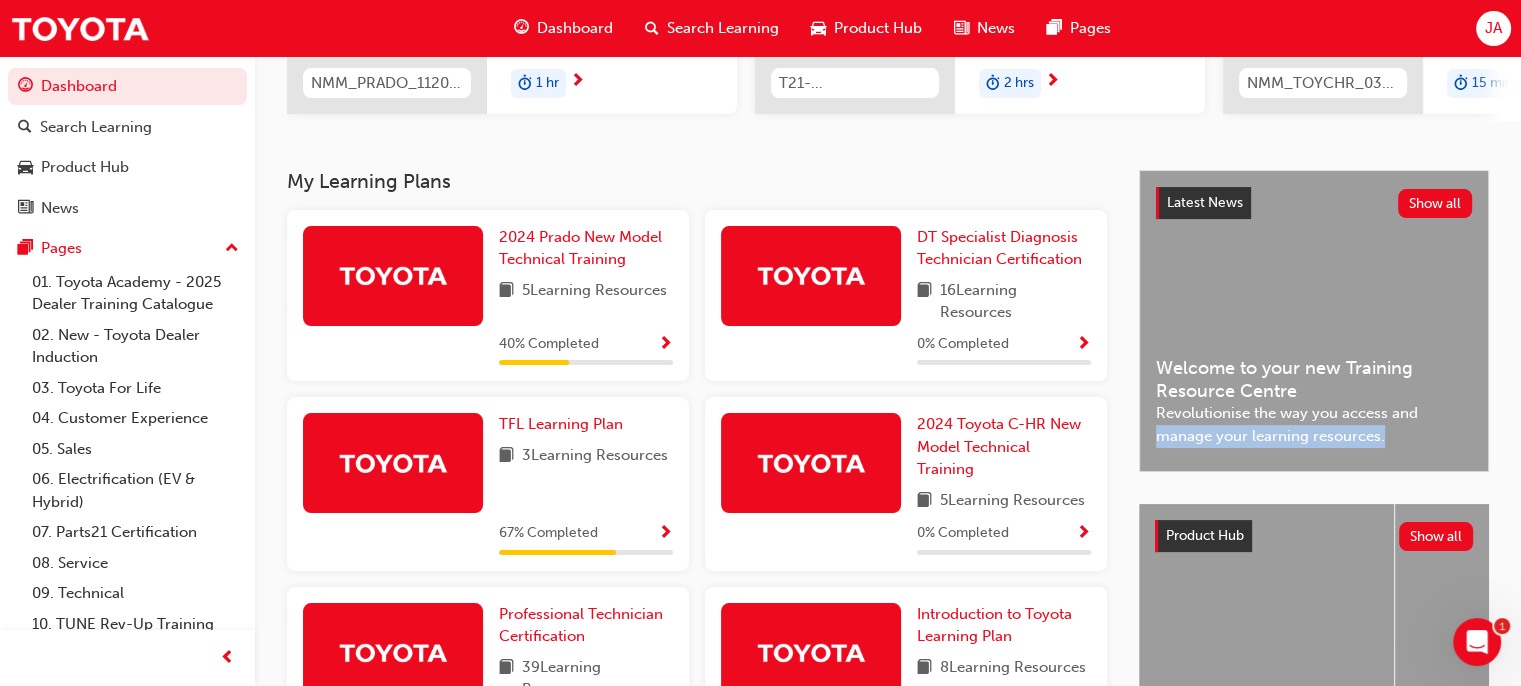 drag, startPoint x: 1500, startPoint y: 435, endPoint x: 1530, endPoint y: 412, distance: 37.802116 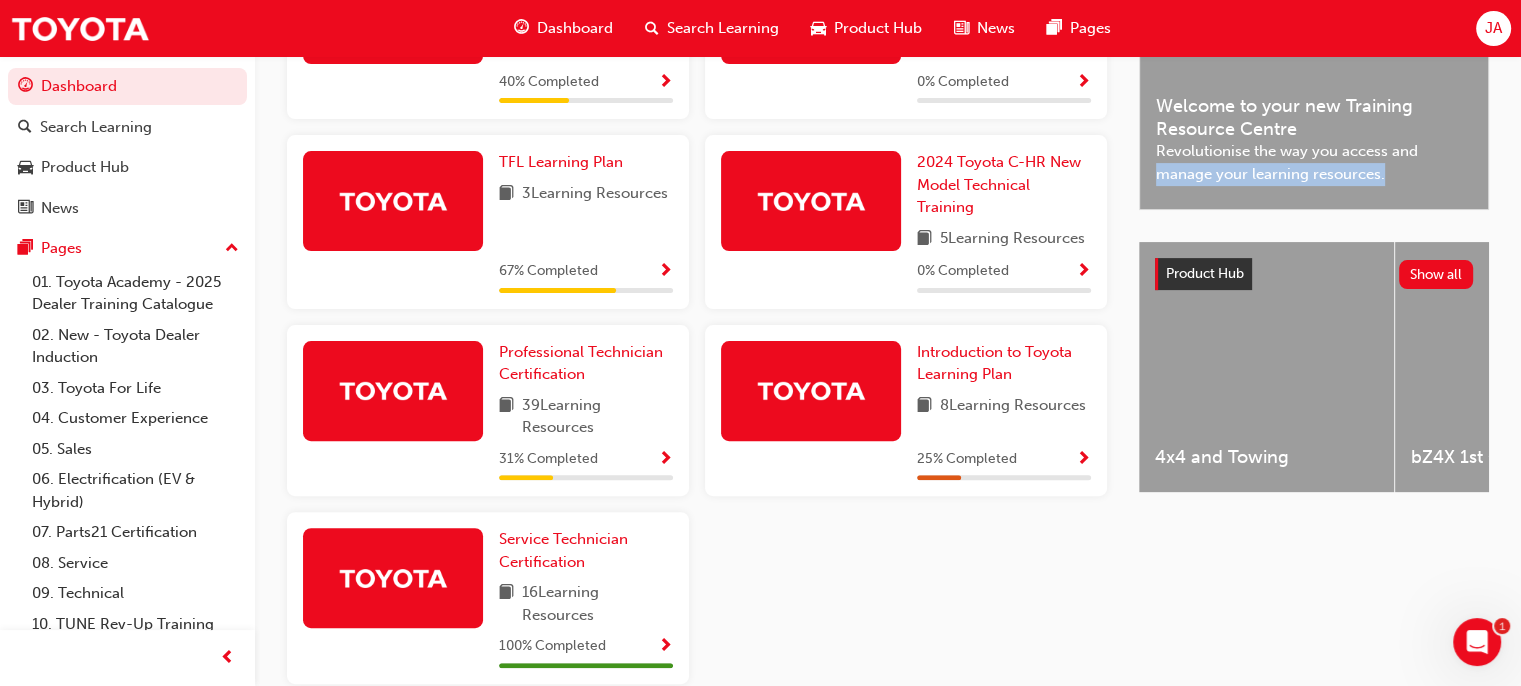 scroll, scrollTop: 571, scrollLeft: 0, axis: vertical 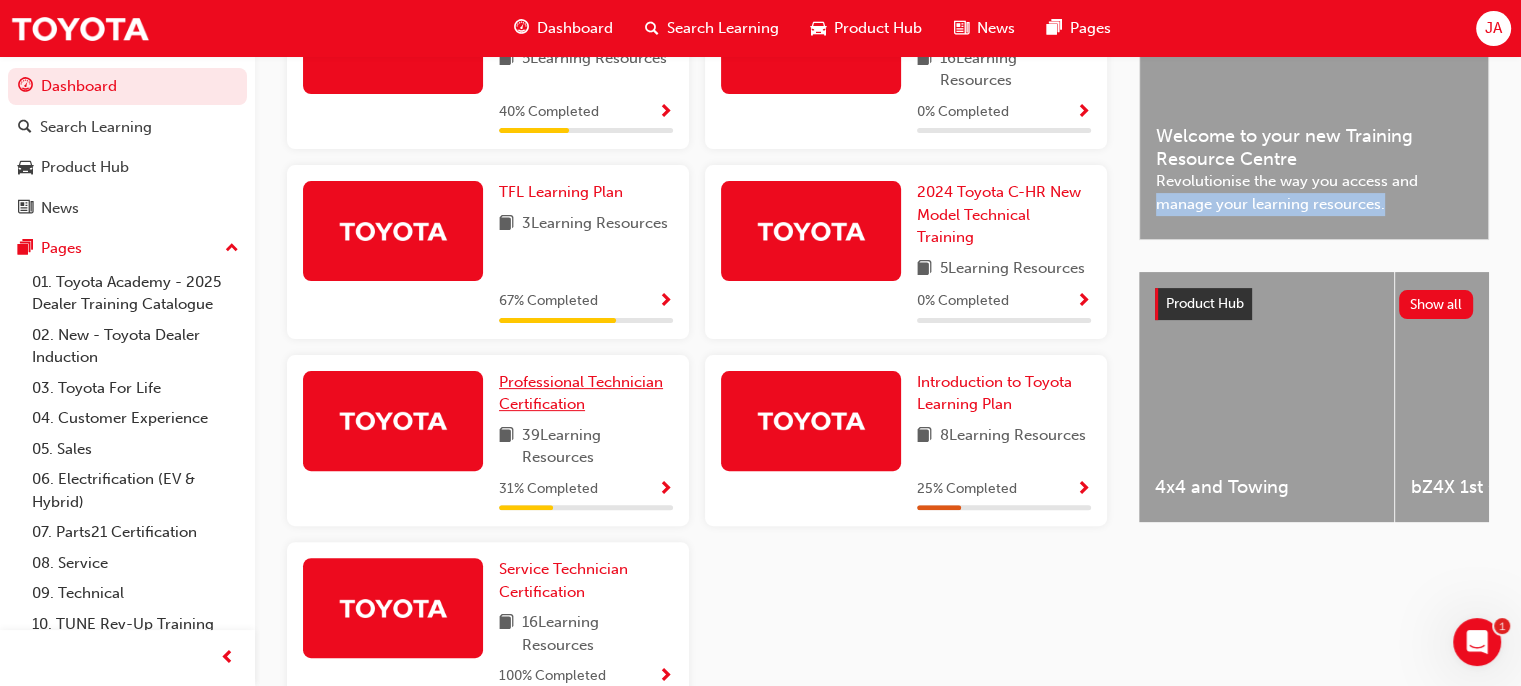 click on "Professional Technician Certification" at bounding box center [581, 393] 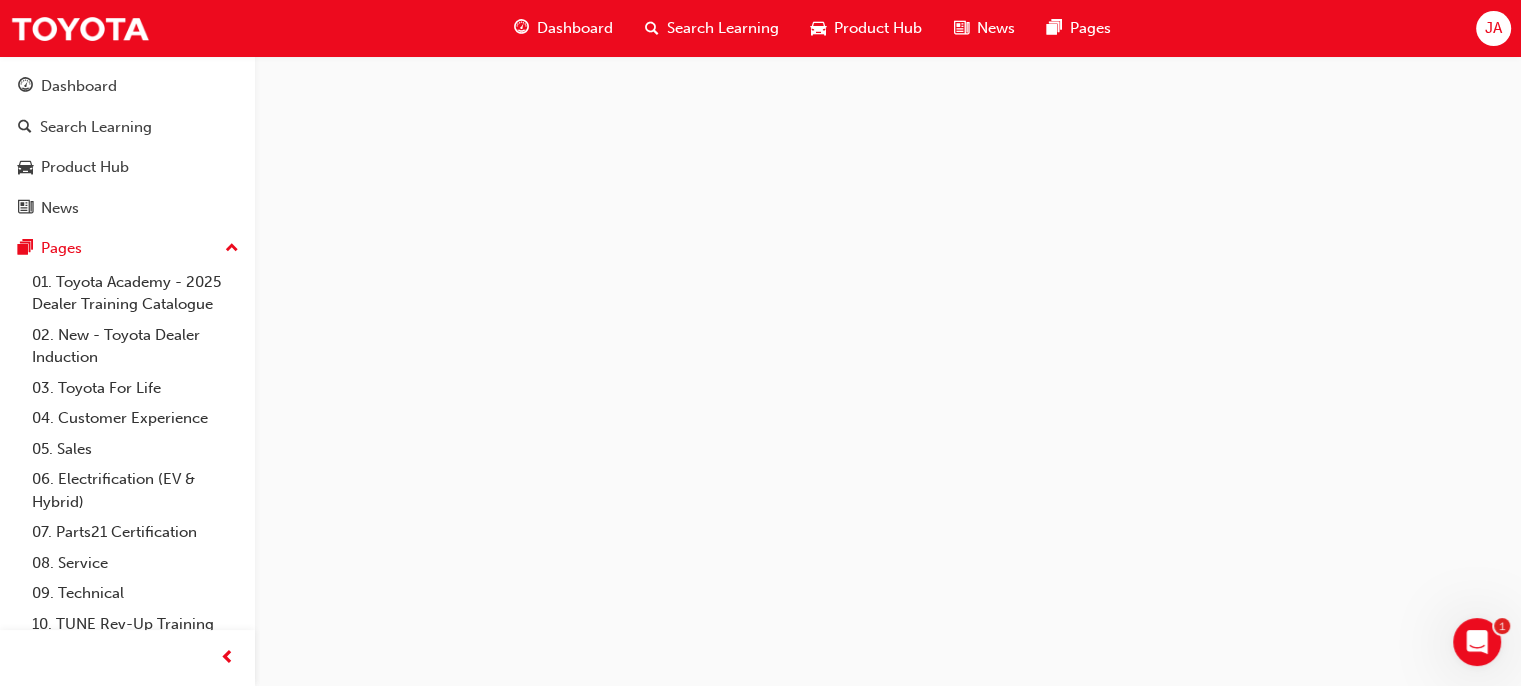 scroll, scrollTop: 0, scrollLeft: 0, axis: both 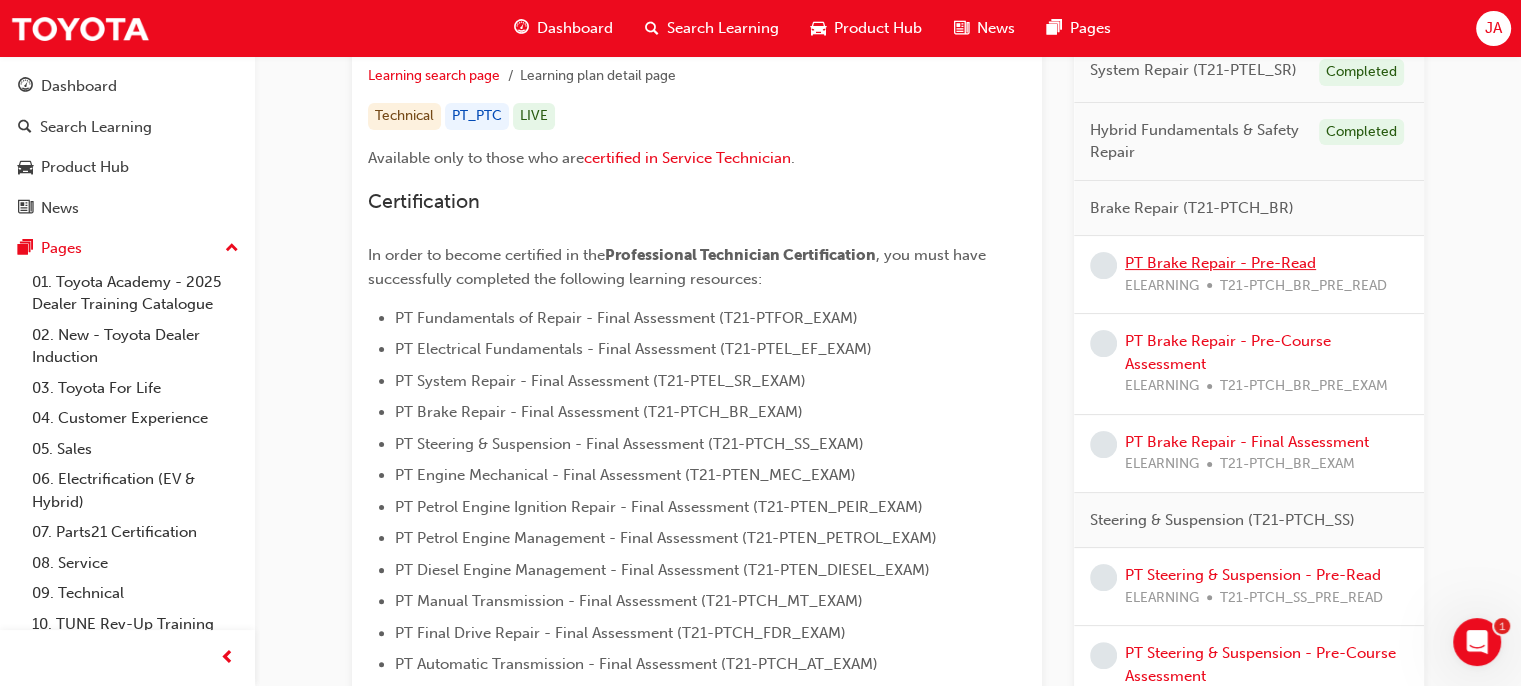 click on "PT Brake Repair - Pre-Read" at bounding box center [1220, 263] 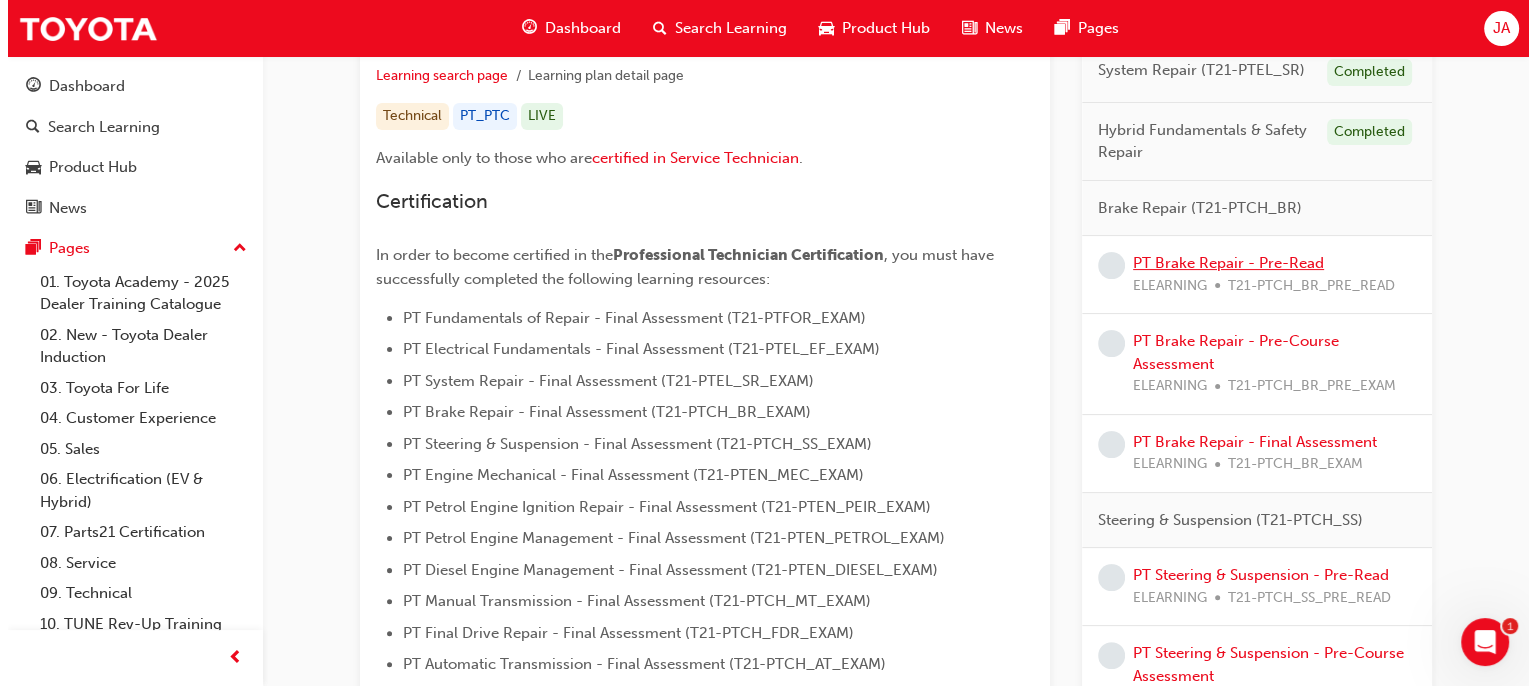 scroll, scrollTop: 0, scrollLeft: 0, axis: both 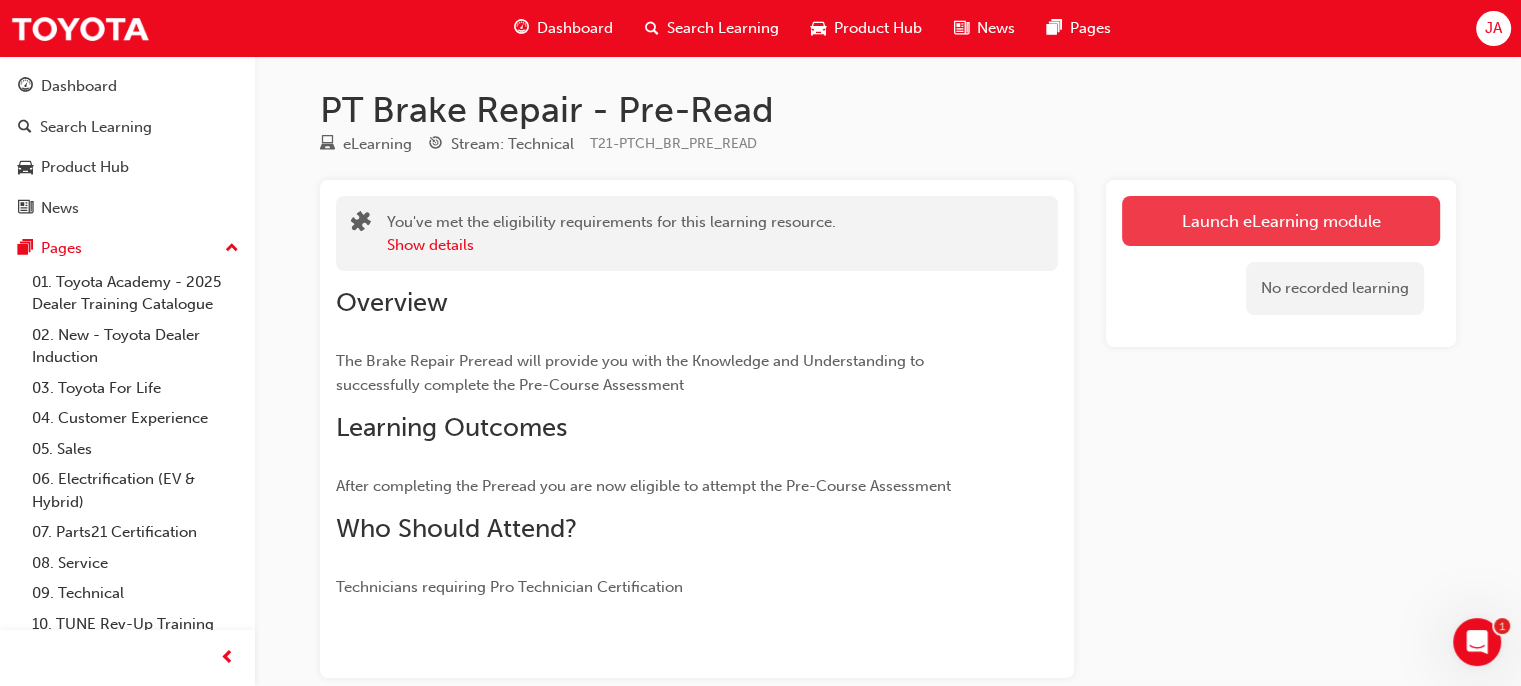 click on "Launch eLearning module" at bounding box center (1281, 221) 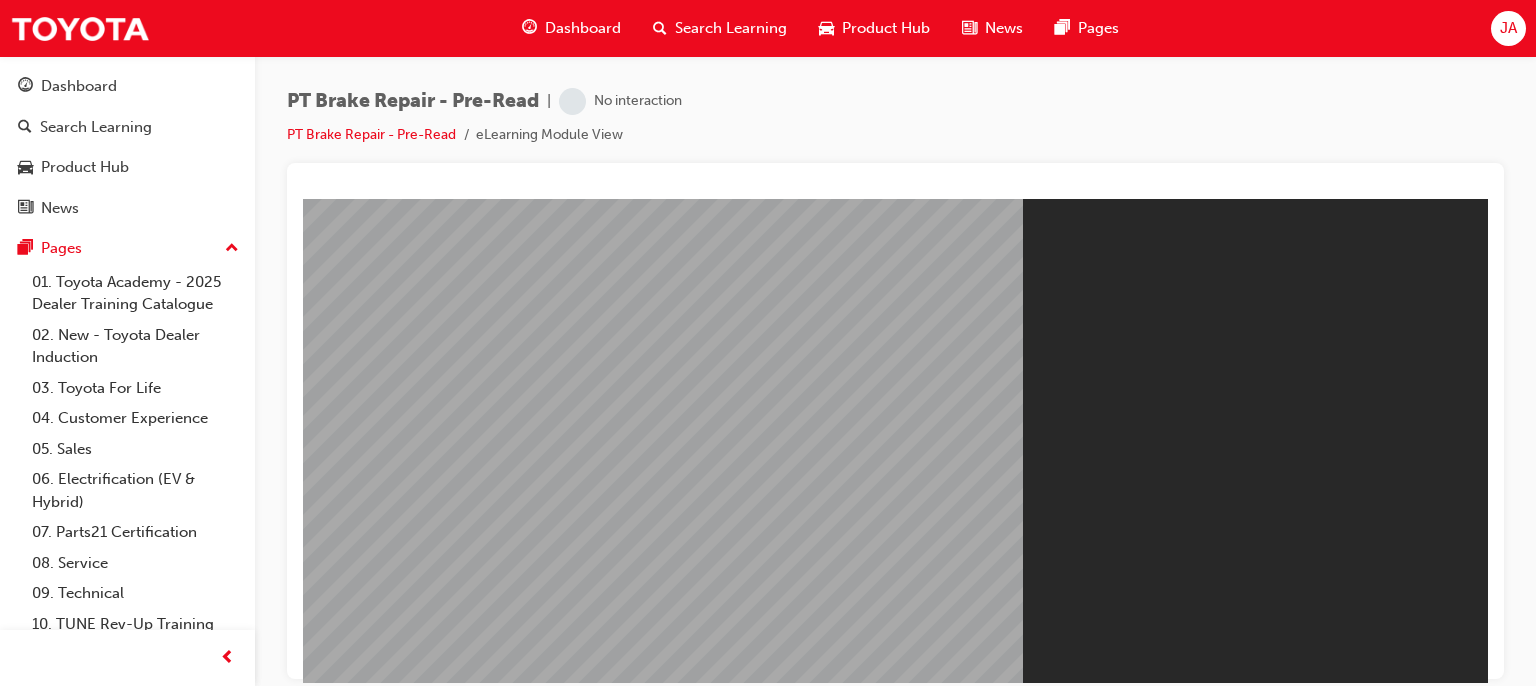 scroll, scrollTop: 0, scrollLeft: 0, axis: both 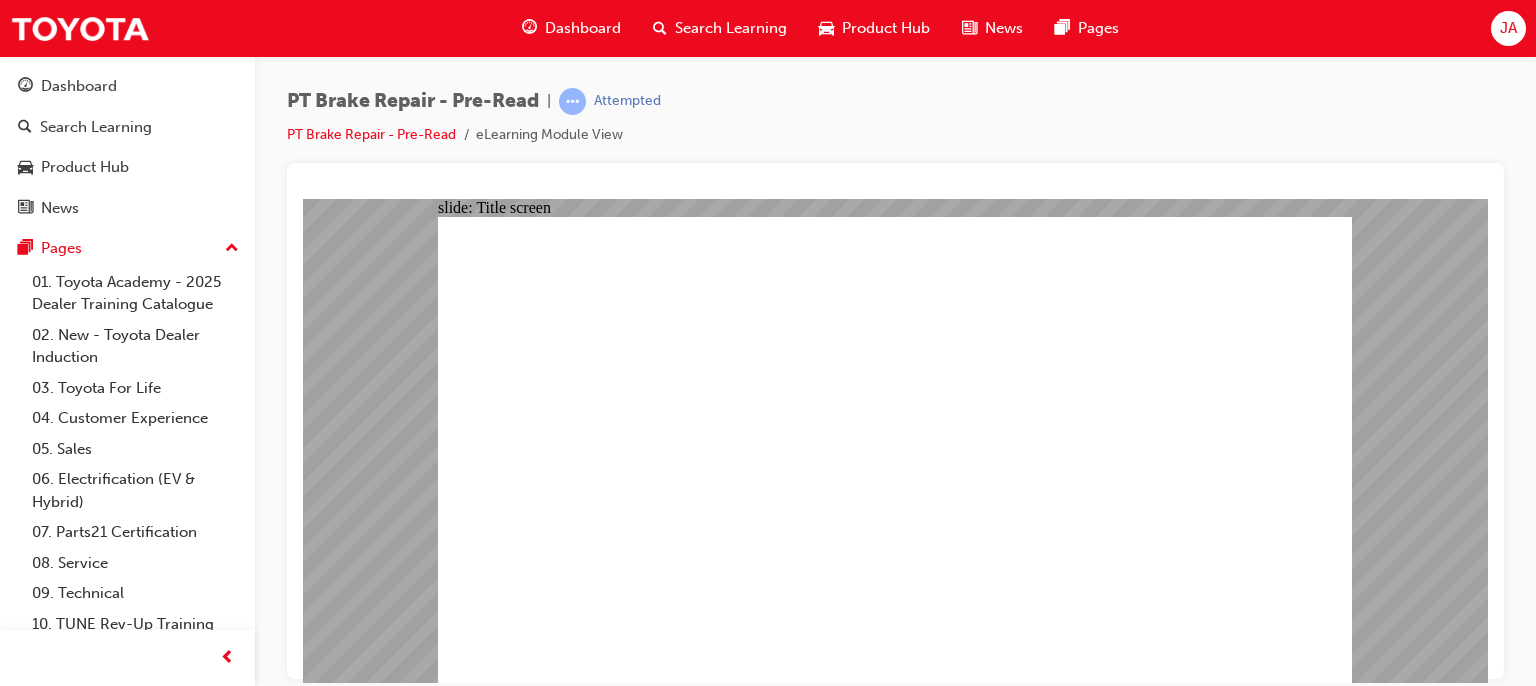 click 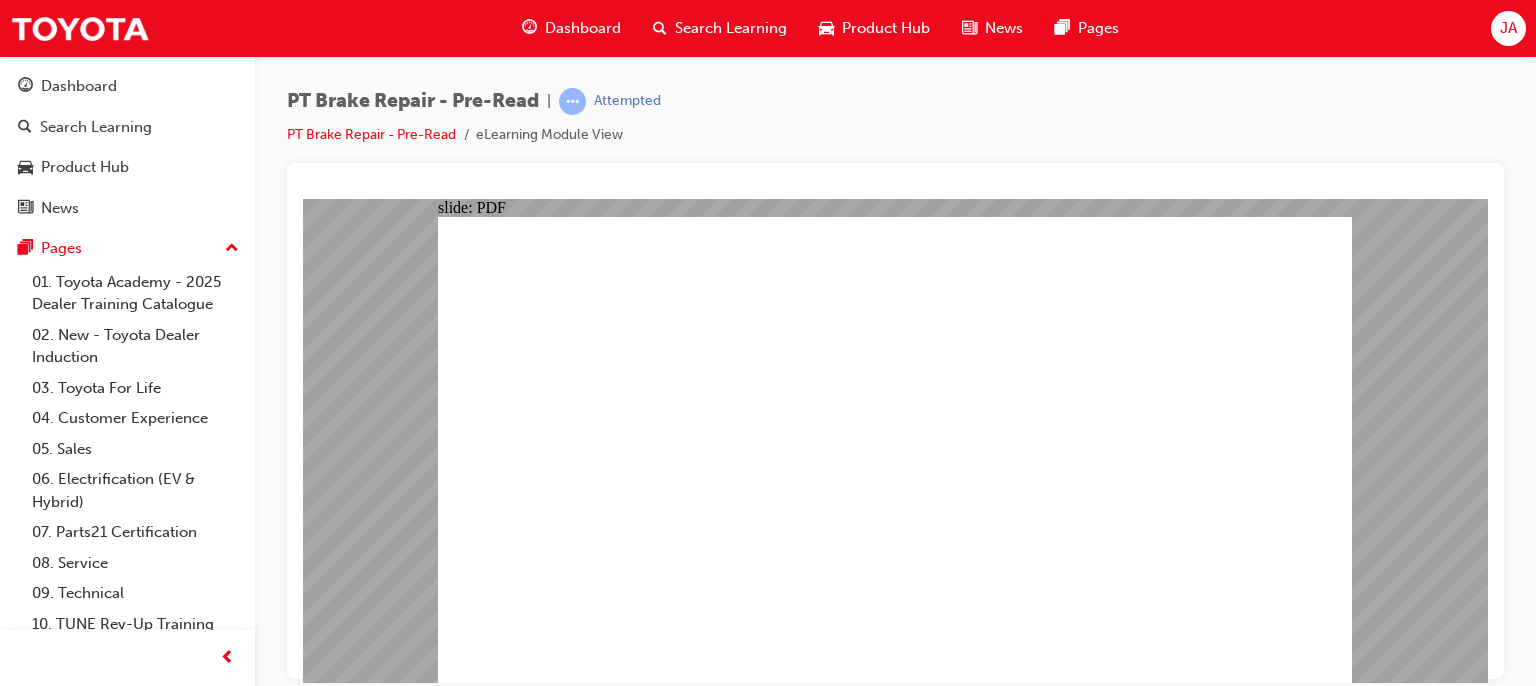 click 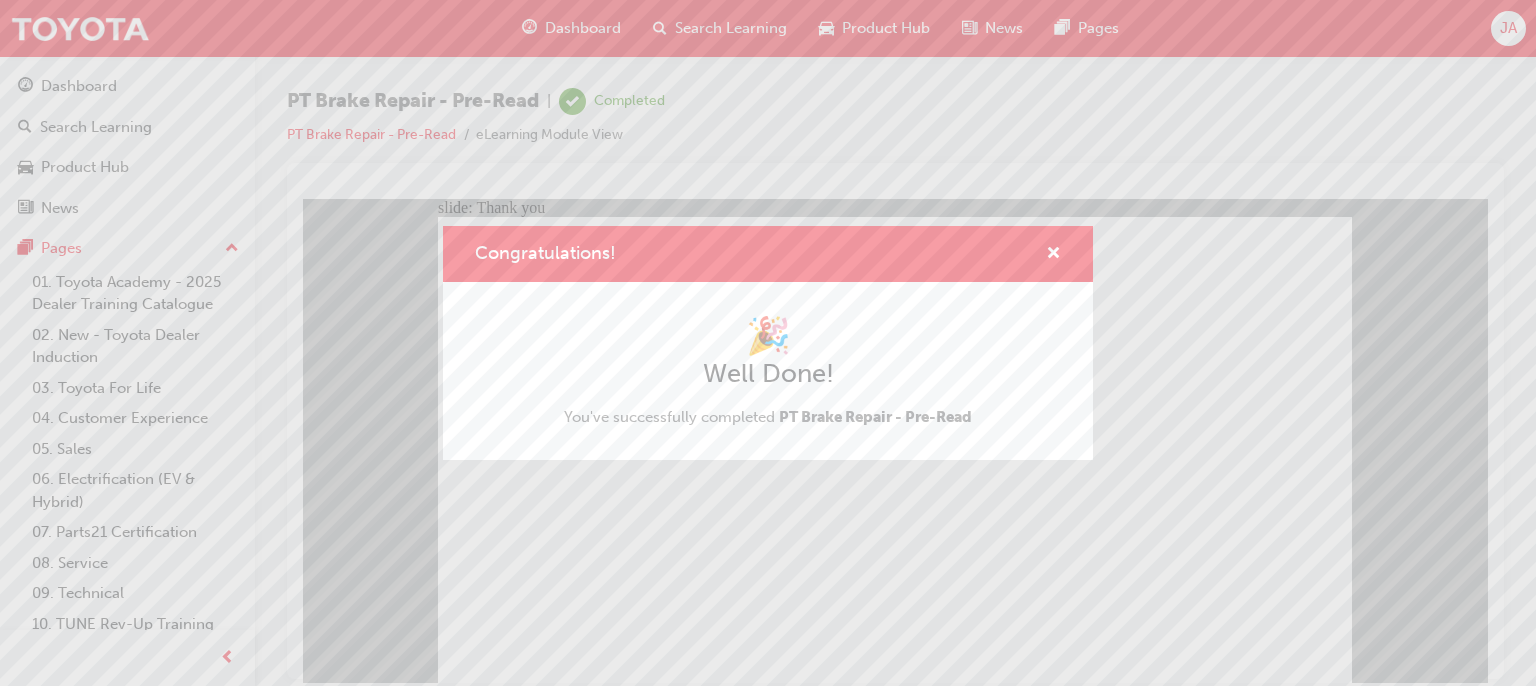 click on "Congratulations! 🎉 Well Done! You've successfully completed   PT Brake Repair - Pre-Read" at bounding box center [768, 343] 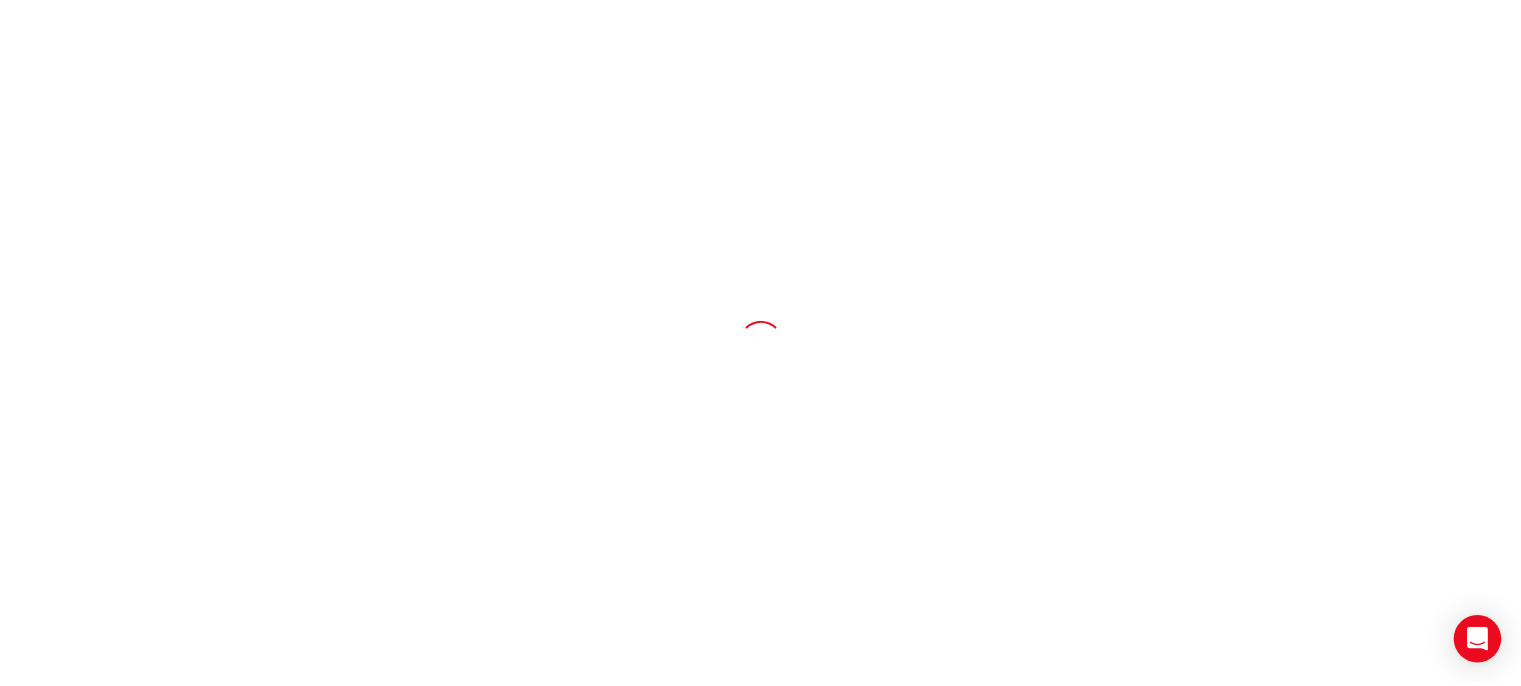scroll, scrollTop: 0, scrollLeft: 0, axis: both 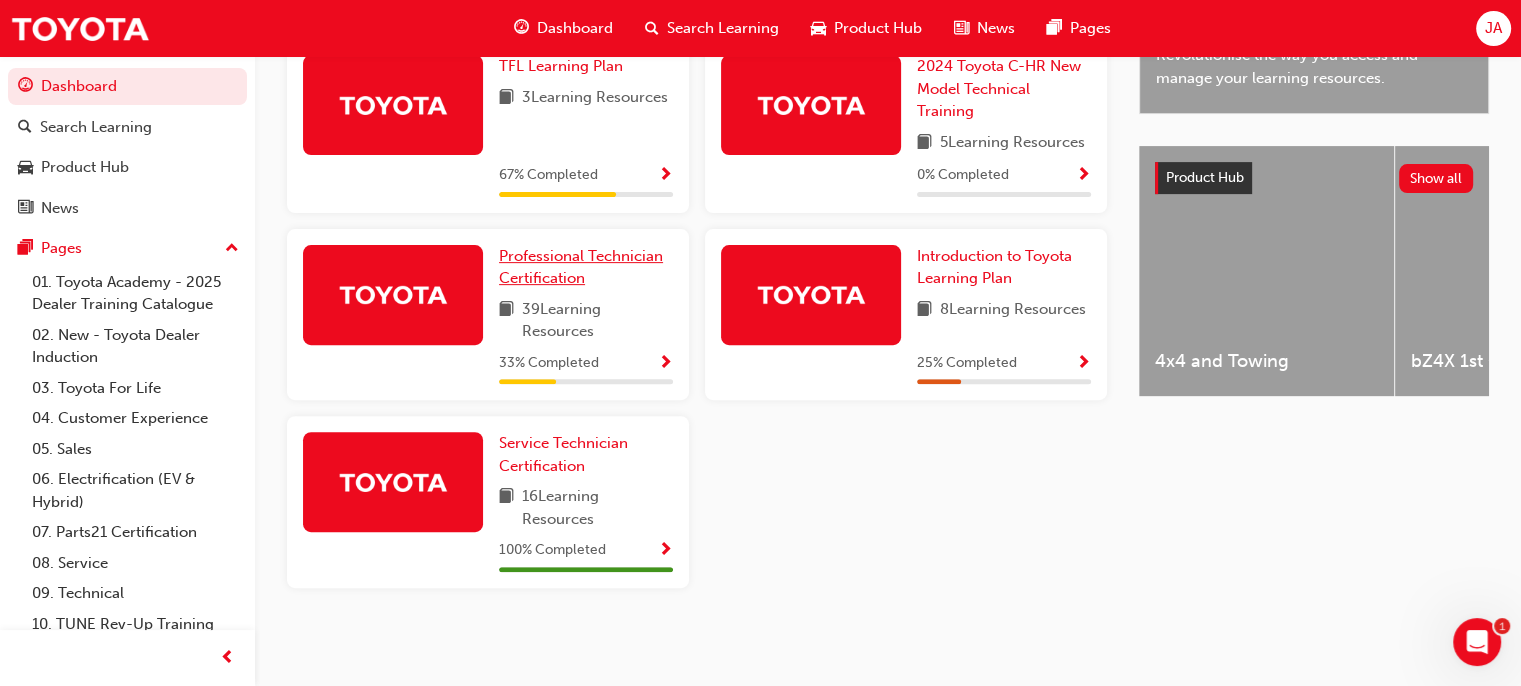 click on "Professional Technician Certification" at bounding box center [581, 267] 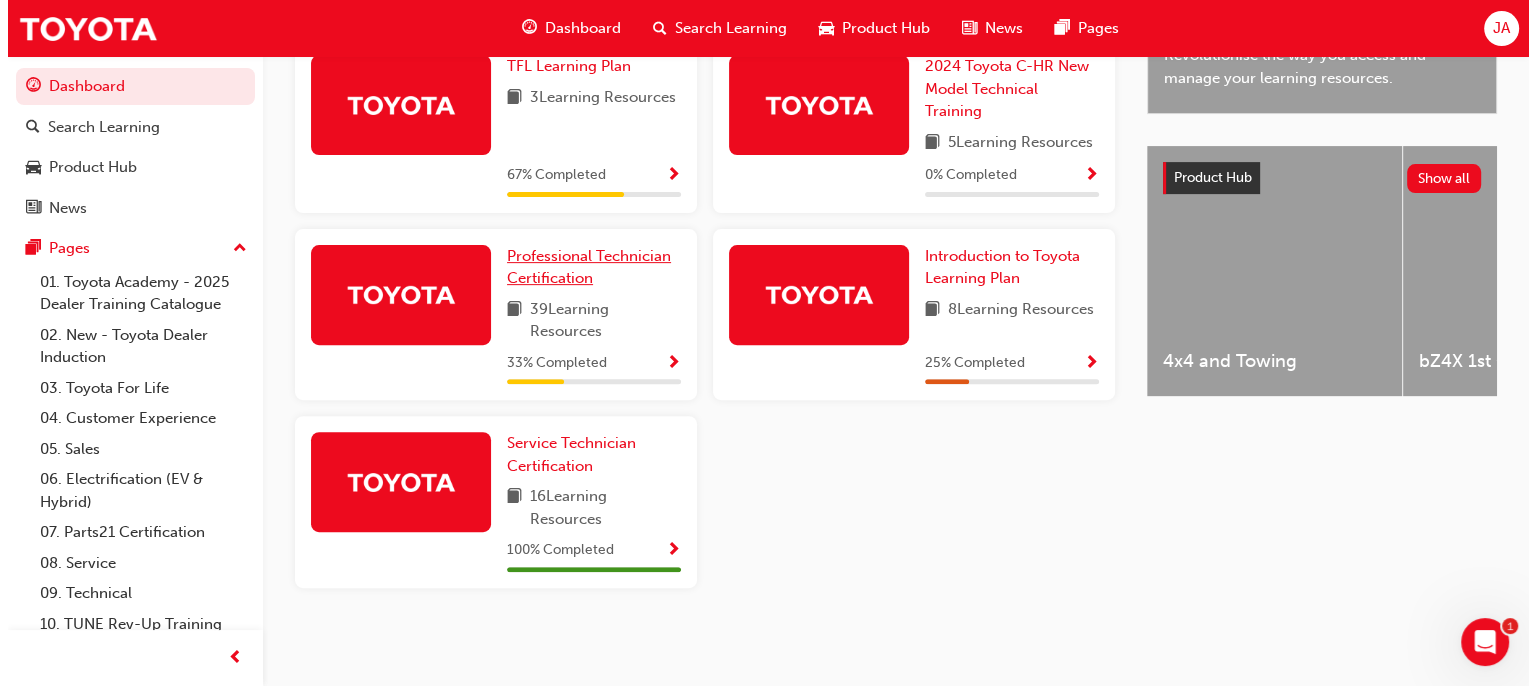scroll, scrollTop: 0, scrollLeft: 0, axis: both 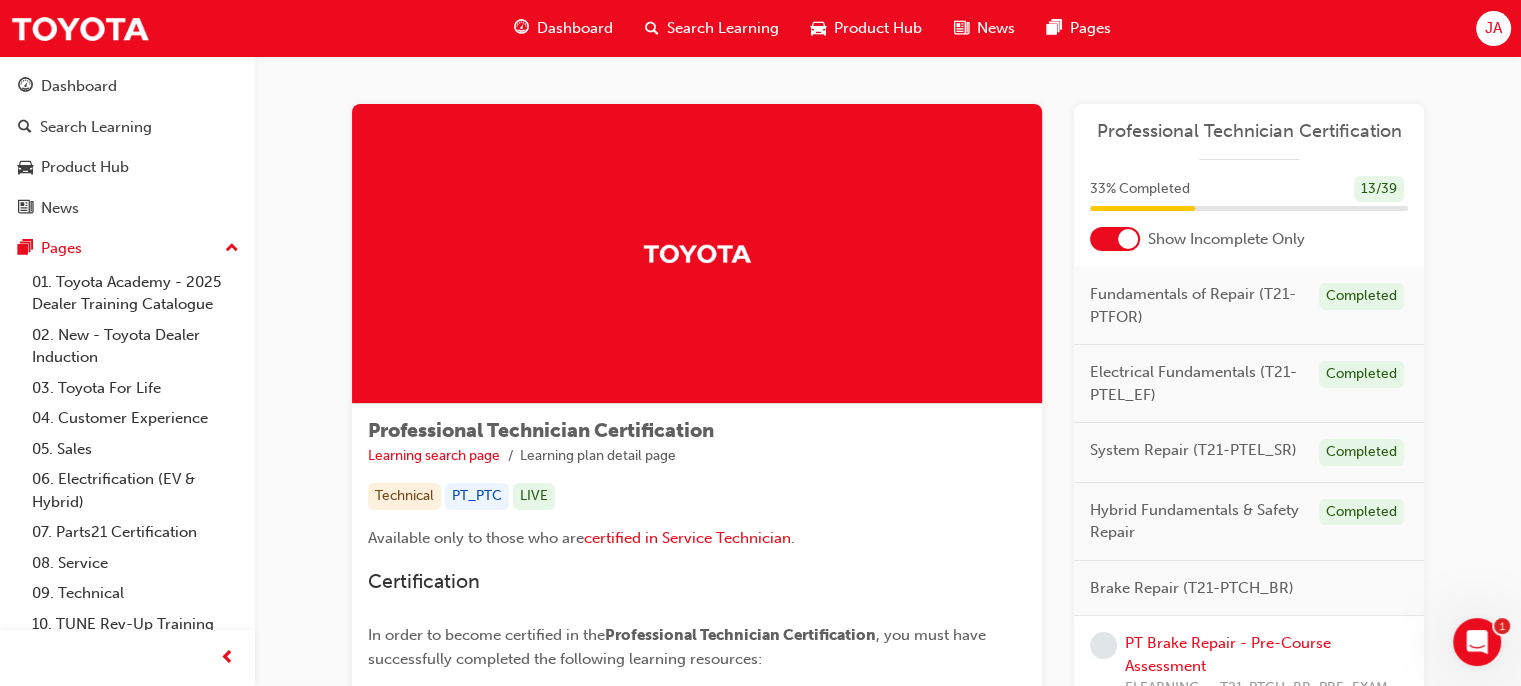 click on "PT Brake Repair - Pre-Course Assessment ELEARNING T21-PTCH_BR_PRE_EXAM" at bounding box center [1266, 666] 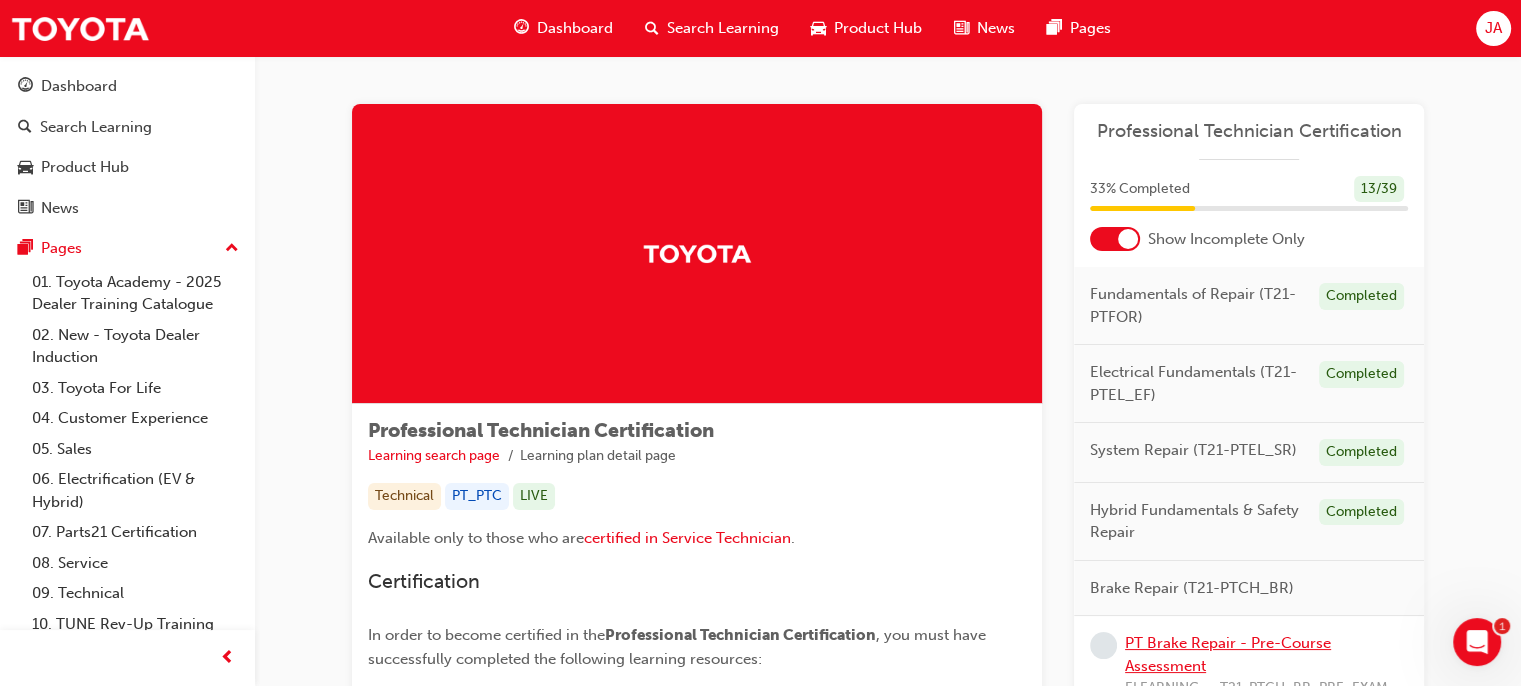 click on "PT Brake Repair - Pre-Course Assessment" at bounding box center [1228, 654] 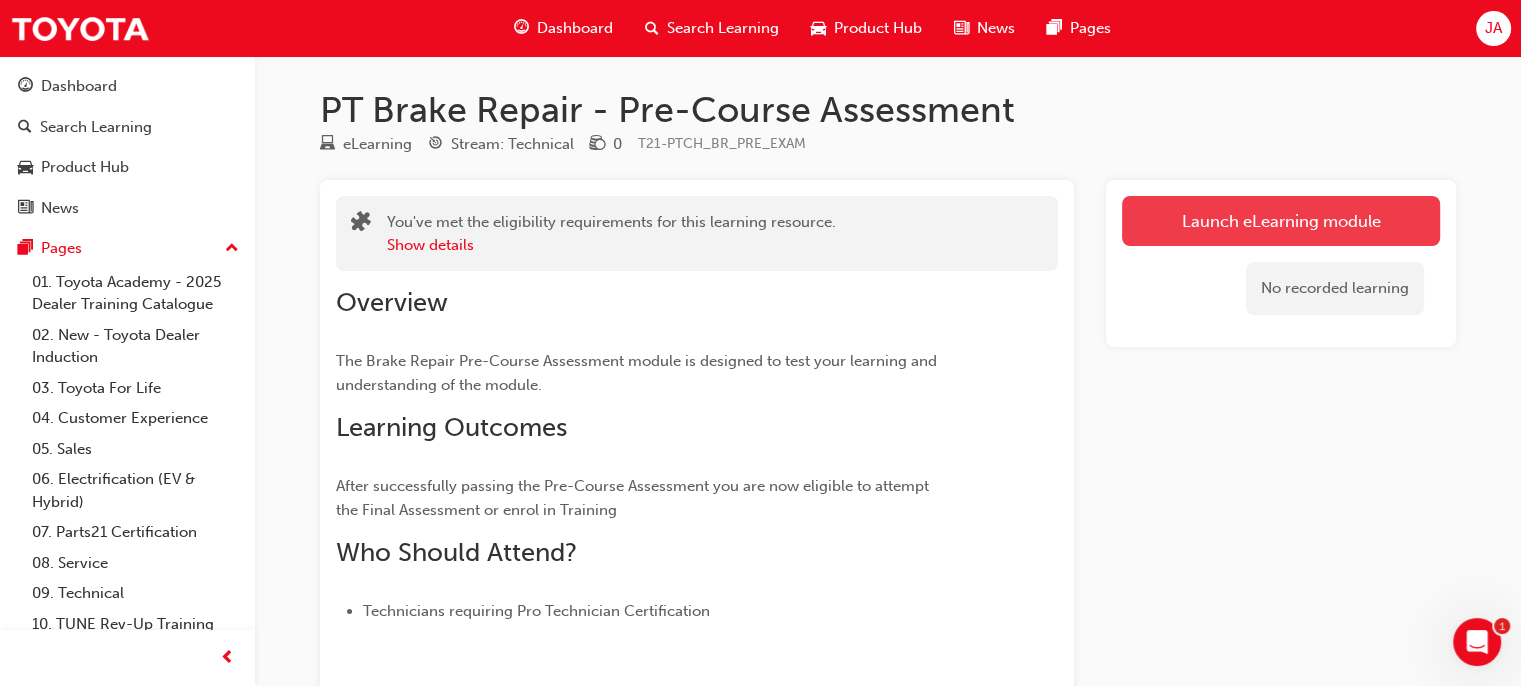 click on "Launch eLearning module" at bounding box center (1281, 221) 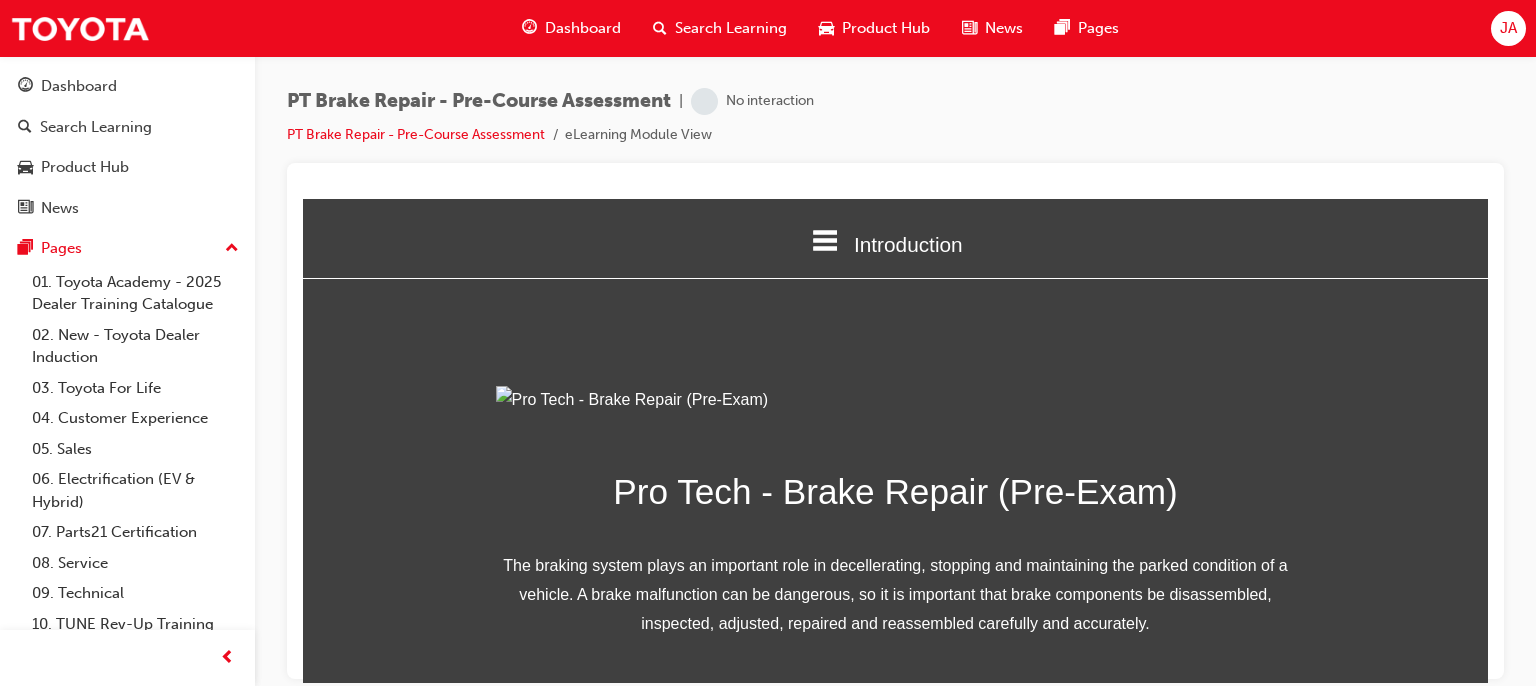 scroll, scrollTop: 0, scrollLeft: 0, axis: both 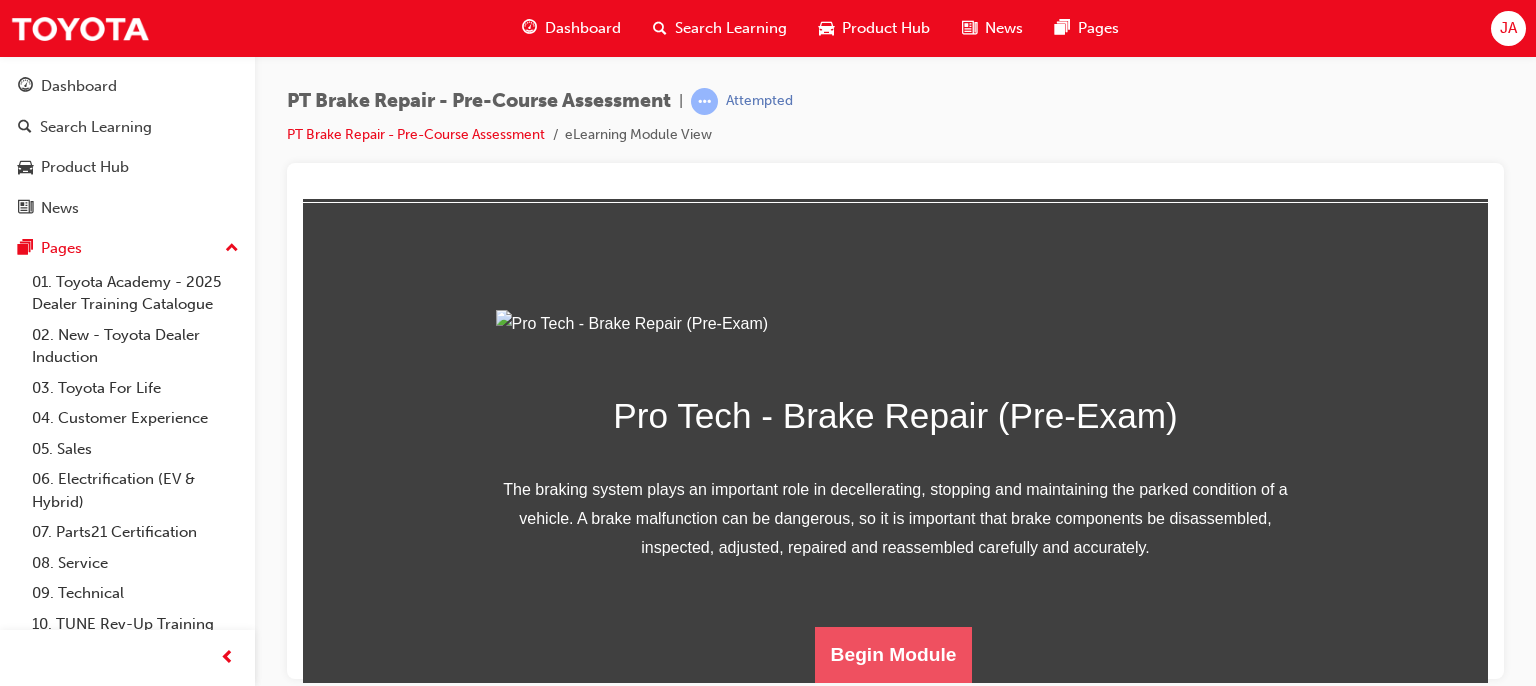 click on "Begin Module" at bounding box center [894, 654] 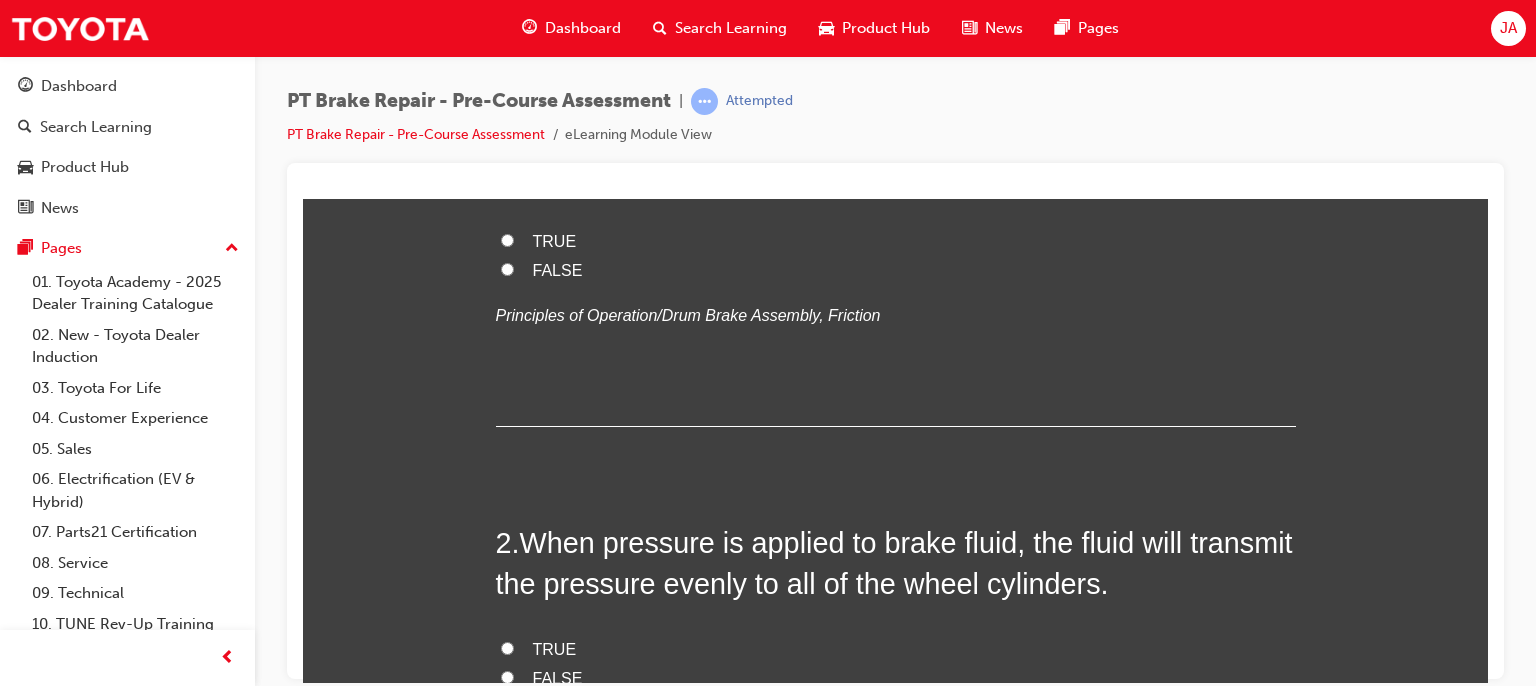 scroll, scrollTop: 0, scrollLeft: 0, axis: both 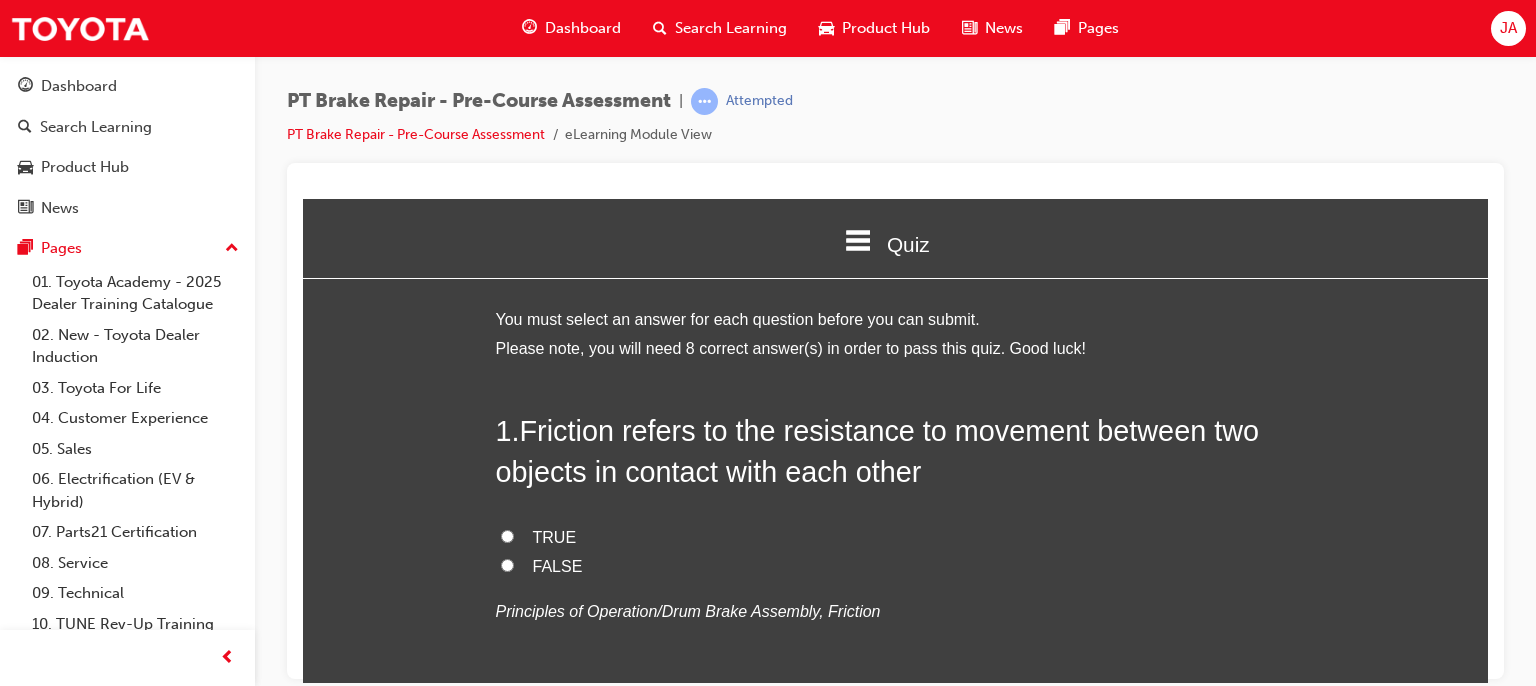 click on "TRUE" at bounding box center [555, 536] 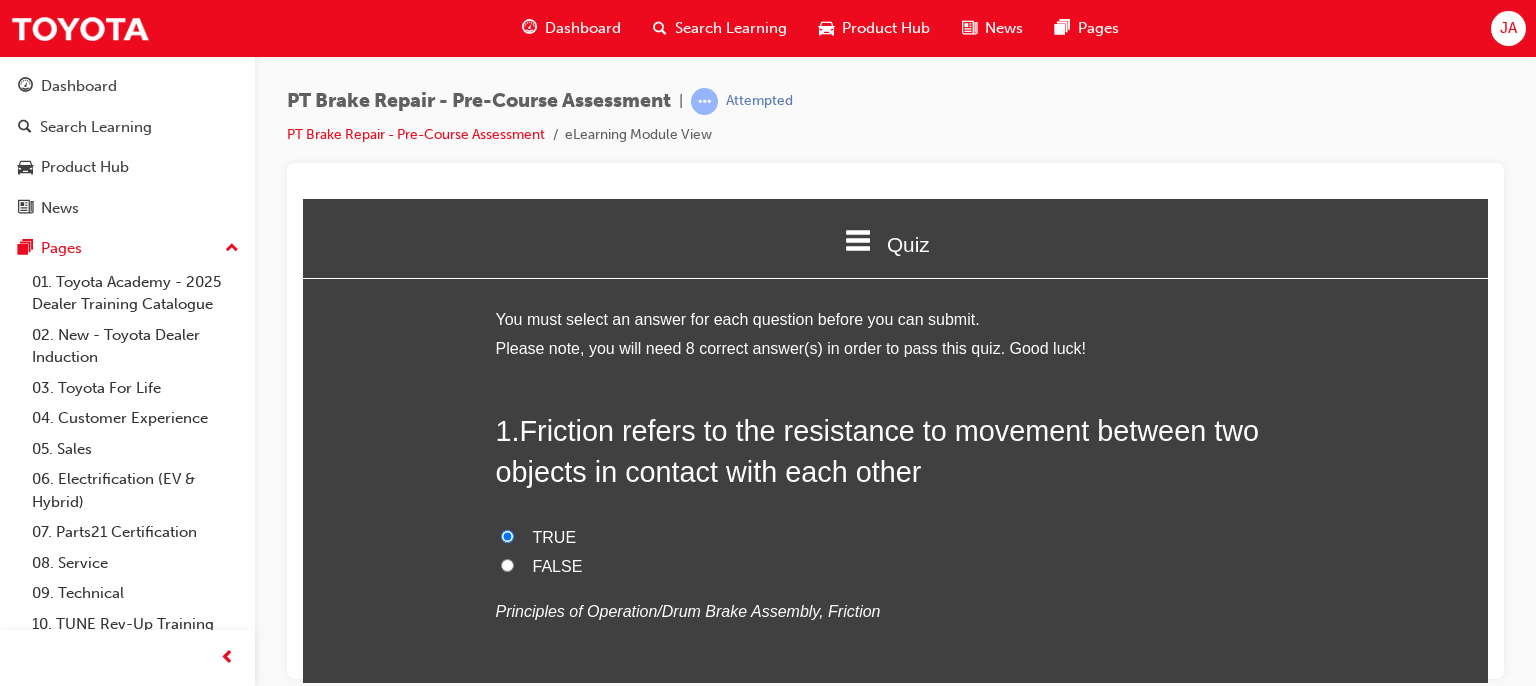 radio on "true" 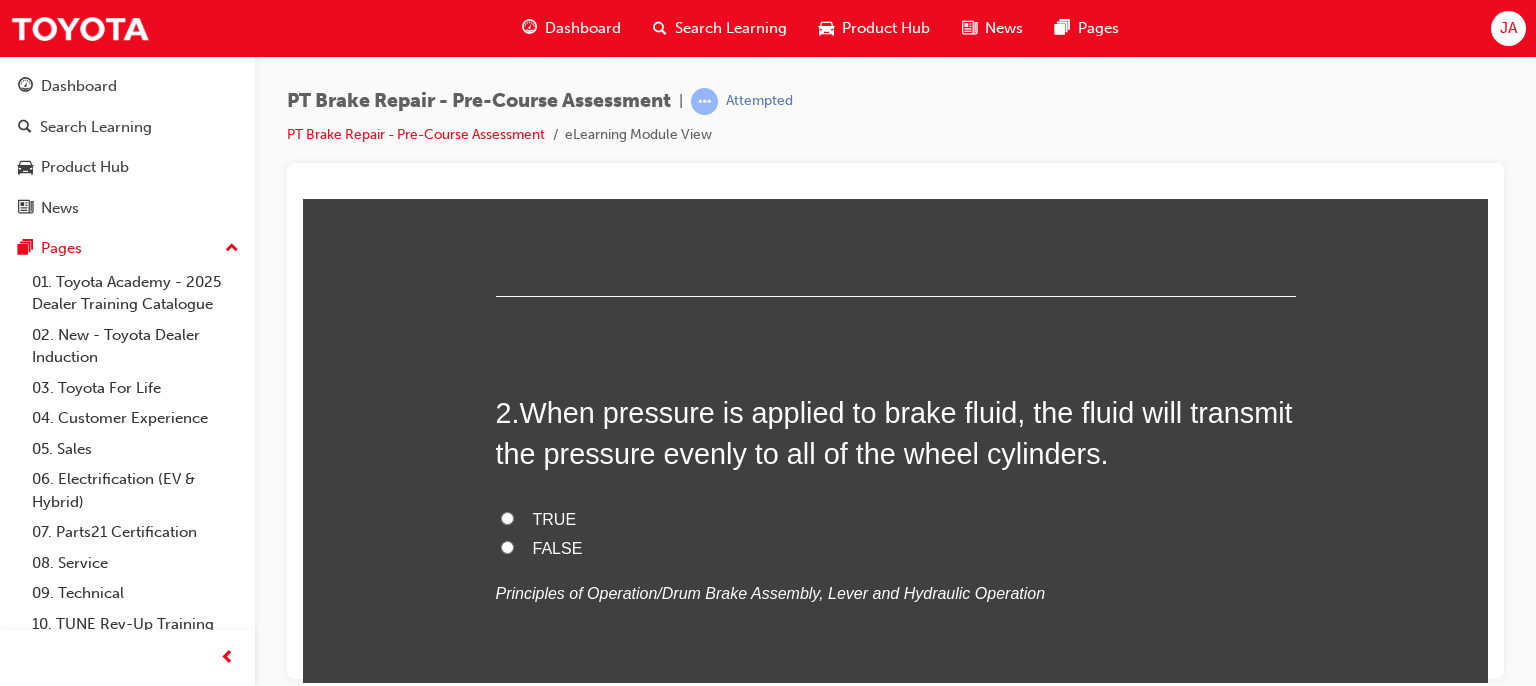 scroll, scrollTop: 440, scrollLeft: 0, axis: vertical 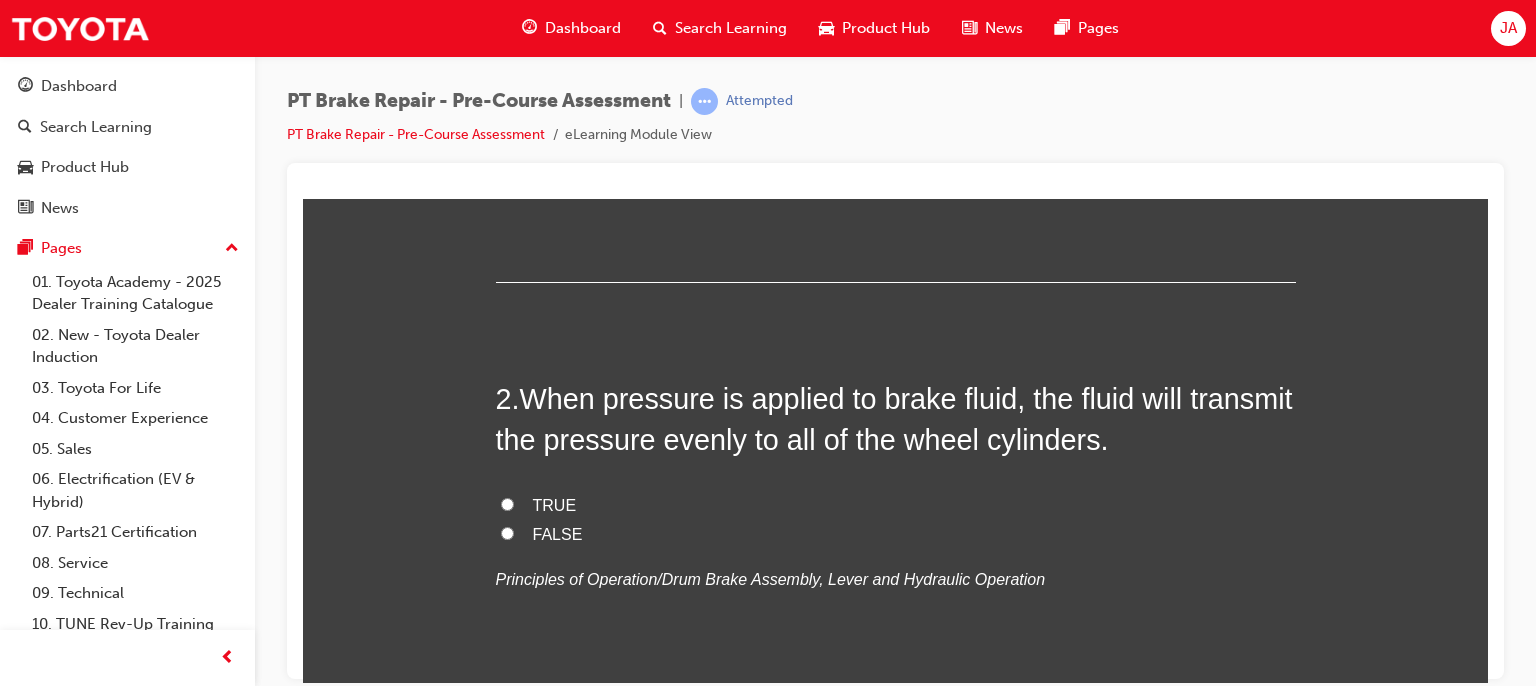 click on "TRUE" at bounding box center [507, 503] 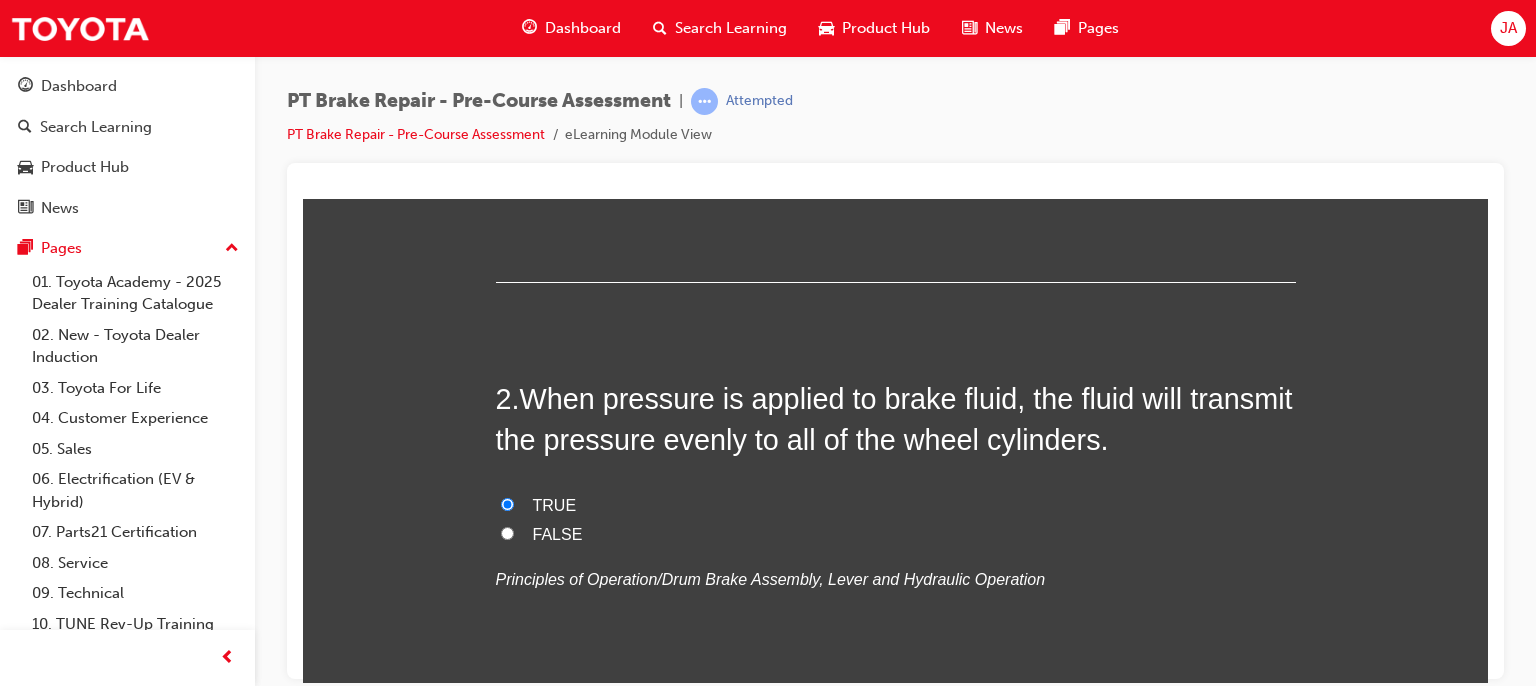 radio on "true" 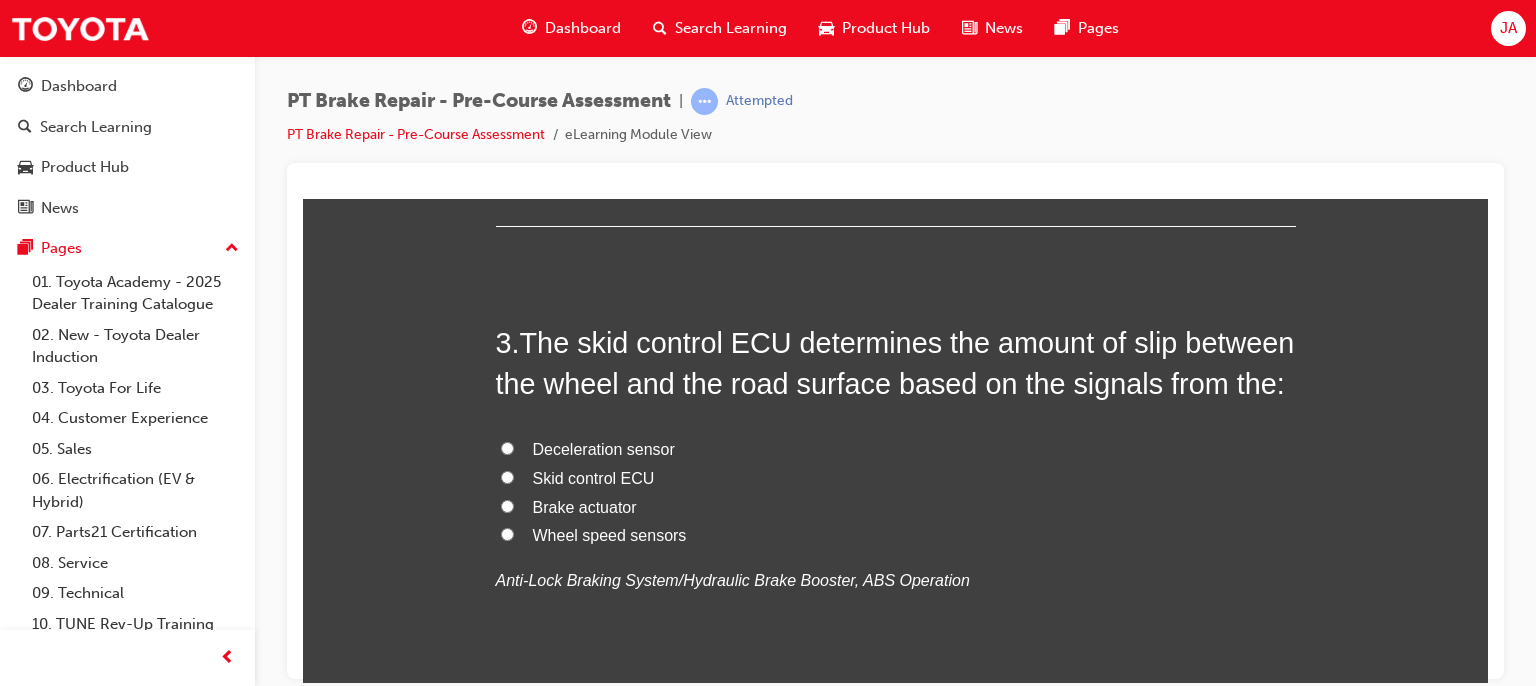 scroll, scrollTop: 932, scrollLeft: 0, axis: vertical 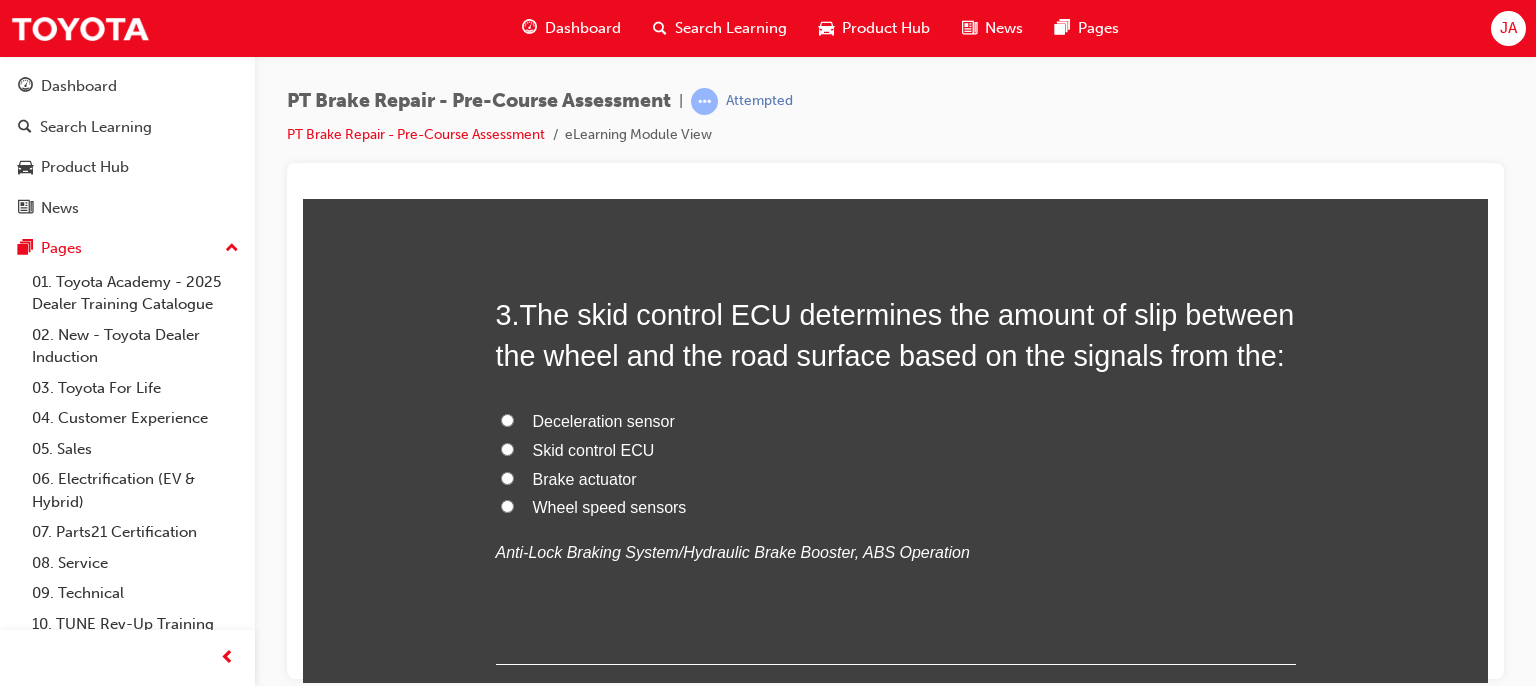 click on "Wheel speed sensors" at bounding box center [610, 506] 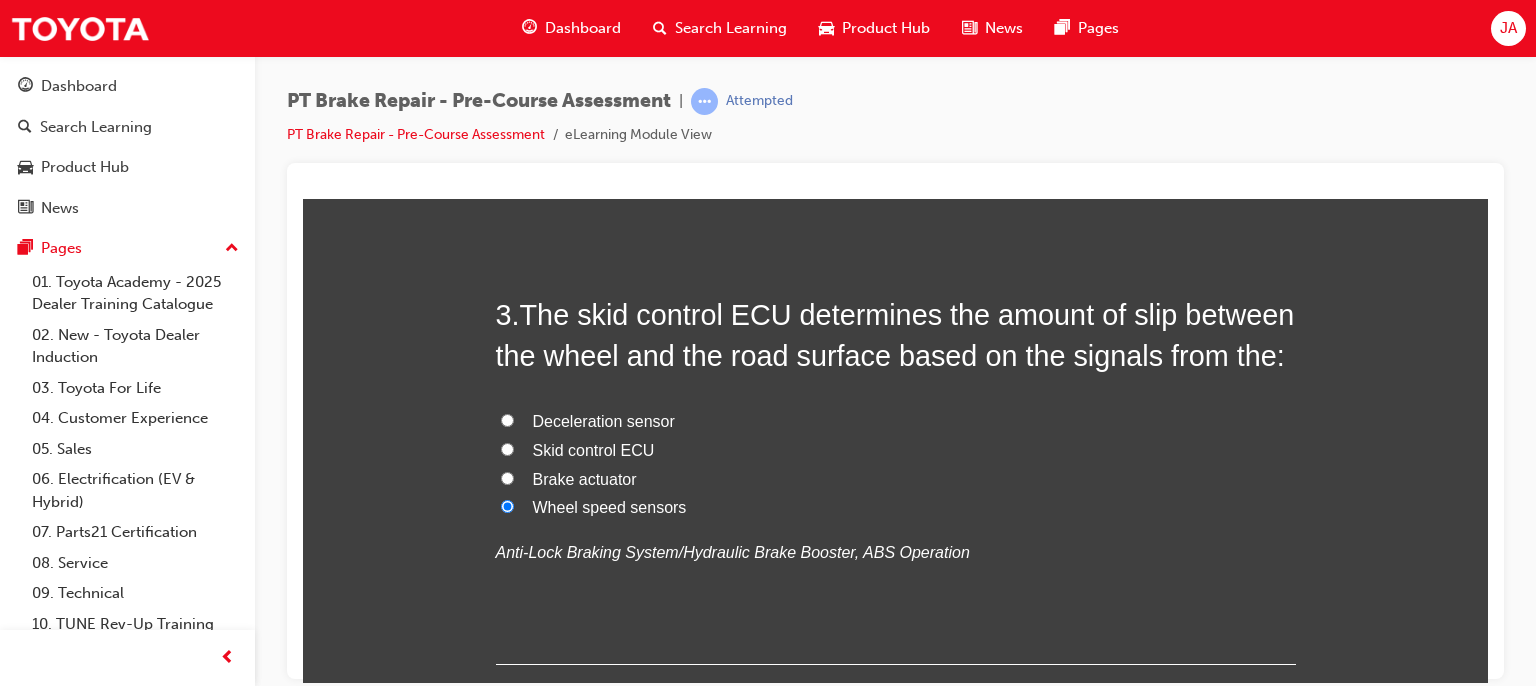 radio on "true" 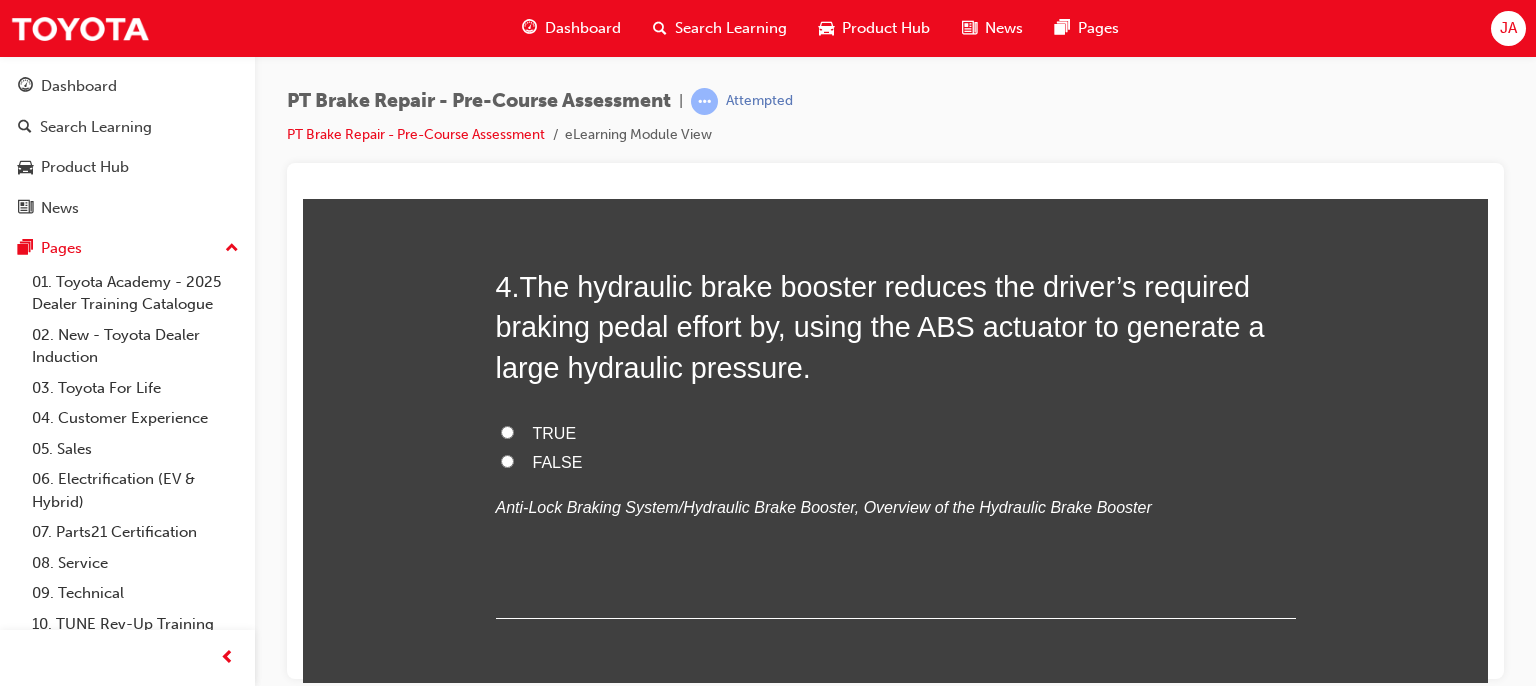 scroll, scrollTop: 1466, scrollLeft: 0, axis: vertical 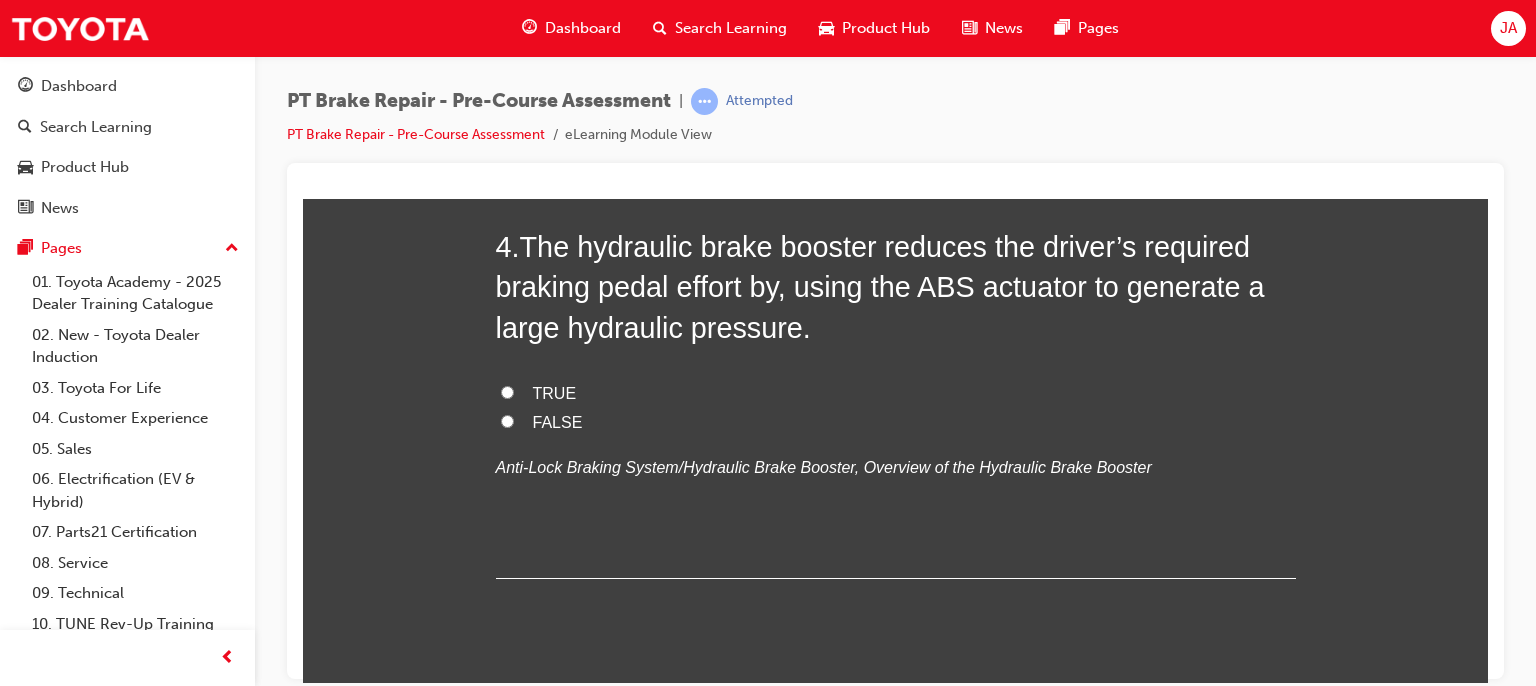 click on "TRUE" at bounding box center (555, 392) 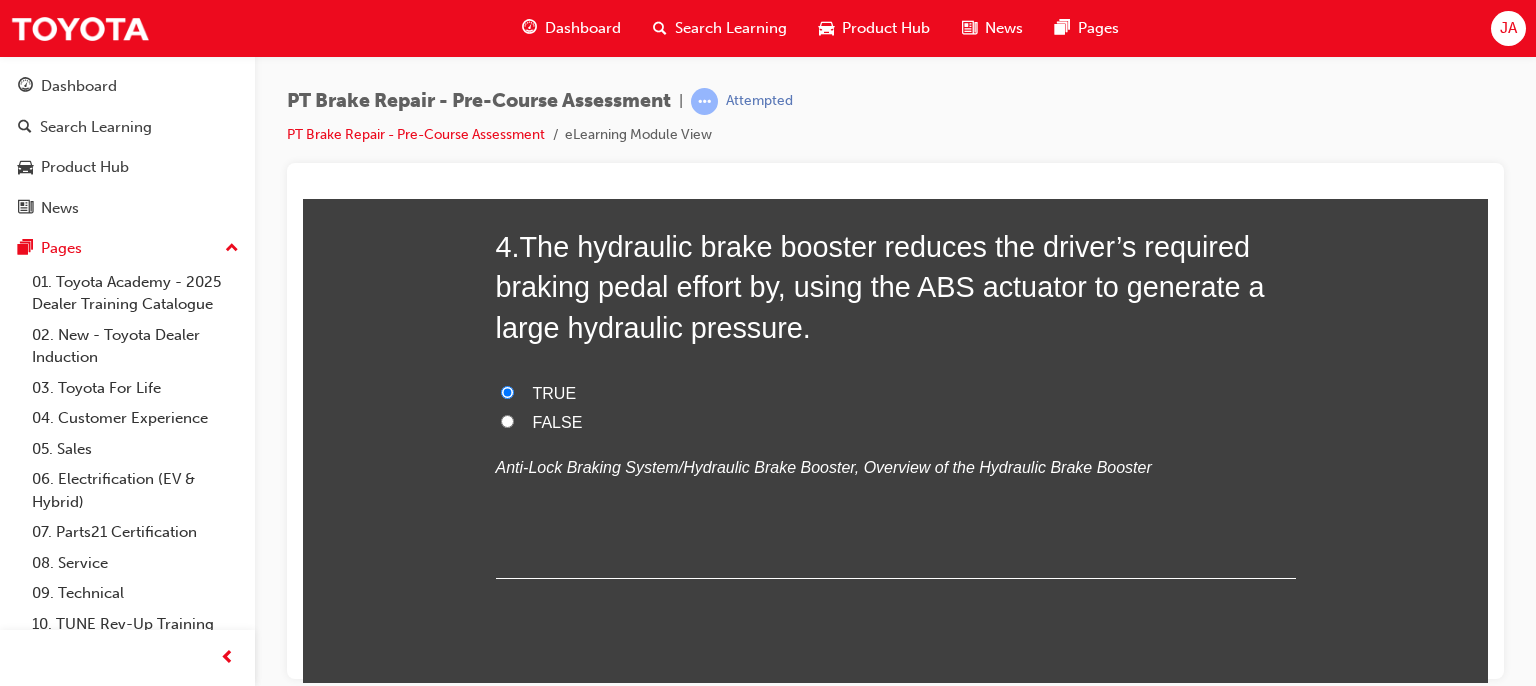 radio on "true" 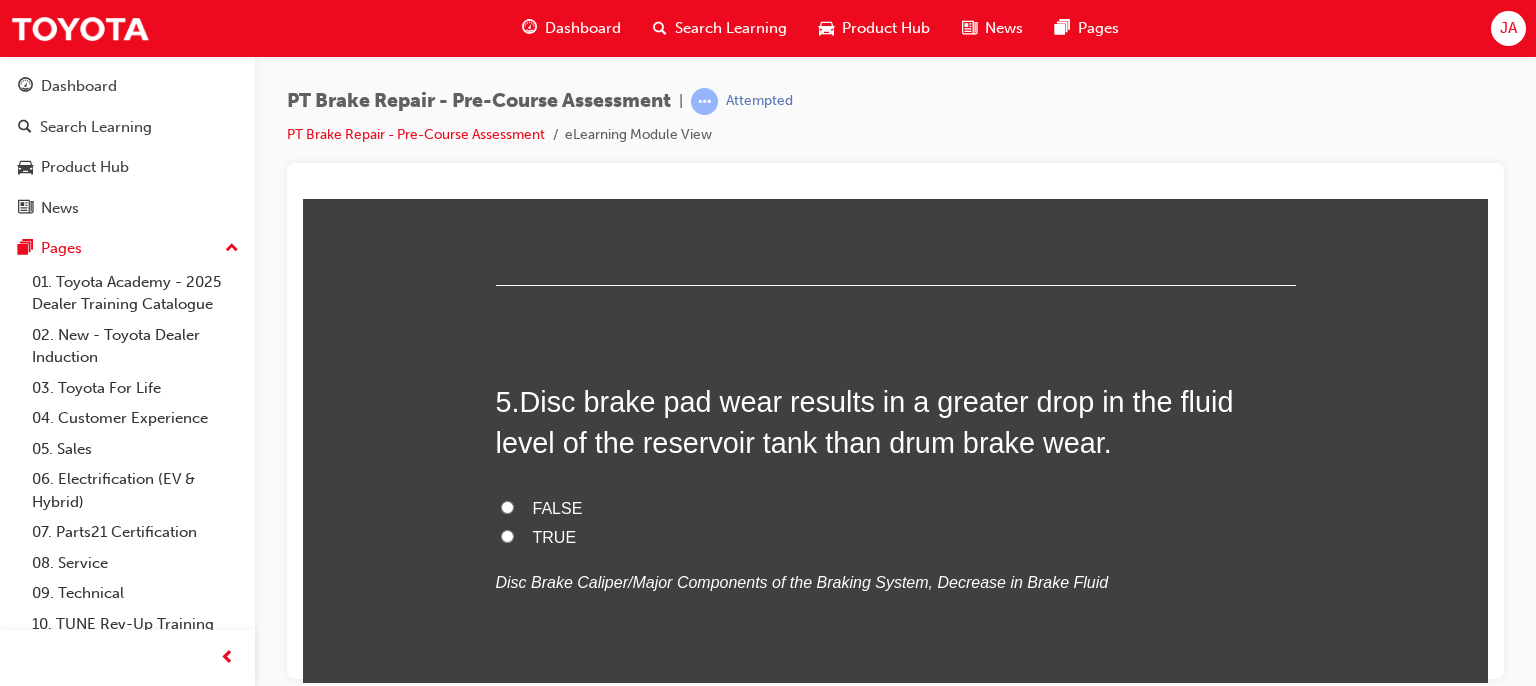 scroll, scrollTop: 1786, scrollLeft: 0, axis: vertical 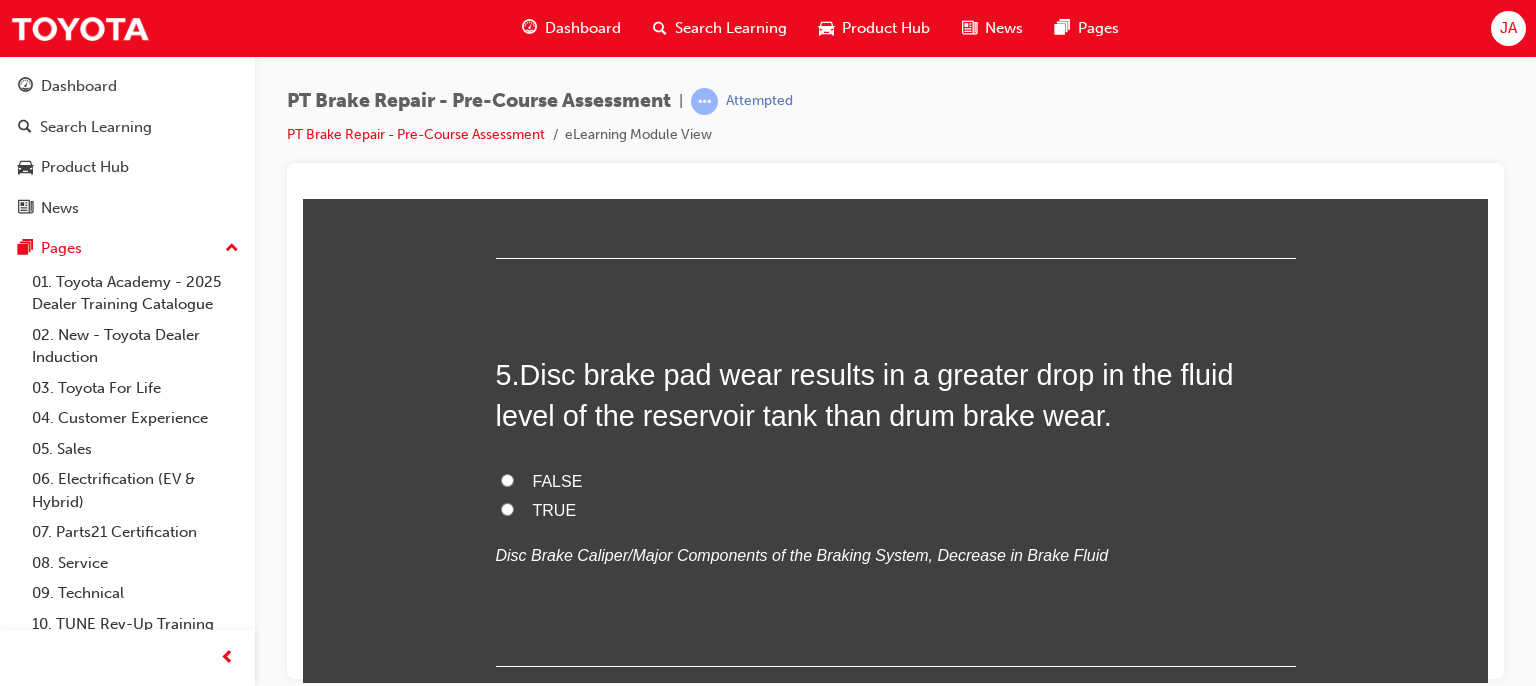 click on "FALSE" at bounding box center (558, 480) 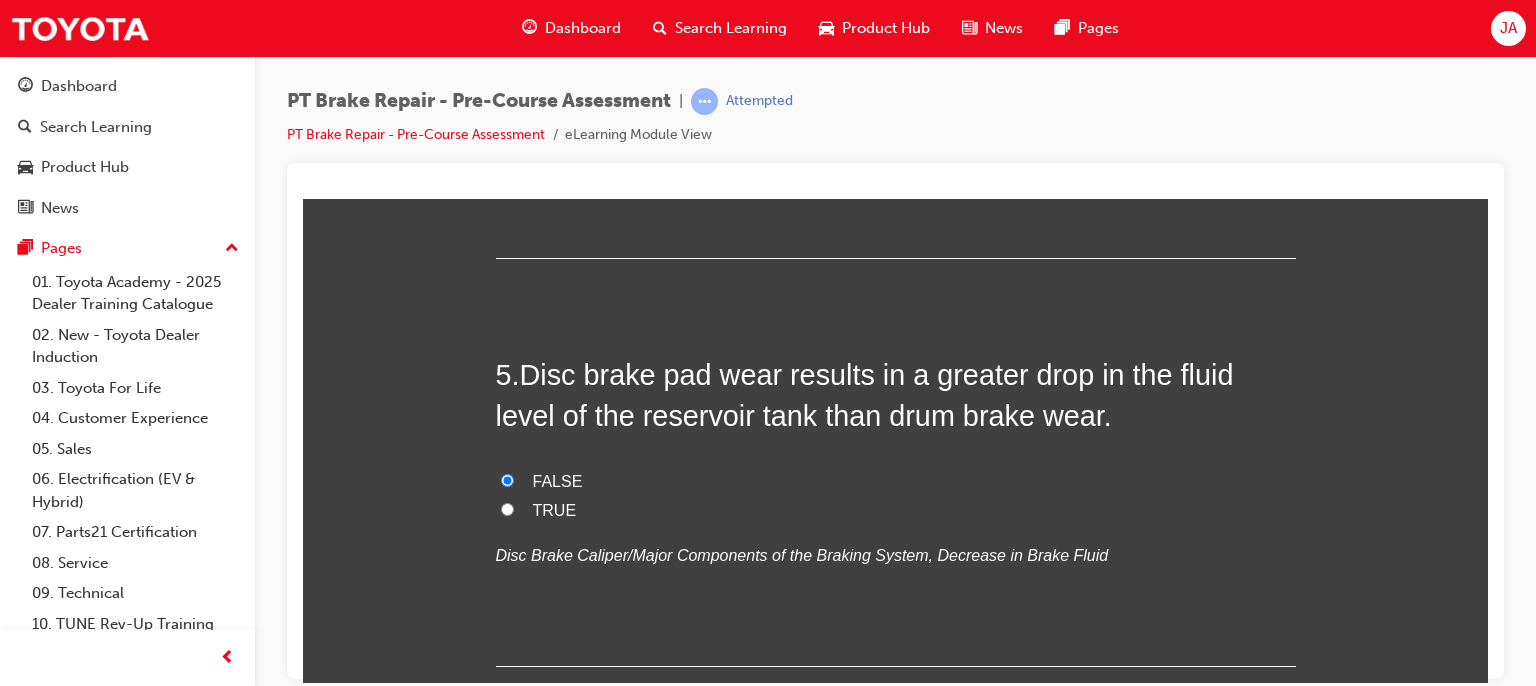 radio on "true" 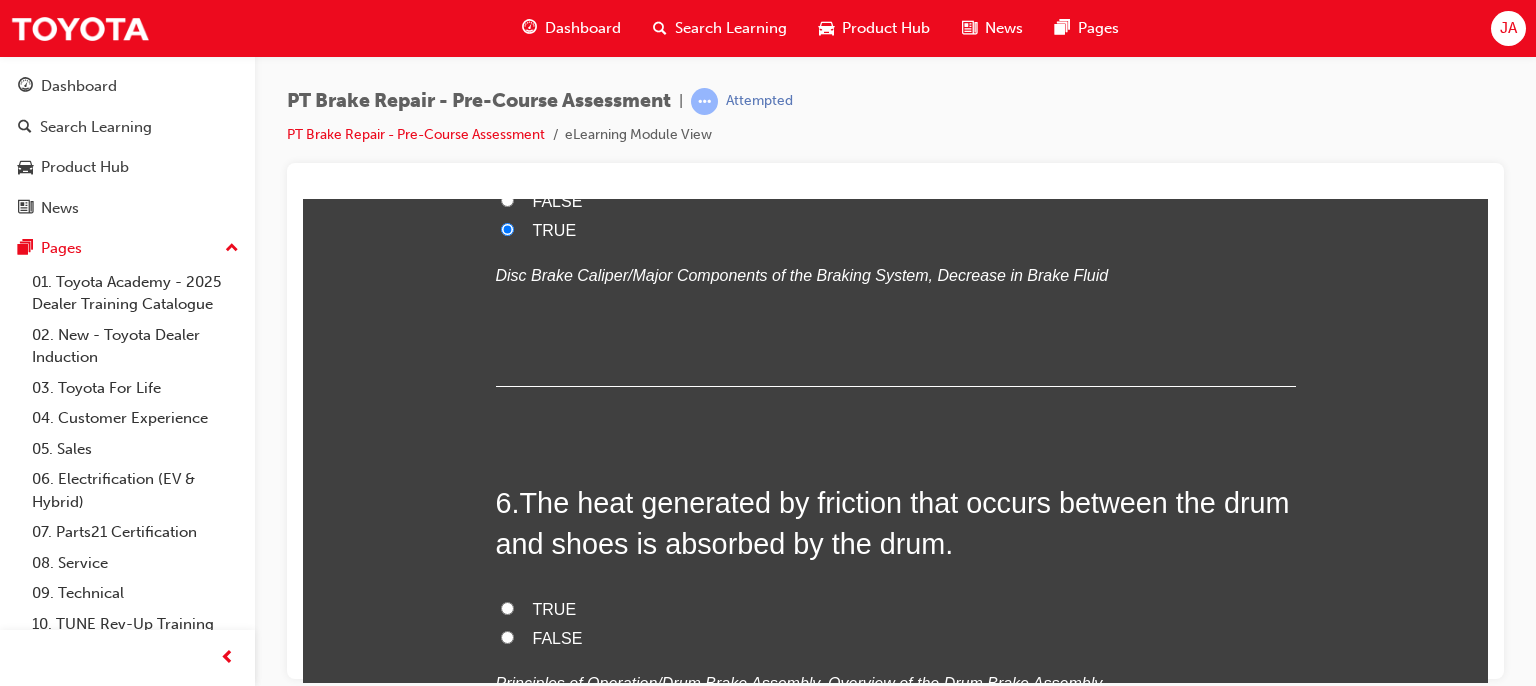 scroll, scrollTop: 2199, scrollLeft: 0, axis: vertical 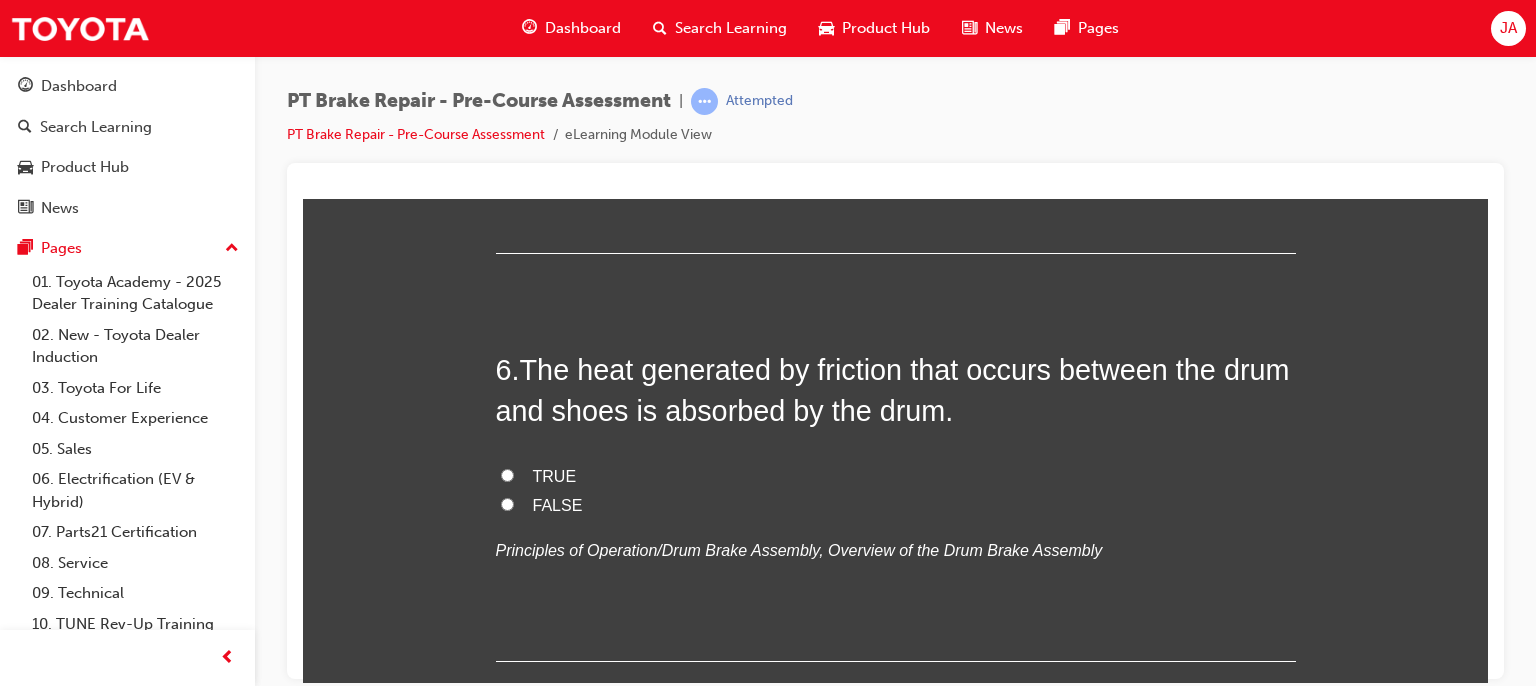 click on "TRUE" at bounding box center [507, 474] 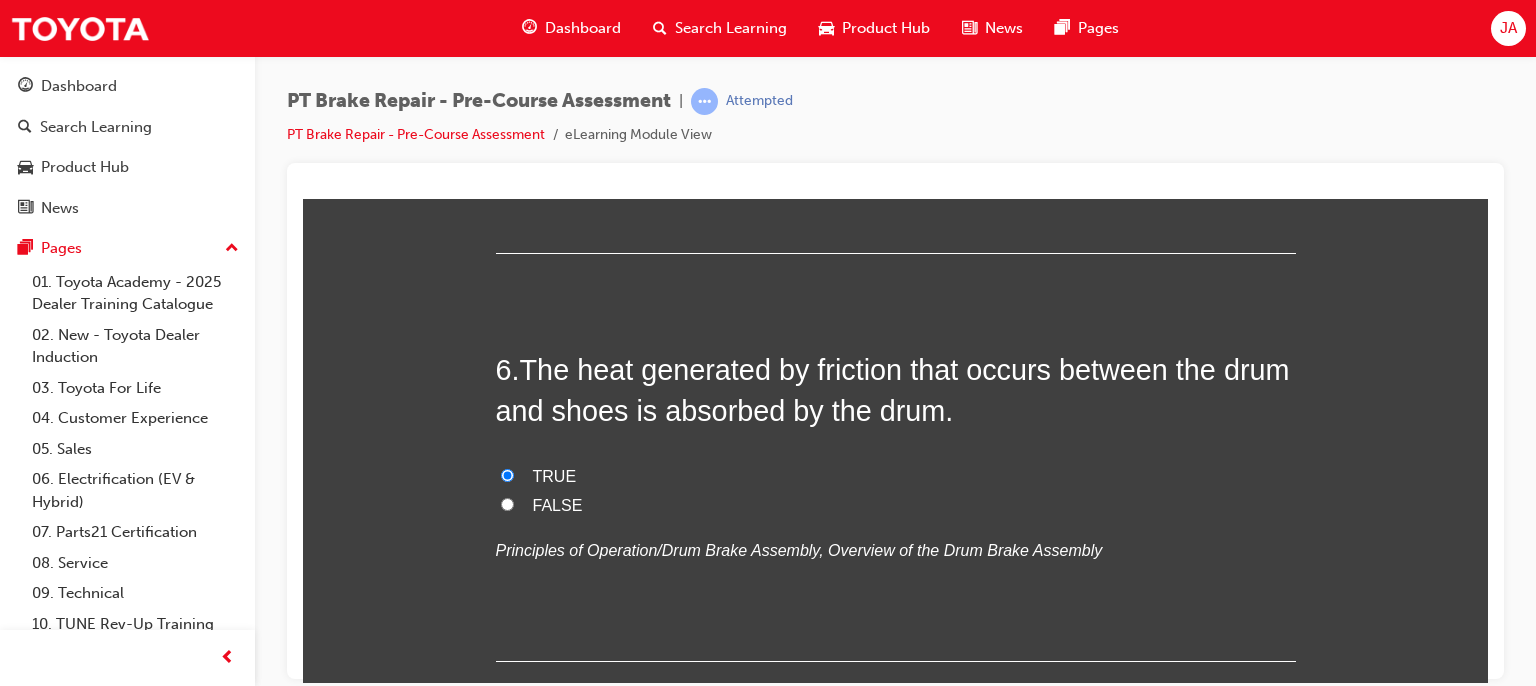 radio on "true" 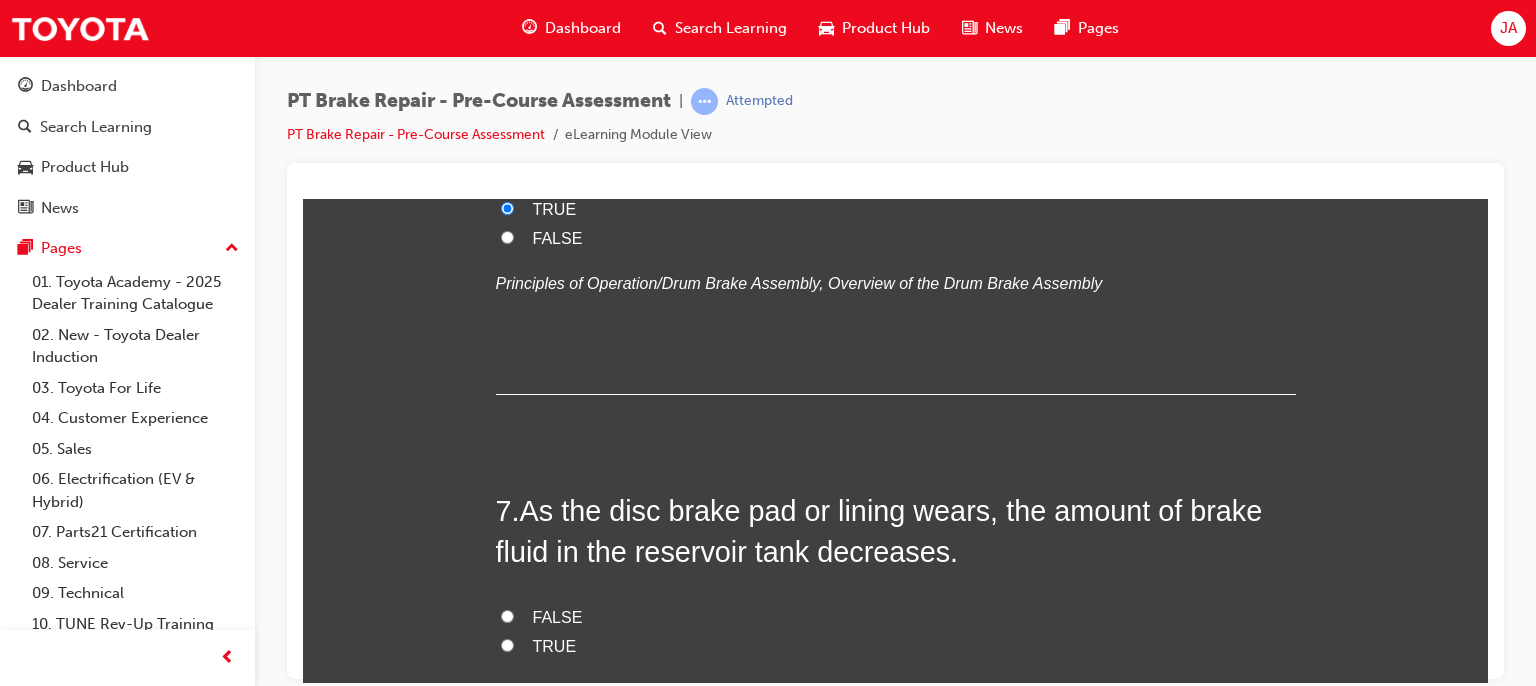 scroll, scrollTop: 2626, scrollLeft: 0, axis: vertical 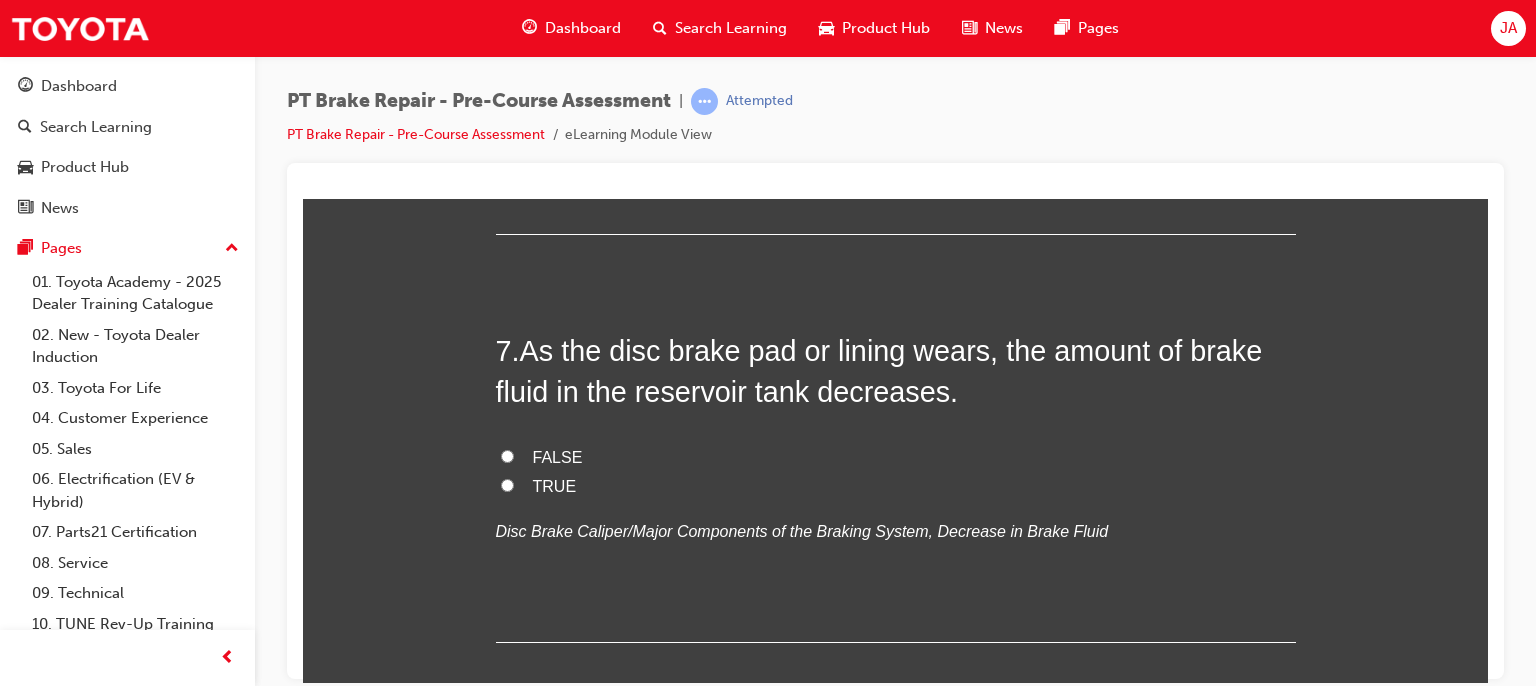 click on "TRUE" at bounding box center [555, 485] 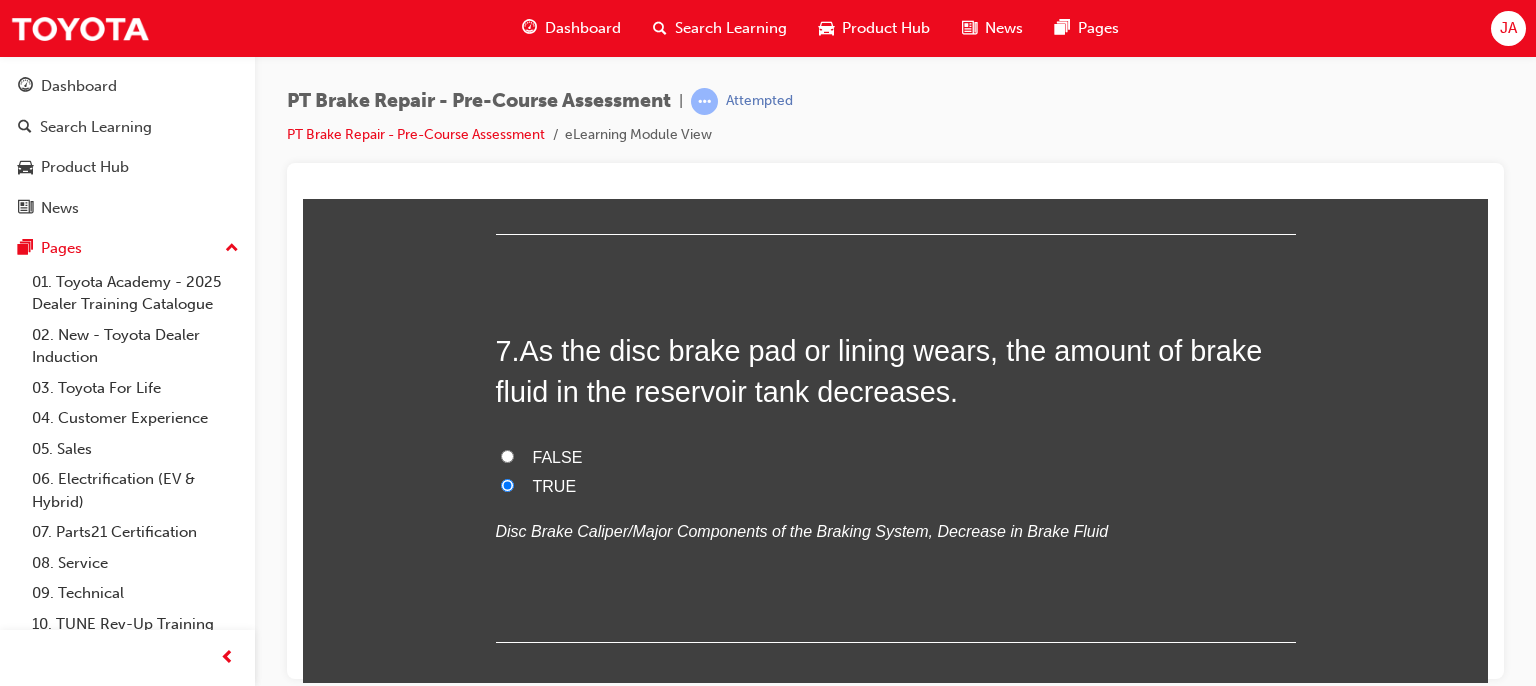radio on "true" 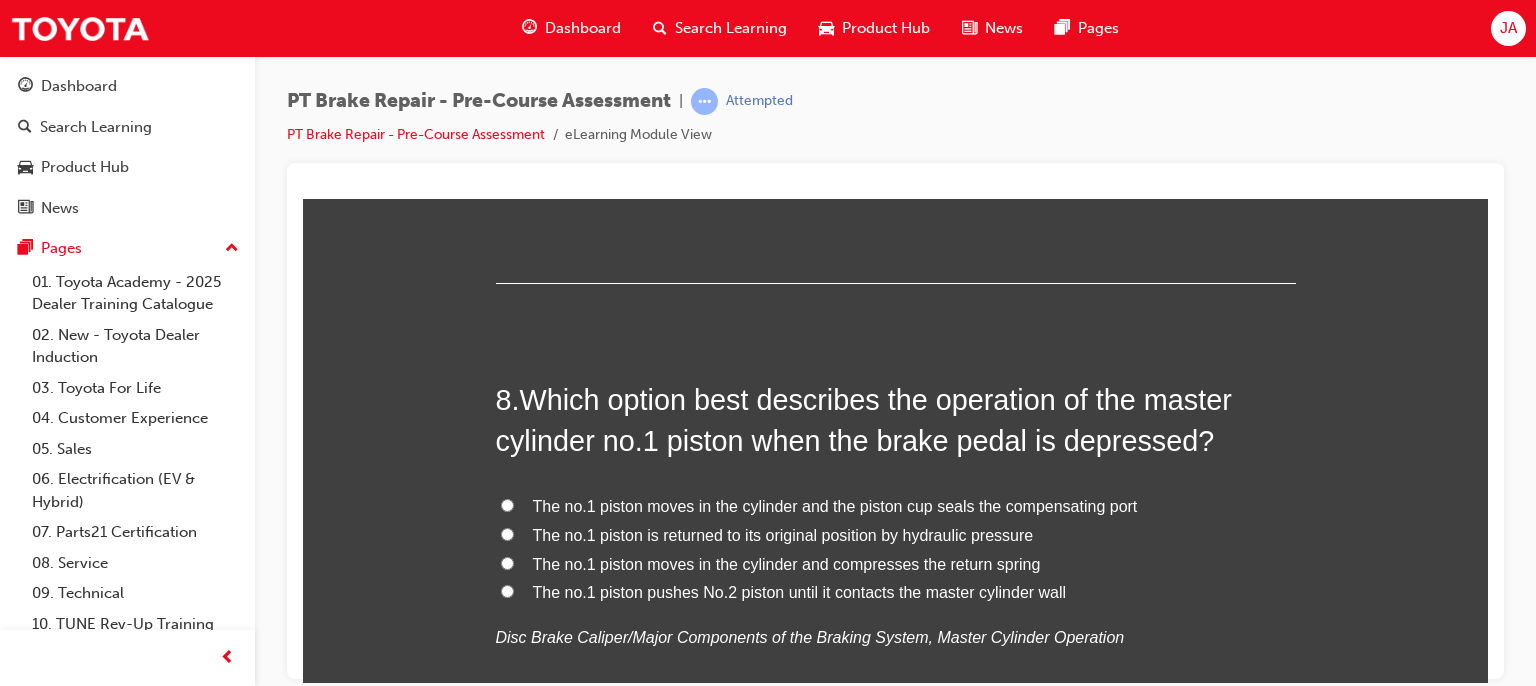 scroll, scrollTop: 3025, scrollLeft: 0, axis: vertical 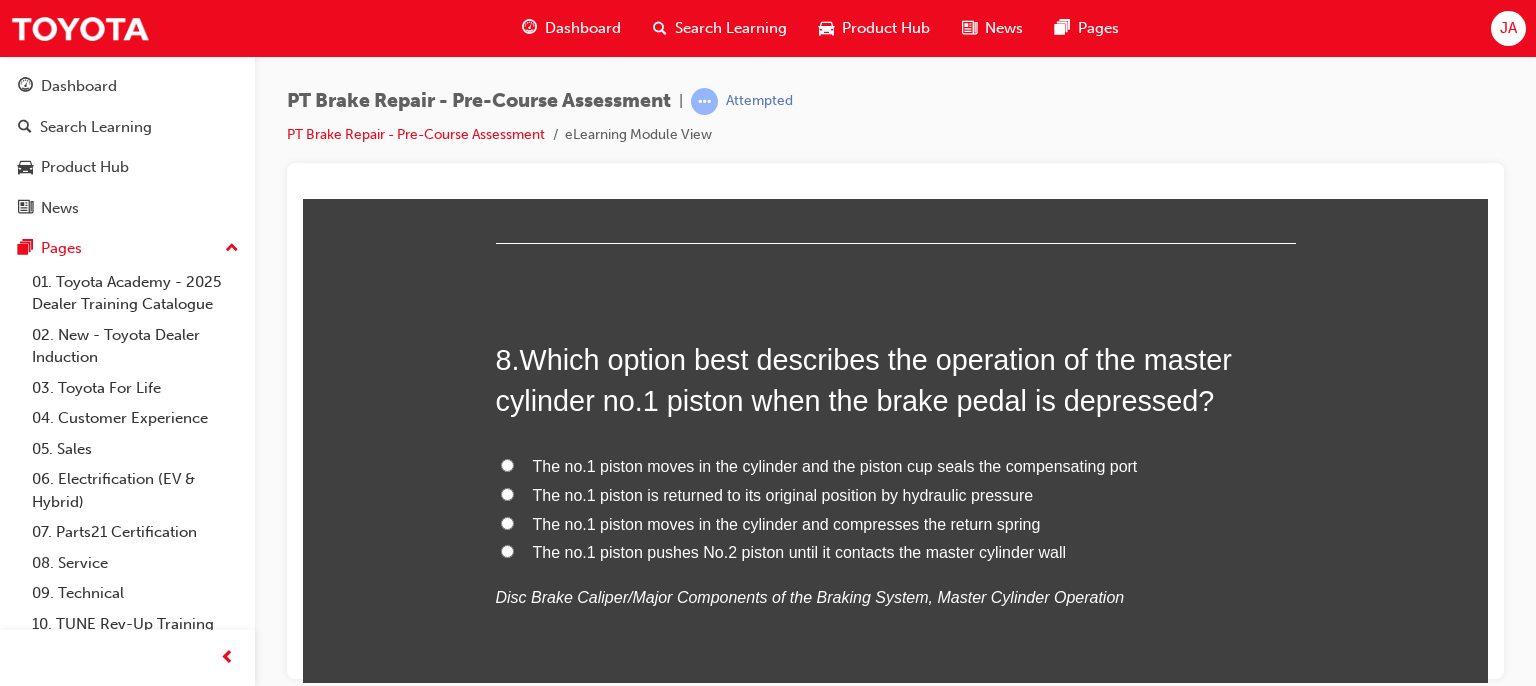 click on "The no.1 piston moves in the cylinder and the piston cup seals the compensating port" at bounding box center [835, 465] 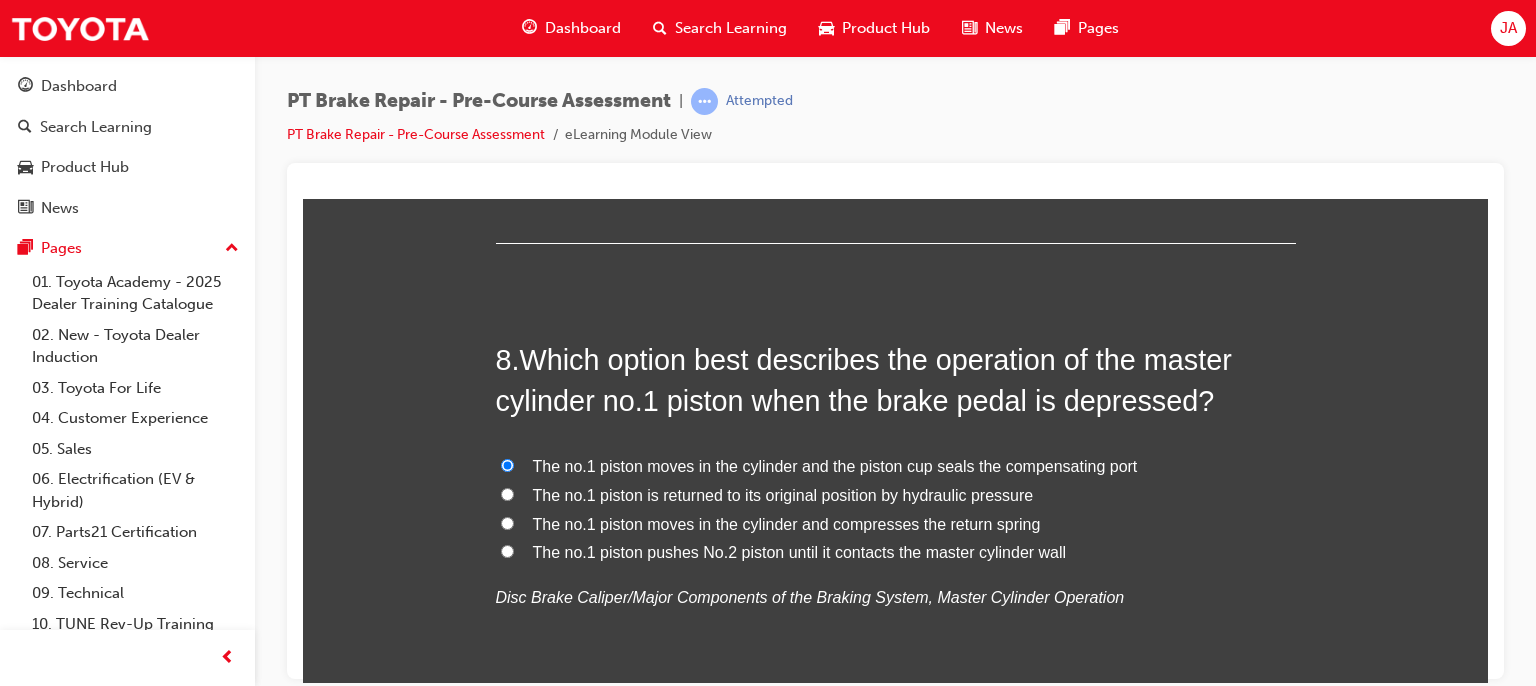 radio on "true" 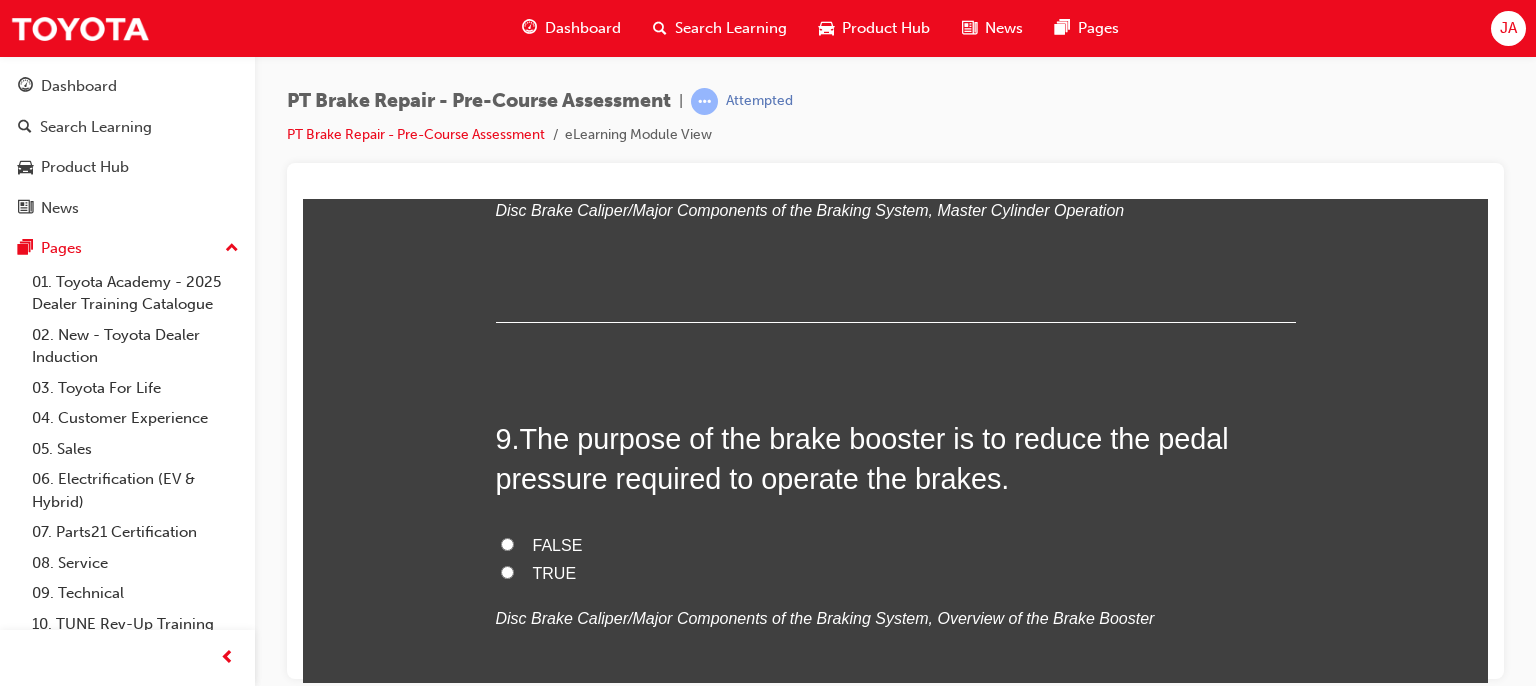 scroll, scrollTop: 3492, scrollLeft: 0, axis: vertical 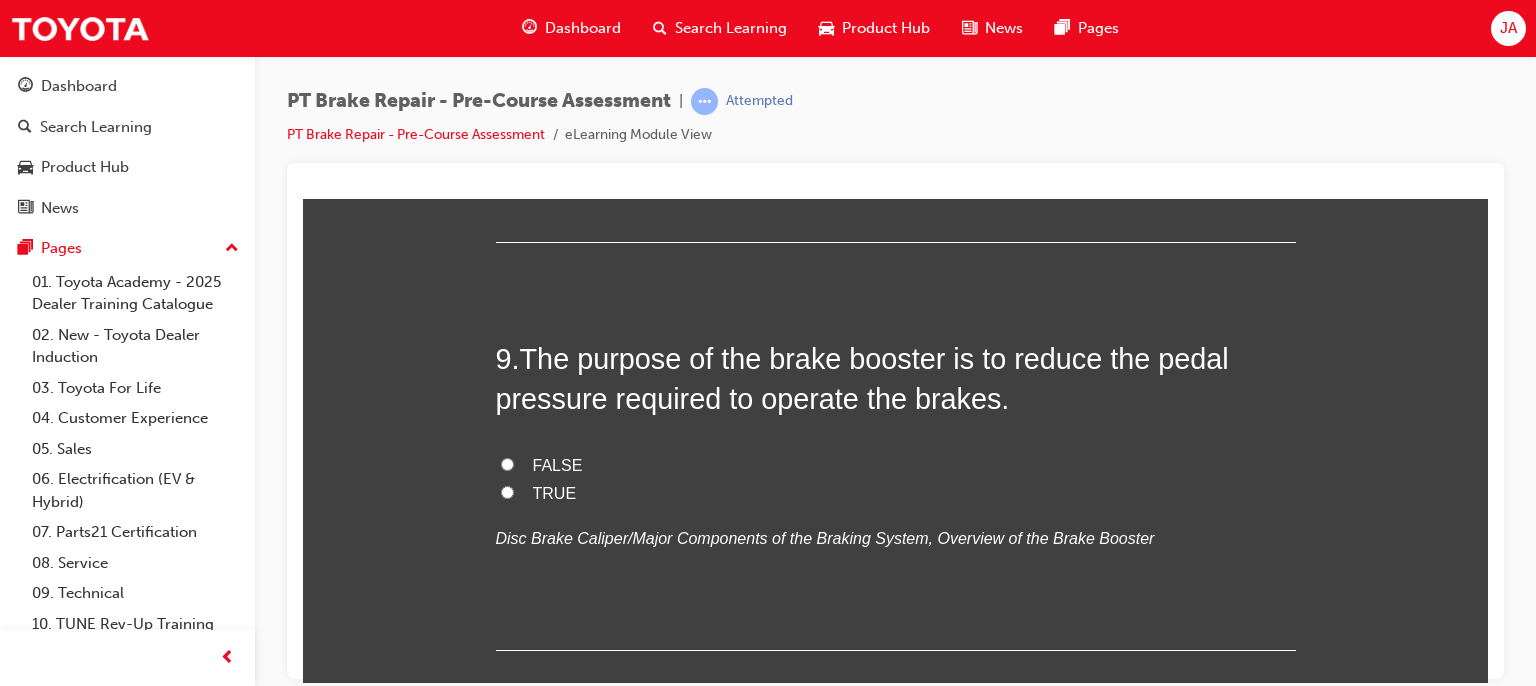click on "FALSE" at bounding box center (507, 463) 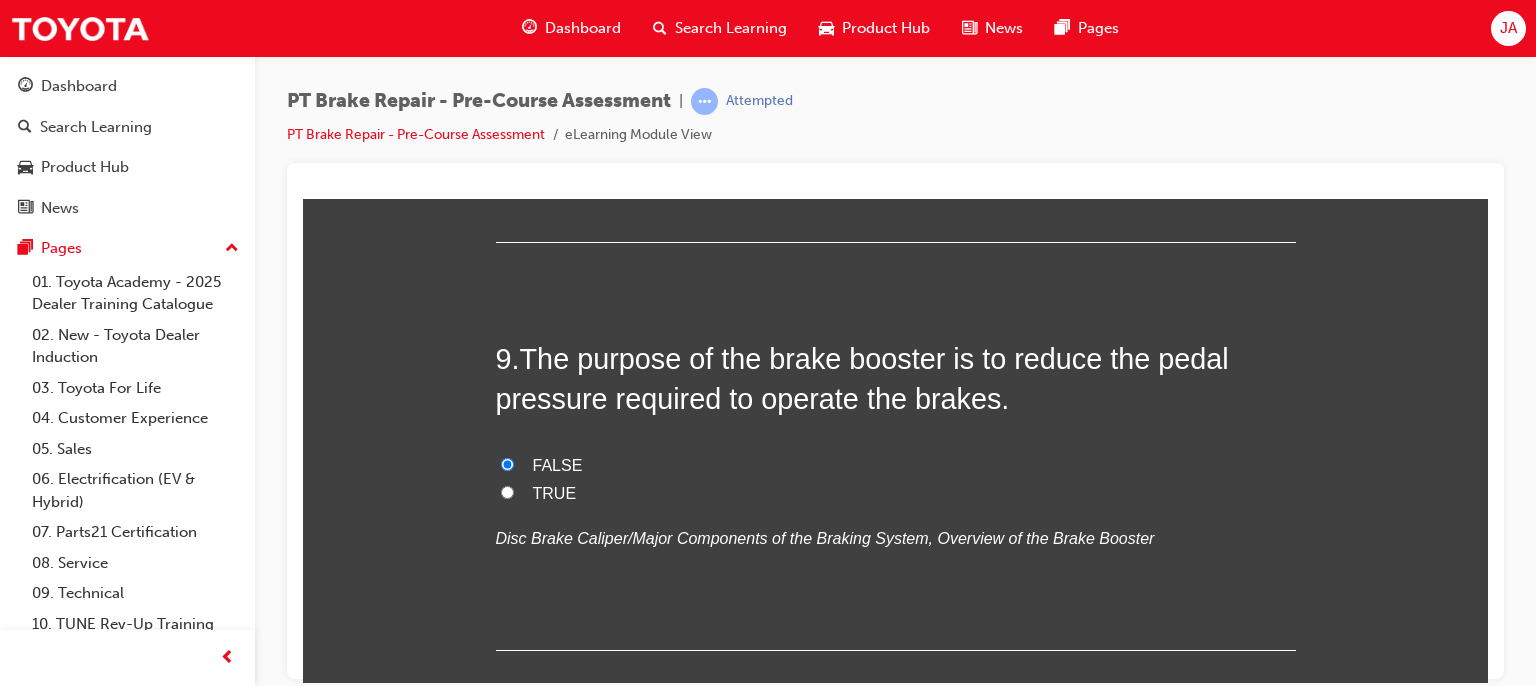 radio on "true" 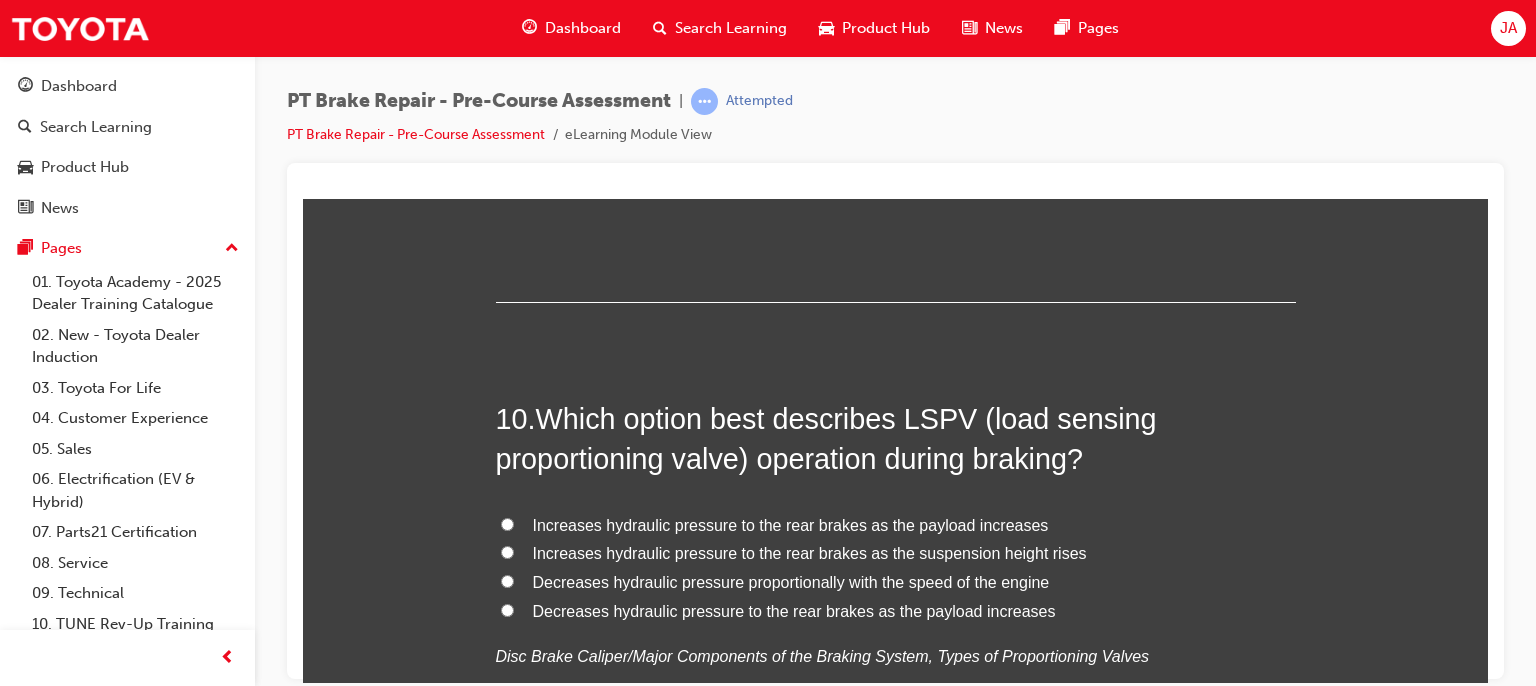 scroll, scrollTop: 3857, scrollLeft: 0, axis: vertical 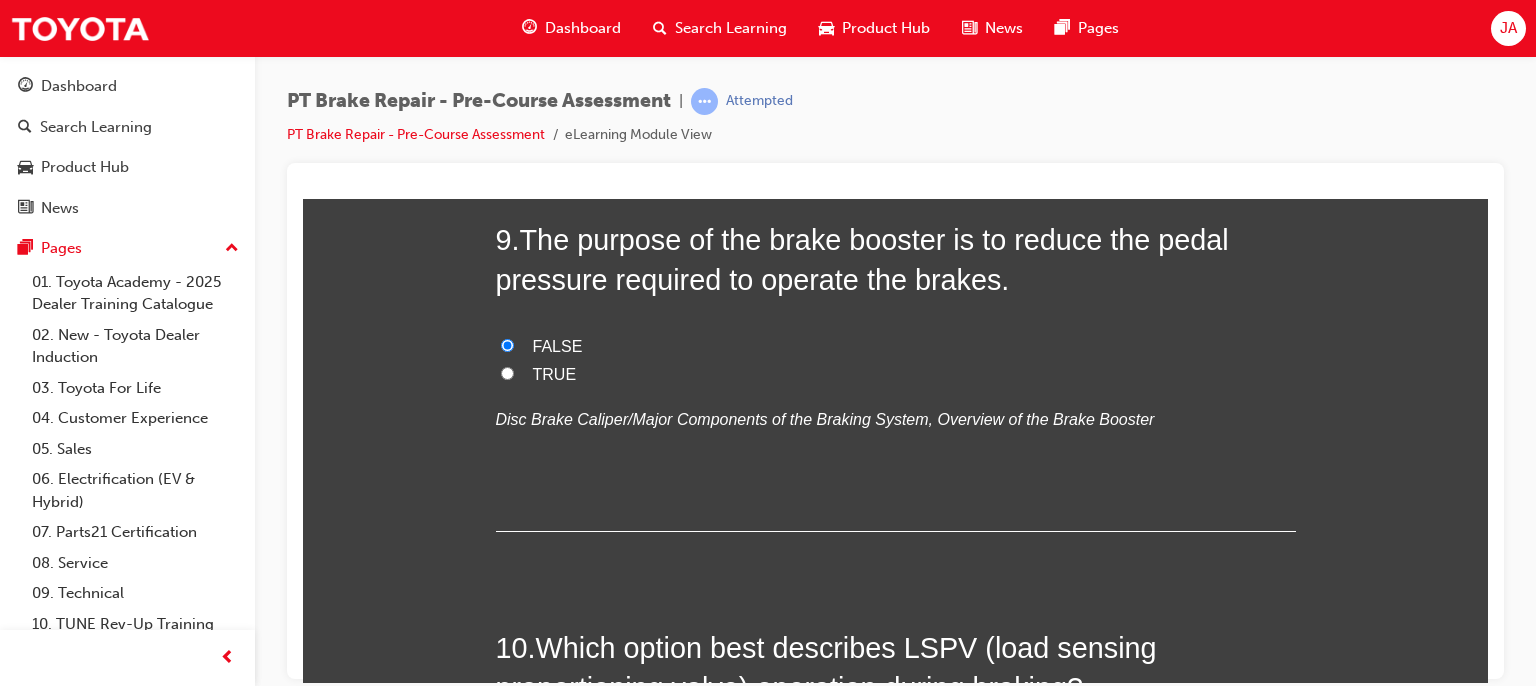 click on "TRUE" at bounding box center (507, 372) 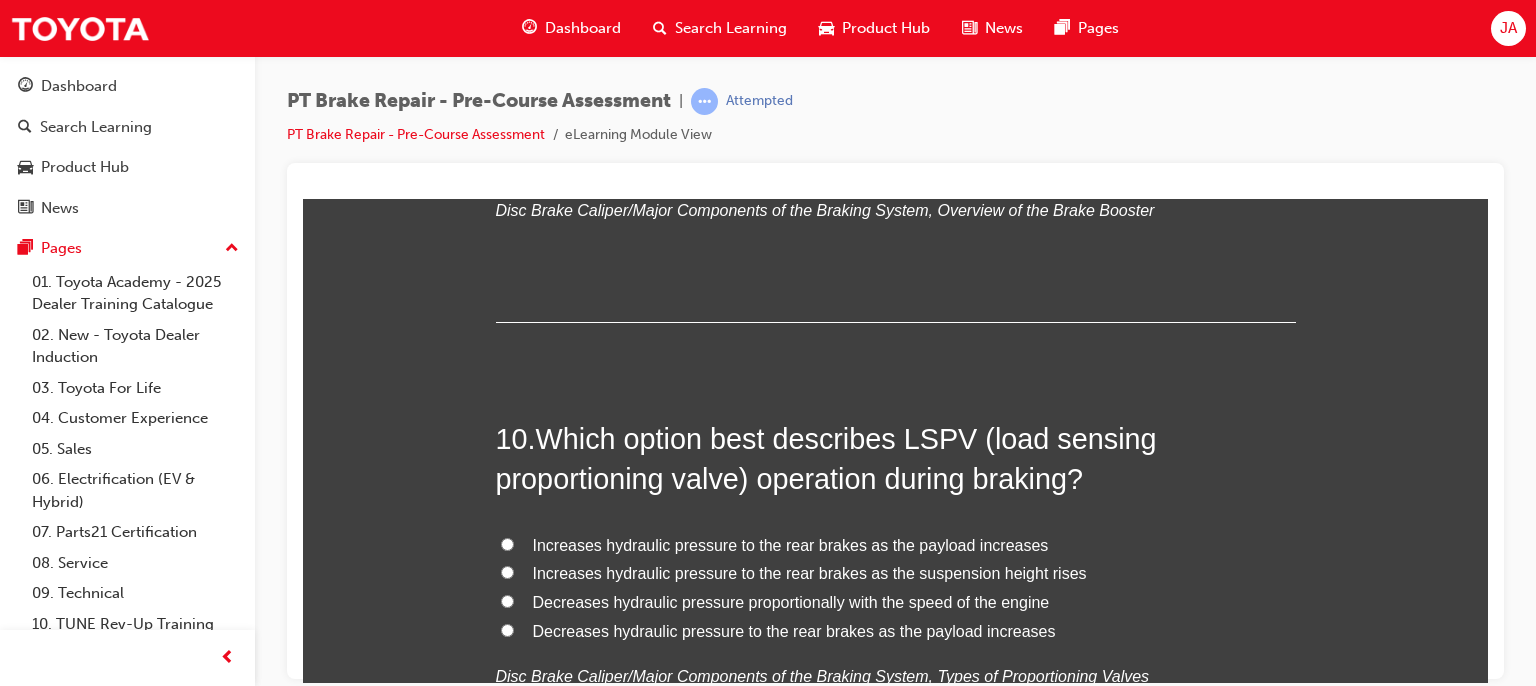 scroll, scrollTop: 3828, scrollLeft: 0, axis: vertical 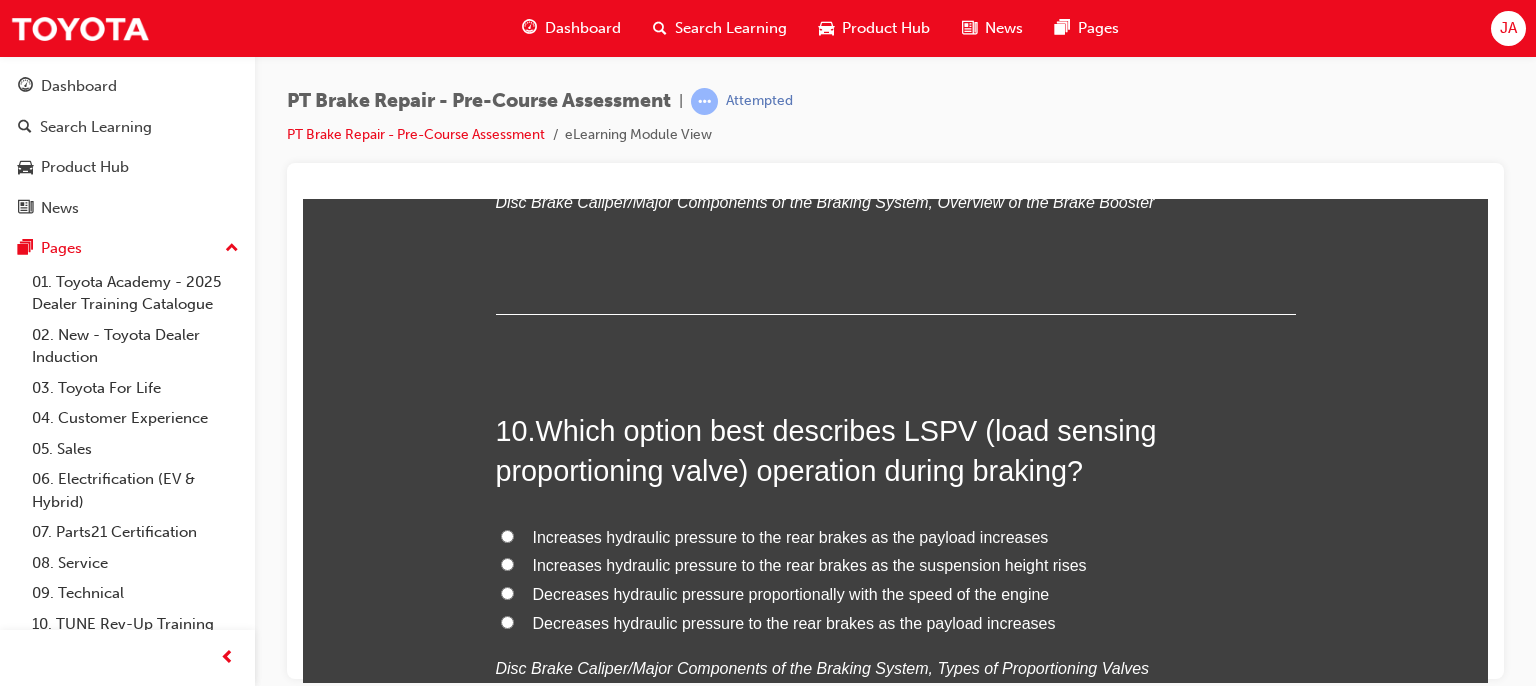 click on "Increases hydraulic pressure to the rear brakes as the payload increases" at bounding box center [896, 537] 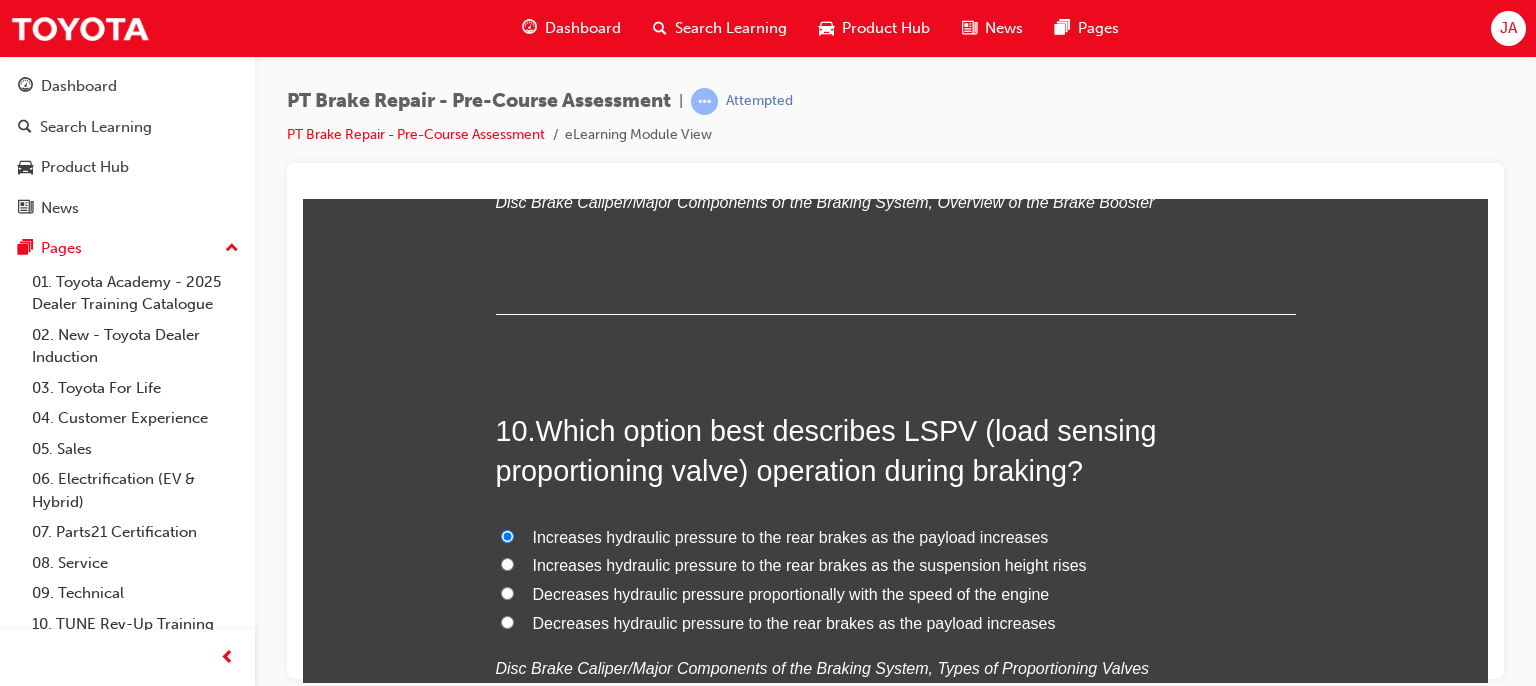 radio on "true" 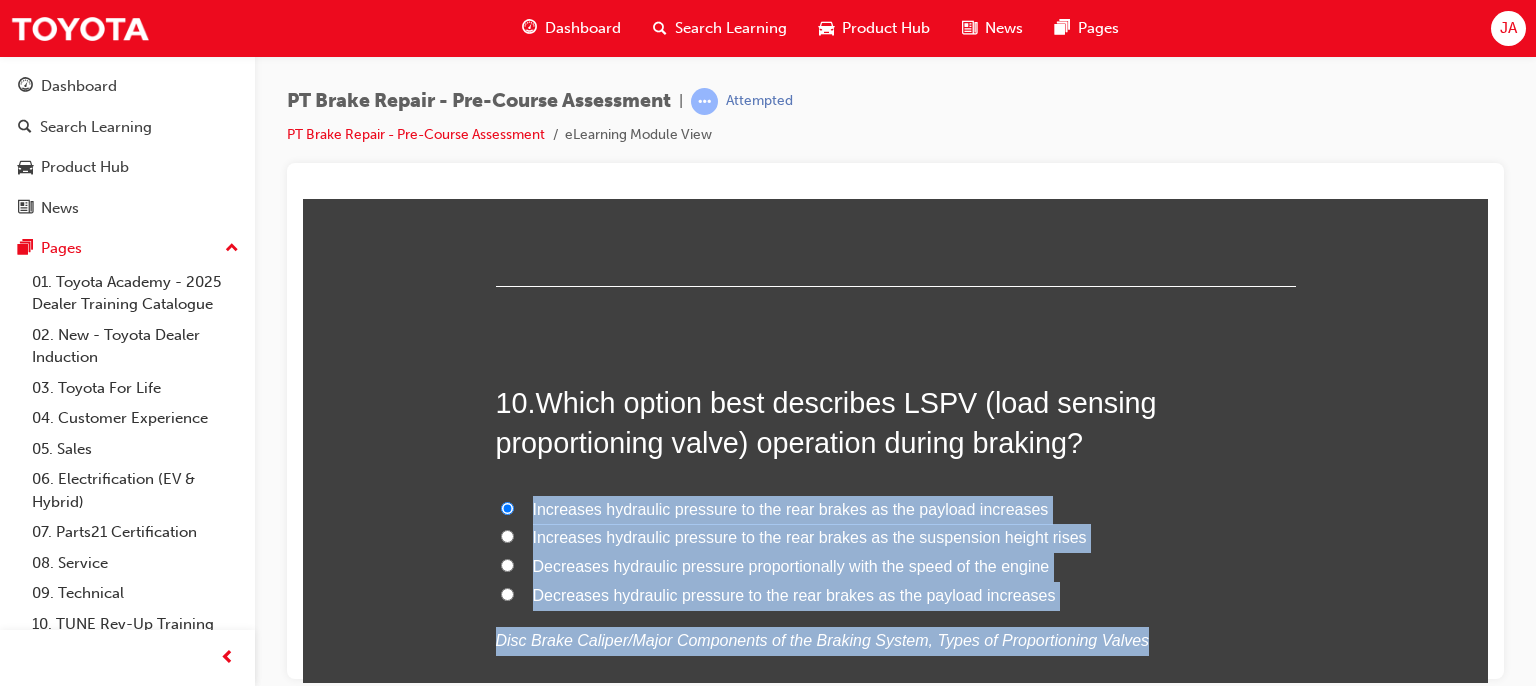 click on "You must select an answer for each question before you can submit. Please note, you will need 8 correct answer(s) in order to pass this quiz. Good luck! 1 .  Friction refers to the resistance to movement between two objects in contact with each other TRUE FALSE
Principles of Operation/Drum Brake Assembly, Friction 2 .  When pressure is applied to brake fluid, the fluid will transmit the pressure evenly to all of the wheel cylinders. TRUE FALSE
Principles of Operation/Drum Brake Assembly, Lever and Hydraulic Operation 3 .  The skid control ECU determines the amount of slip between the wheel and the road surface based on the signals from the: Deceleration sensor Skid control ECU Brake actuator Wheel speed sensors
Anti-Lock Braking System/Hydraulic Brake Booster, ABS Operation 4 .  The hydraulic brake booster reduces the driver’s required braking pedal effort by, using the ABS actuator to generate a large hydraulic pressure. TRUE FALSE
5 .  FALSE TRUE
6 .  TRUE FALSE
7 .  FALSE TRUE
8 .  9" at bounding box center [895, -1324] 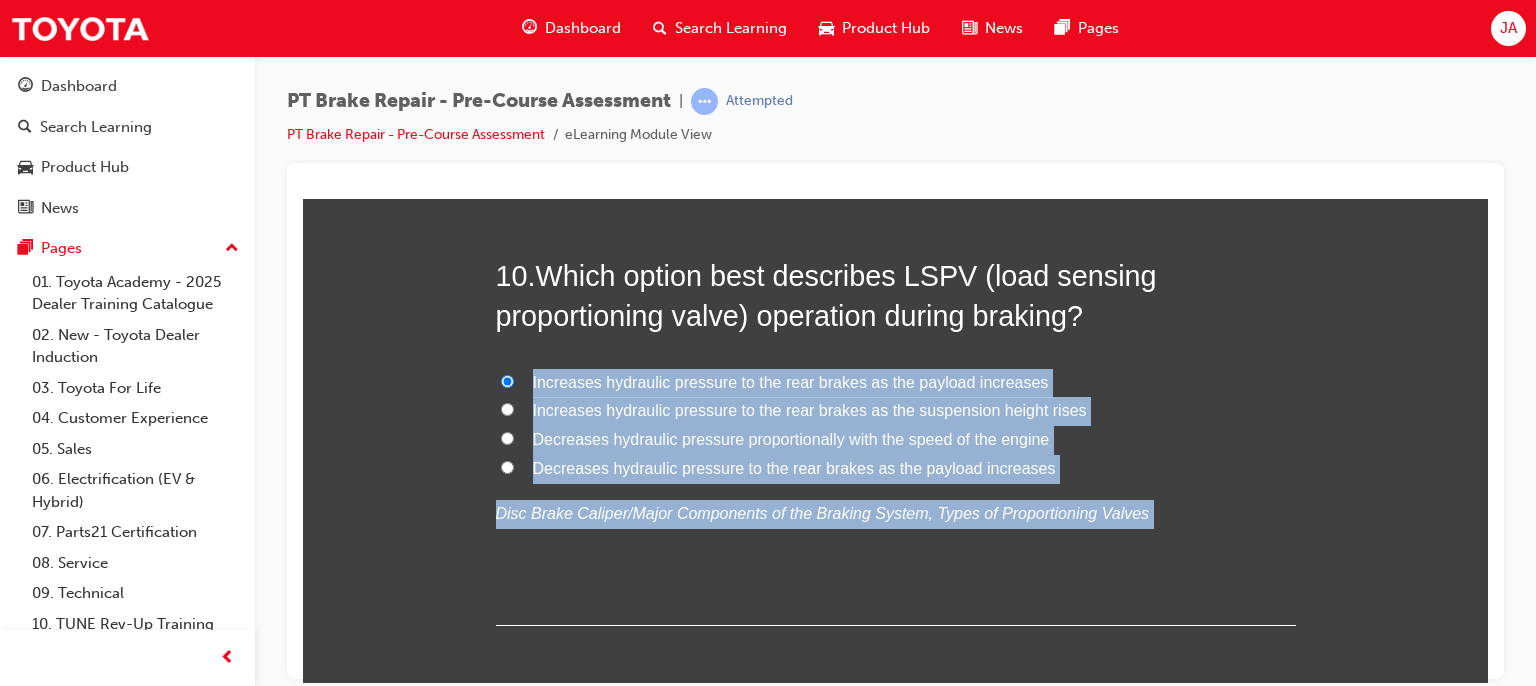 click on "You must select an answer for each question before you can submit. Please note, you will need 8 correct answer(s) in order to pass this quiz. Good luck! 1 .  Friction refers to the resistance to movement between two objects in contact with each other TRUE FALSE
Principles of Operation/Drum Brake Assembly, Friction 2 .  When pressure is applied to brake fluid, the fluid will transmit the pressure evenly to all of the wheel cylinders. TRUE FALSE
Principles of Operation/Drum Brake Assembly, Lever and Hydraulic Operation 3 .  The skid control ECU determines the amount of slip between the wheel and the road surface based on the signals from the: Deceleration sensor Skid control ECU Brake actuator Wheel speed sensors
Anti-Lock Braking System/Hydraulic Brake Booster, ABS Operation 4 .  The hydraulic brake booster reduces the driver’s required braking pedal effort by, using the ABS actuator to generate a large hydraulic pressure. TRUE FALSE
5 .  FALSE TRUE
6 .  TRUE FALSE
7 .  FALSE TRUE
8 .  9" at bounding box center (895, -1451) 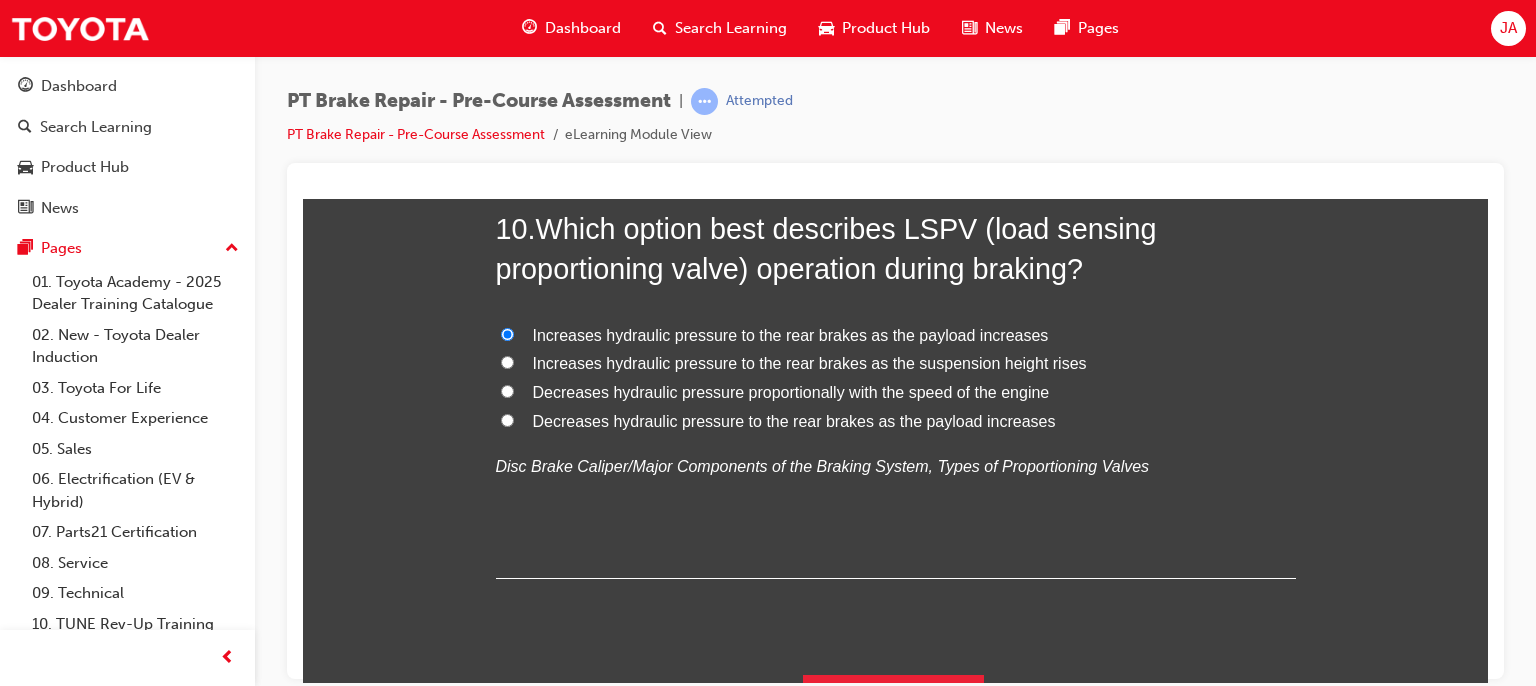 click on "You must select an answer for each question before you can submit. Please note, you will need 8 correct answer(s) in order to pass this quiz. Good luck! 1 .  Friction refers to the resistance to movement between two objects in contact with each other TRUE FALSE
Principles of Operation/Drum Brake Assembly, Friction 2 .  When pressure is applied to brake fluid, the fluid will transmit the pressure evenly to all of the wheel cylinders. TRUE FALSE
Principles of Operation/Drum Brake Assembly, Lever and Hydraulic Operation 3 .  The skid control ECU determines the amount of slip between the wheel and the road surface based on the signals from the: Deceleration sensor Skid control ECU Brake actuator Wheel speed sensors
Anti-Lock Braking System/Hydraulic Brake Booster, ABS Operation 4 .  The hydraulic brake booster reduces the driver’s required braking pedal effort by, using the ABS actuator to generate a large hydraulic pressure. TRUE FALSE
5 .  FALSE TRUE
6 .  TRUE FALSE
7 .  FALSE TRUE
8 .  9" at bounding box center [895, -1498] 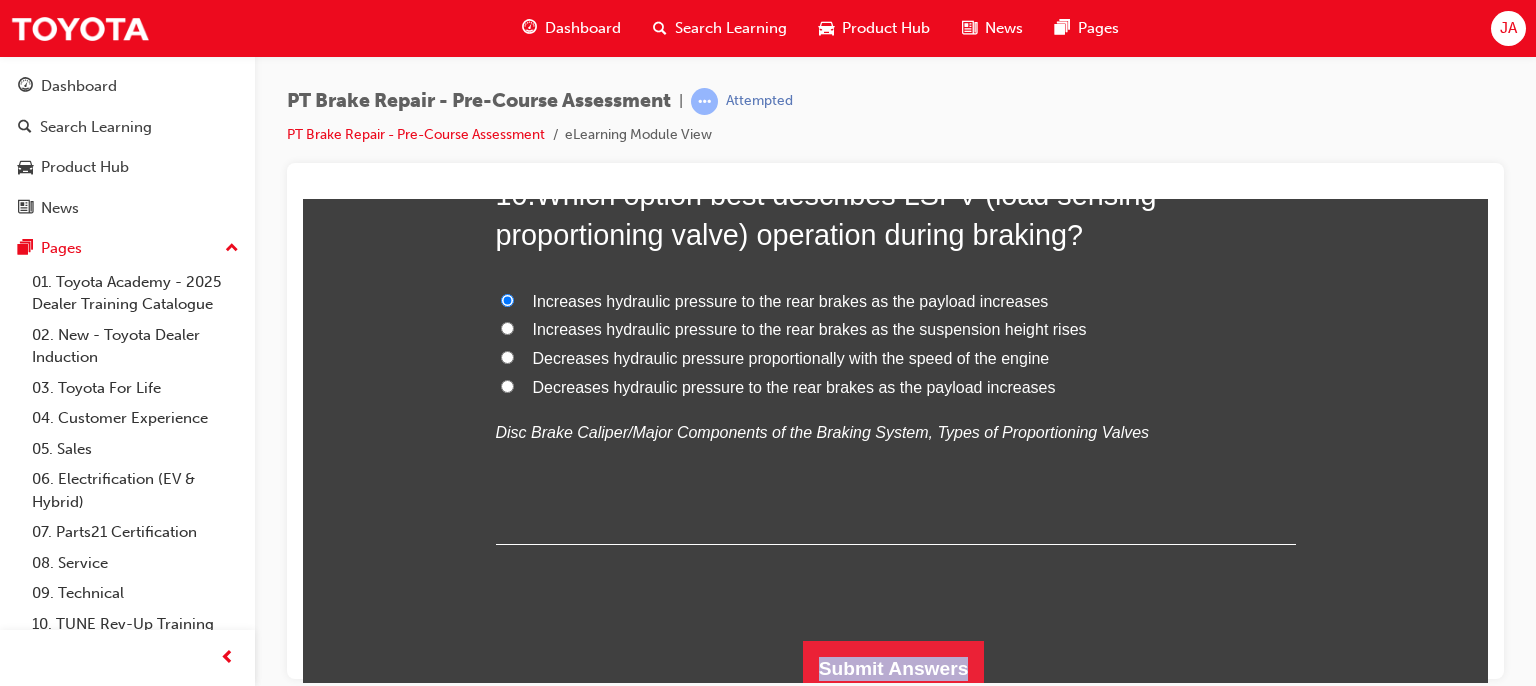 scroll, scrollTop: 4074, scrollLeft: 0, axis: vertical 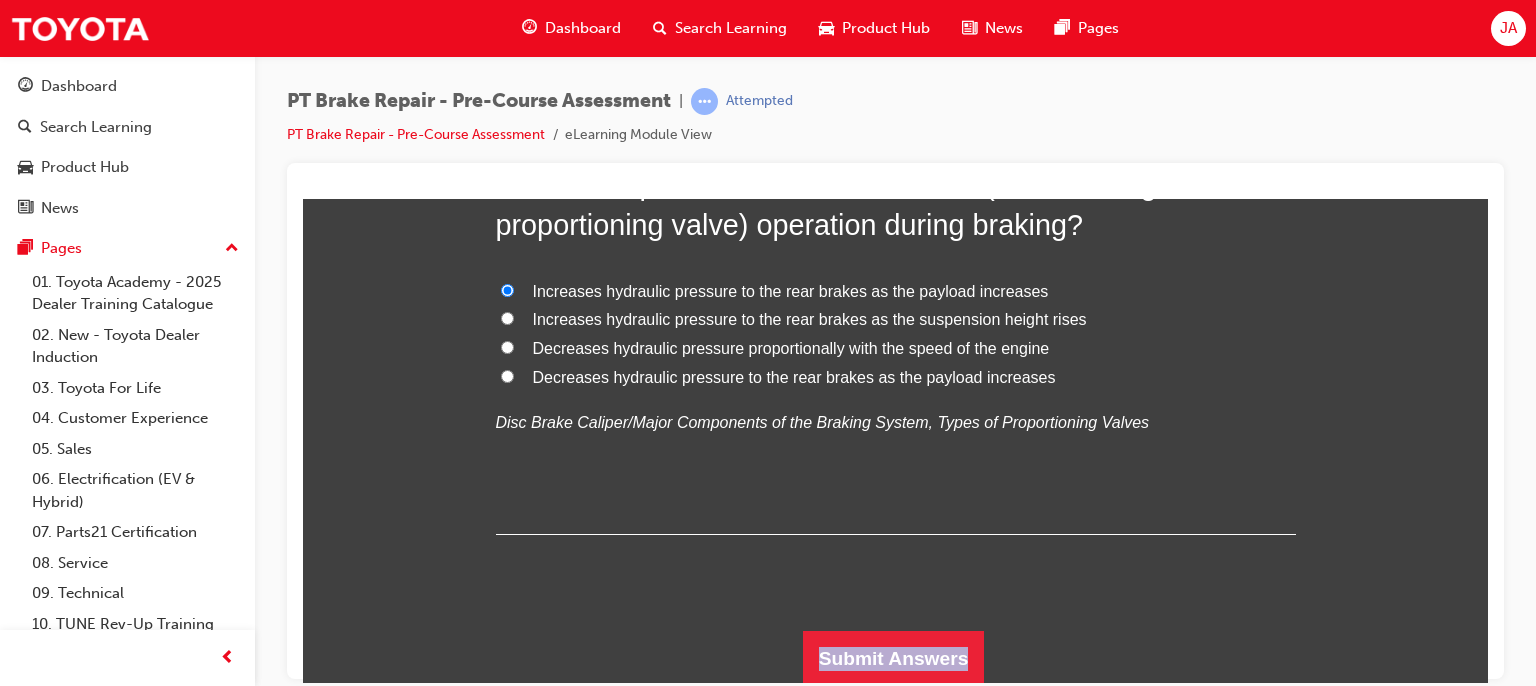 click on "You must select an answer for each question before you can submit. Please note, you will need 8 correct answer(s) in order to pass this quiz. Good luck! 1 .  Friction refers to the resistance to movement between two objects in contact with each other TRUE FALSE
Principles of Operation/Drum Brake Assembly, Friction 2 .  When pressure is applied to brake fluid, the fluid will transmit the pressure evenly to all of the wheel cylinders. TRUE FALSE
Principles of Operation/Drum Brake Assembly, Lever and Hydraulic Operation 3 .  The skid control ECU determines the amount of slip between the wheel and the road surface based on the signals from the: Deceleration sensor Skid control ECU Brake actuator Wheel speed sensors
Anti-Lock Braking System/Hydraulic Brake Booster, ABS Operation 4 .  The hydraulic brake booster reduces the driver’s required braking pedal effort by, using the ABS actuator to generate a large hydraulic pressure. TRUE FALSE
5 .  FALSE TRUE
6 .  TRUE FALSE
7 .  FALSE TRUE
8 .  9" at bounding box center (895, -1542) 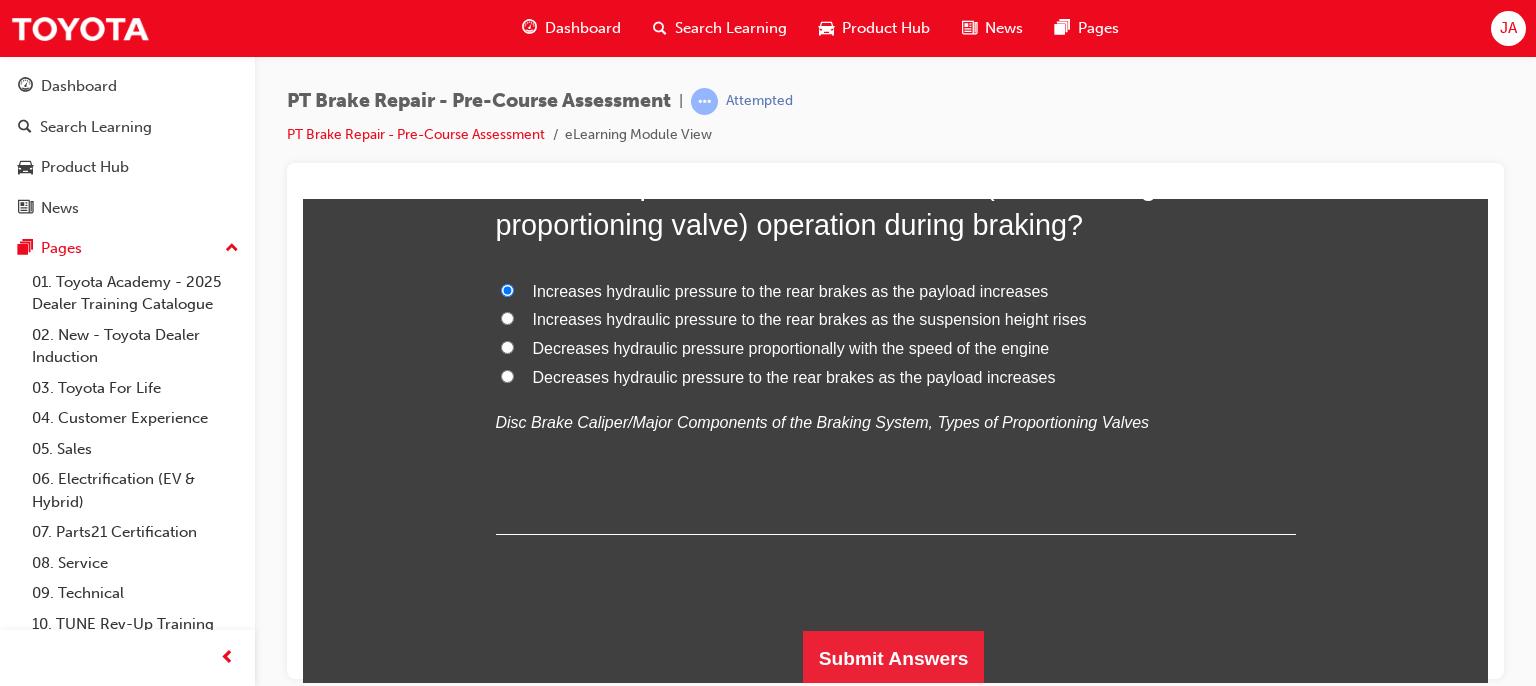 click on "You must select an answer for each question before you can submit. Please note, you will need 8 correct answer(s) in order to pass this quiz. Good luck! 1 .  Friction refers to the resistance to movement between two objects in contact with each other TRUE FALSE
Principles of Operation/Drum Brake Assembly, Friction 2 .  When pressure is applied to brake fluid, the fluid will transmit the pressure evenly to all of the wheel cylinders. TRUE FALSE
Principles of Operation/Drum Brake Assembly, Lever and Hydraulic Operation 3 .  The skid control ECU determines the amount of slip between the wheel and the road surface based on the signals from the: Deceleration sensor Skid control ECU Brake actuator Wheel speed sensors
Anti-Lock Braking System/Hydraulic Brake Booster, ABS Operation 4 .  The hydraulic brake booster reduces the driver’s required braking pedal effort by, using the ABS actuator to generate a large hydraulic pressure. TRUE FALSE
5 .  FALSE TRUE
6 .  TRUE FALSE
7 .  FALSE TRUE
8 .  9" at bounding box center (895, -1542) 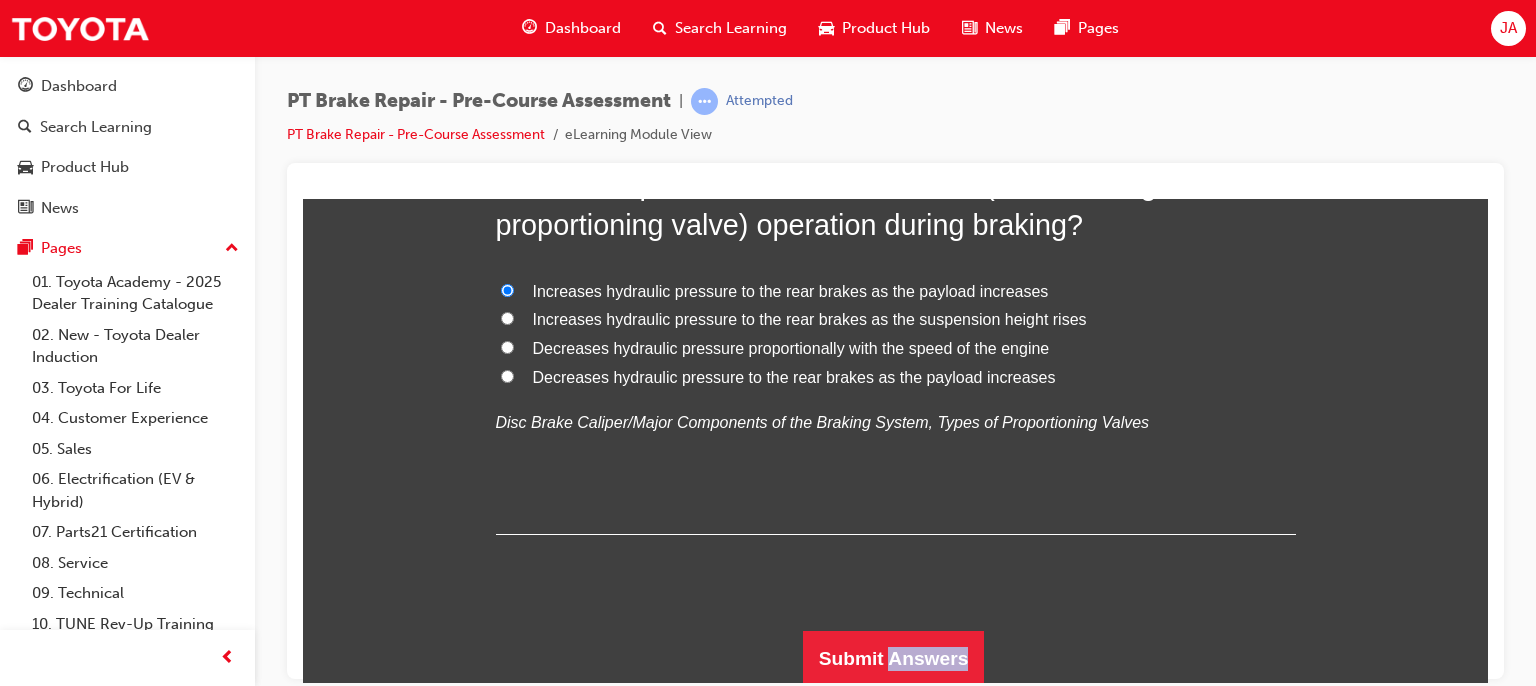 click on "You must select an answer for each question before you can submit. Please note, you will need 8 correct answer(s) in order to pass this quiz. Good luck! 1 .  Friction refers to the resistance to movement between two objects in contact with each other TRUE FALSE
Principles of Operation/Drum Brake Assembly, Friction 2 .  When pressure is applied to brake fluid, the fluid will transmit the pressure evenly to all of the wheel cylinders. TRUE FALSE
Principles of Operation/Drum Brake Assembly, Lever and Hydraulic Operation 3 .  The skid control ECU determines the amount of slip between the wheel and the road surface based on the signals from the: Deceleration sensor Skid control ECU Brake actuator Wheel speed sensors
Anti-Lock Braking System/Hydraulic Brake Booster, ABS Operation 4 .  The hydraulic brake booster reduces the driver’s required braking pedal effort by, using the ABS actuator to generate a large hydraulic pressure. TRUE FALSE
5 .  FALSE TRUE
6 .  TRUE FALSE
7 .  FALSE TRUE
8 .  9" at bounding box center [895, -1542] 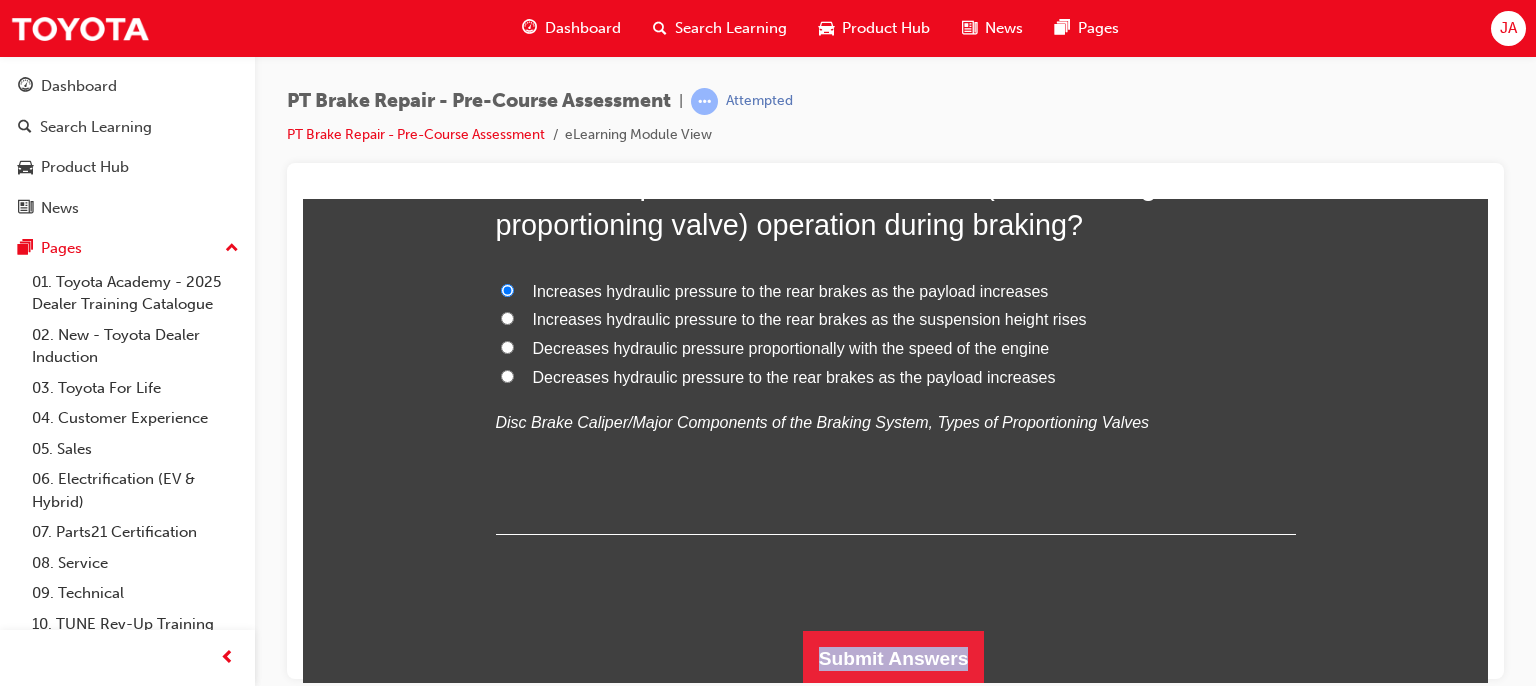 click on "You must select an answer for each question before you can submit. Please note, you will need 8 correct answer(s) in order to pass this quiz. Good luck! 1 .  Friction refers to the resistance to movement between two objects in contact with each other TRUE FALSE
Principles of Operation/Drum Brake Assembly, Friction 2 .  When pressure is applied to brake fluid, the fluid will transmit the pressure evenly to all of the wheel cylinders. TRUE FALSE
Principles of Operation/Drum Brake Assembly, Lever and Hydraulic Operation 3 .  The skid control ECU determines the amount of slip between the wheel and the road surface based on the signals from the: Deceleration sensor Skid control ECU Brake actuator Wheel speed sensors
Anti-Lock Braking System/Hydraulic Brake Booster, ABS Operation 4 .  The hydraulic brake booster reduces the driver’s required braking pedal effort by, using the ABS actuator to generate a large hydraulic pressure. TRUE FALSE
5 .  FALSE TRUE
6 .  TRUE FALSE
7 .  FALSE TRUE
8 .  9" at bounding box center [895, -1542] 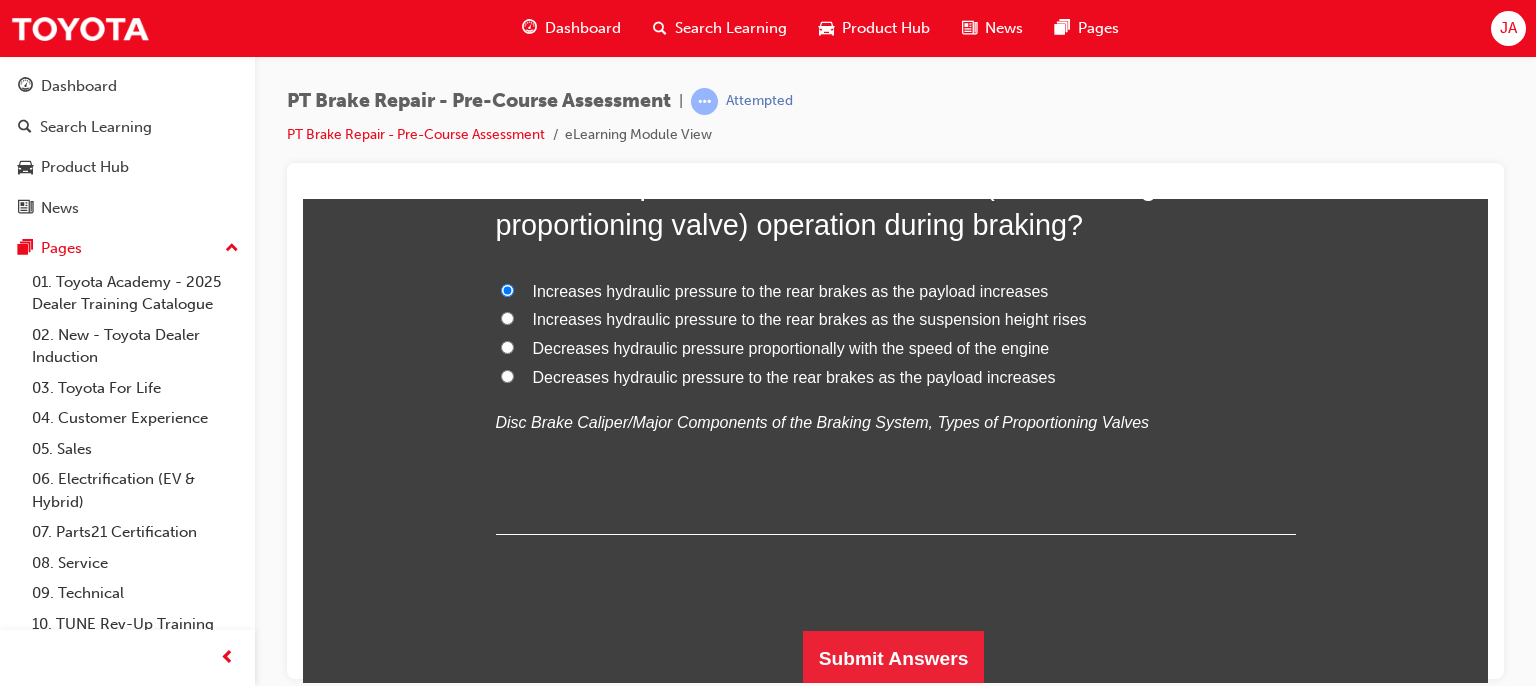 click on "You must select an answer for each question before you can submit. Please note, you will need 8 correct answer(s) in order to pass this quiz. Good luck! 1 .  Friction refers to the resistance to movement between two objects in contact with each other TRUE FALSE
Principles of Operation/Drum Brake Assembly, Friction 2 .  When pressure is applied to brake fluid, the fluid will transmit the pressure evenly to all of the wheel cylinders. TRUE FALSE
Principles of Operation/Drum Brake Assembly, Lever and Hydraulic Operation 3 .  The skid control ECU determines the amount of slip between the wheel and the road surface based on the signals from the: Deceleration sensor Skid control ECU Brake actuator Wheel speed sensors
Anti-Lock Braking System/Hydraulic Brake Booster, ABS Operation 4 .  The hydraulic brake booster reduces the driver’s required braking pedal effort by, using the ABS actuator to generate a large hydraulic pressure. TRUE FALSE
5 .  FALSE TRUE
6 .  TRUE FALSE
7 .  FALSE TRUE
8 .  9" at bounding box center [895, -1542] 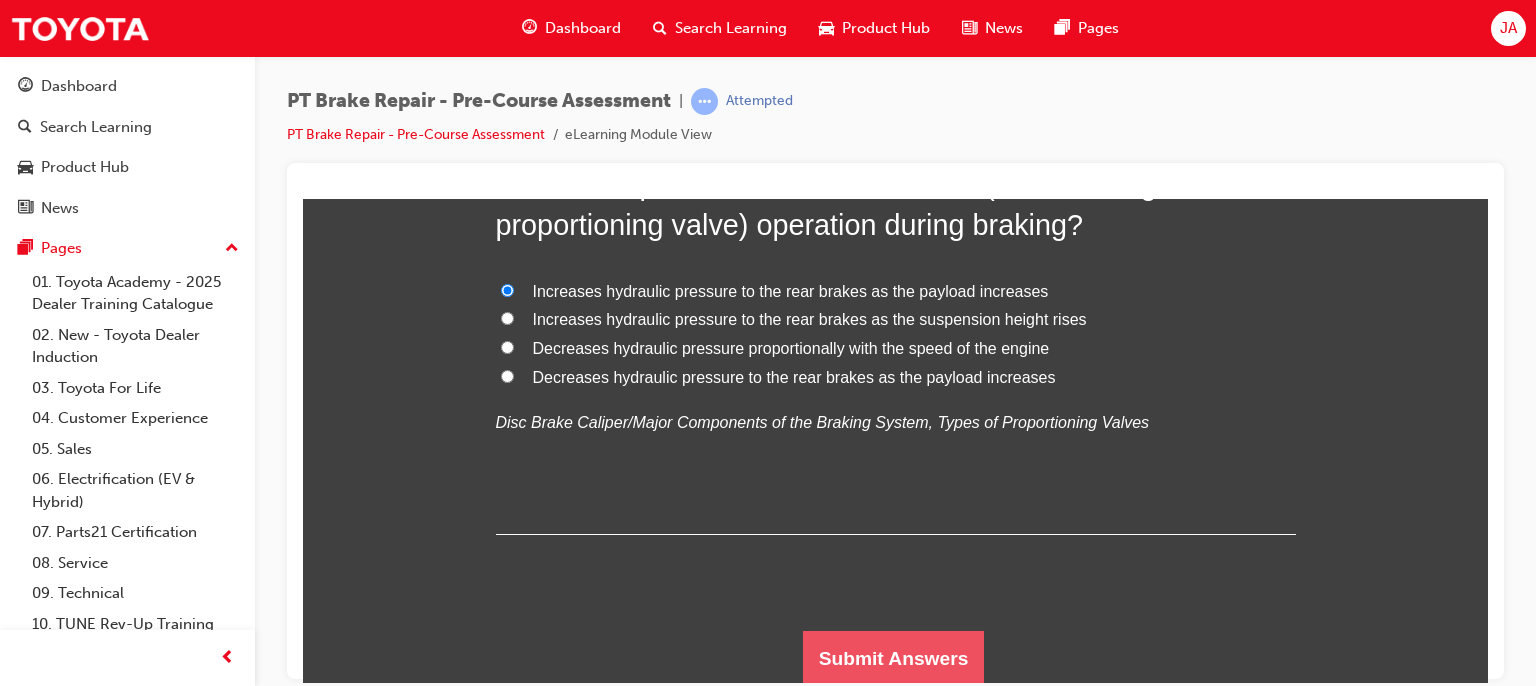 click on "Submit Answers" at bounding box center (894, 658) 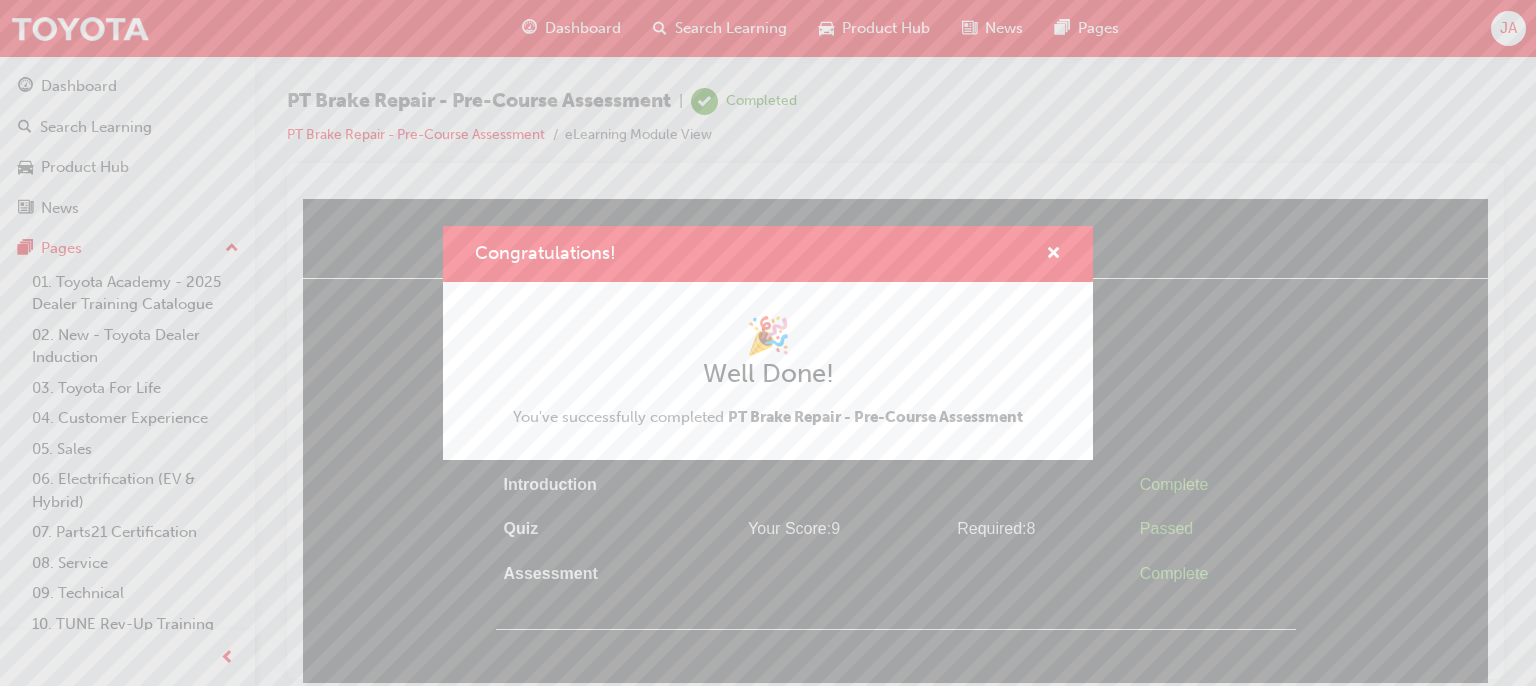 drag, startPoint x: 573, startPoint y: 173, endPoint x: 552, endPoint y: 25, distance: 149.48244 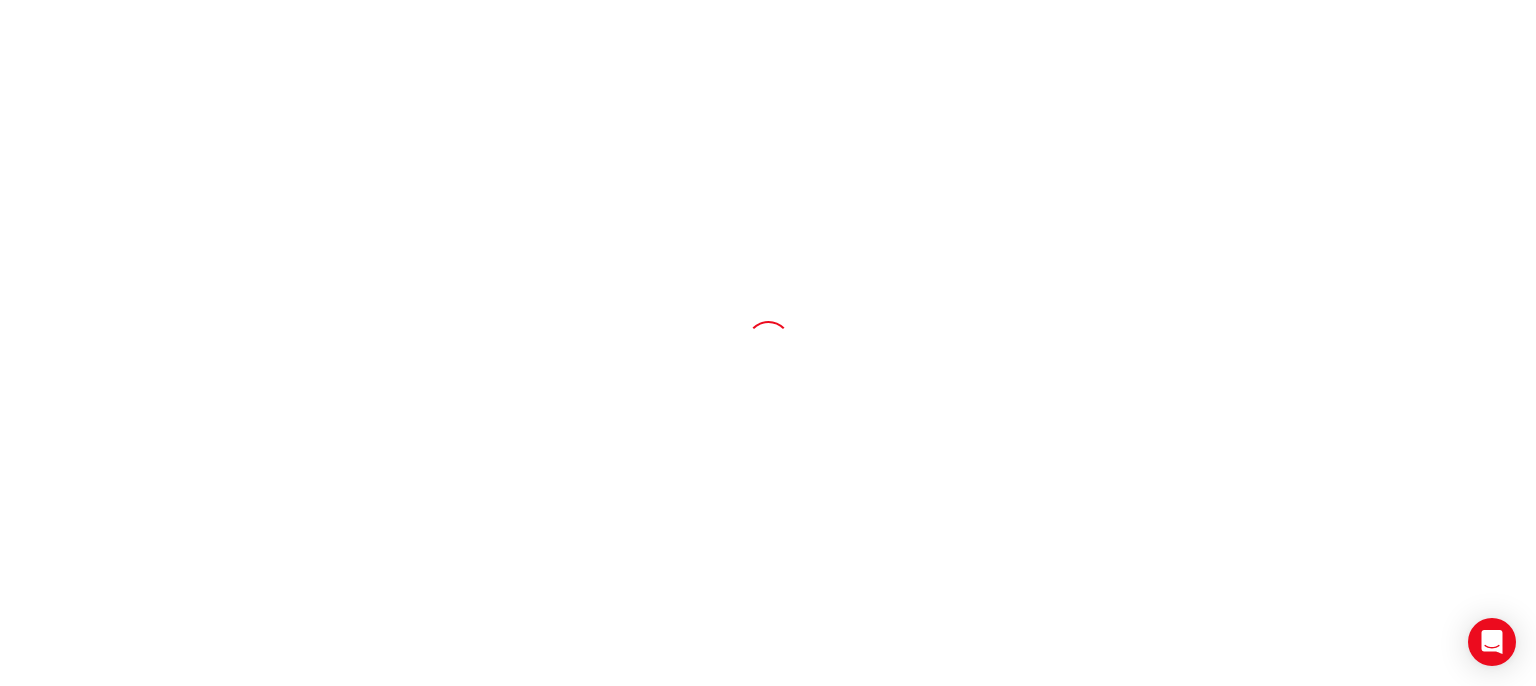 scroll, scrollTop: 0, scrollLeft: 0, axis: both 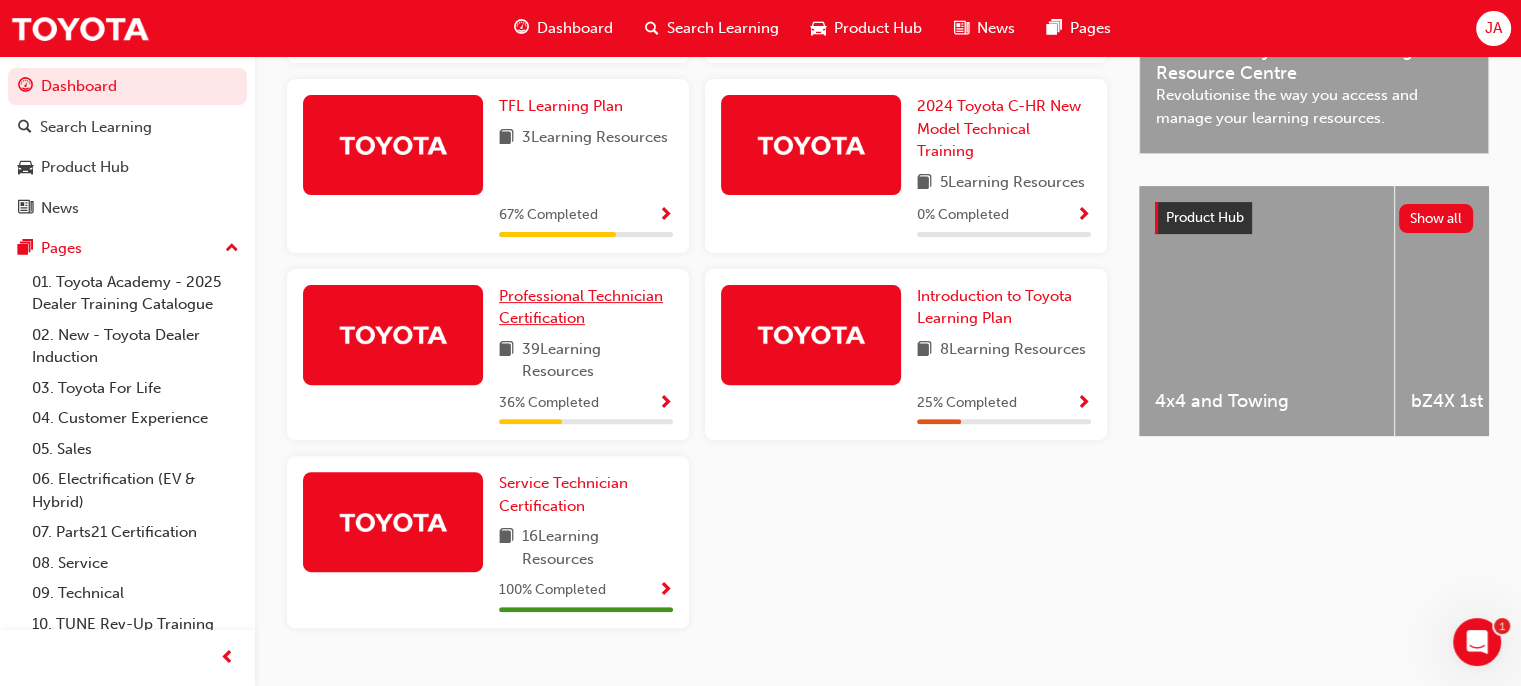 click on "Professional Technician Certification" at bounding box center (581, 307) 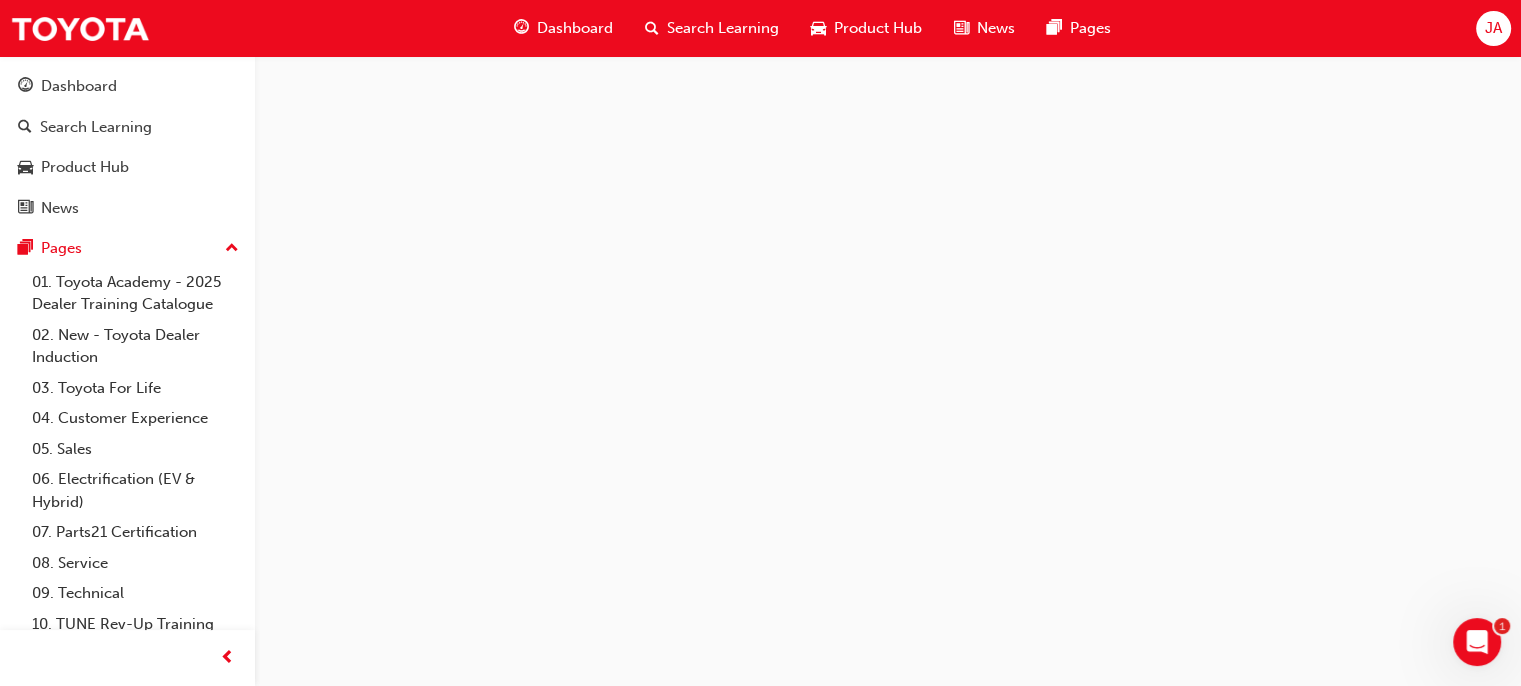 scroll, scrollTop: 0, scrollLeft: 0, axis: both 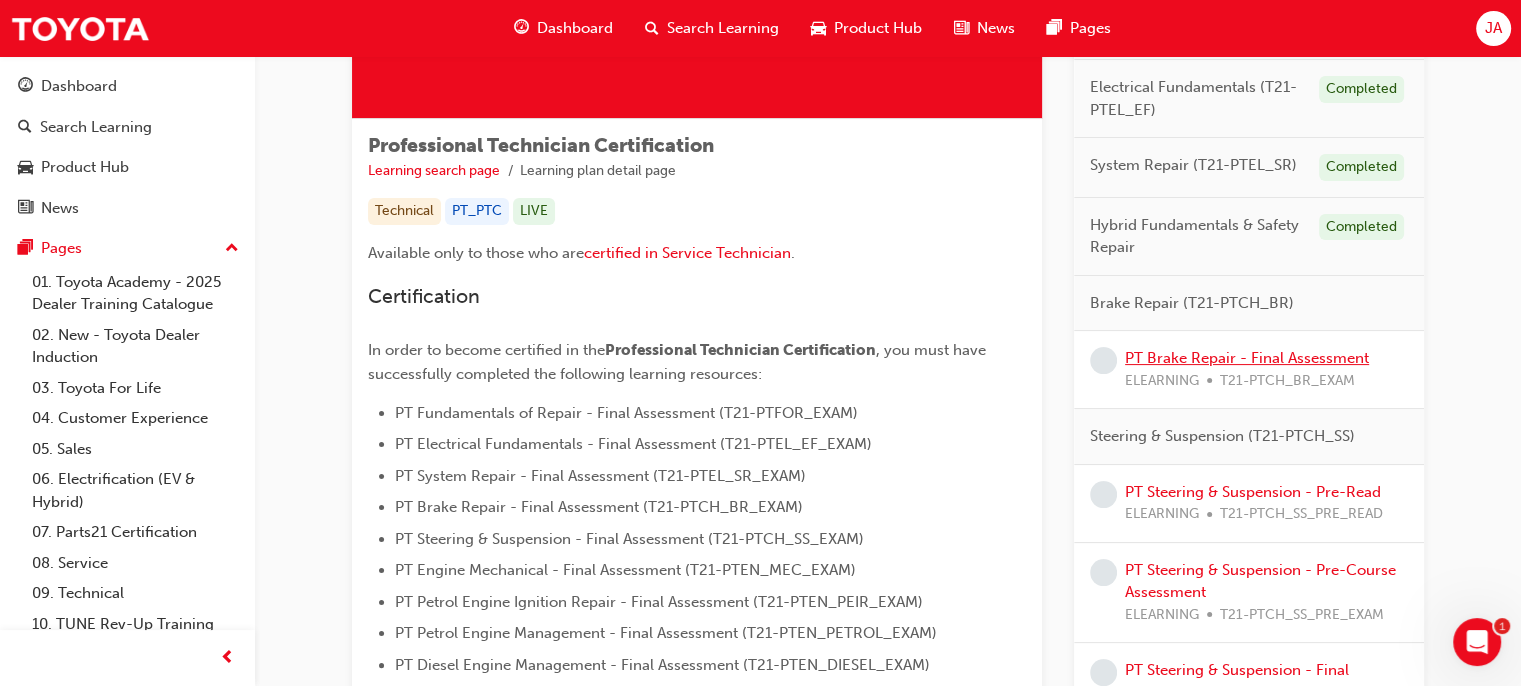 click on "PT Brake Repair - Final Assessment" at bounding box center [1247, 358] 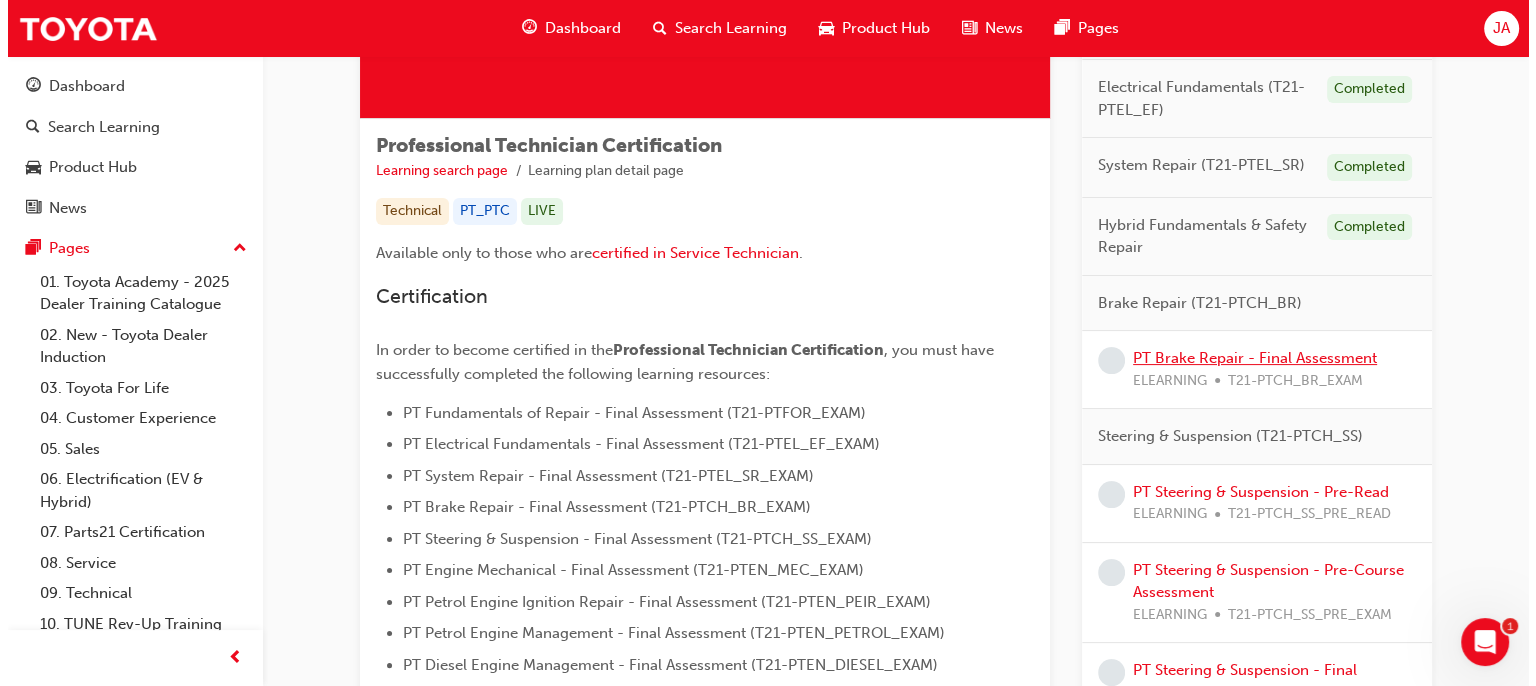 scroll, scrollTop: 0, scrollLeft: 0, axis: both 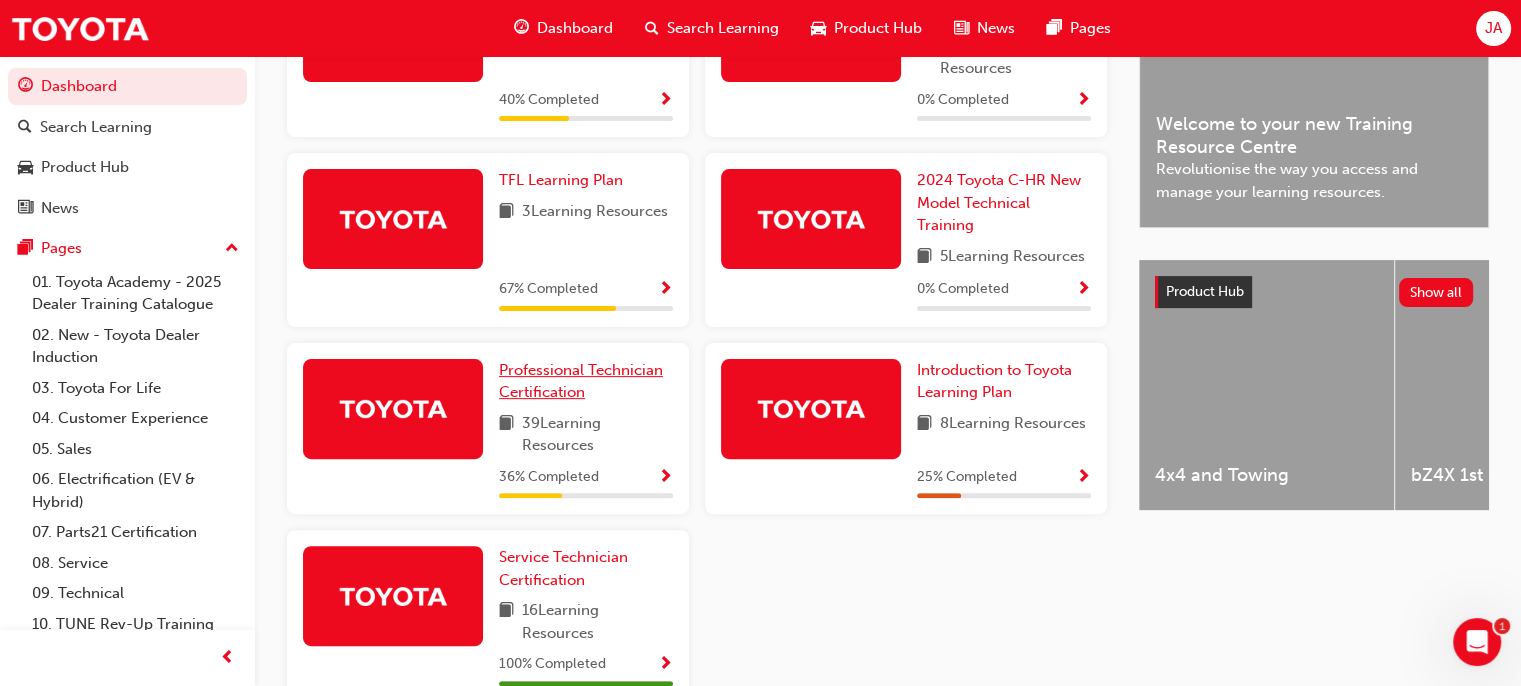 click on "Professional Technician Certification" at bounding box center (581, 381) 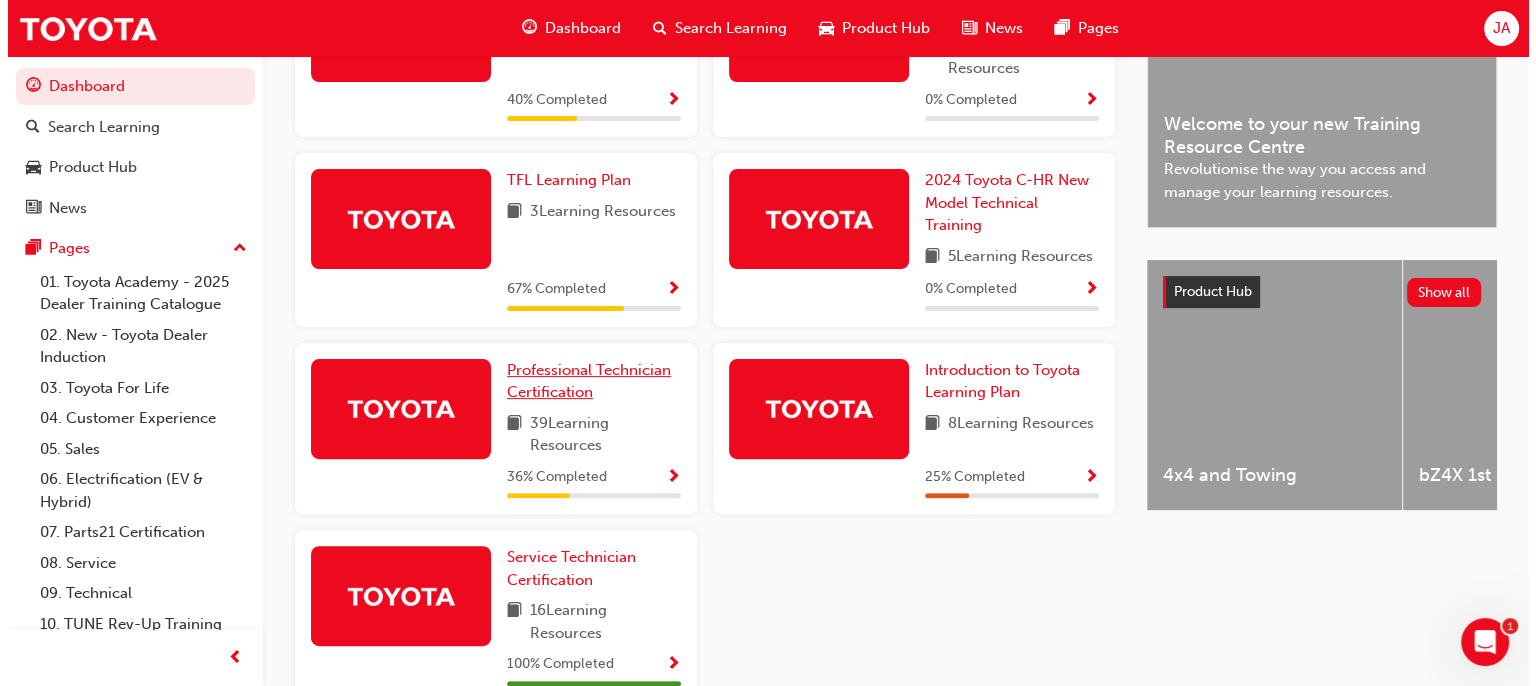 scroll, scrollTop: 0, scrollLeft: 0, axis: both 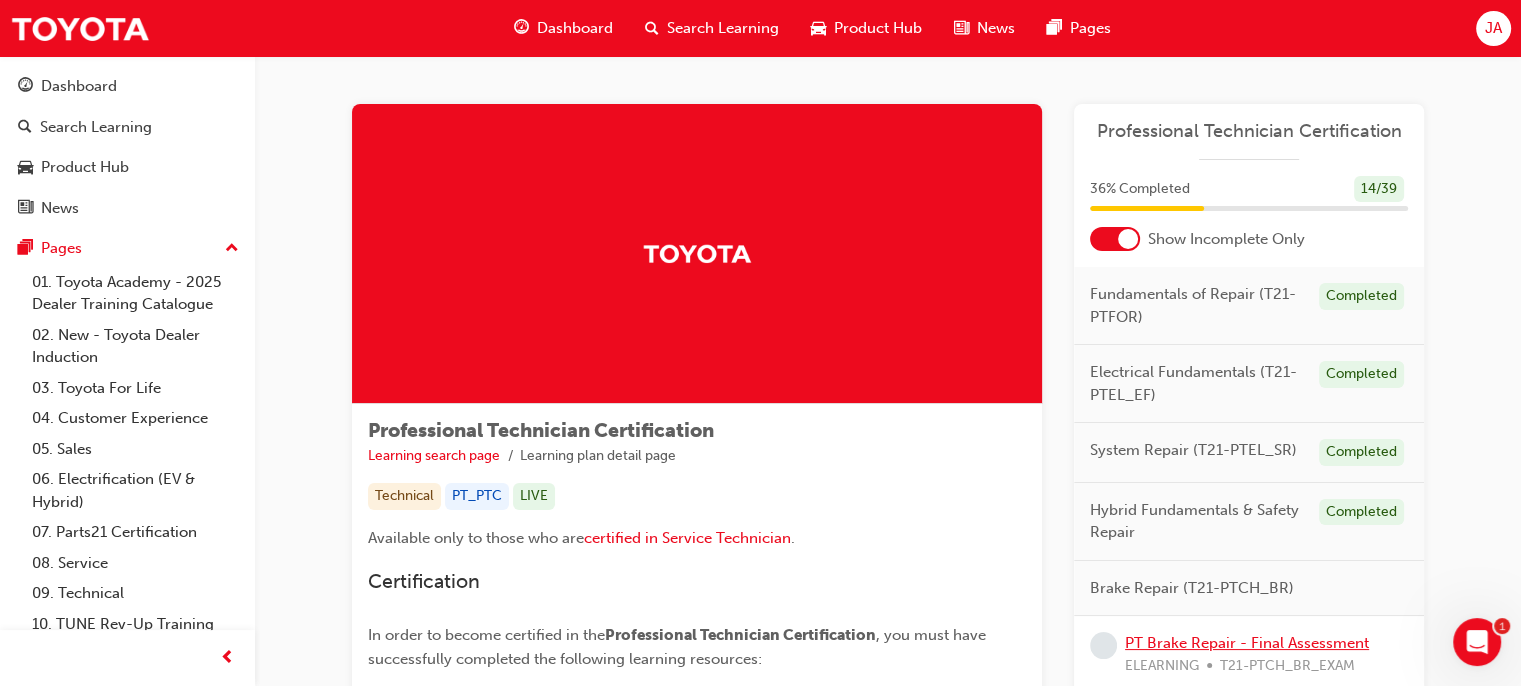 click on "PT Brake Repair - Final Assessment" at bounding box center [1247, 643] 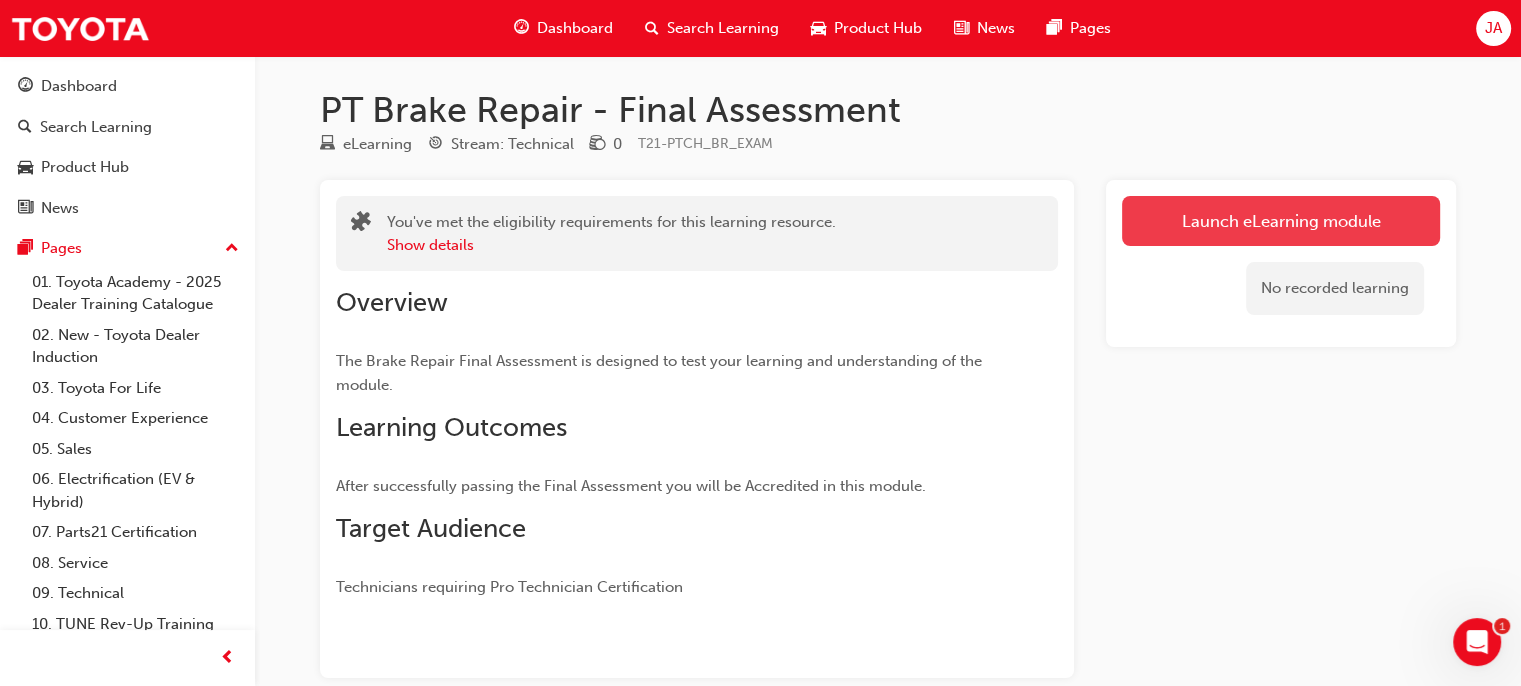 click on "Launch eLearning module" at bounding box center [1281, 221] 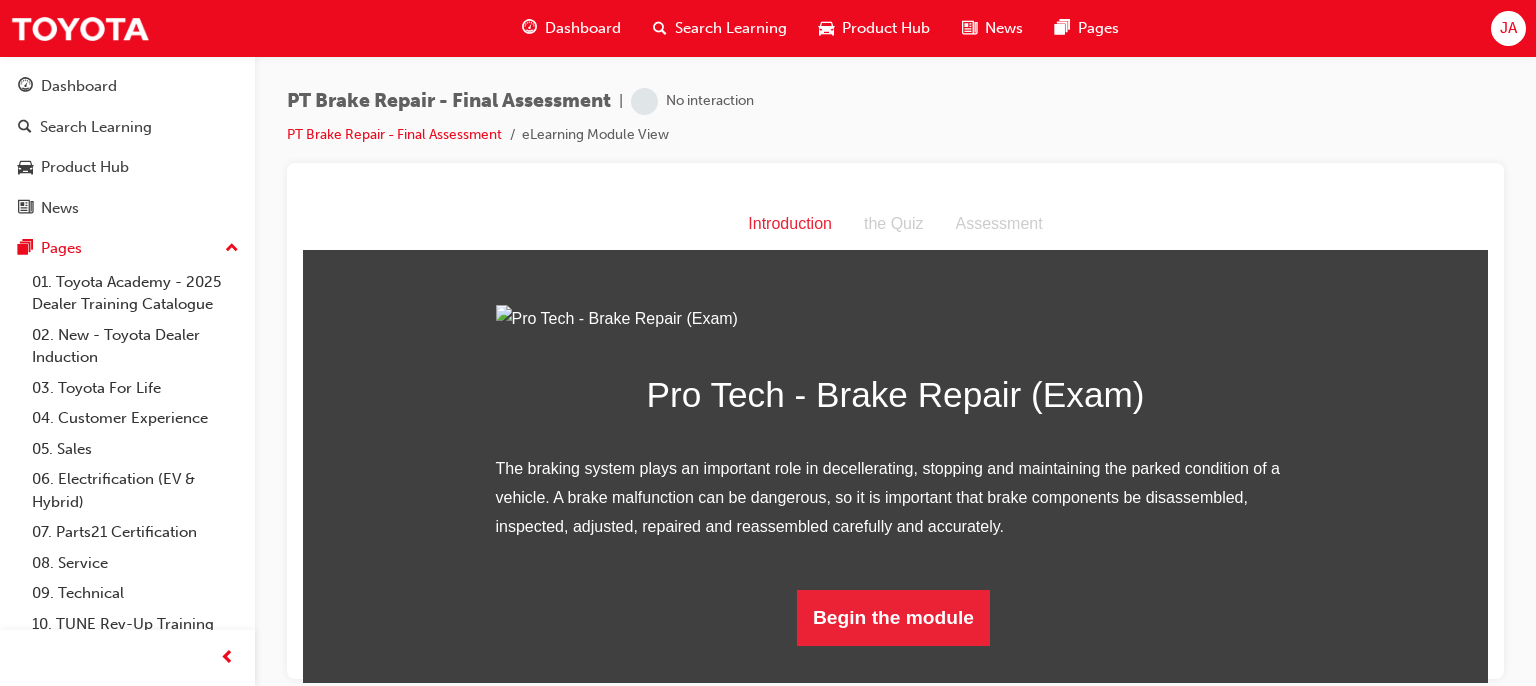 scroll, scrollTop: 0, scrollLeft: 0, axis: both 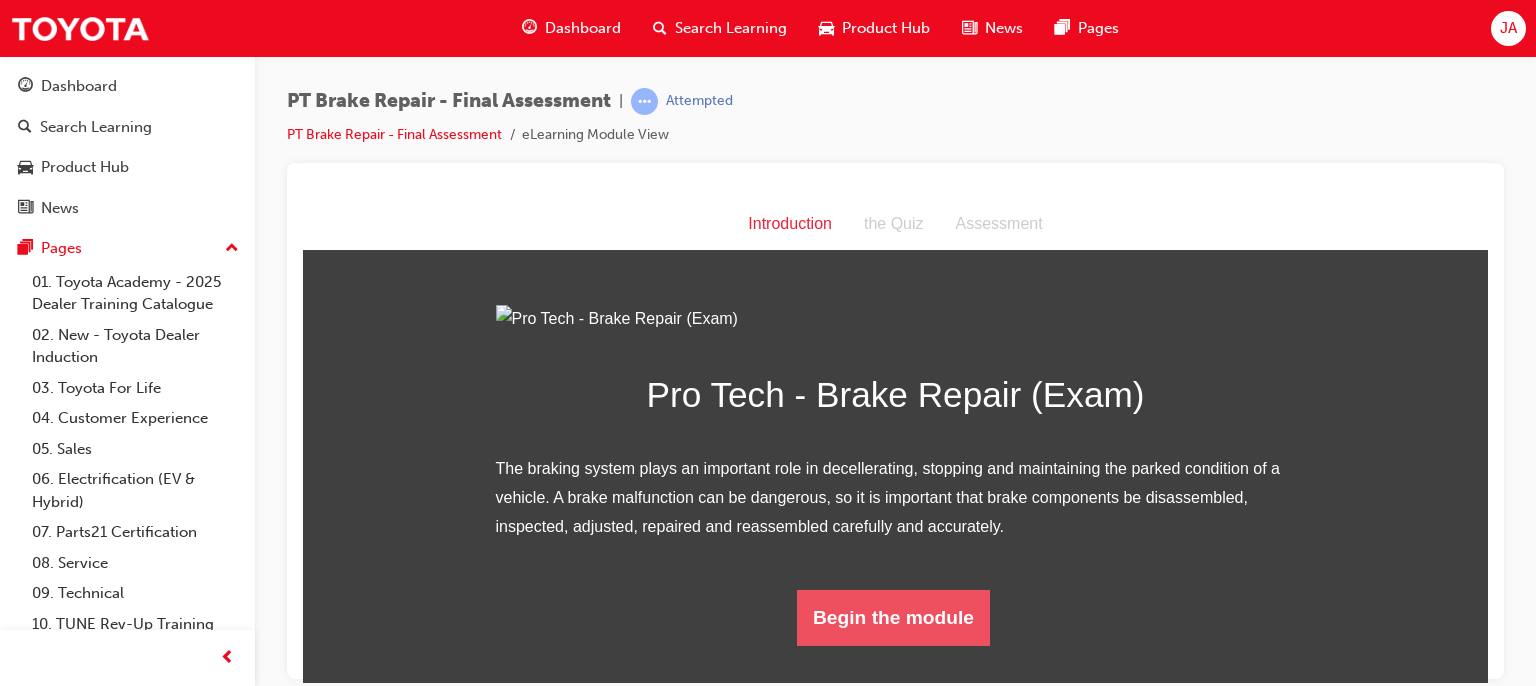 click on "Begin the module" at bounding box center (893, 617) 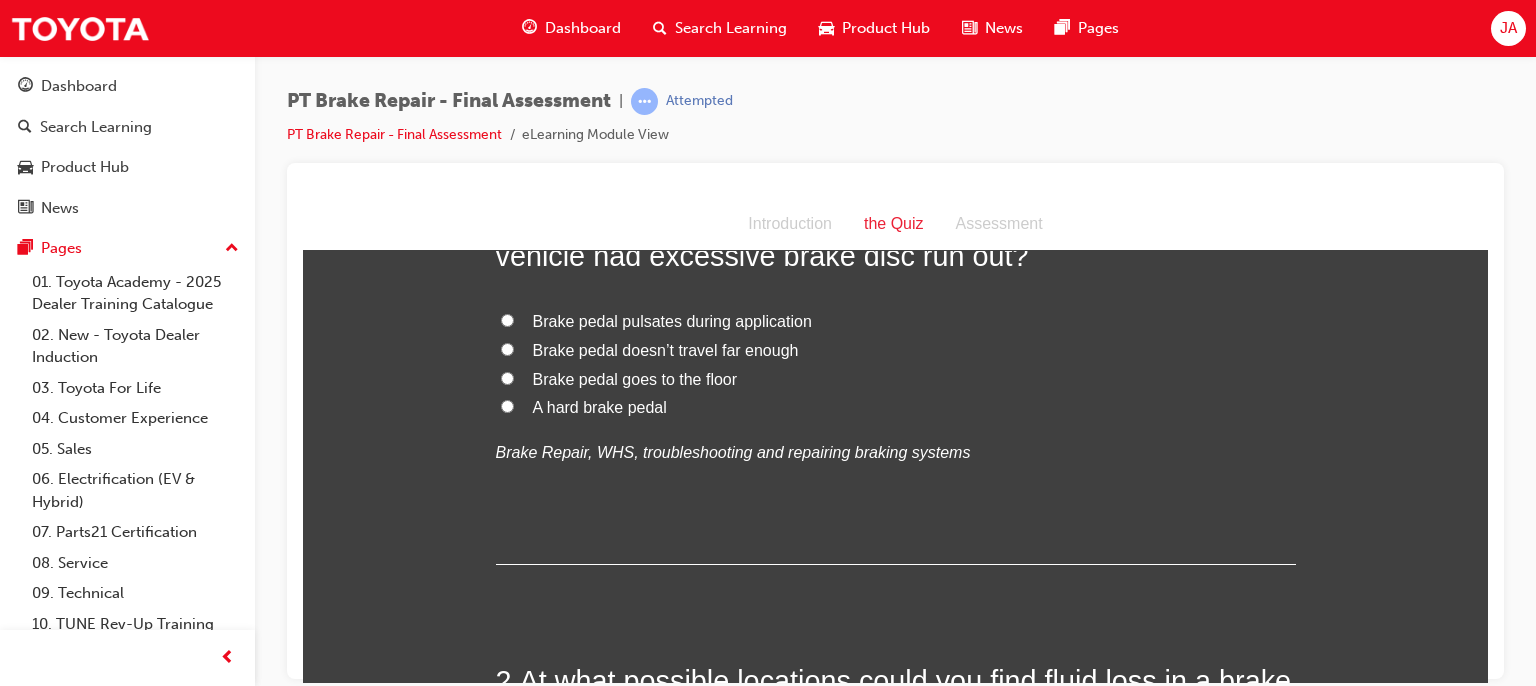 scroll, scrollTop: 0, scrollLeft: 0, axis: both 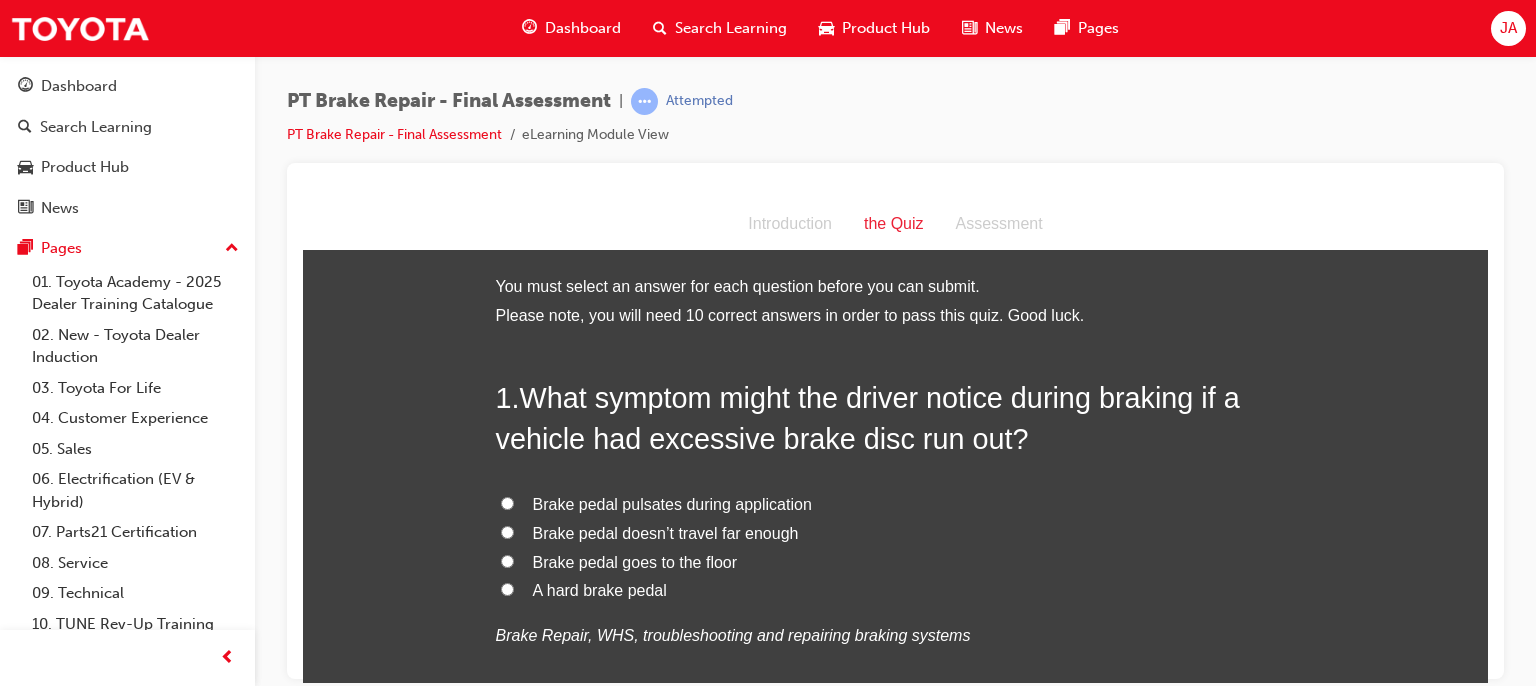 click on "Brake pedal pulsates during application" at bounding box center [672, 503] 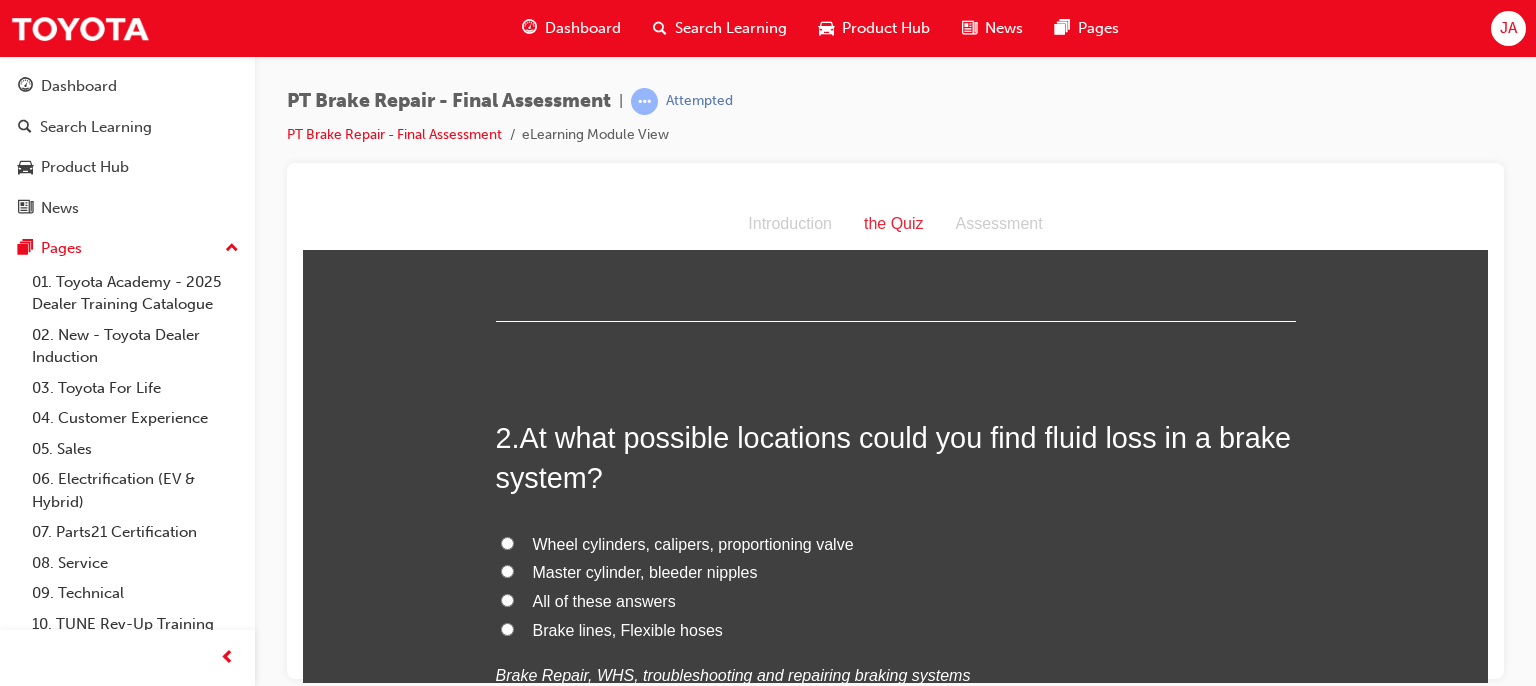 scroll, scrollTop: 533, scrollLeft: 0, axis: vertical 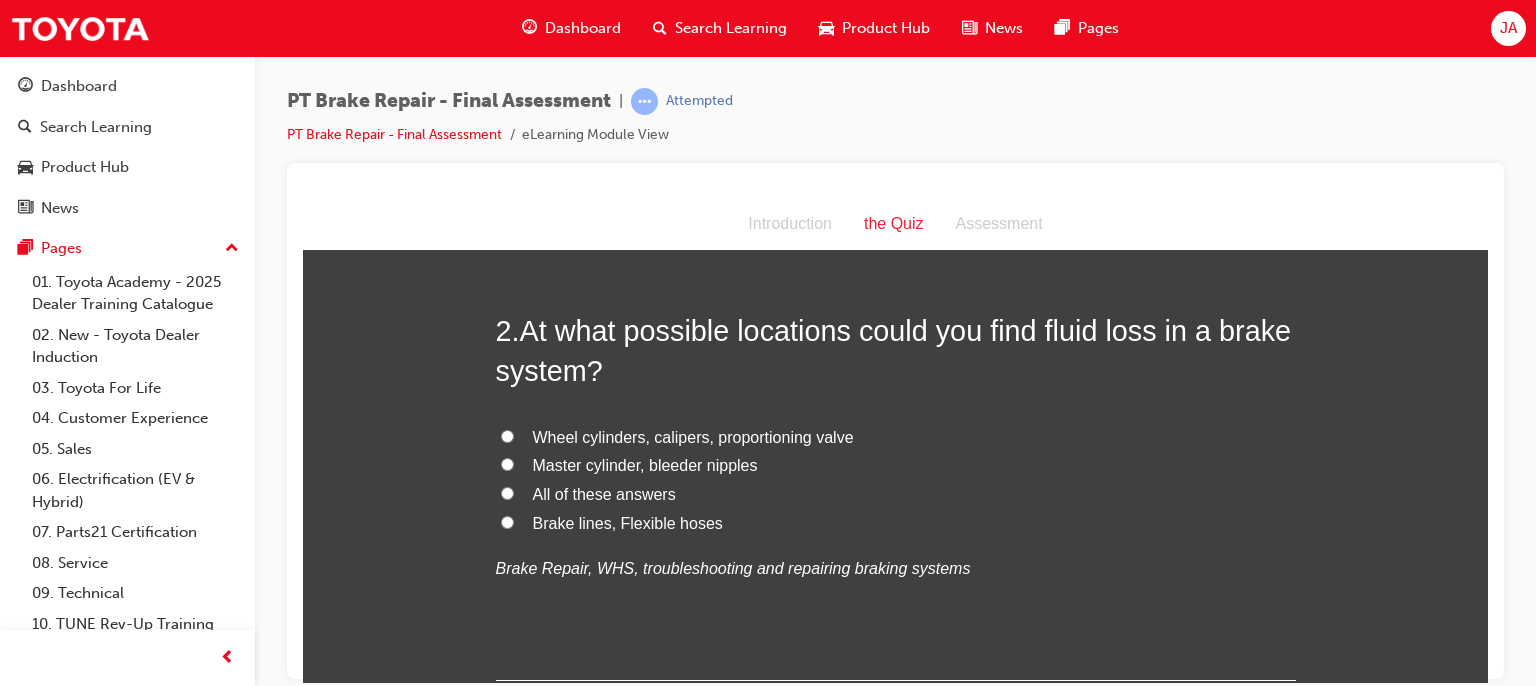 click on "All of these answers" at bounding box center (604, 493) 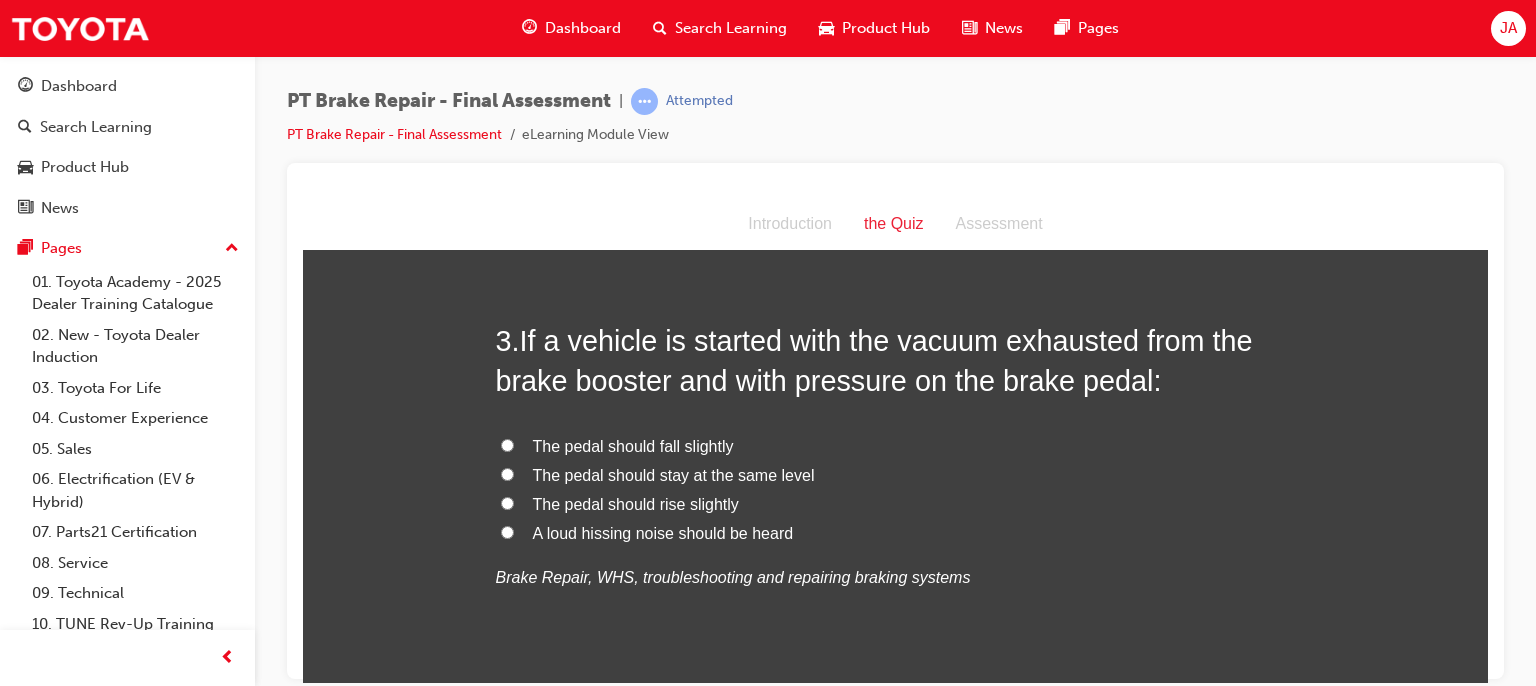 scroll, scrollTop: 1013, scrollLeft: 0, axis: vertical 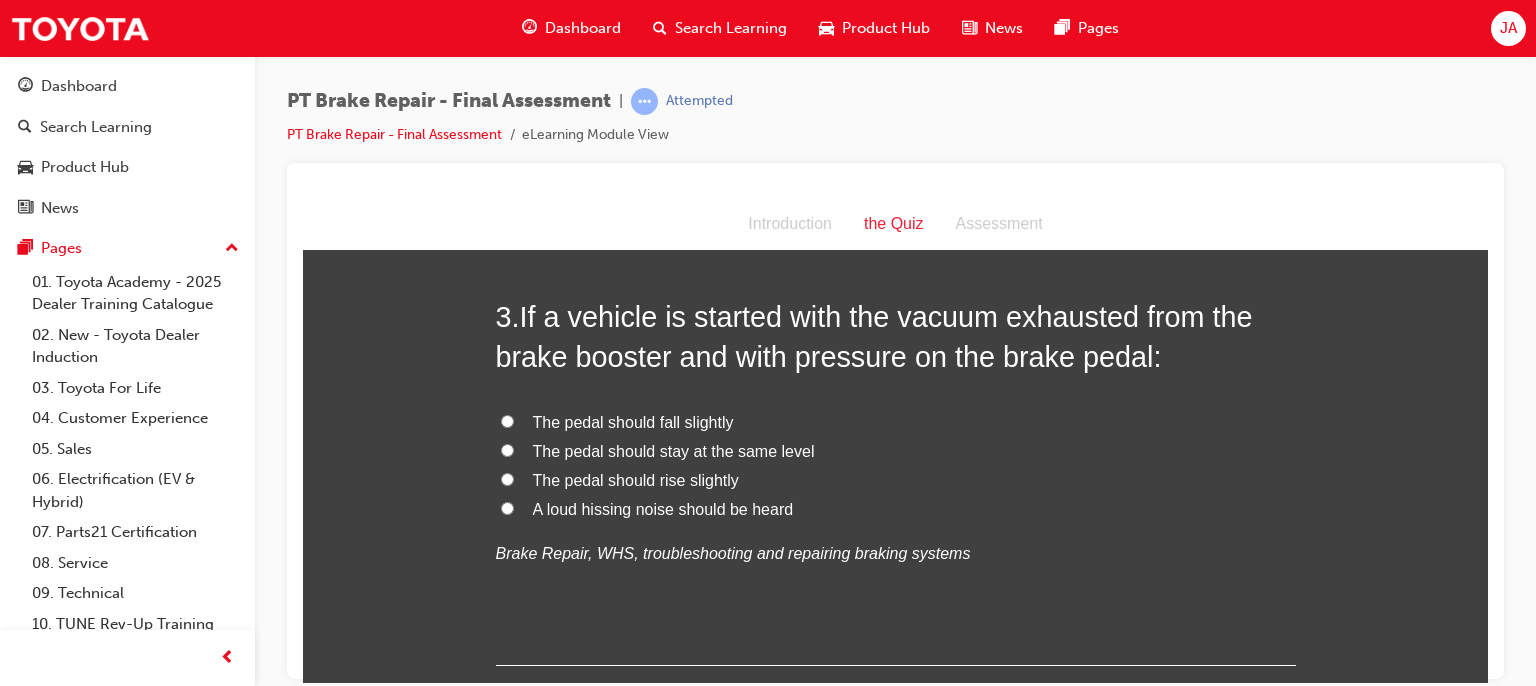 click on "The pedal should stay at the same level" at bounding box center (674, 450) 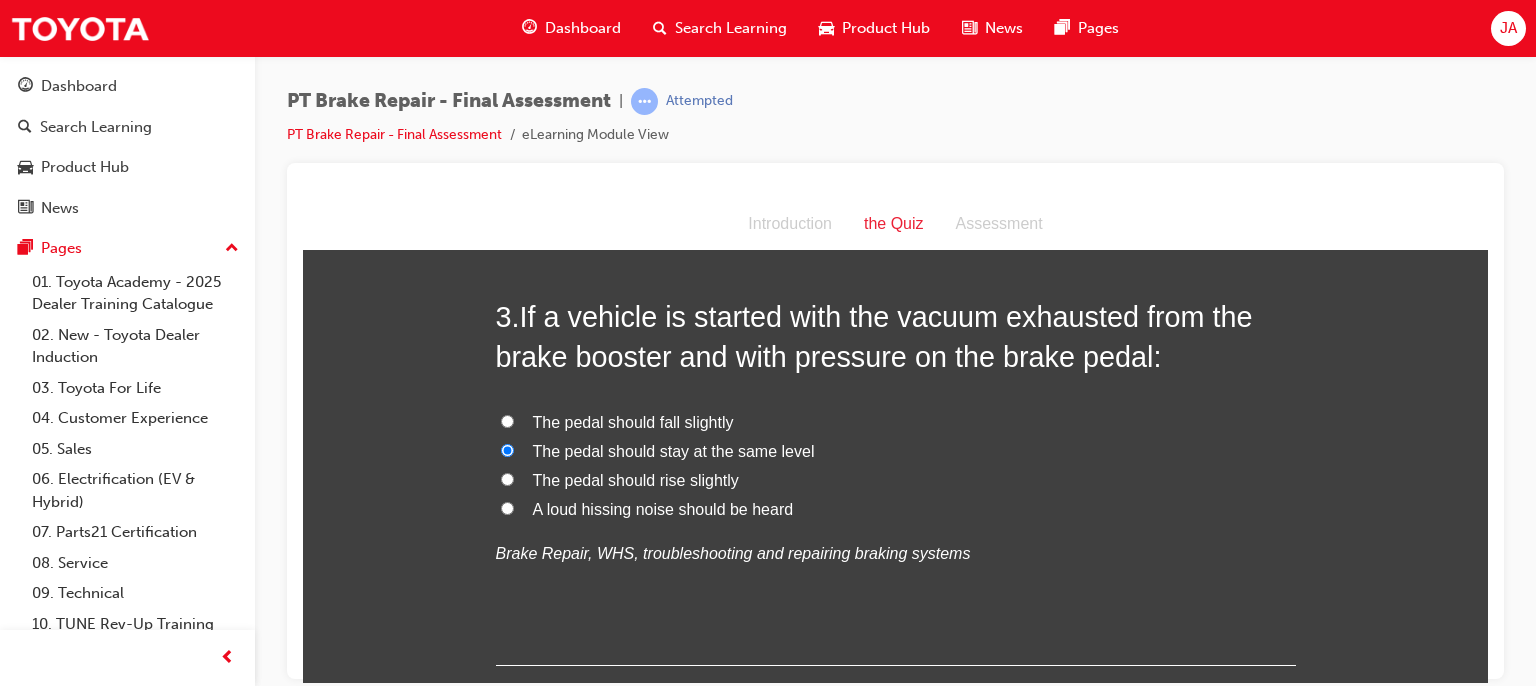 click on "The pedal should fall slightly" at bounding box center (633, 421) 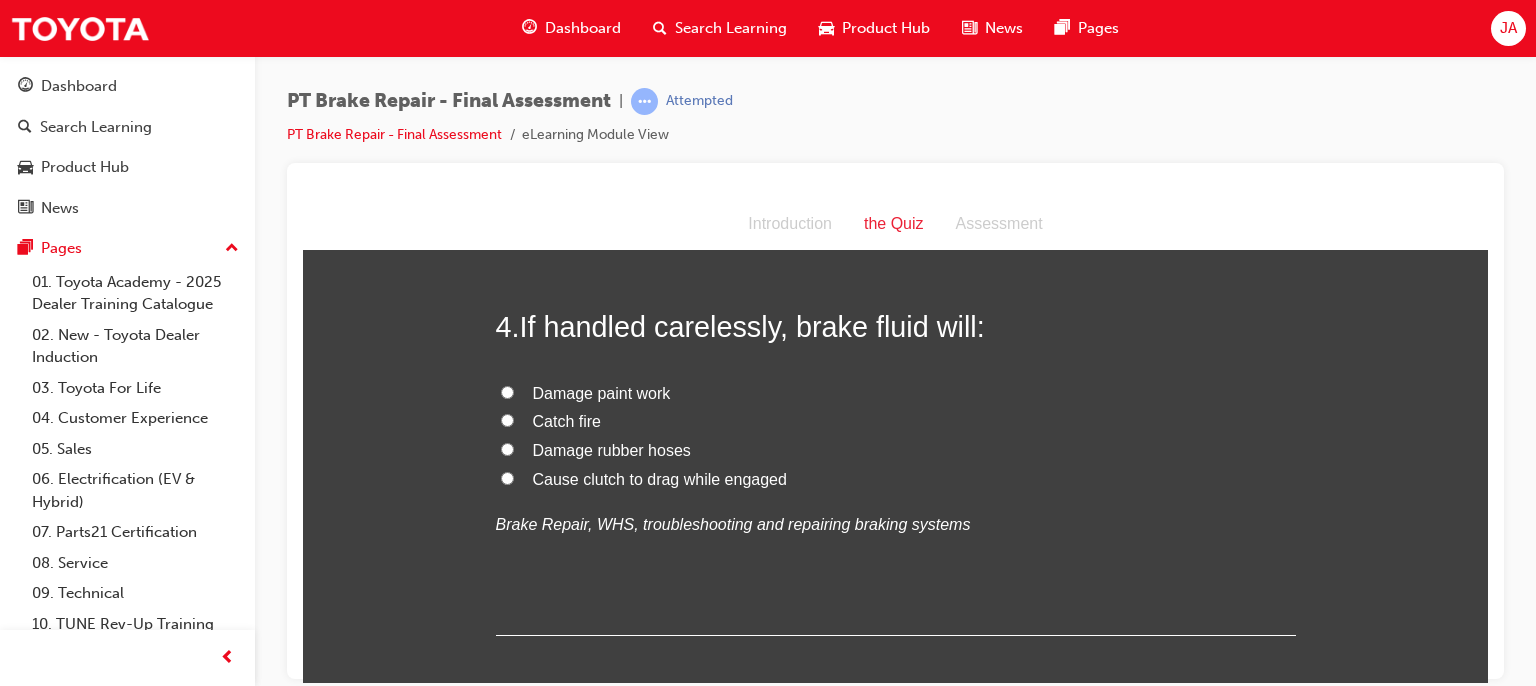 scroll, scrollTop: 1480, scrollLeft: 0, axis: vertical 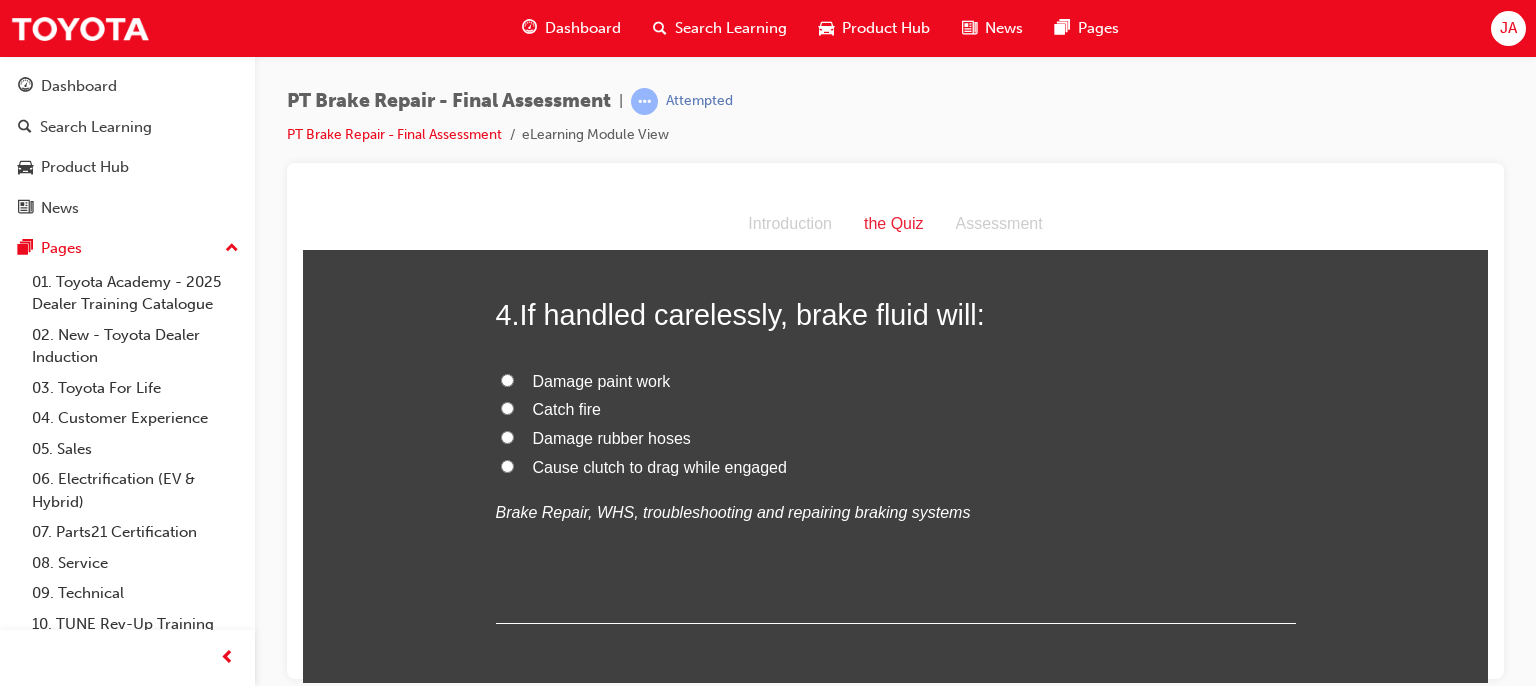 click on "Damage paint work" at bounding box center (602, 380) 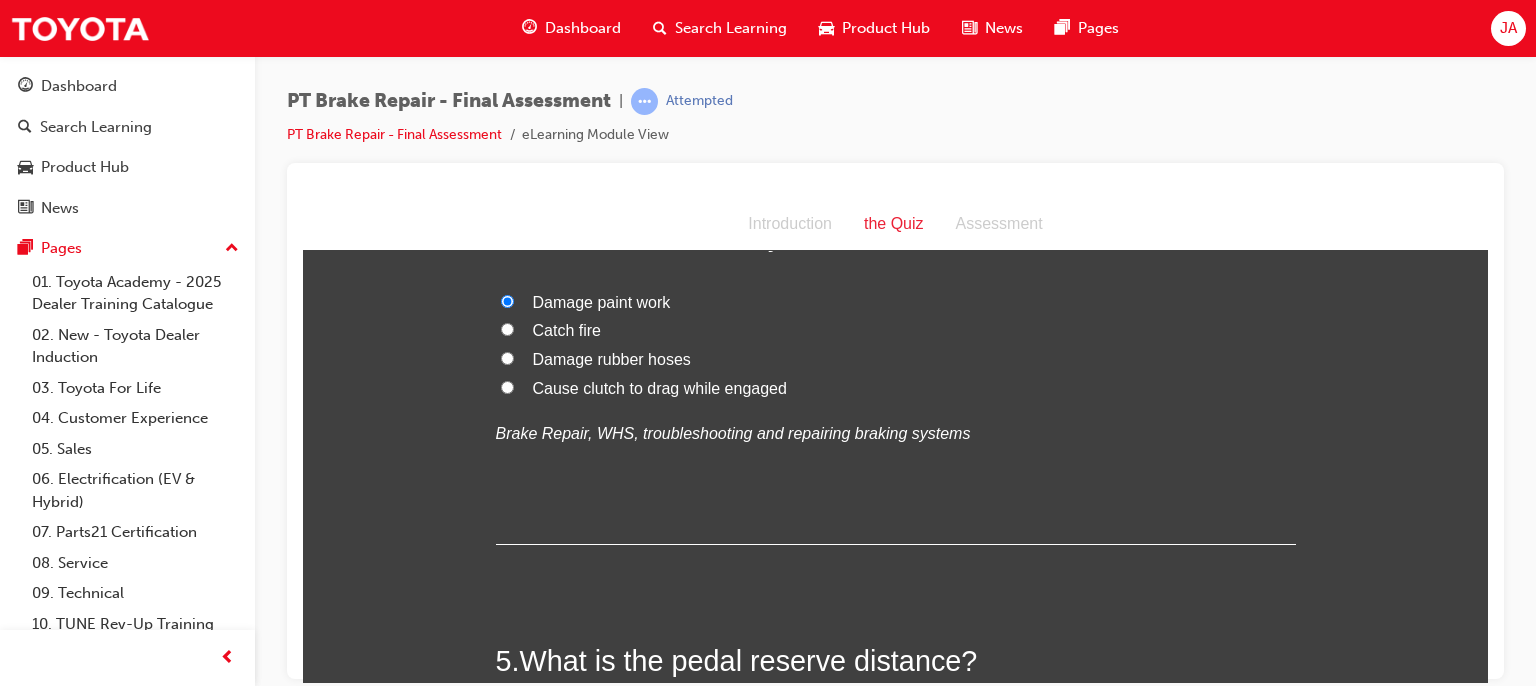 scroll, scrollTop: 1560, scrollLeft: 0, axis: vertical 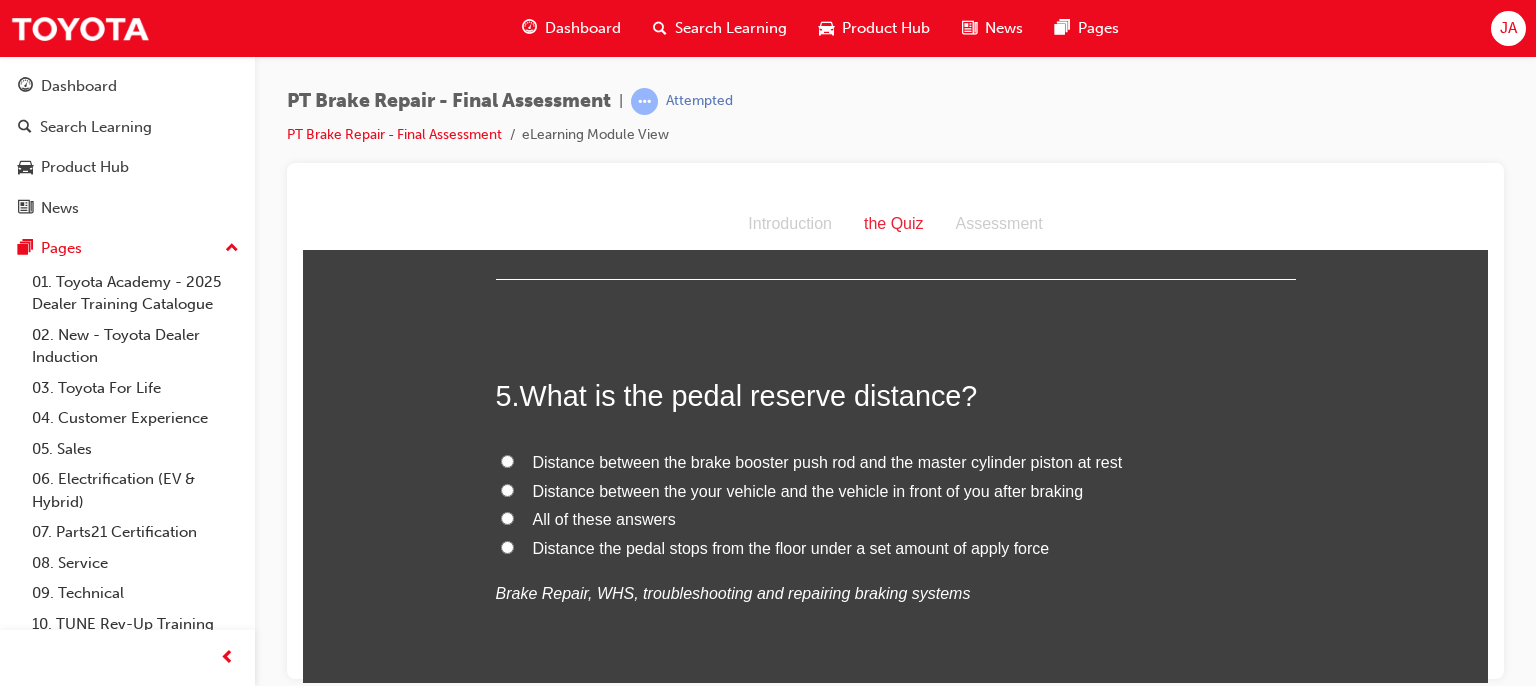 click on "All of these answers" at bounding box center [604, 518] 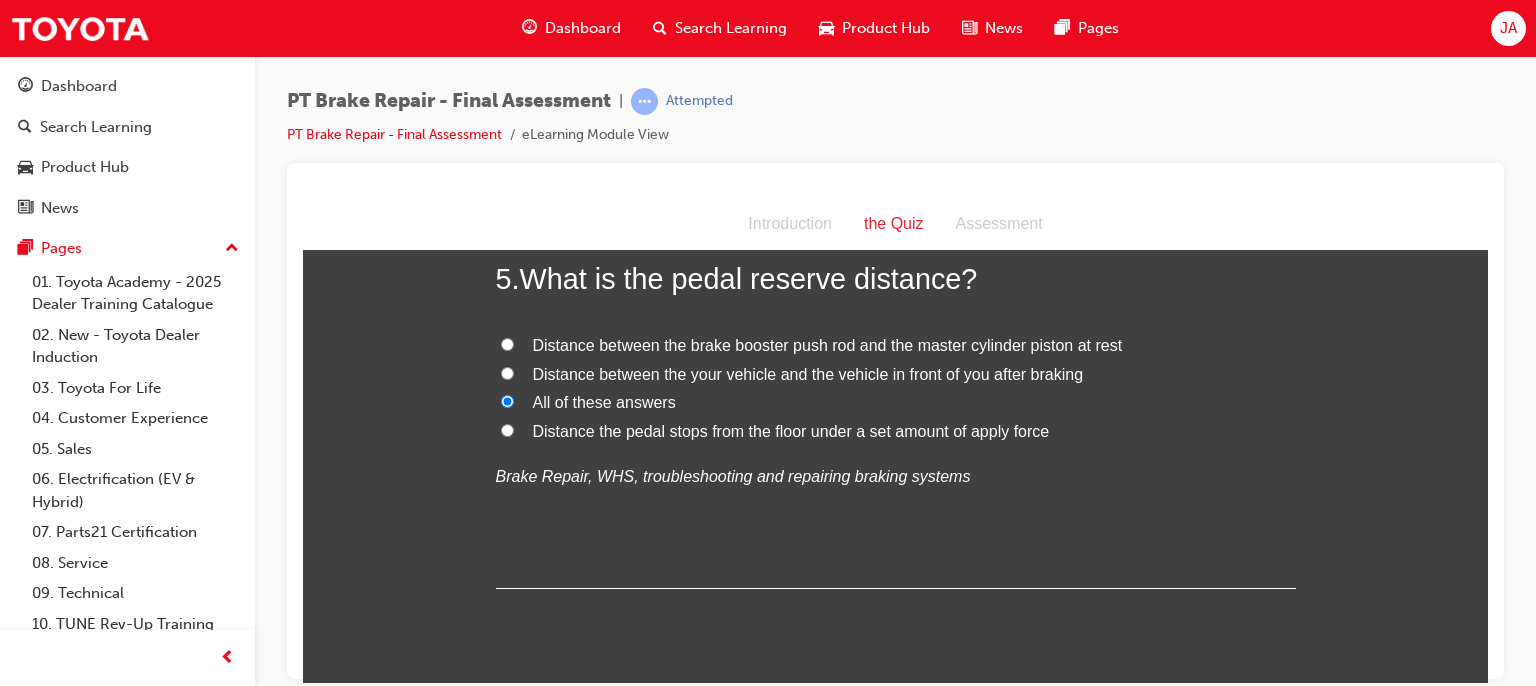 scroll, scrollTop: 1944, scrollLeft: 0, axis: vertical 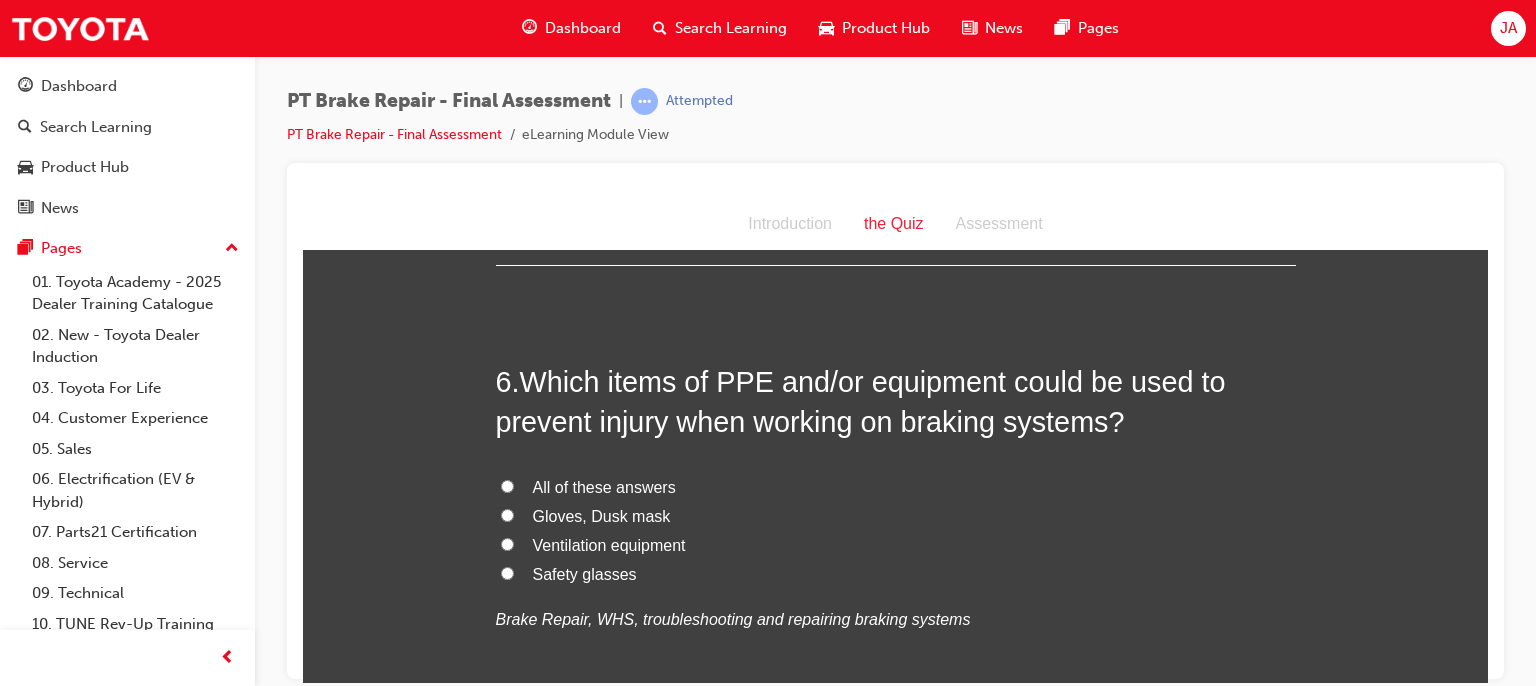 click on "All of these answers" at bounding box center [604, 486] 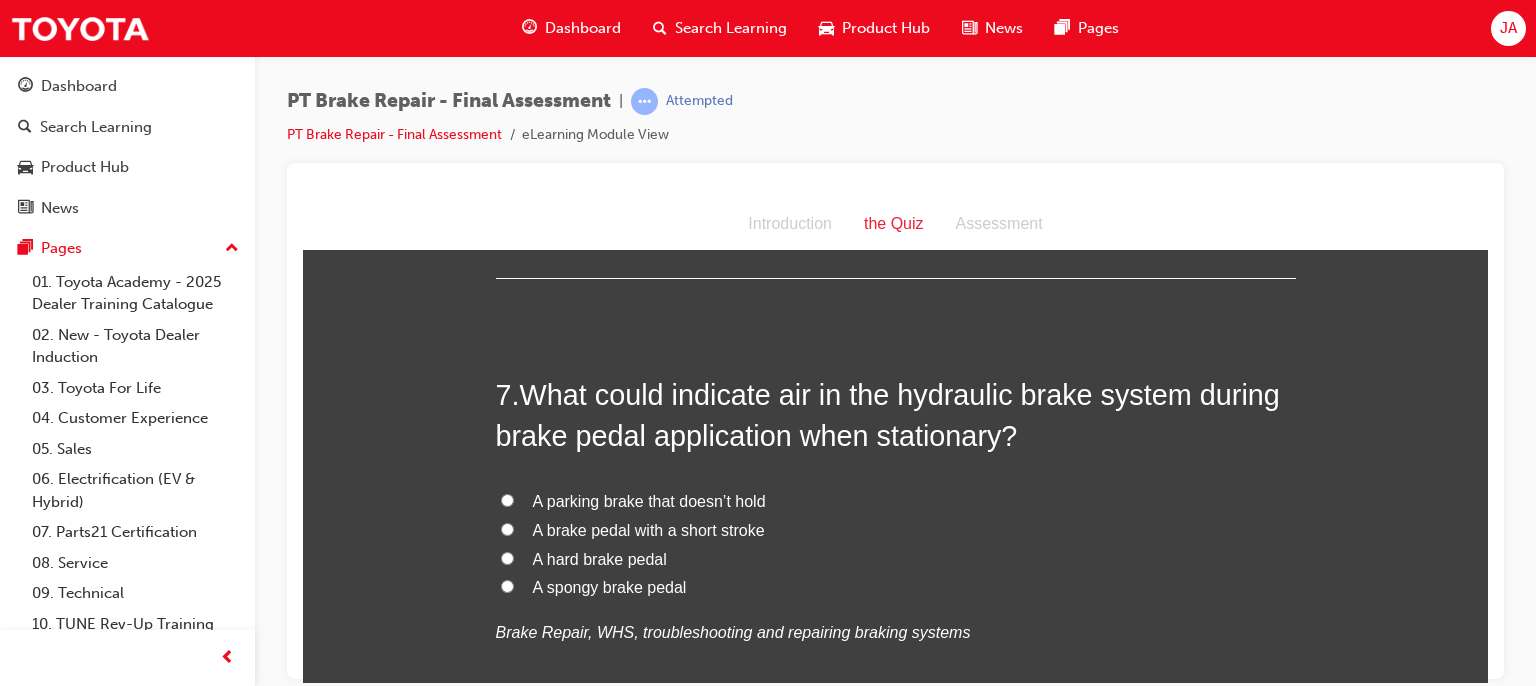 scroll, scrollTop: 2756, scrollLeft: 0, axis: vertical 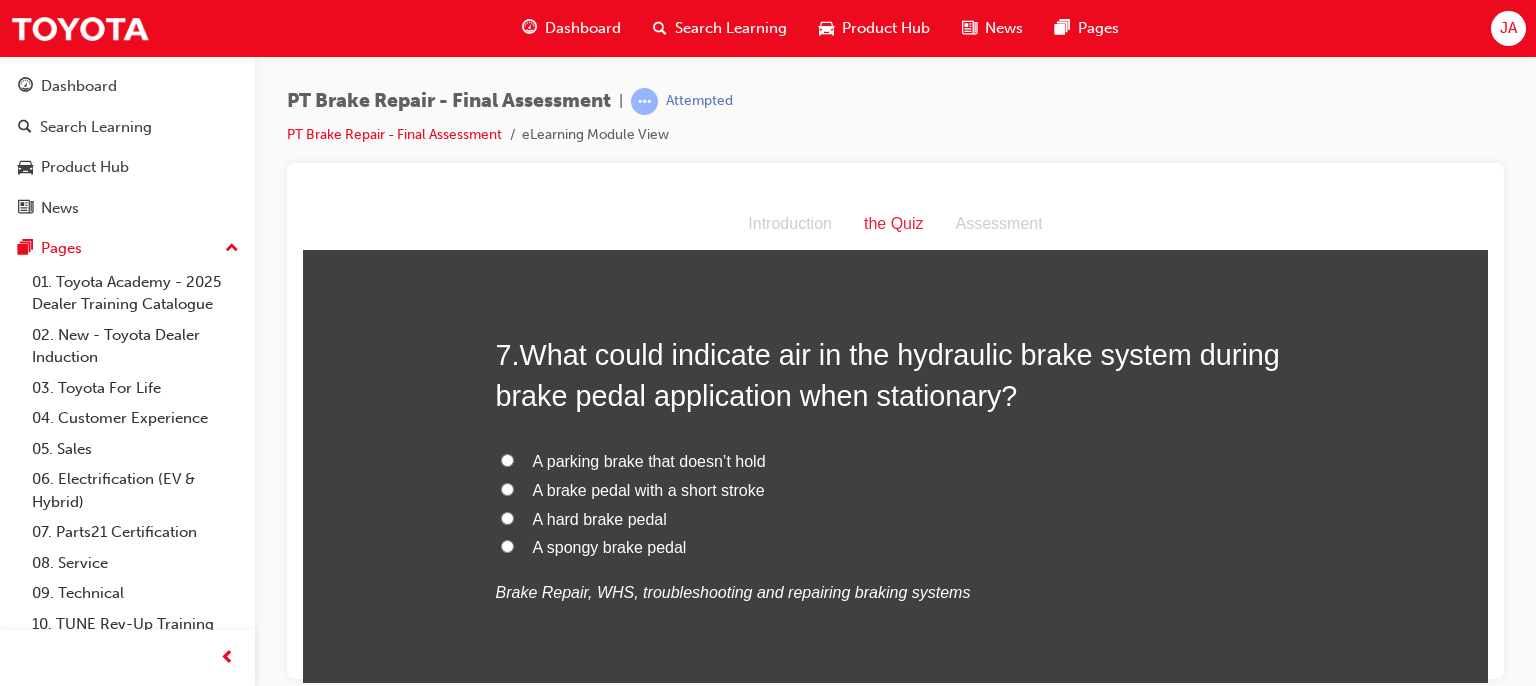 click on "A spongy brake pedal" at bounding box center [610, 546] 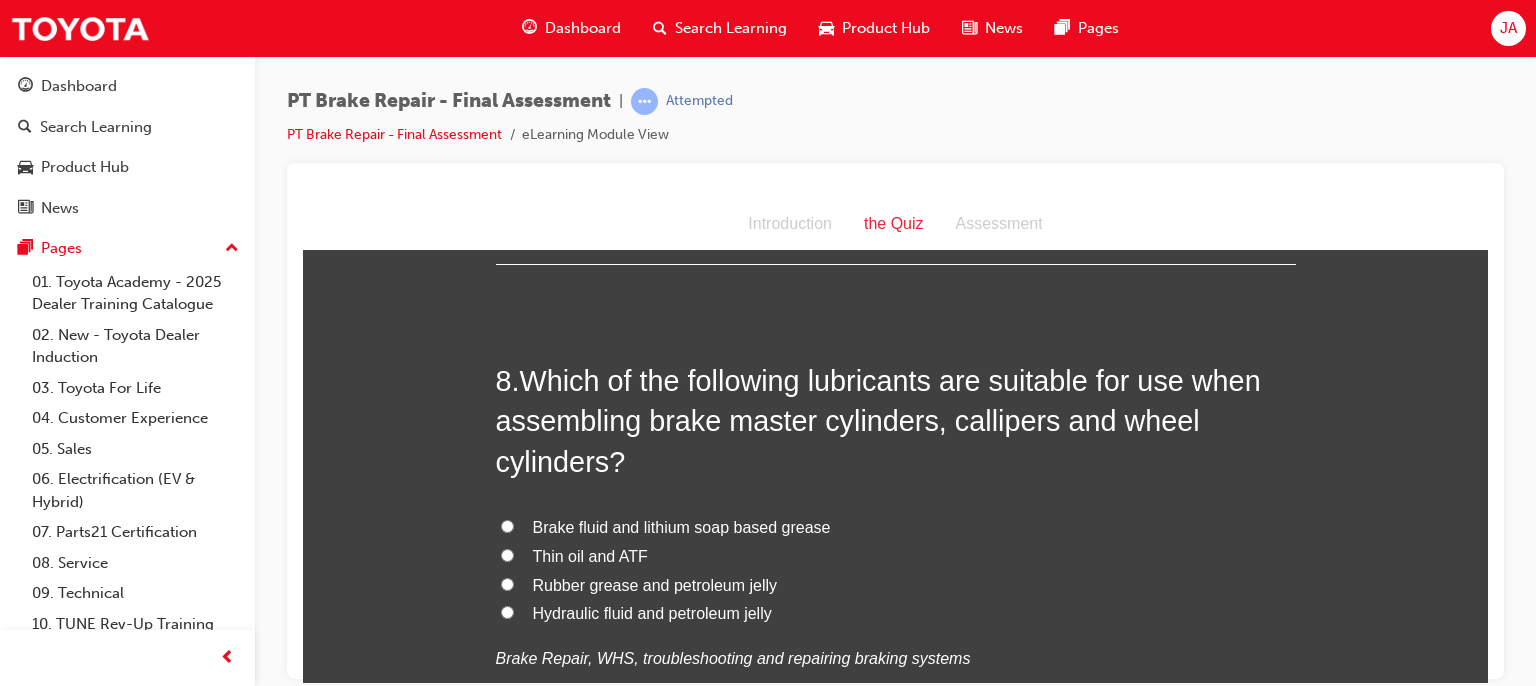 scroll, scrollTop: 3236, scrollLeft: 0, axis: vertical 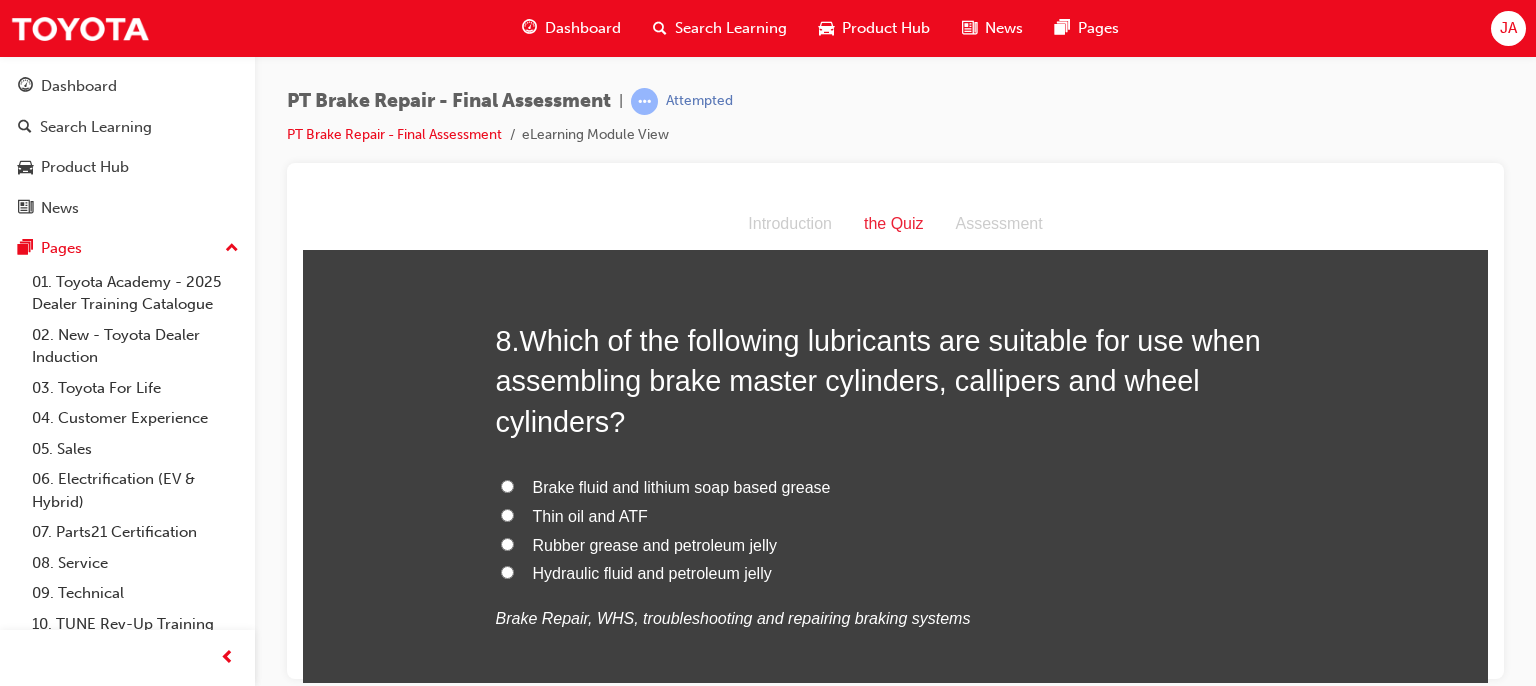 click on "Brake fluid and lithium soap based grease" at bounding box center (682, 486) 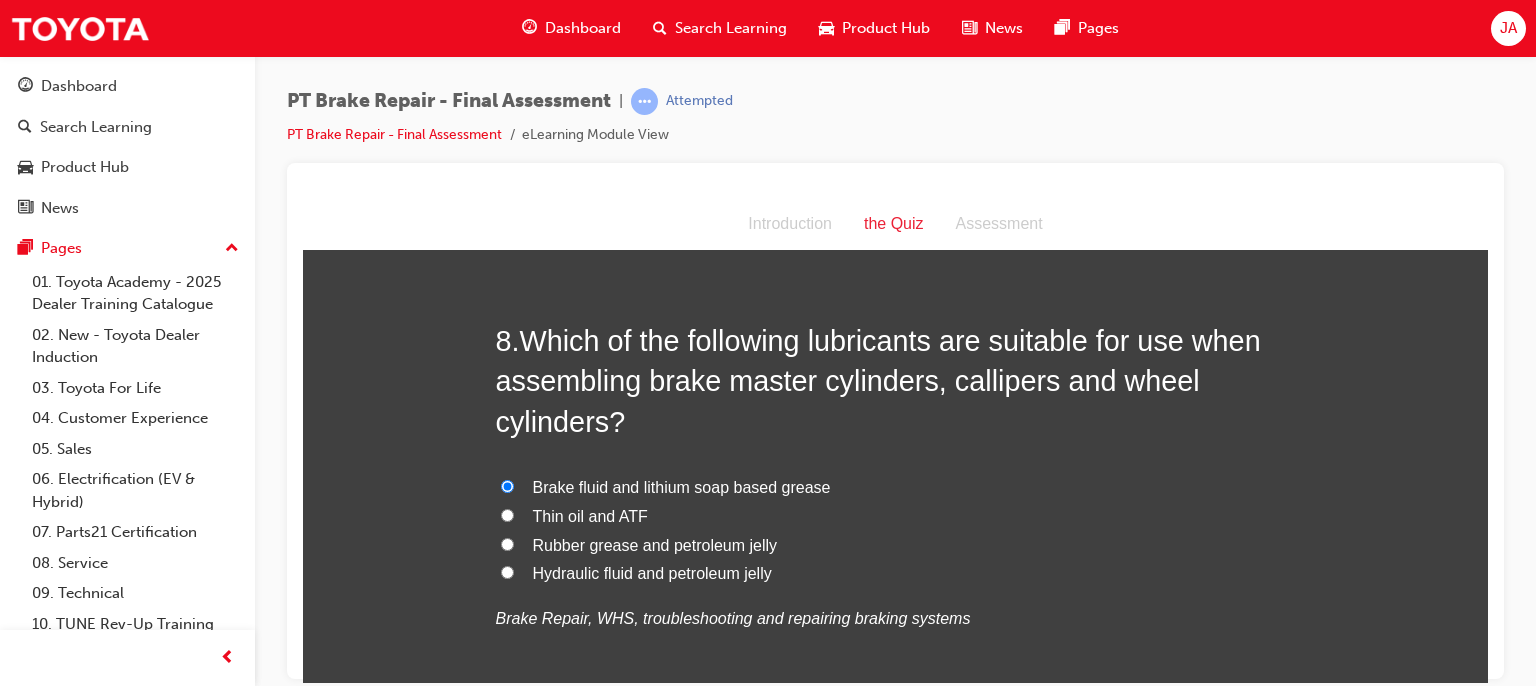 scroll, scrollTop: 3660, scrollLeft: 0, axis: vertical 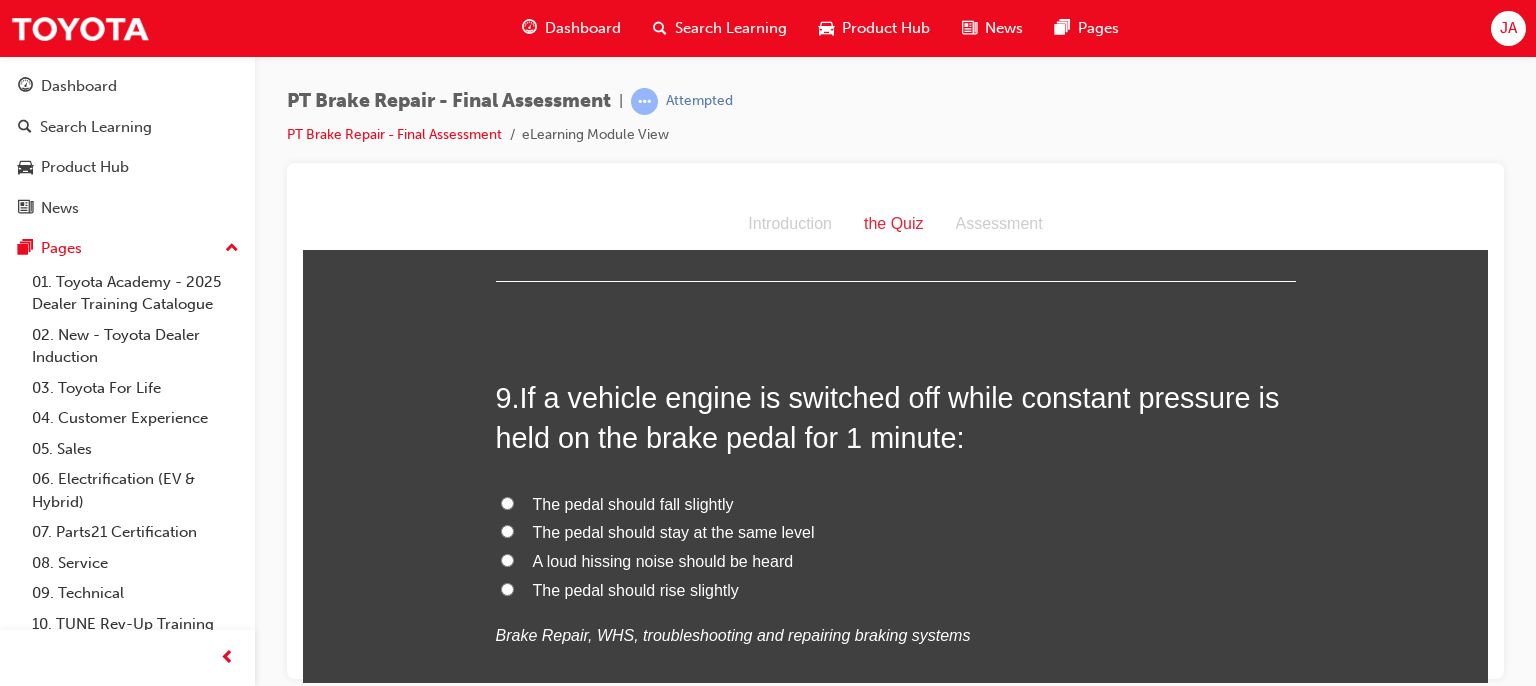click on "The pedal should stay at the same level" at bounding box center [674, 531] 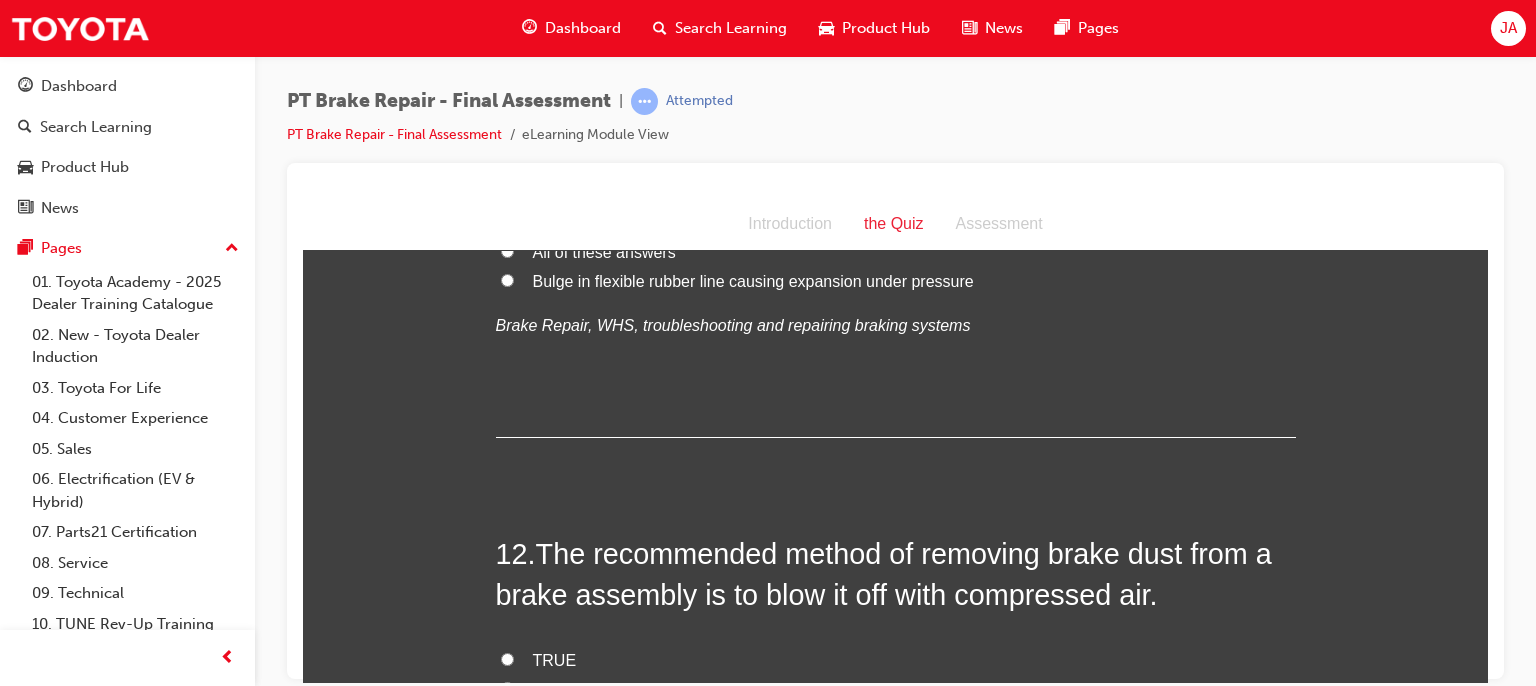 scroll, scrollTop: 4955, scrollLeft: 0, axis: vertical 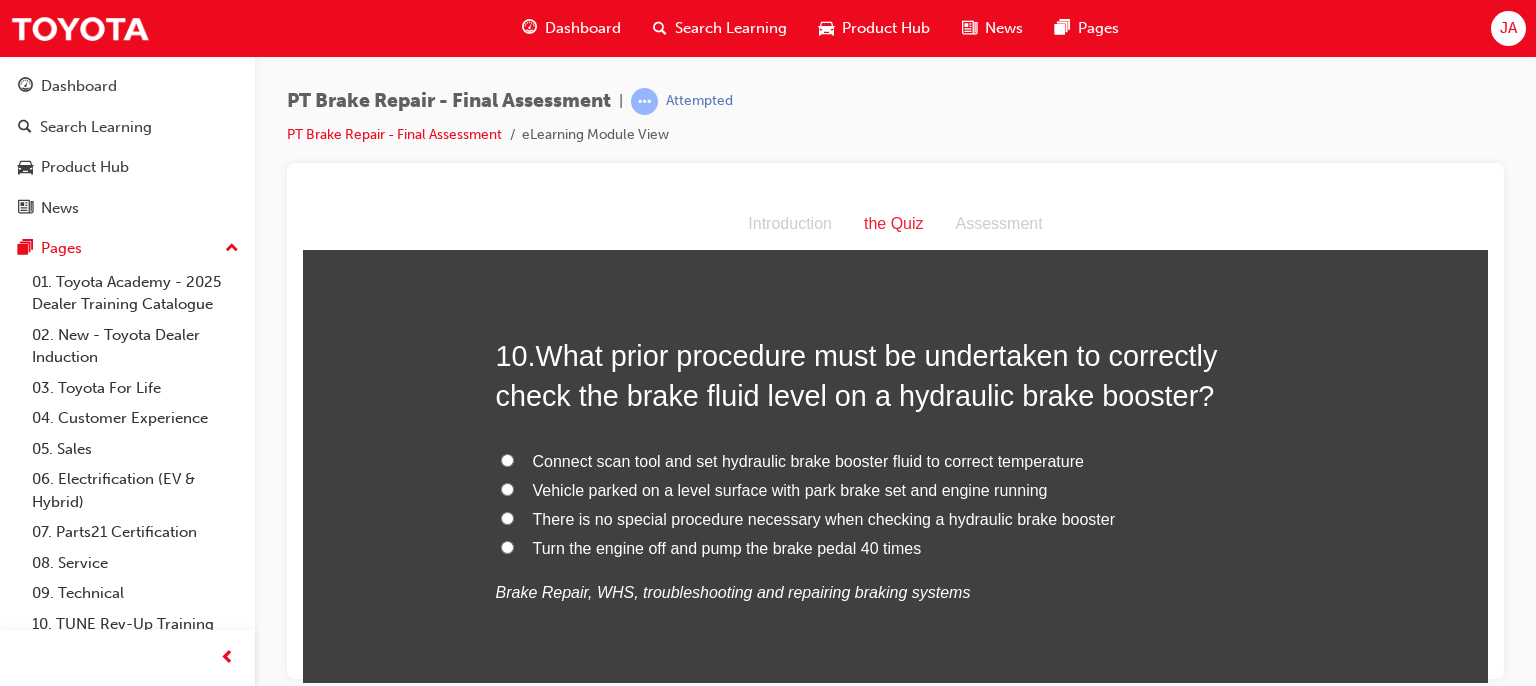 click on "Vehicle parked on a level surface with park brake set and engine running" at bounding box center (790, 489) 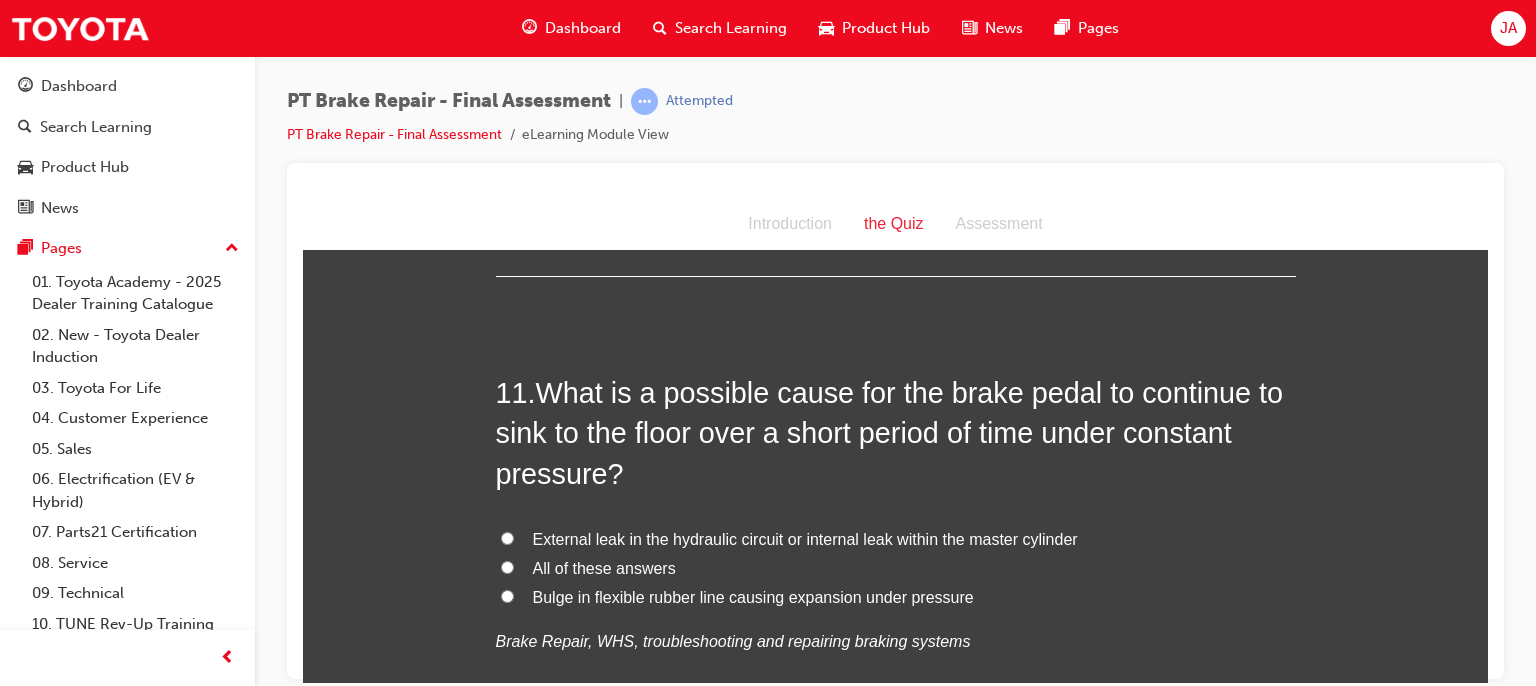 scroll, scrollTop: 4632, scrollLeft: 0, axis: vertical 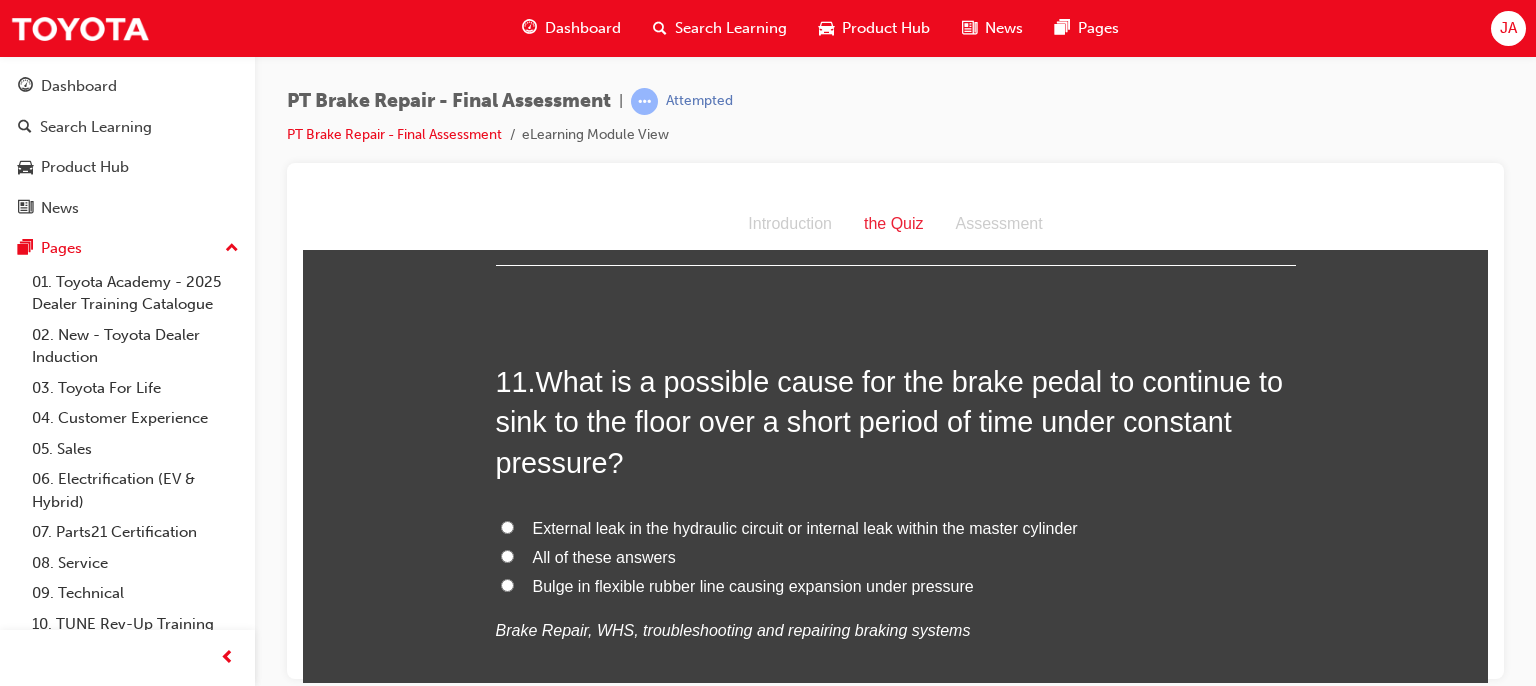 click on "All of these answers" at bounding box center (604, 556) 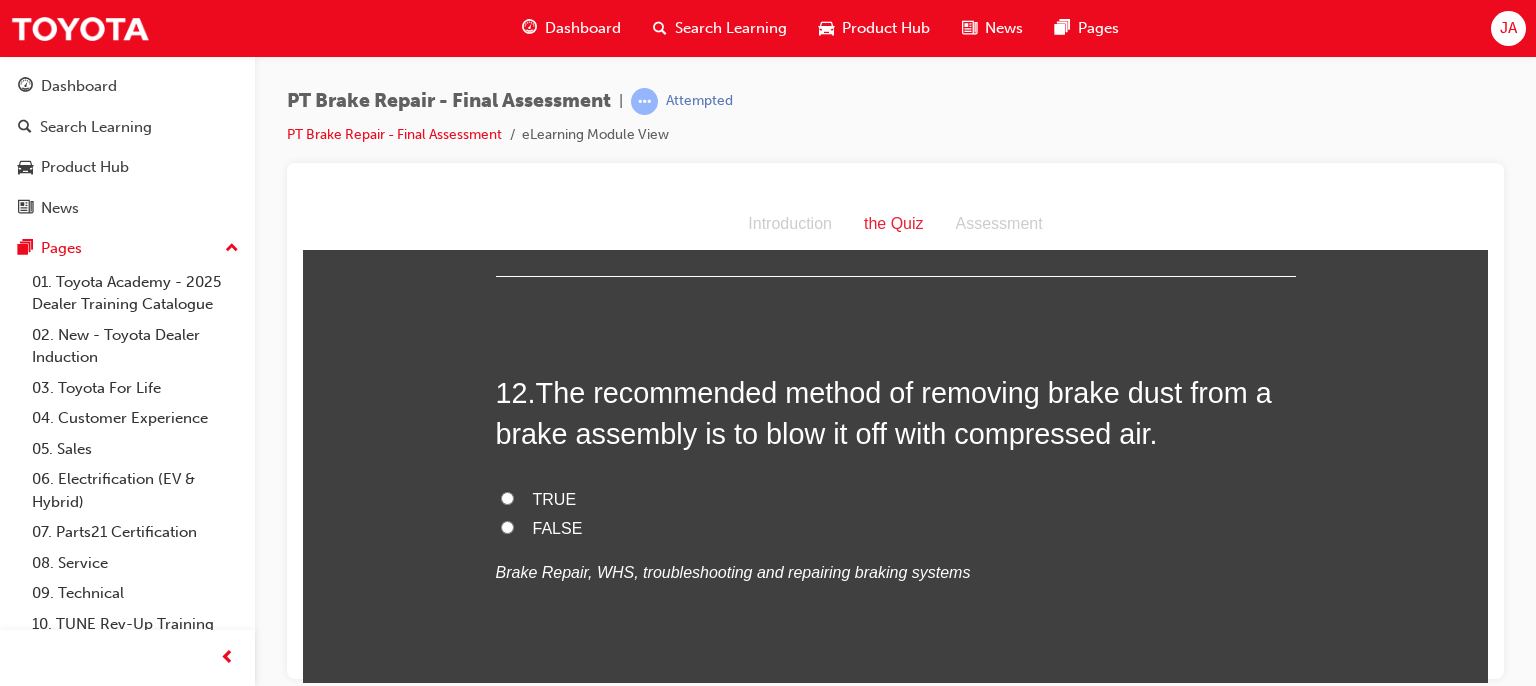 scroll, scrollTop: 5112, scrollLeft: 0, axis: vertical 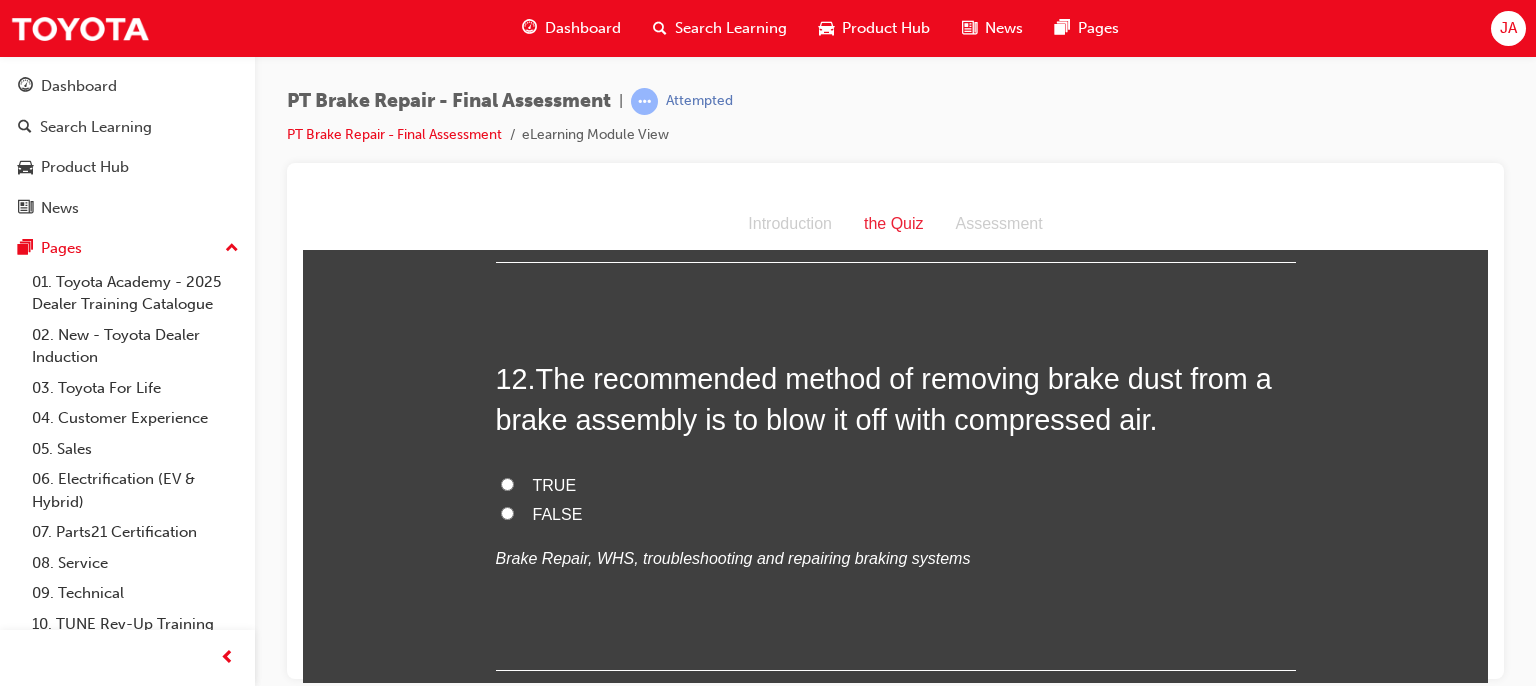 click on "FALSE" at bounding box center (507, 512) 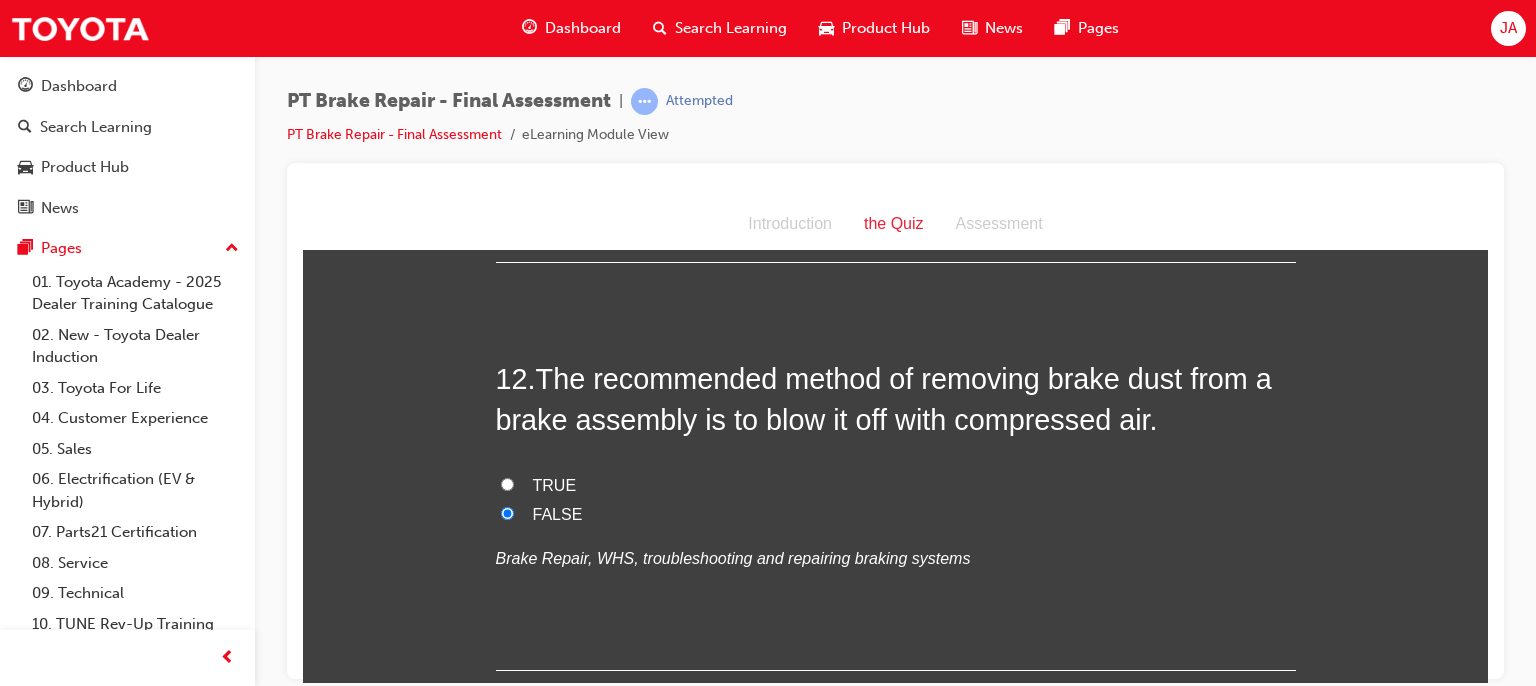 scroll, scrollTop: 5248, scrollLeft: 0, axis: vertical 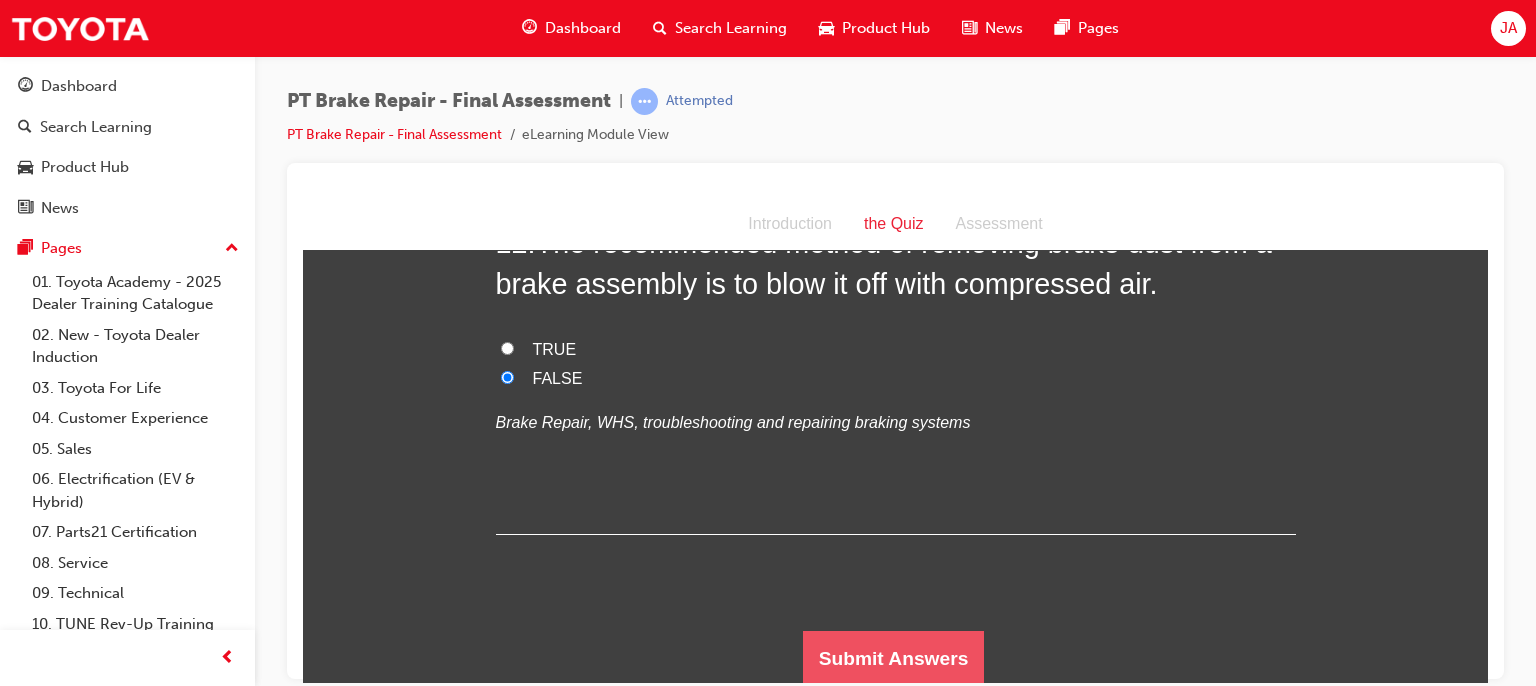 click on "Submit Answers" at bounding box center [894, 658] 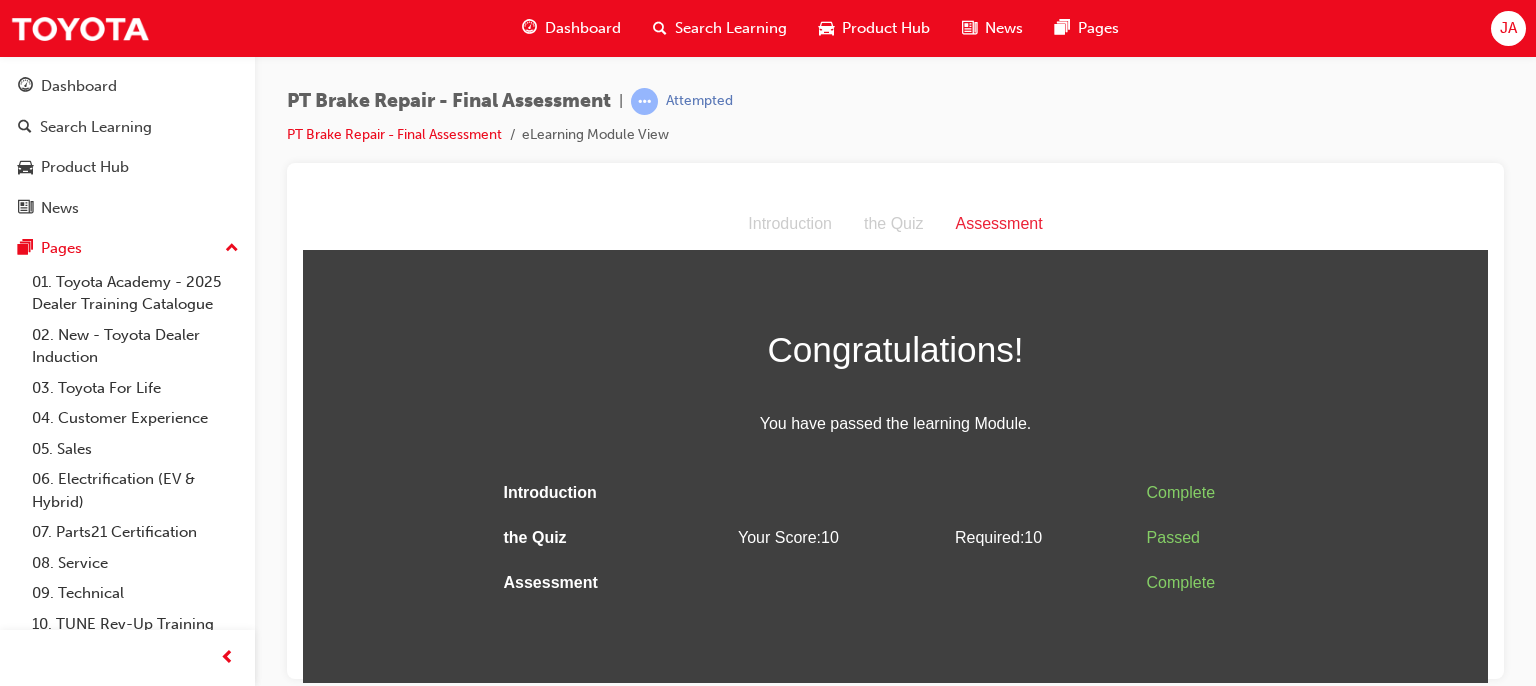 scroll, scrollTop: 0, scrollLeft: 0, axis: both 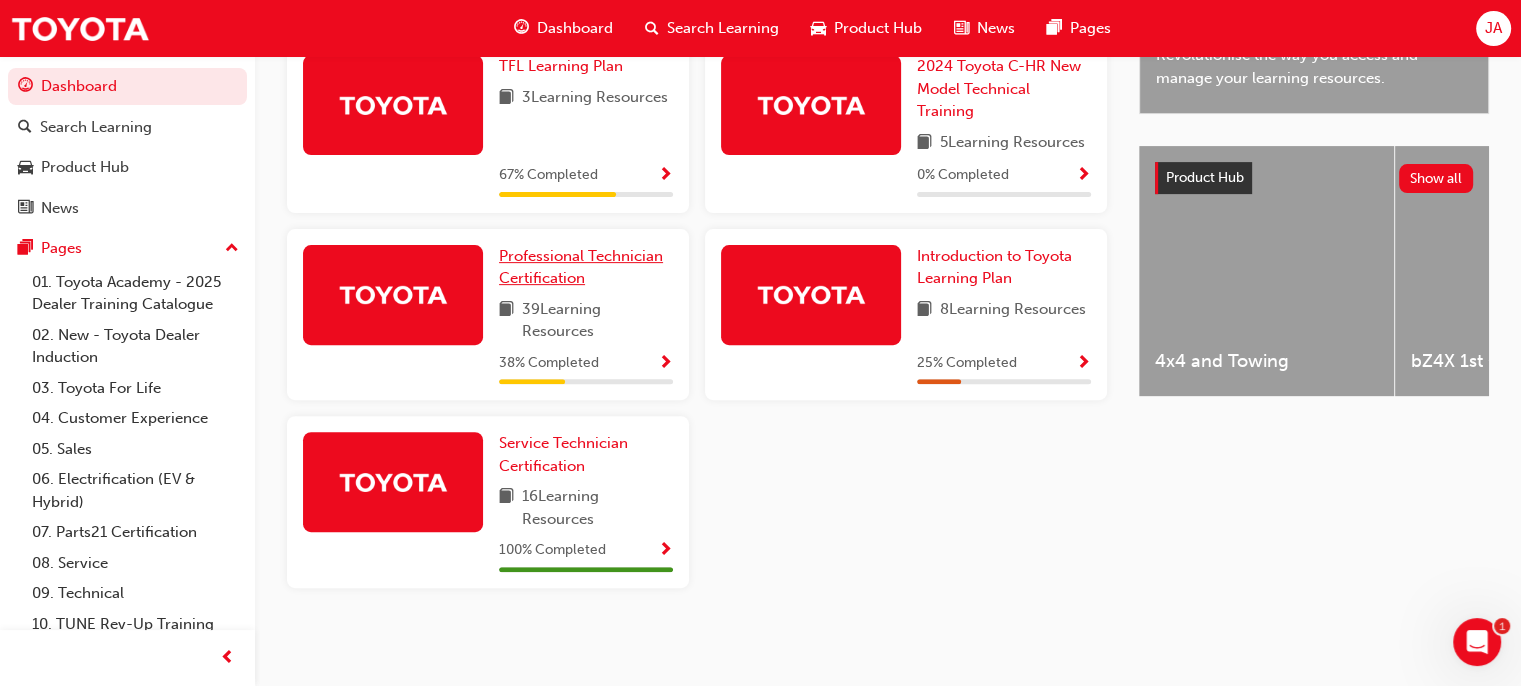 click on "Professional Technician Certification" at bounding box center (581, 267) 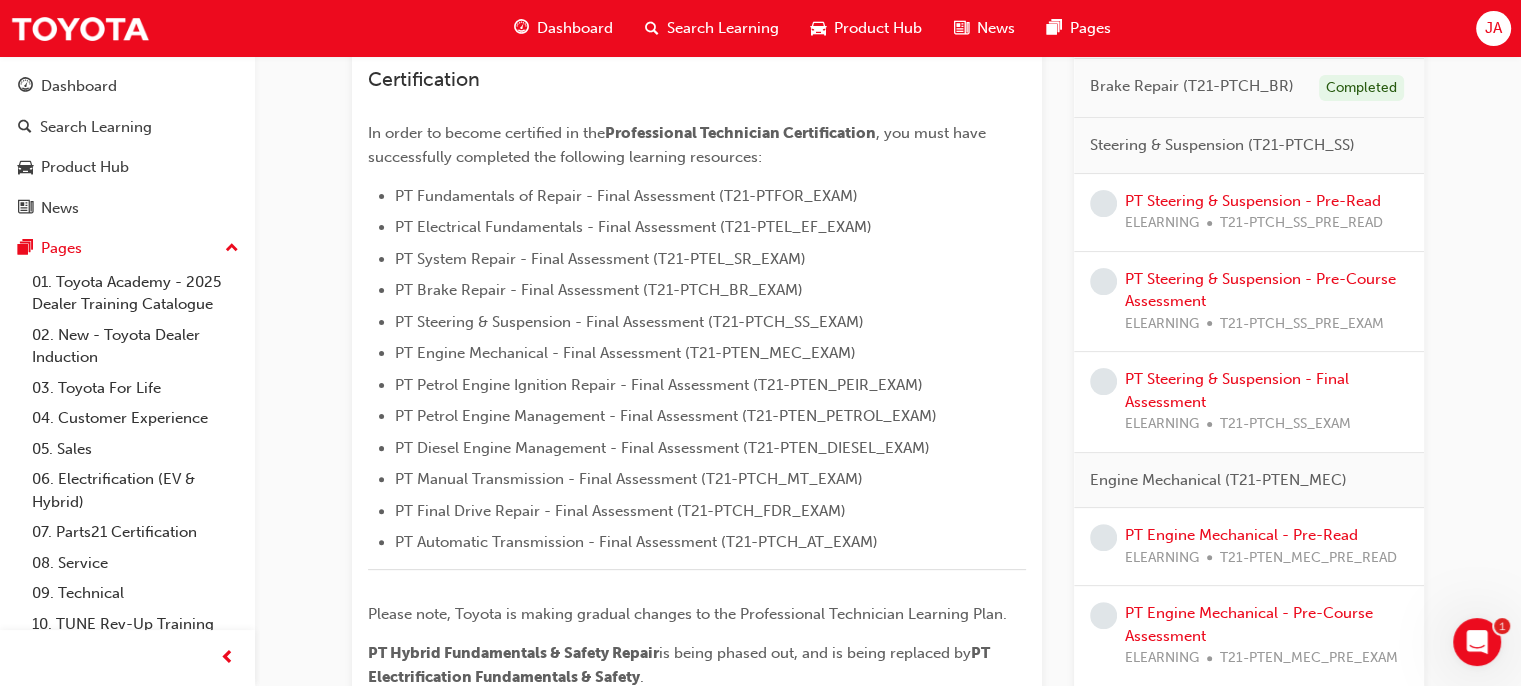 scroll, scrollTop: 516, scrollLeft: 0, axis: vertical 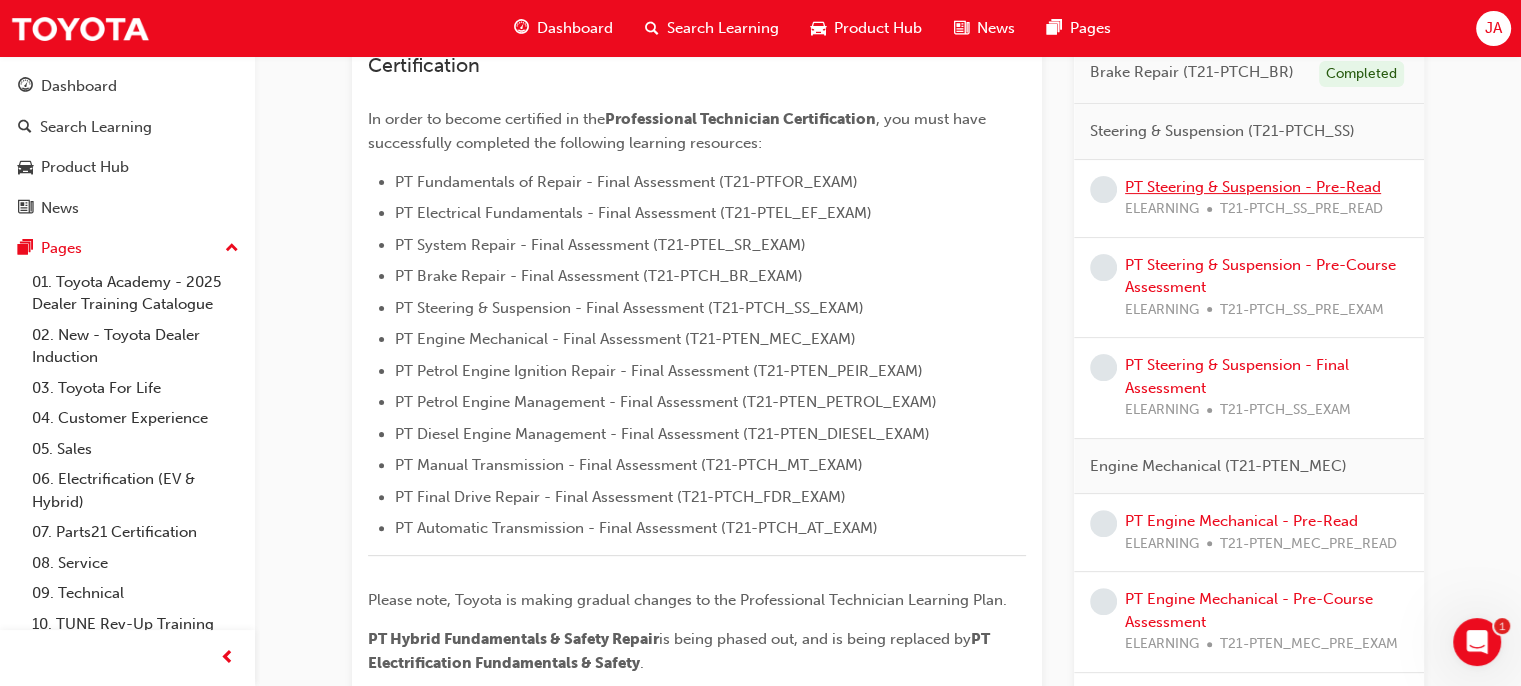 click on "PT Steering & Suspension - Pre-Read" at bounding box center (1253, 187) 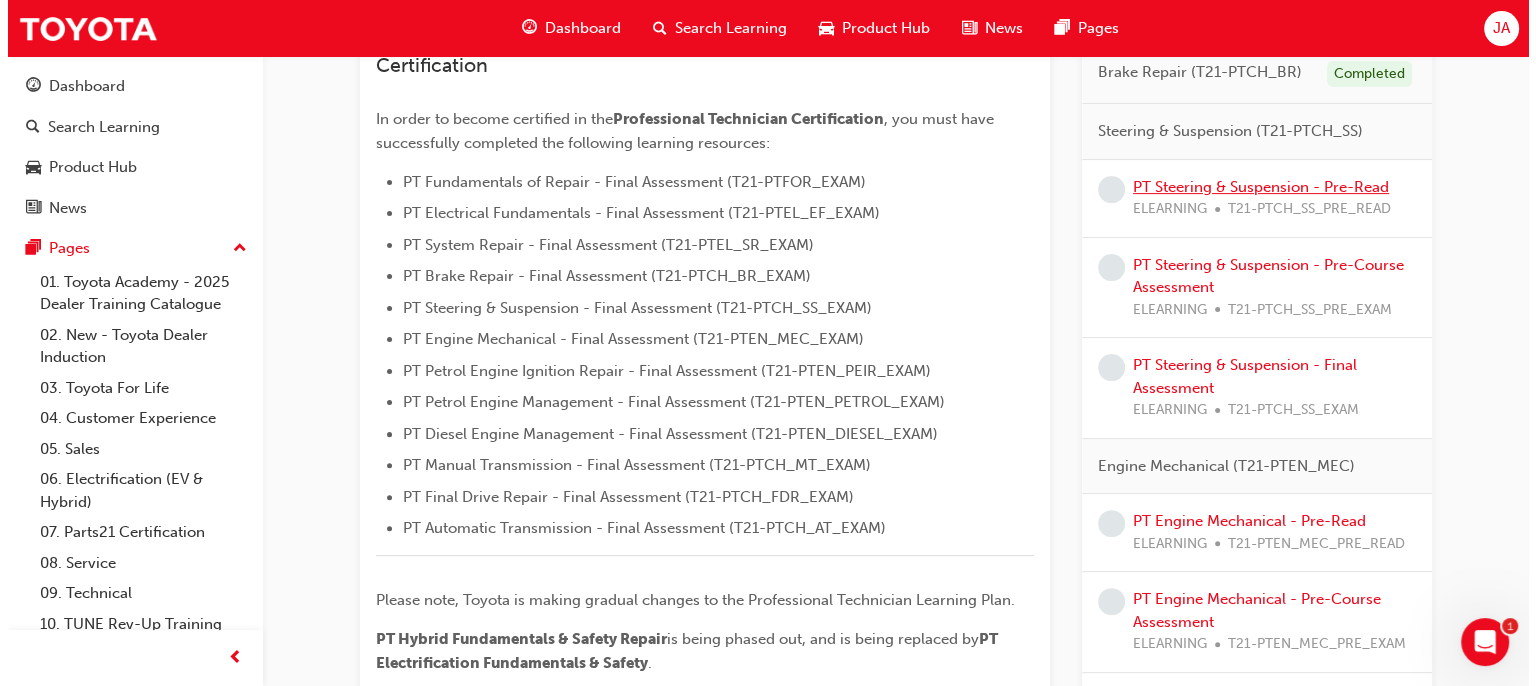 scroll, scrollTop: 0, scrollLeft: 0, axis: both 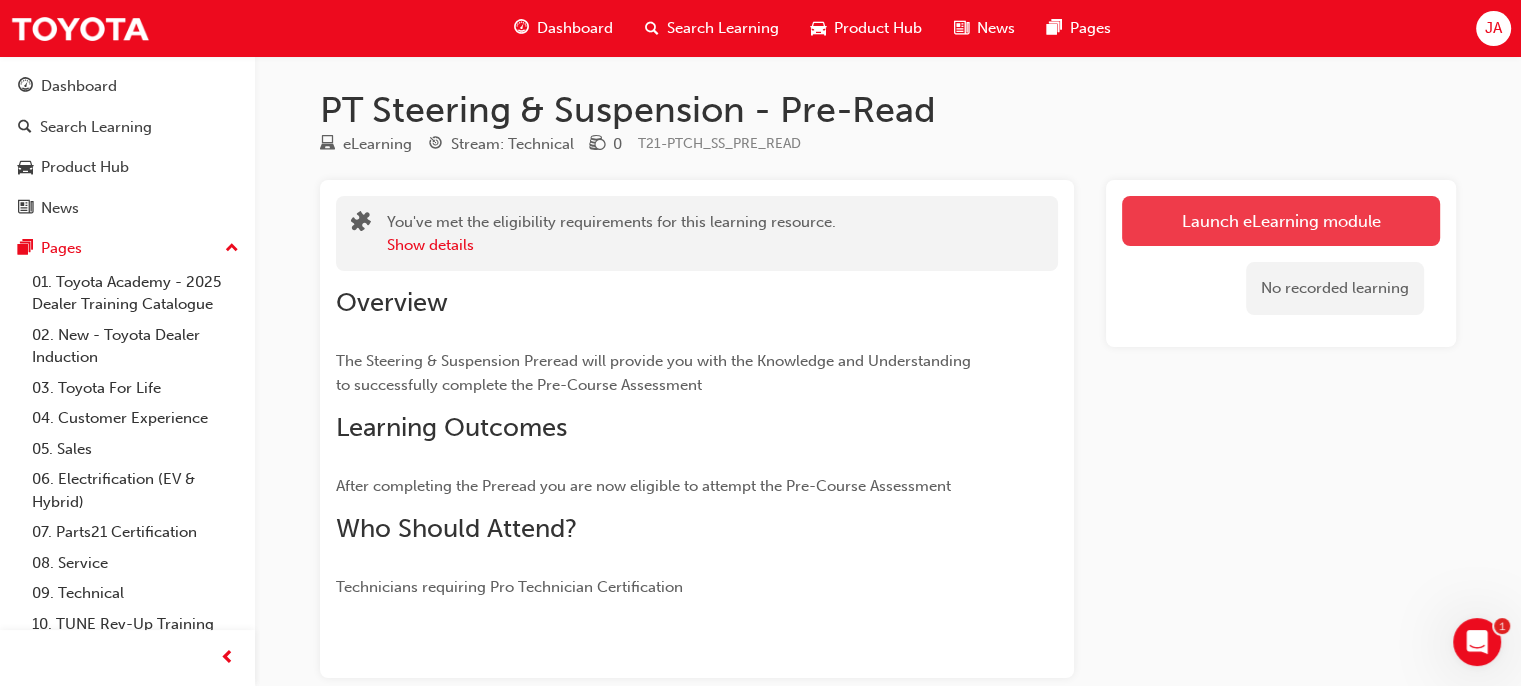 click on "Launch eLearning module" at bounding box center [1281, 221] 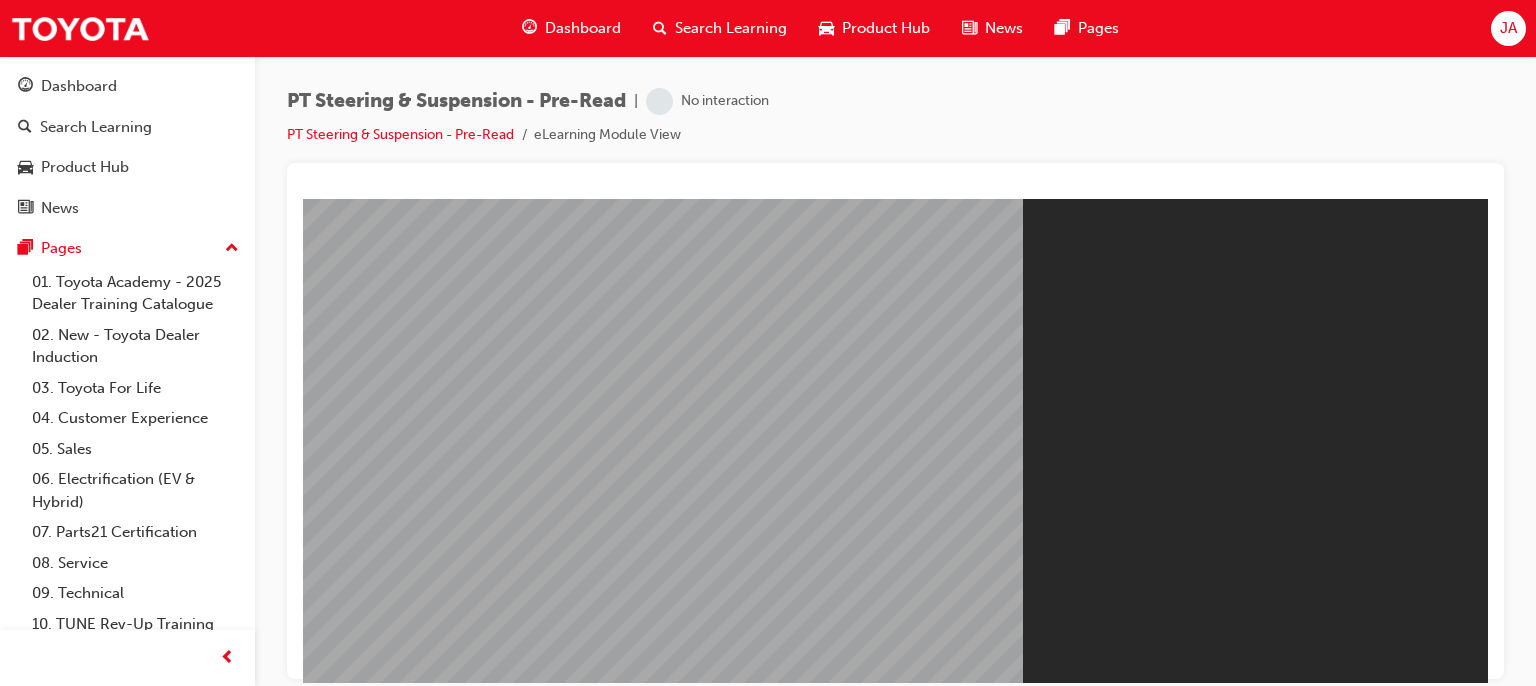scroll, scrollTop: 0, scrollLeft: 0, axis: both 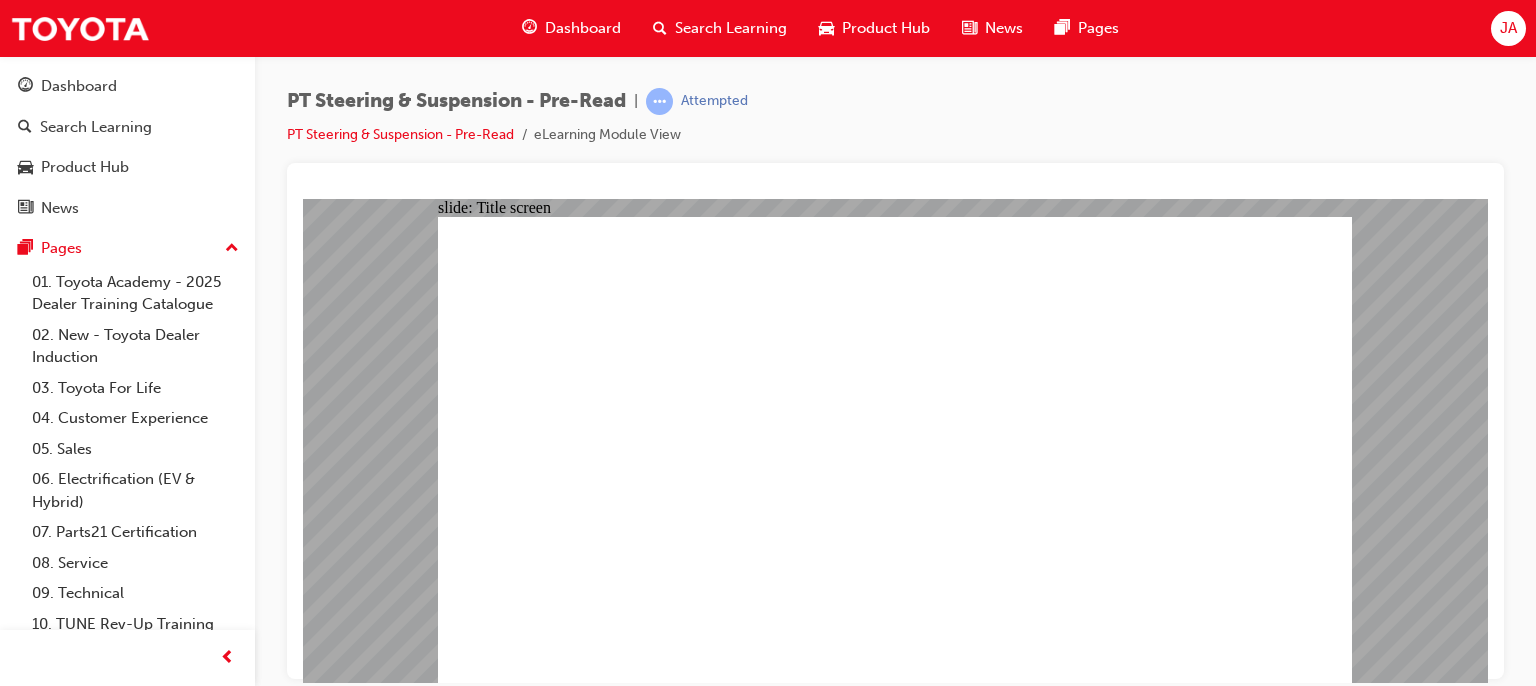 click 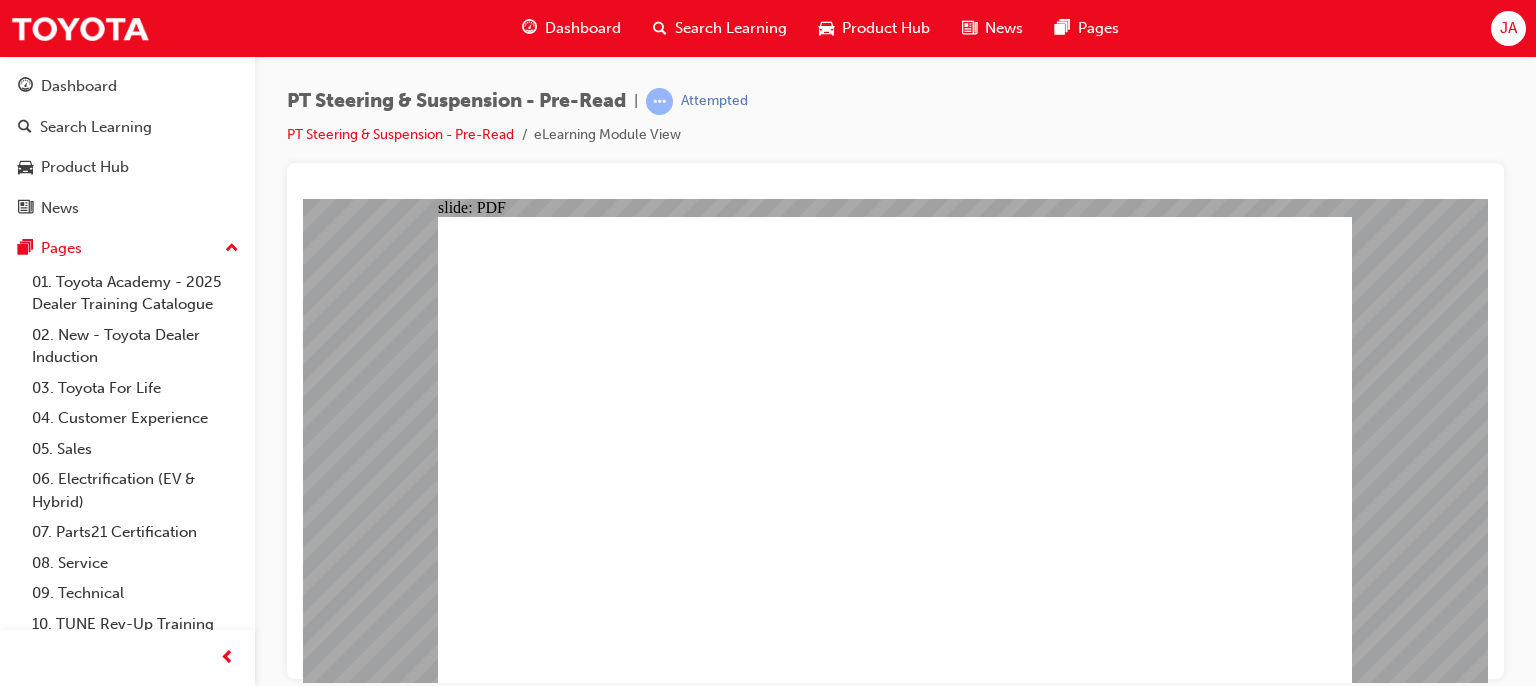 click 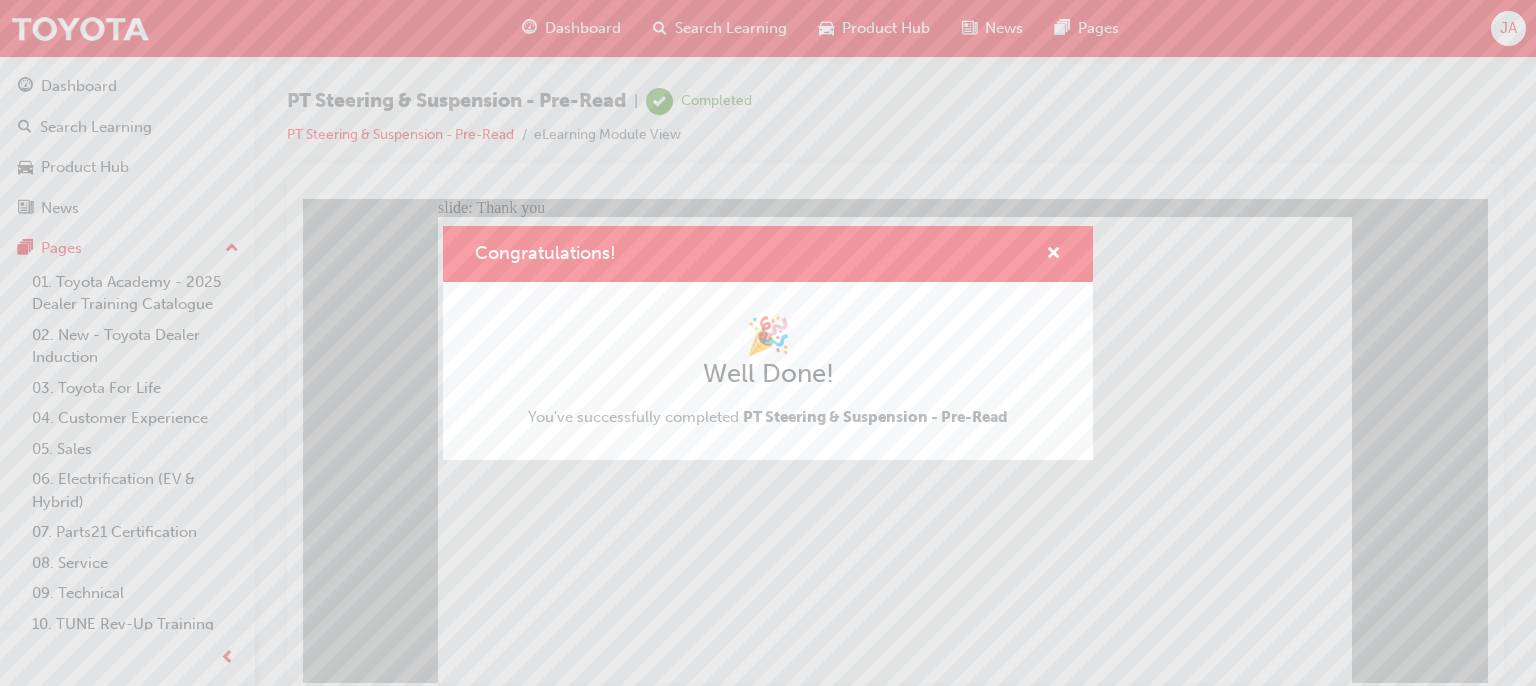click on "Congratulations! 🎉 Well Done! You've successfully completed   PT Steering & Suspension - Pre-Read" at bounding box center (768, 343) 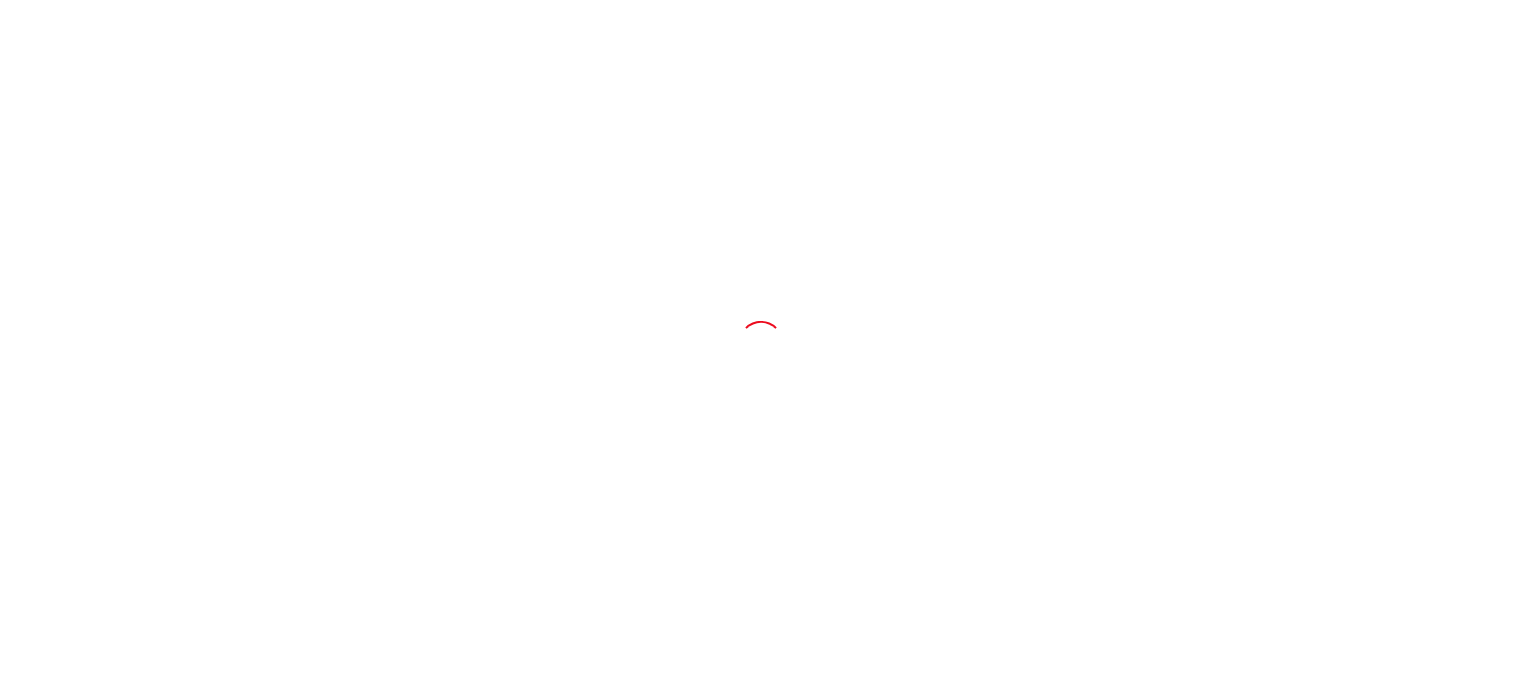 scroll, scrollTop: 0, scrollLeft: 0, axis: both 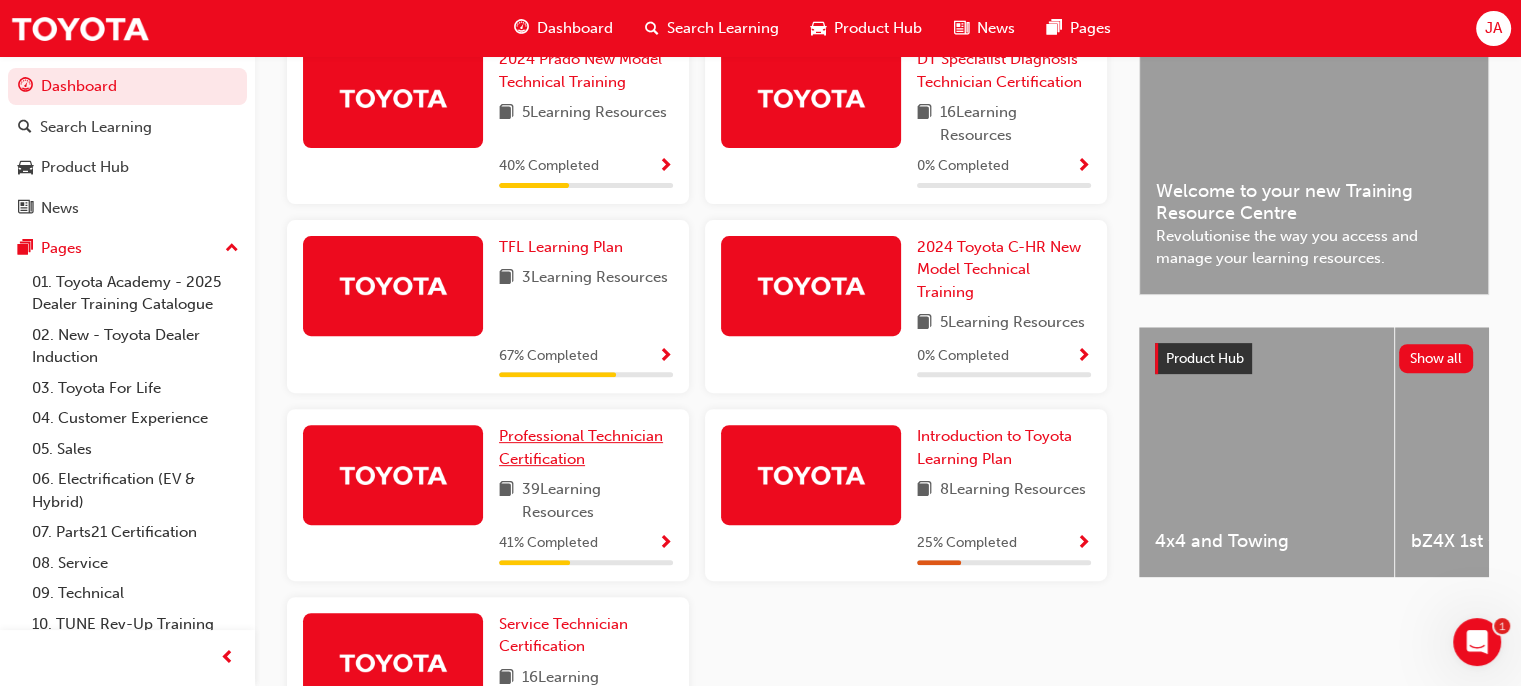 click on "Professional Technician Certification" at bounding box center (581, 447) 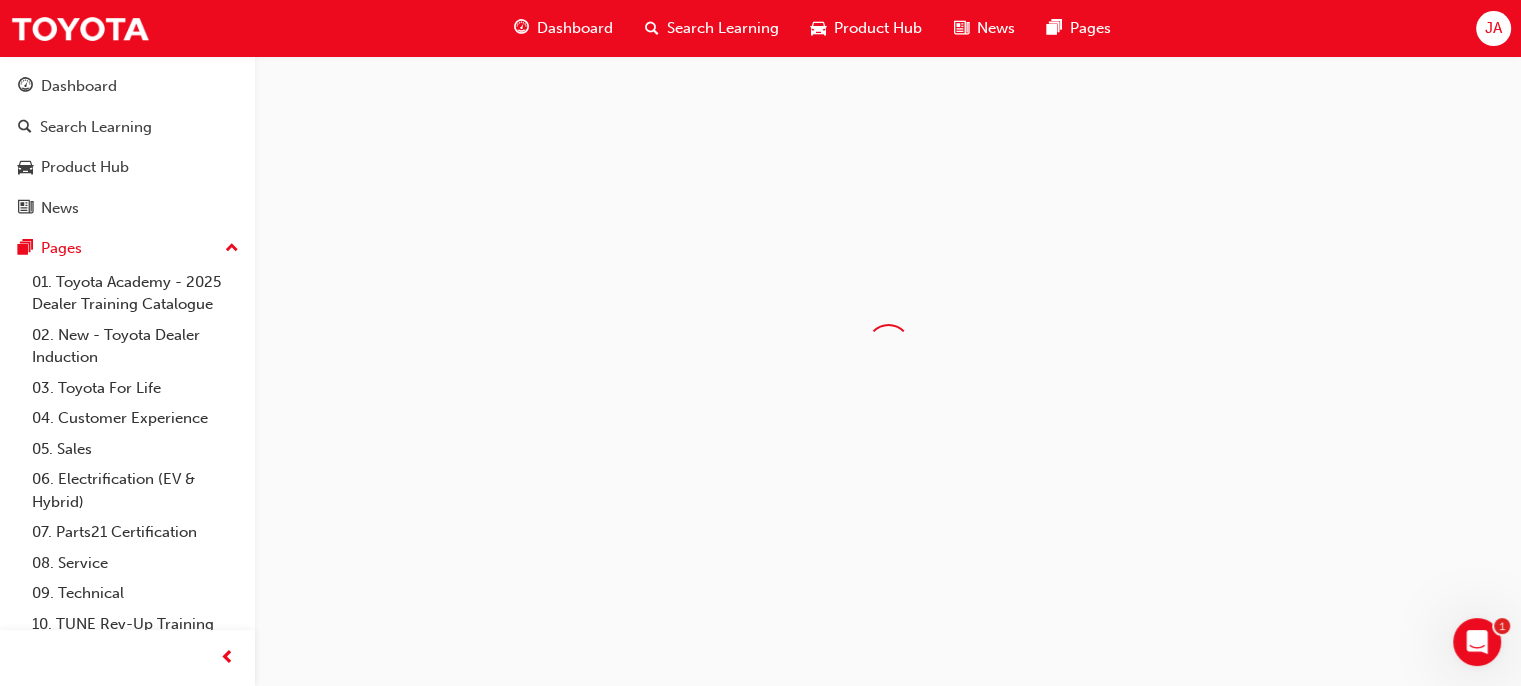 scroll, scrollTop: 0, scrollLeft: 0, axis: both 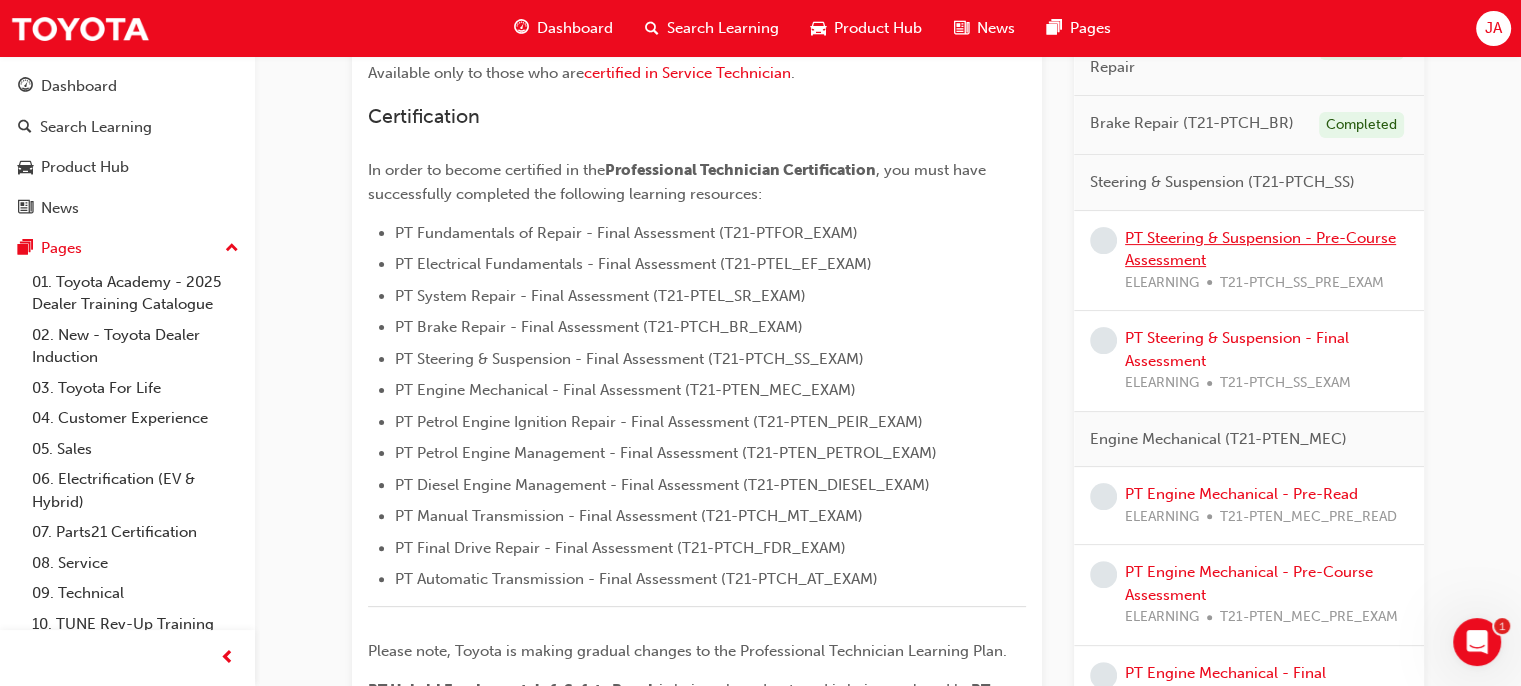 click on "PT Steering & Suspension - Pre-Course Assessment" at bounding box center [1260, 249] 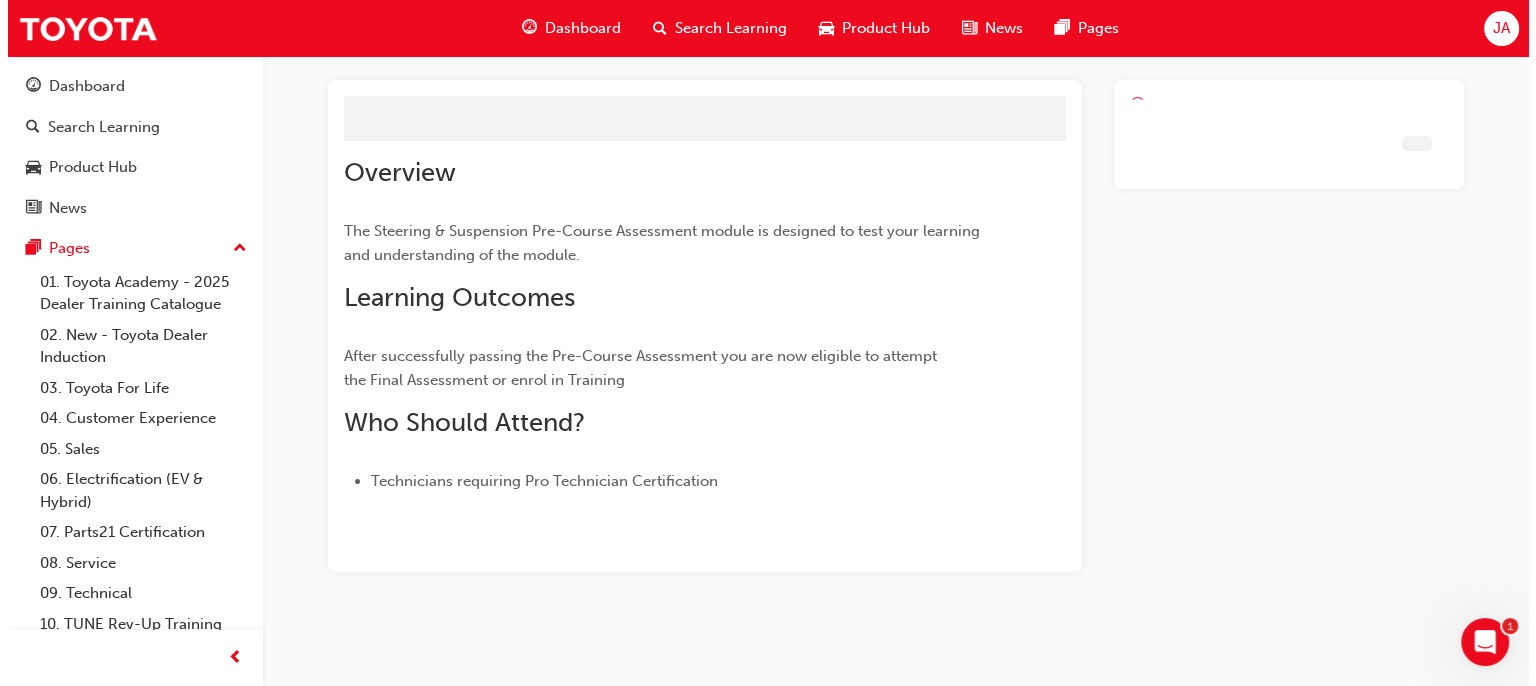 scroll, scrollTop: 0, scrollLeft: 0, axis: both 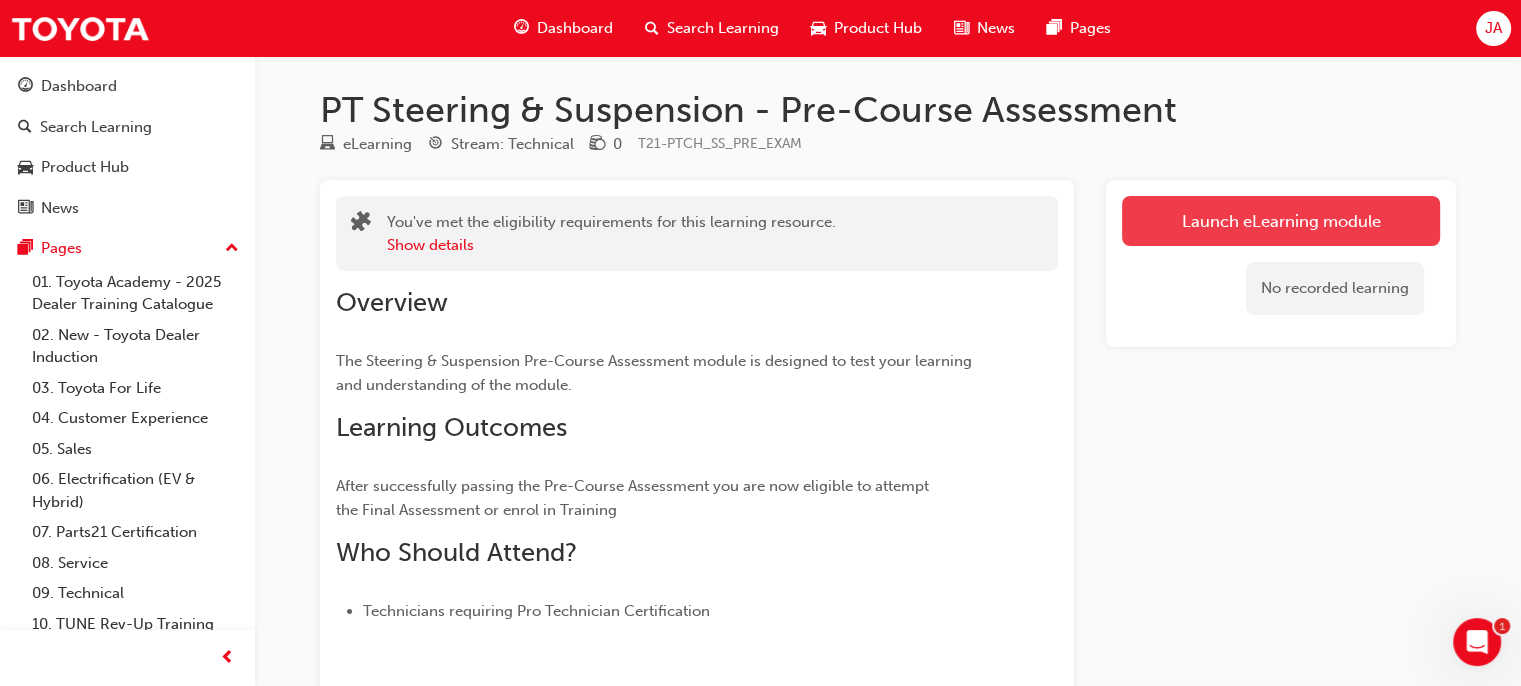 click on "Launch eLearning module" at bounding box center [1281, 221] 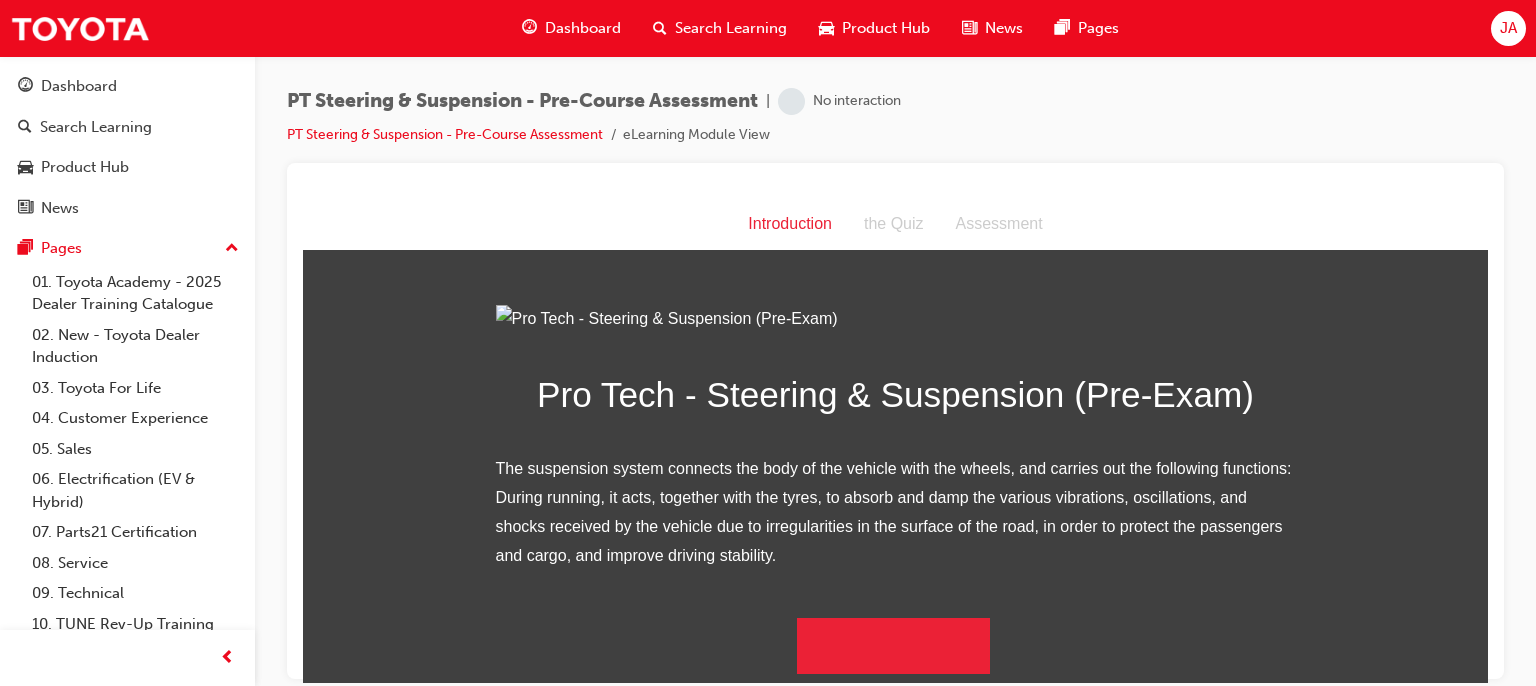 scroll, scrollTop: 0, scrollLeft: 0, axis: both 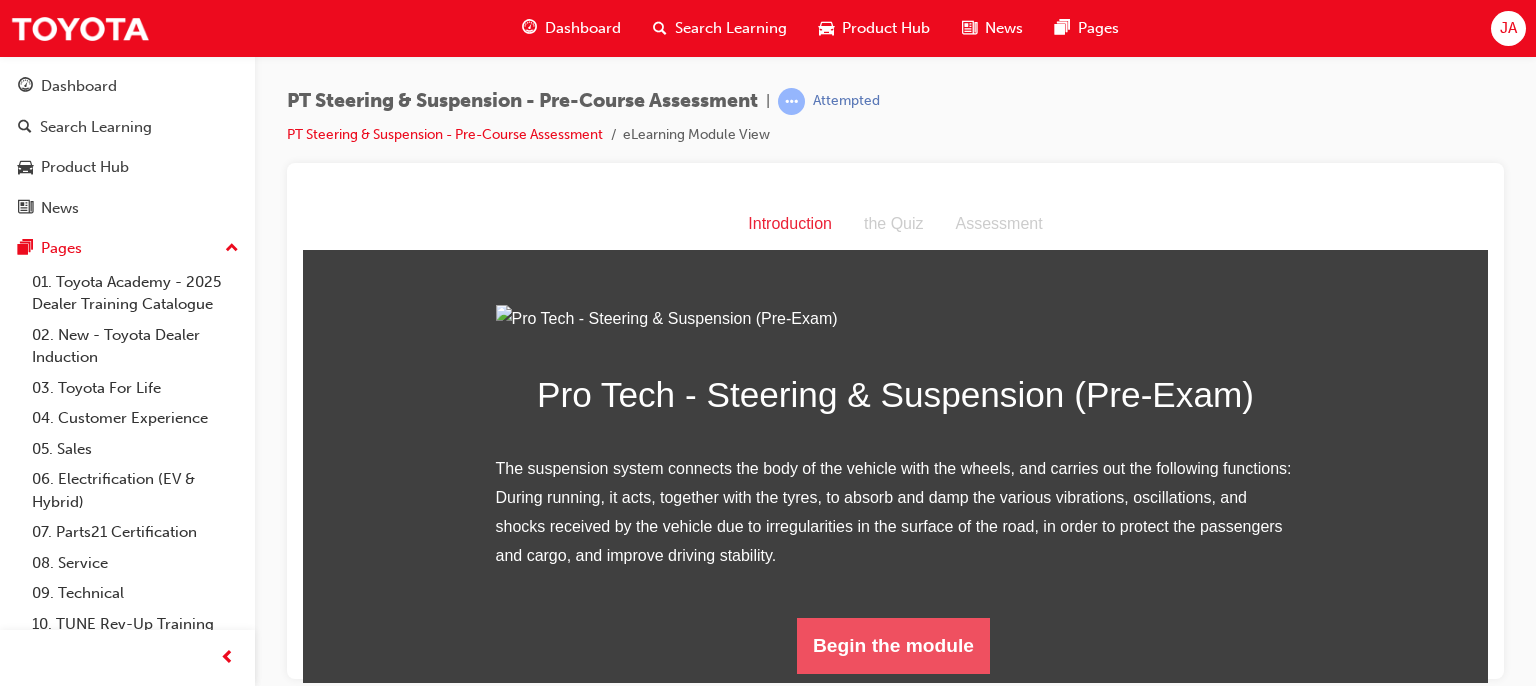 click on "Begin the module" at bounding box center (893, 645) 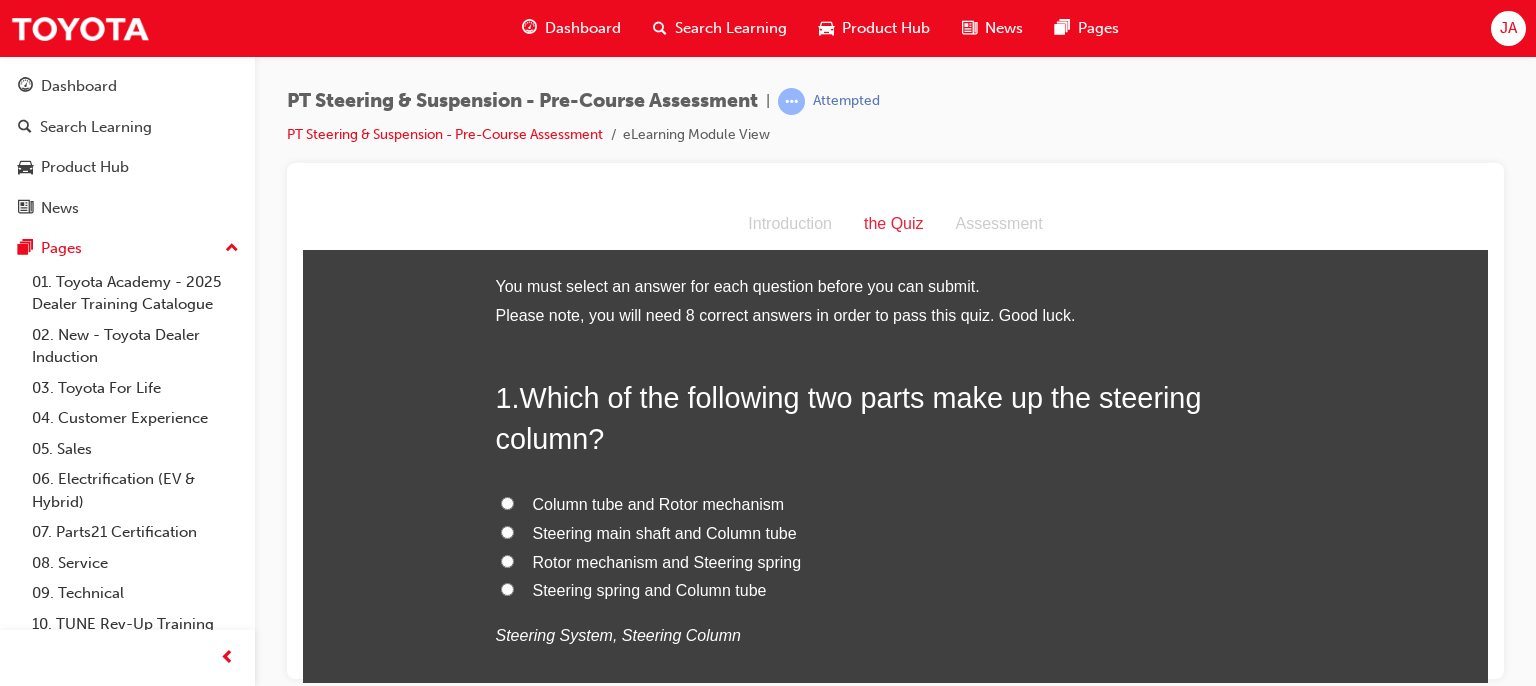 click on "Steering main shaft and Column tube" at bounding box center [665, 532] 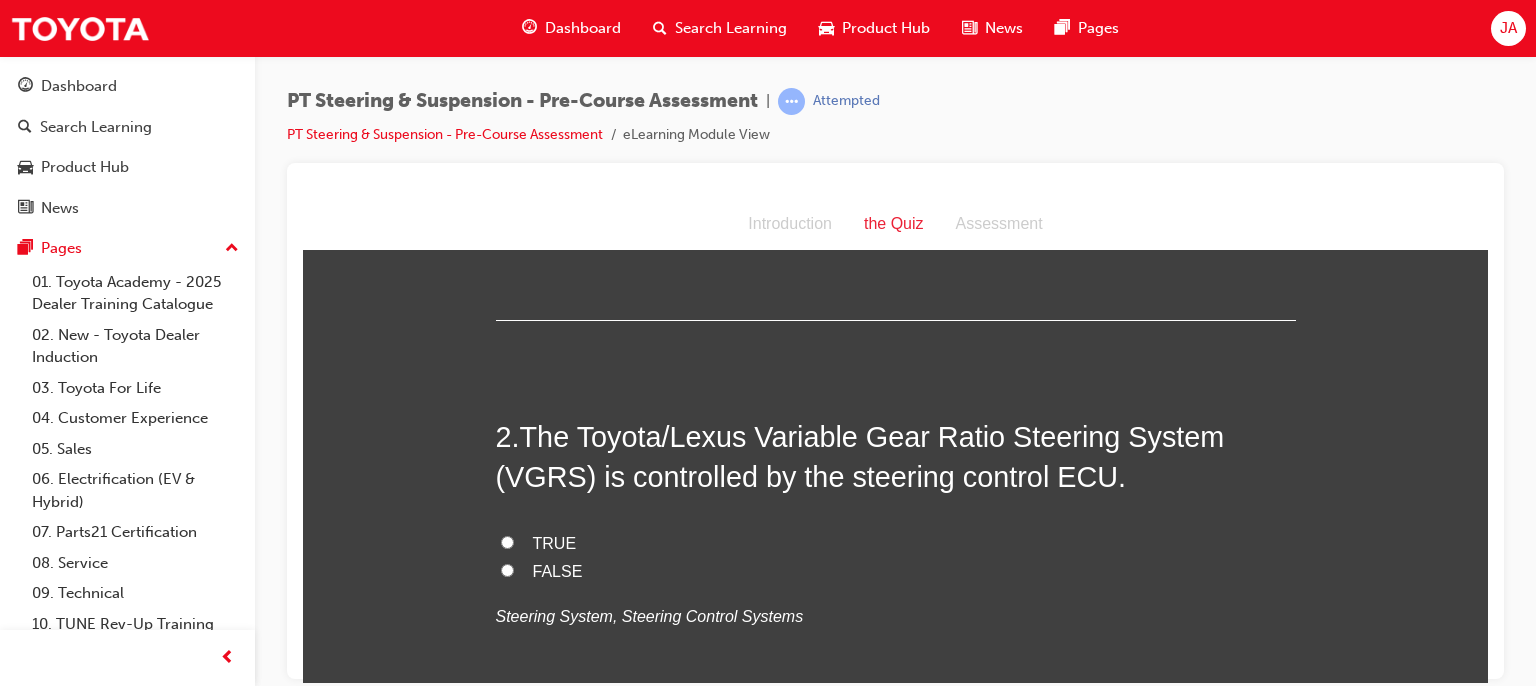 scroll, scrollTop: 520, scrollLeft: 0, axis: vertical 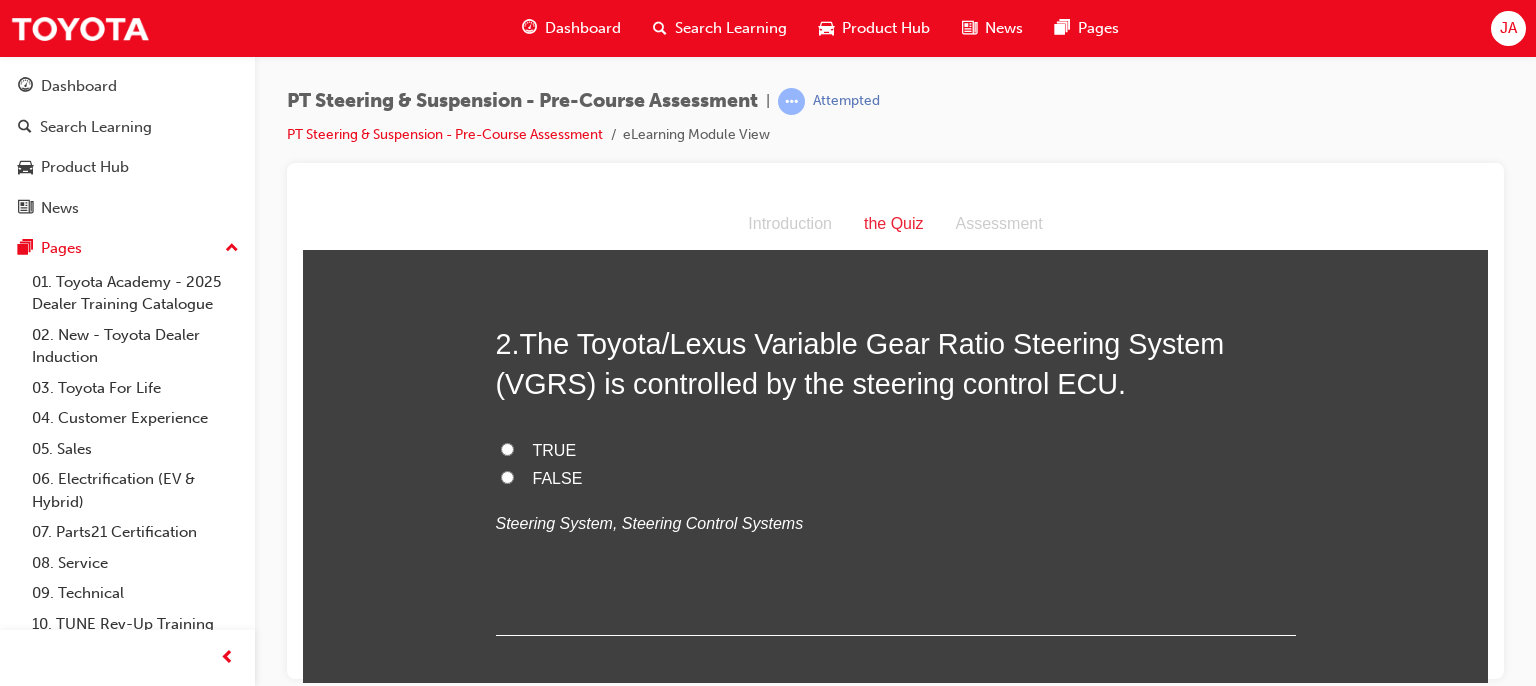 click on "TRUE" at bounding box center [896, 450] 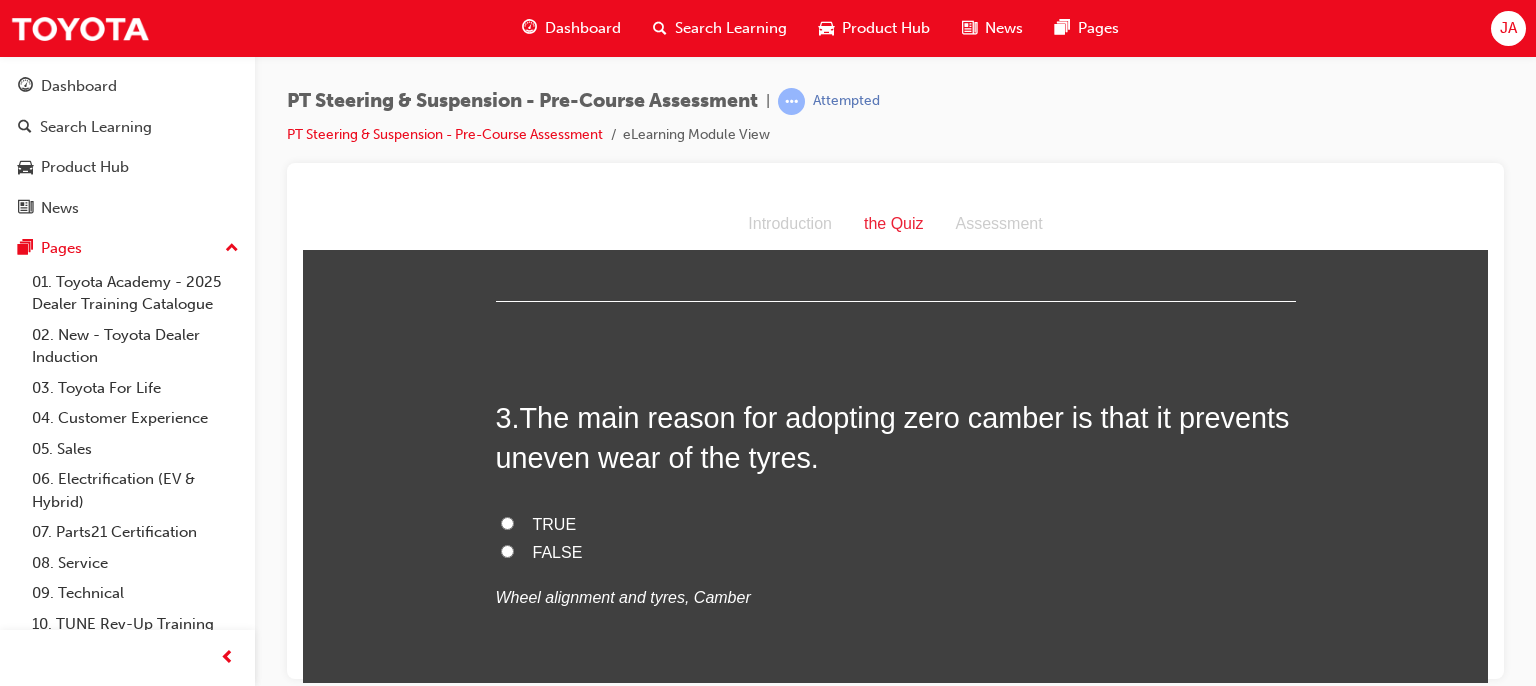 scroll, scrollTop: 880, scrollLeft: 0, axis: vertical 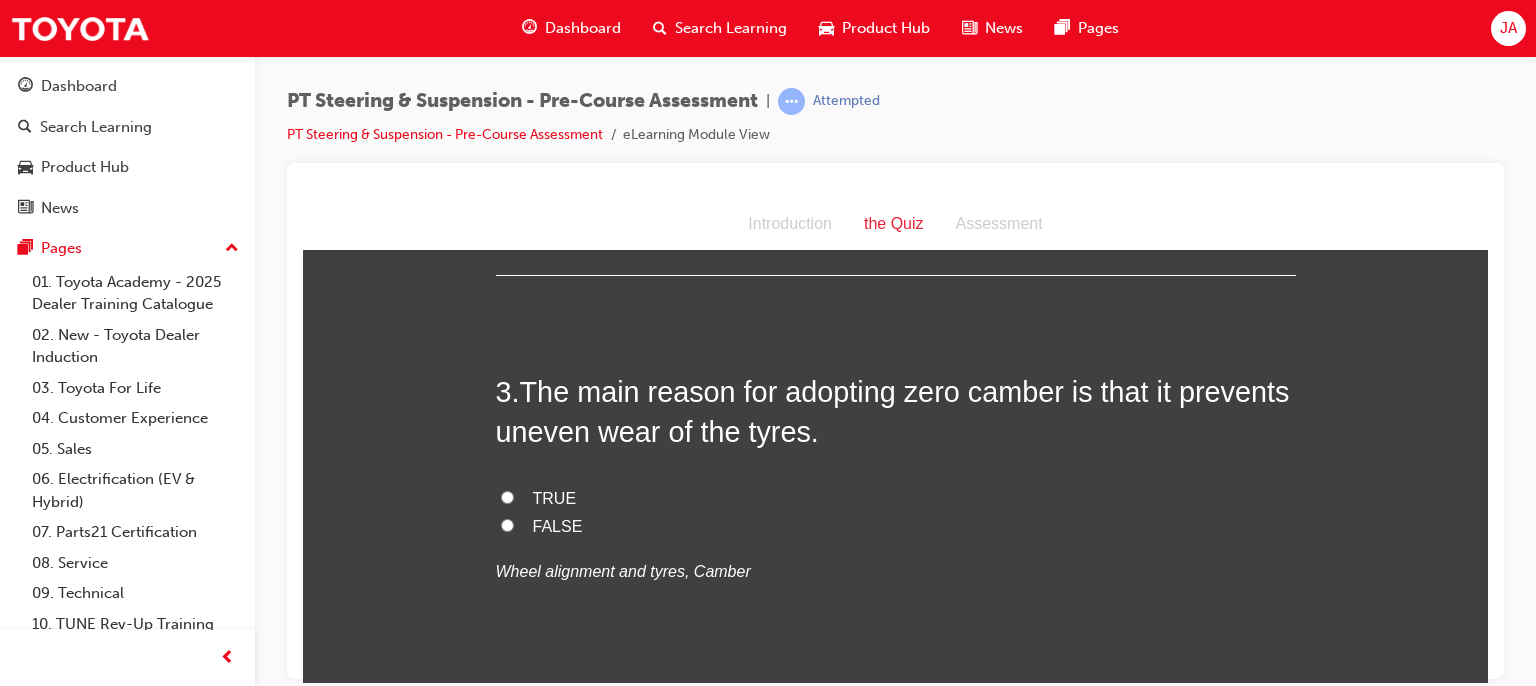 click on "TRUE" at bounding box center [555, 497] 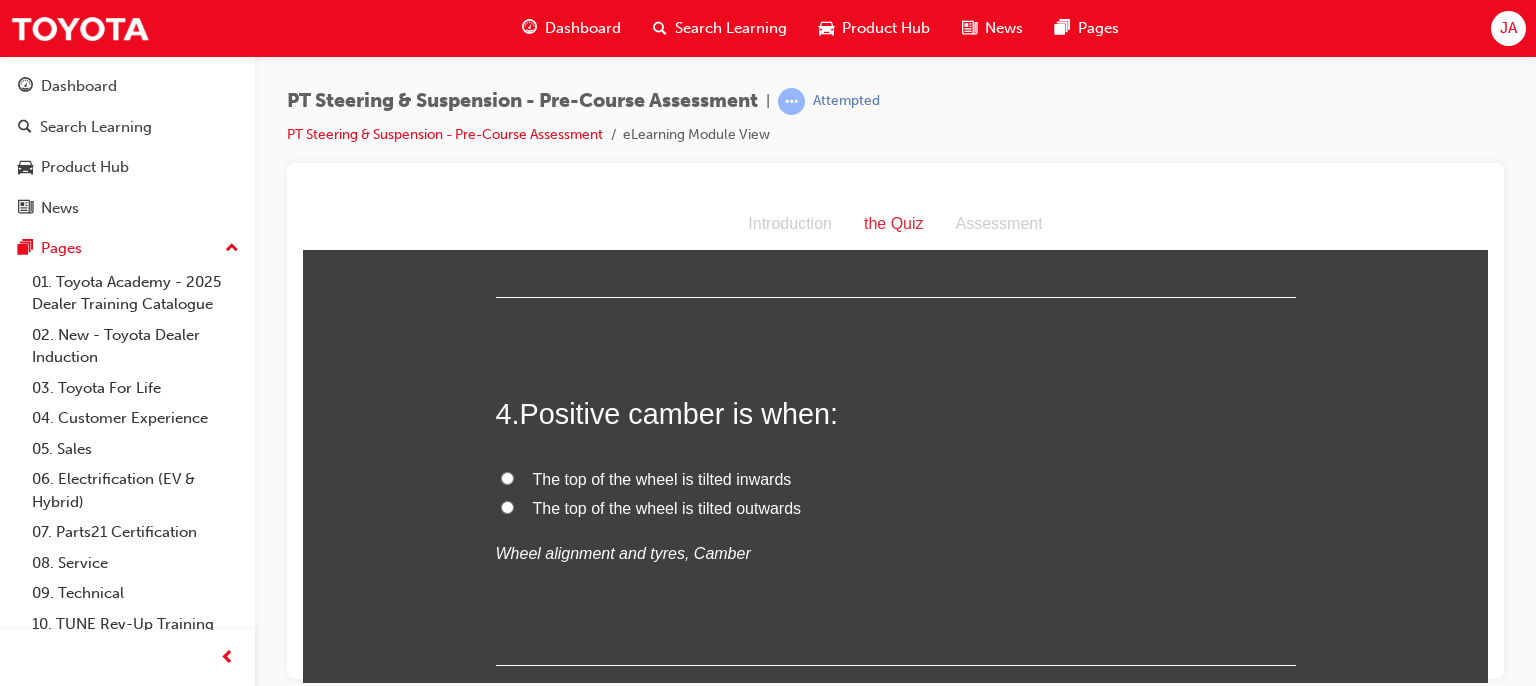 scroll, scrollTop: 1280, scrollLeft: 0, axis: vertical 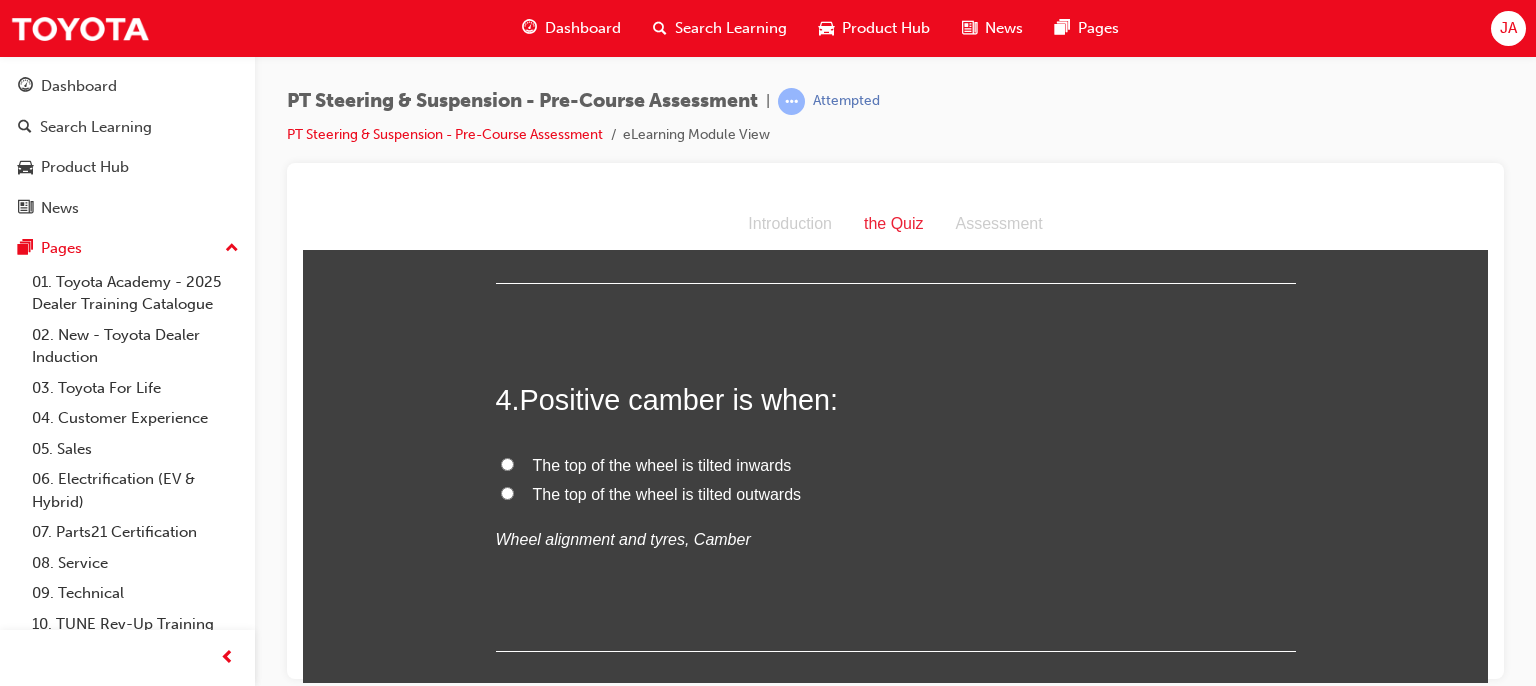 click on "The top of the wheel is tilted outwards" at bounding box center [667, 493] 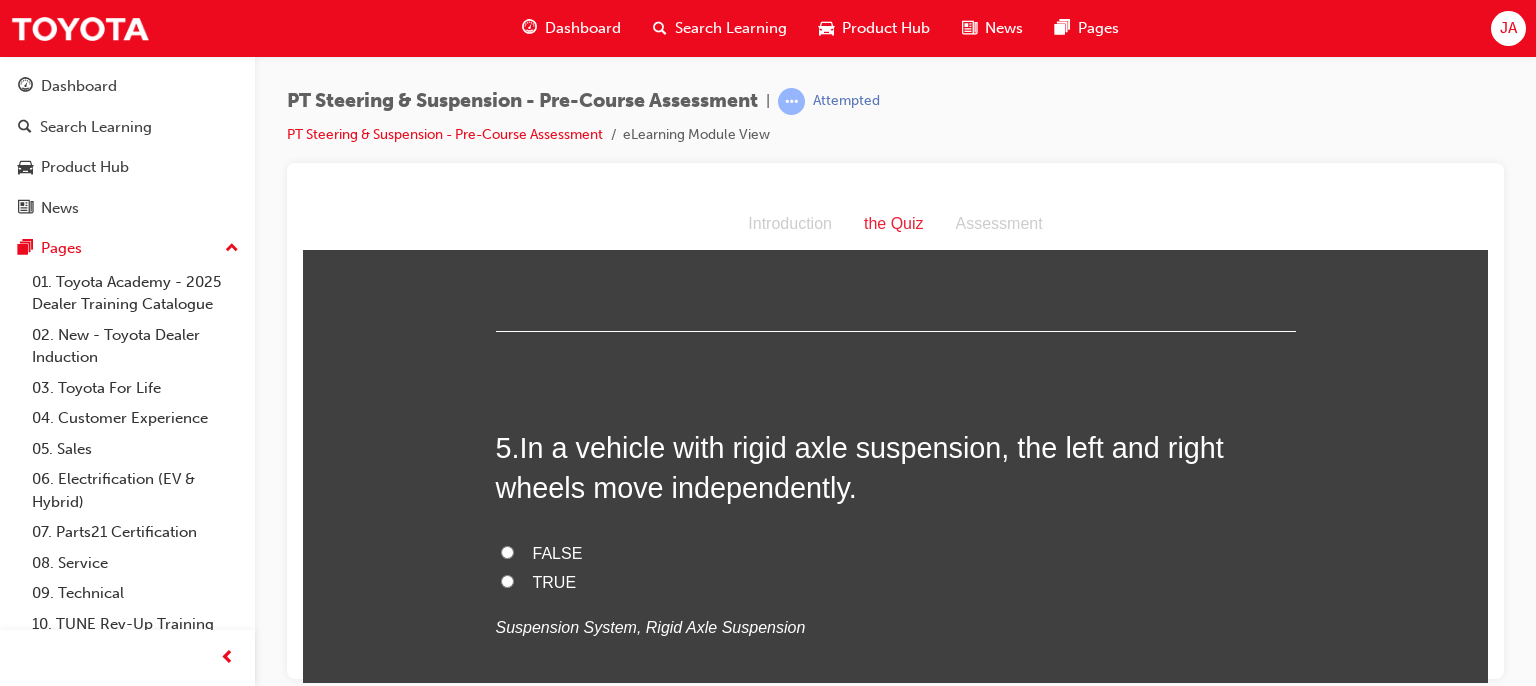 scroll, scrollTop: 1640, scrollLeft: 0, axis: vertical 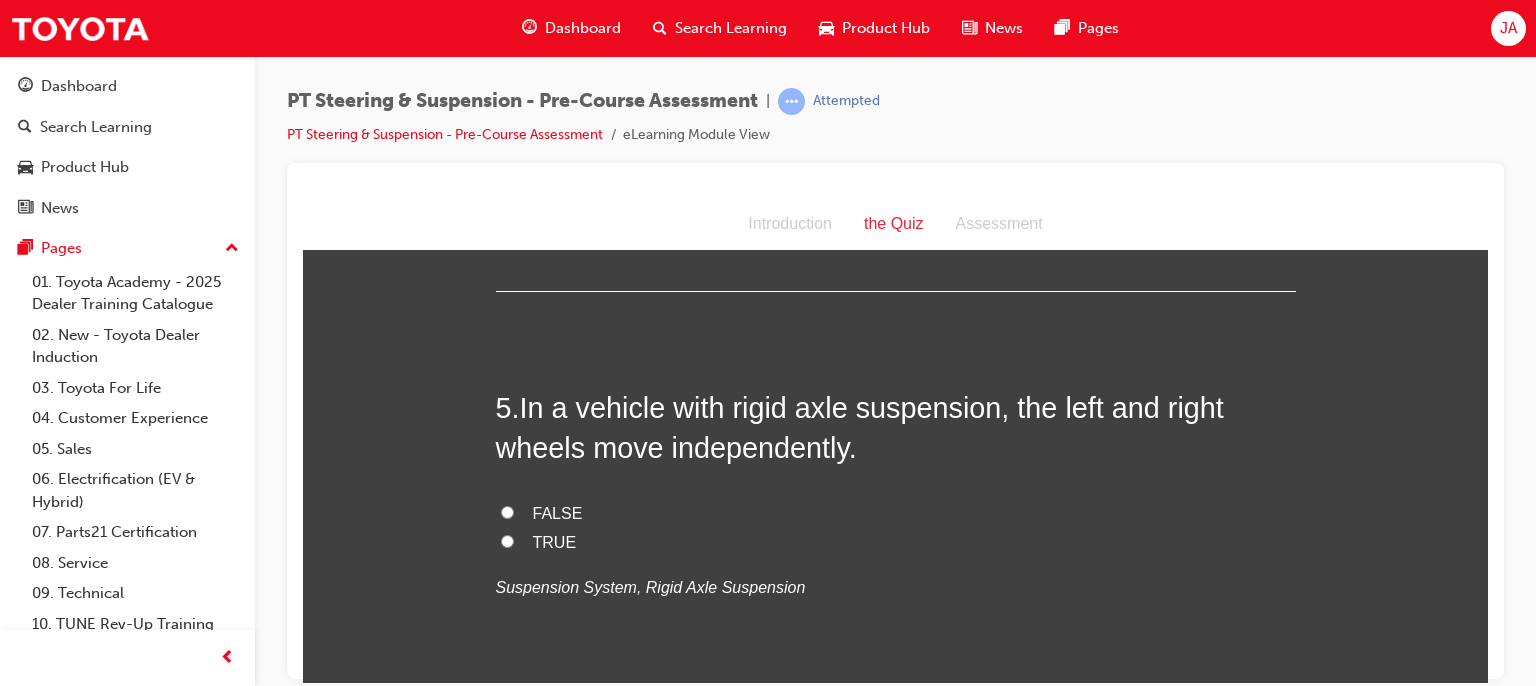 click on "FALSE" at bounding box center (896, 513) 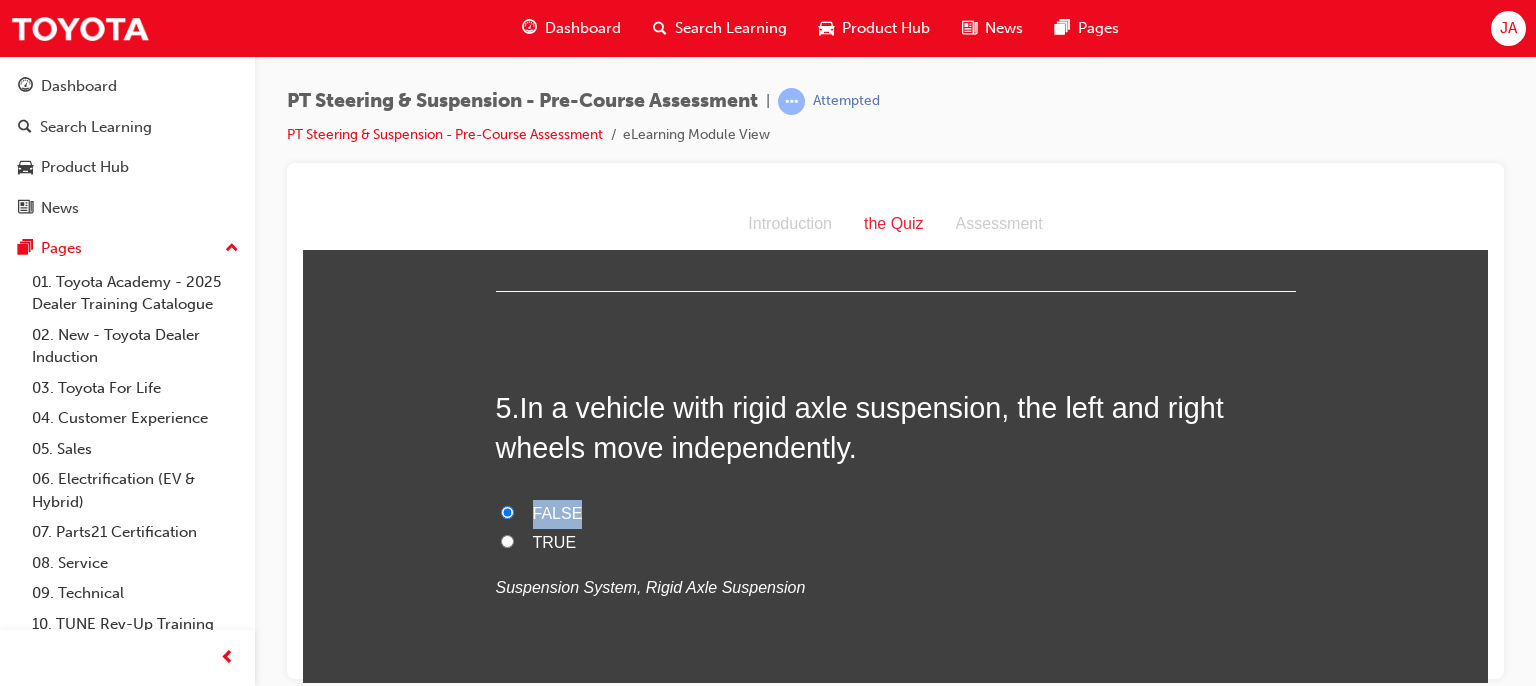 drag, startPoint x: 1180, startPoint y: 512, endPoint x: 1444, endPoint y: 623, distance: 286.3861 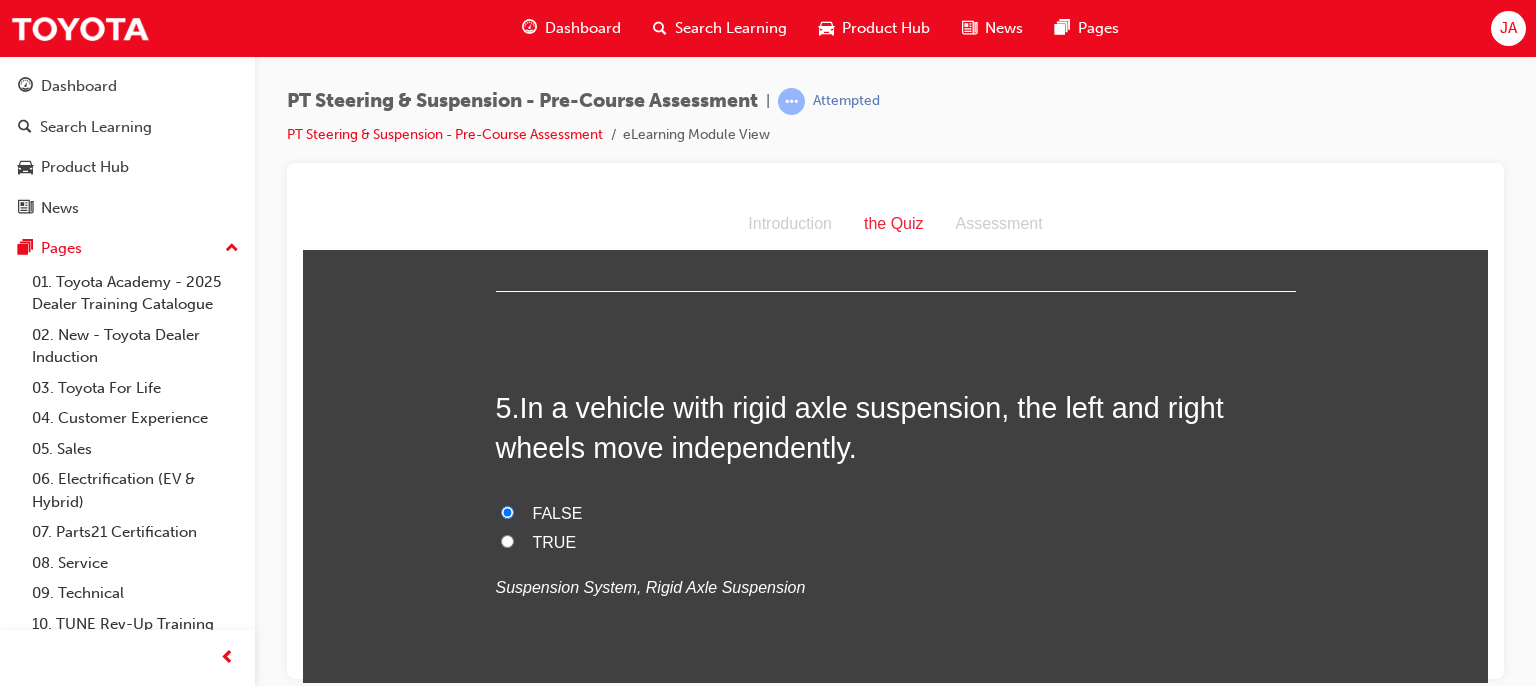 click on "You must select an answer for each question before you can submit. Please note, you will need 8 correct answers in order to pass this quiz. Good luck. 1 .  Which of the following two parts make up the steering column? Column tube and Rotor mechanism Steering main shaft and Column tube Rotor mechanism and Steering spring Steering spring and Column tube
Steering System, Steering Column 2 .  The Toyota/Lexus Variable Gear Ratio Steering System (VGRS) is controlled by the steering control ECU. TRUE FALSE
Steering System, Steering Control Systems 3 .  The main reason for adopting zero camber is that it prevents uneven wear of the tyres. TRUE FALSE
Wheel alignment and tyres, Camber 4 .  Positive camber is when: The top of the wheel is tilted inwards The top of the wheel is tilted outwards
Wheel alignment and tyres, Camber 5 .  In a vehicle with rigid axle suspension, the left and right wheels move independently. FALSE TRUE
Suspension System, Rigid Axle Suspension 6 .  TRUE FALSE
7 .  TRUE FALSE" at bounding box center [895, 871] 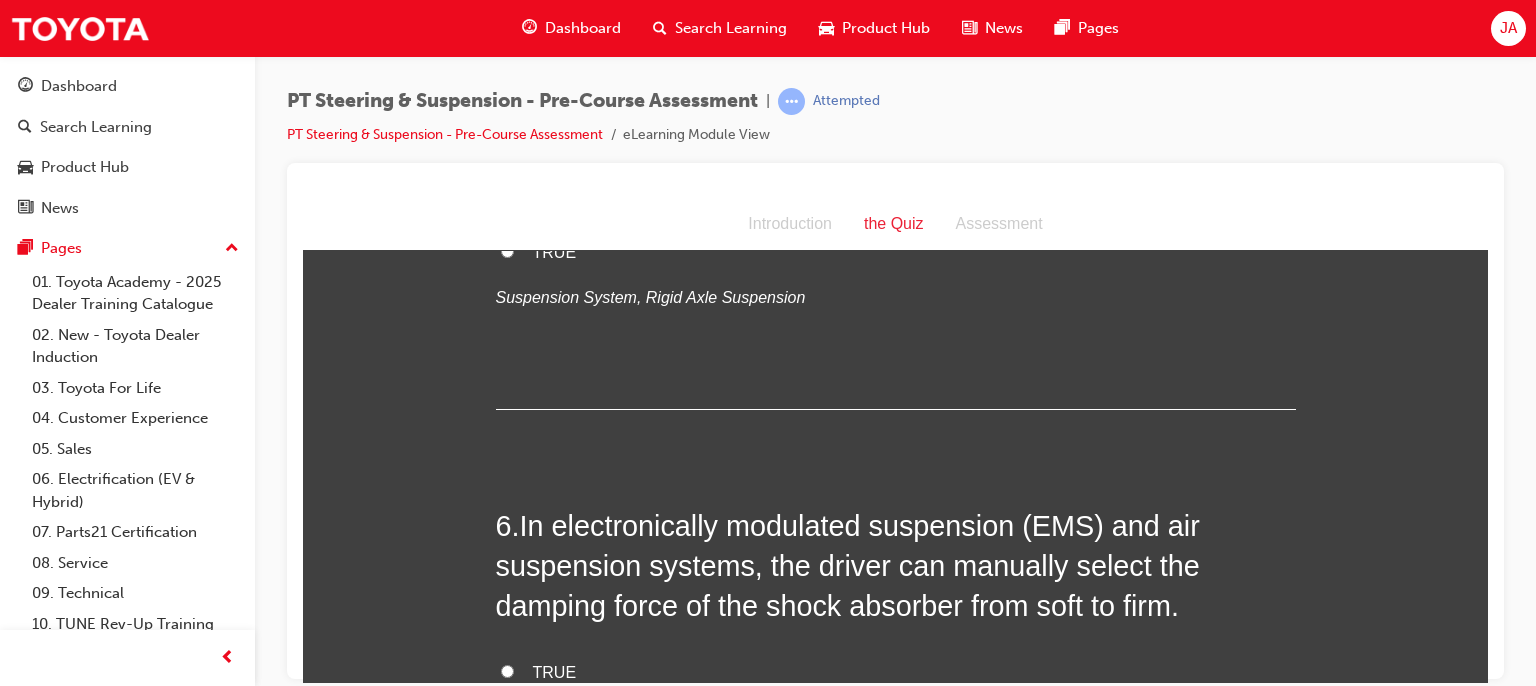 scroll, scrollTop: 1960, scrollLeft: 0, axis: vertical 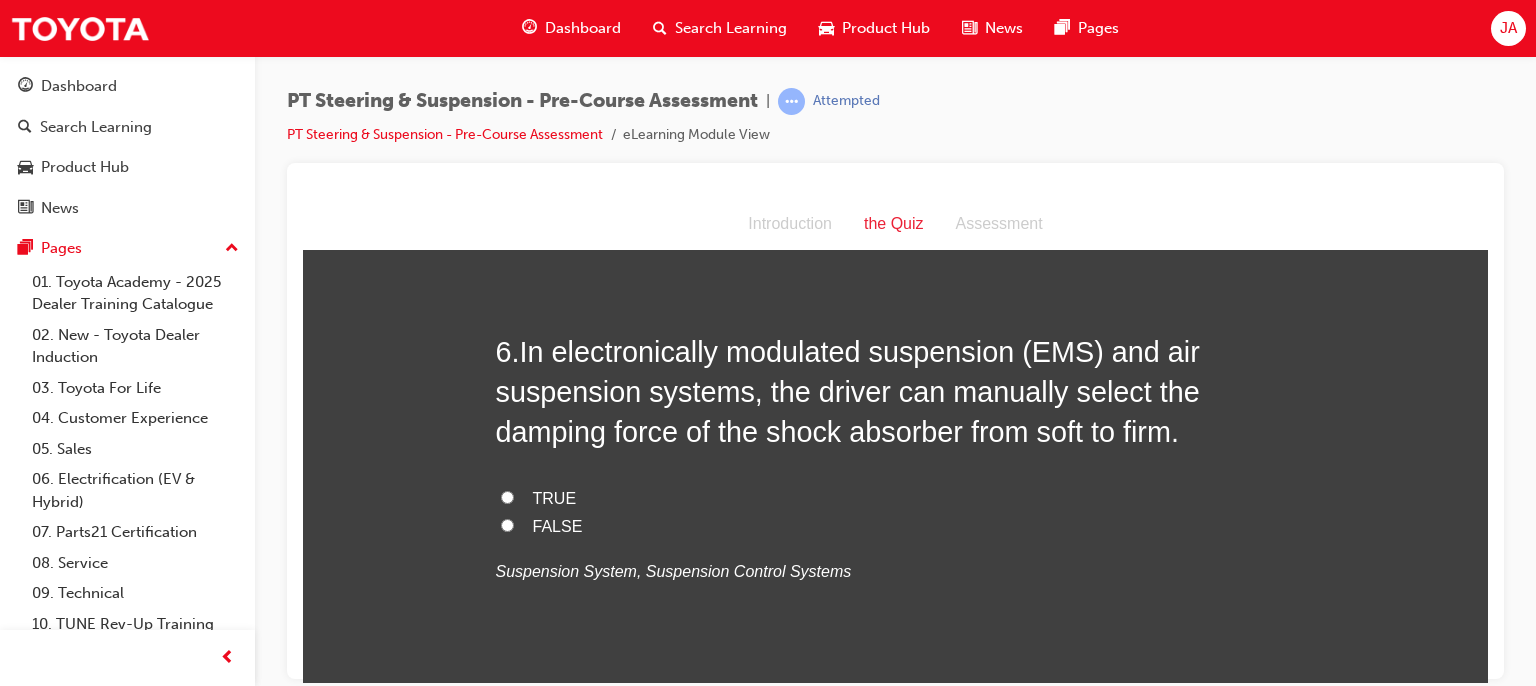 click on "TRUE" at bounding box center (507, 496) 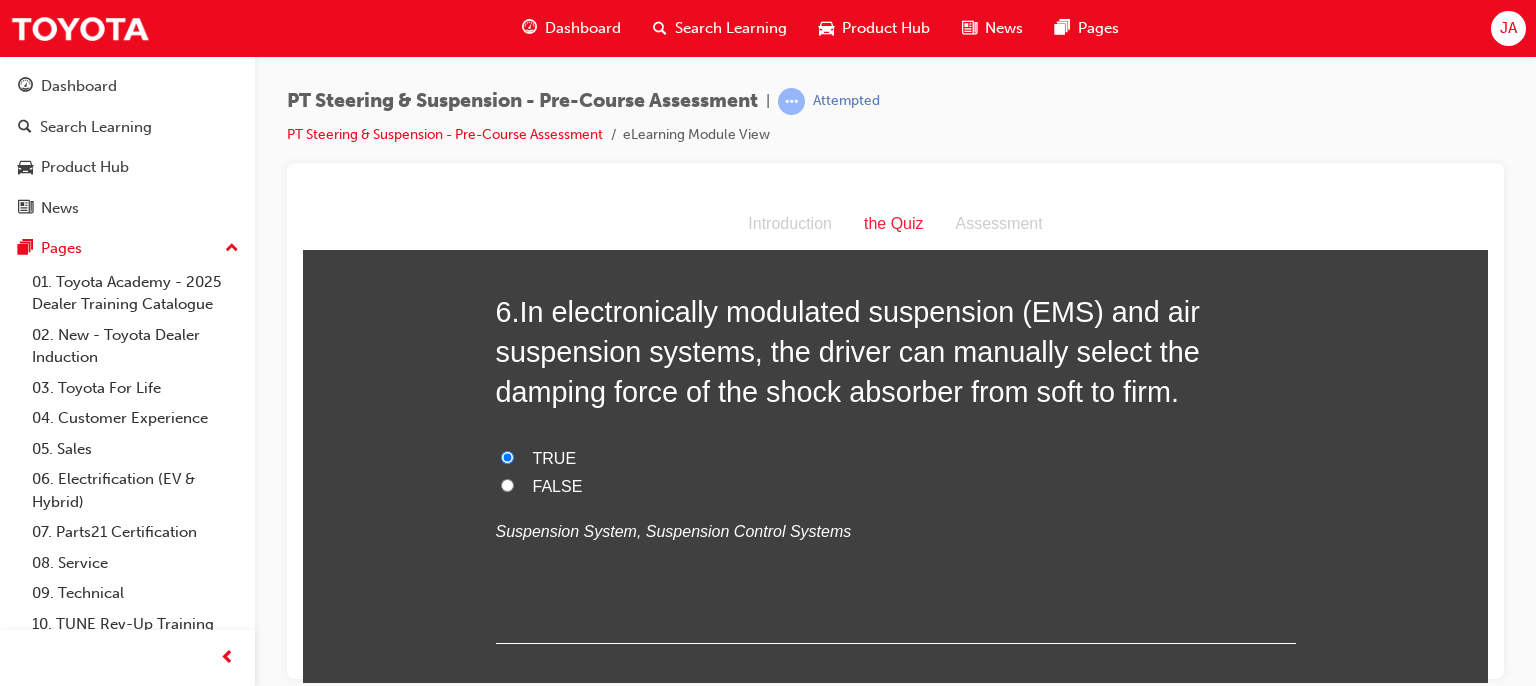 scroll, scrollTop: 2184, scrollLeft: 0, axis: vertical 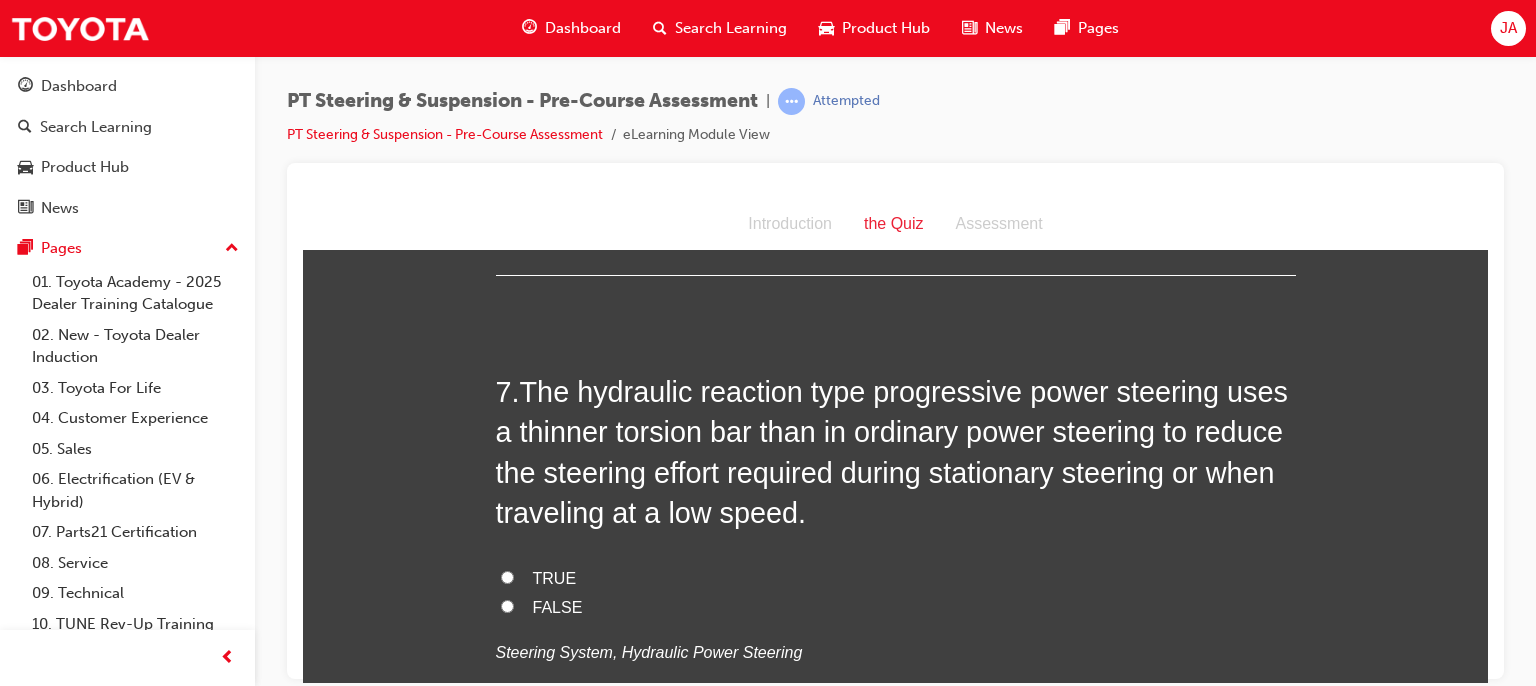 click on "TRUE" at bounding box center (555, 577) 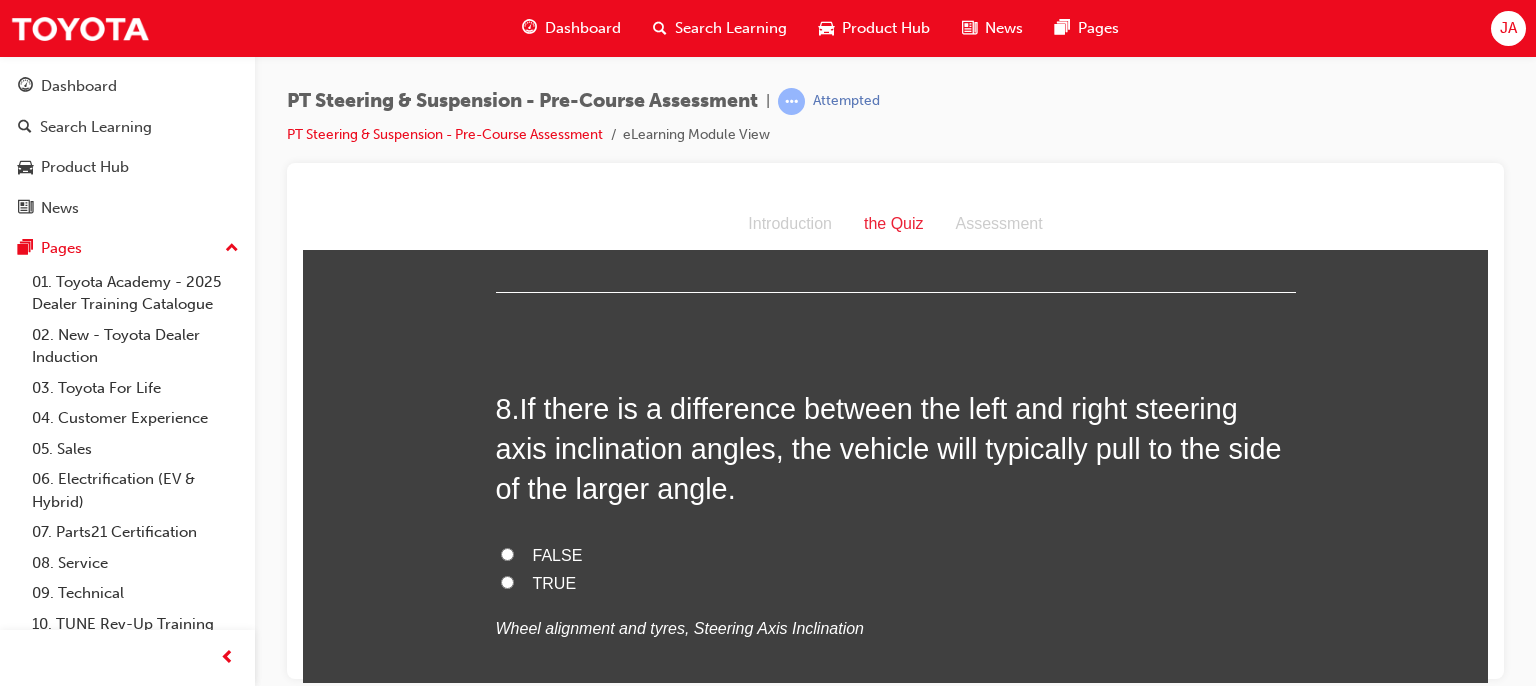 scroll, scrollTop: 2992, scrollLeft: 0, axis: vertical 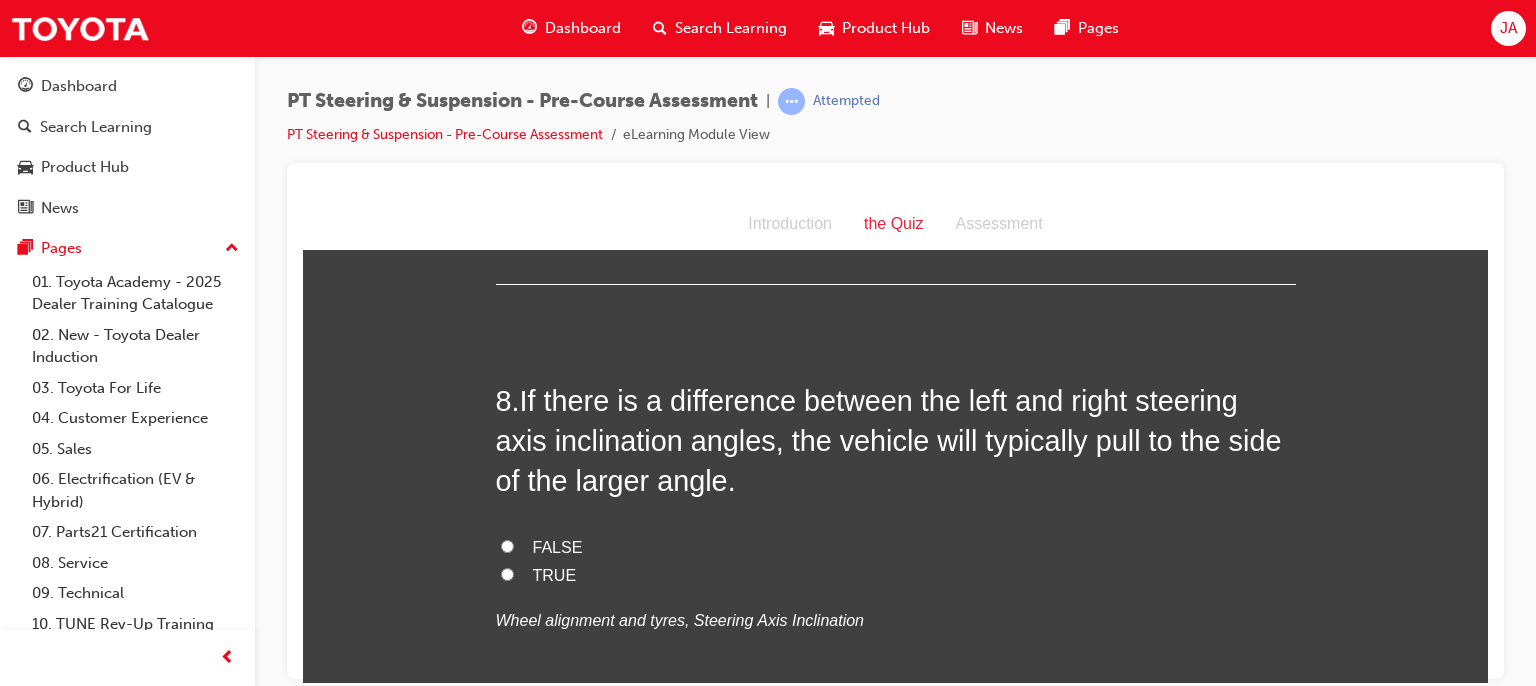 click on "TRUE" at bounding box center (507, 573) 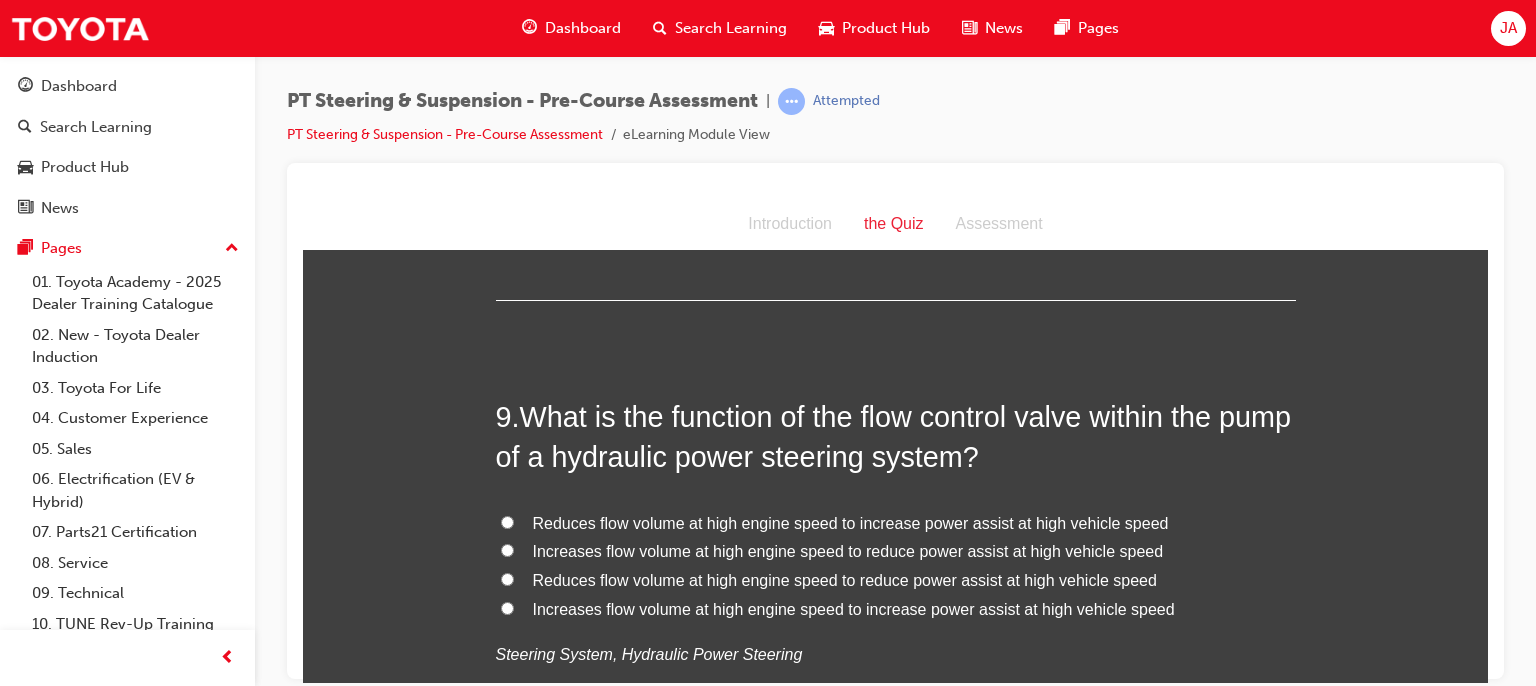 scroll, scrollTop: 3432, scrollLeft: 0, axis: vertical 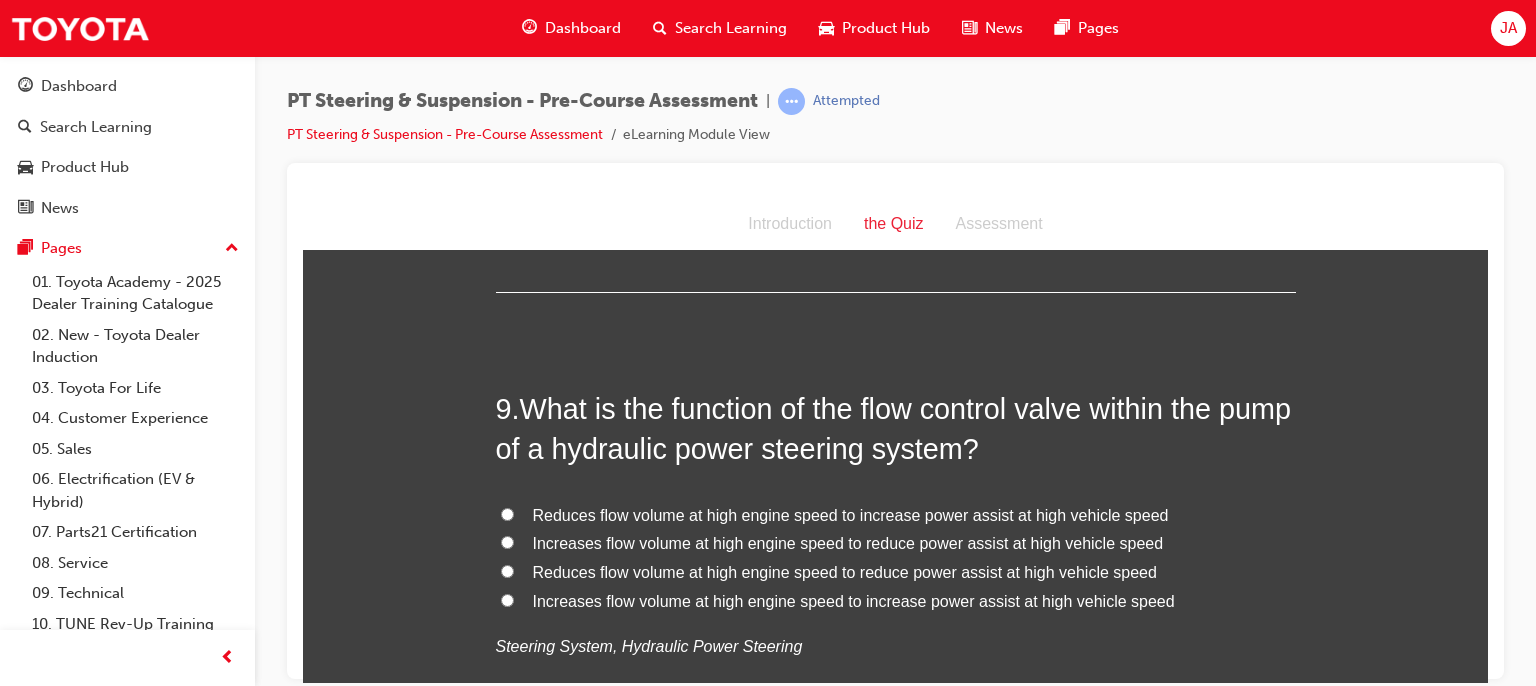 click on "Reduces flow volume at high engine speed to reduce power assist at high vehicle speed" at bounding box center [845, 571] 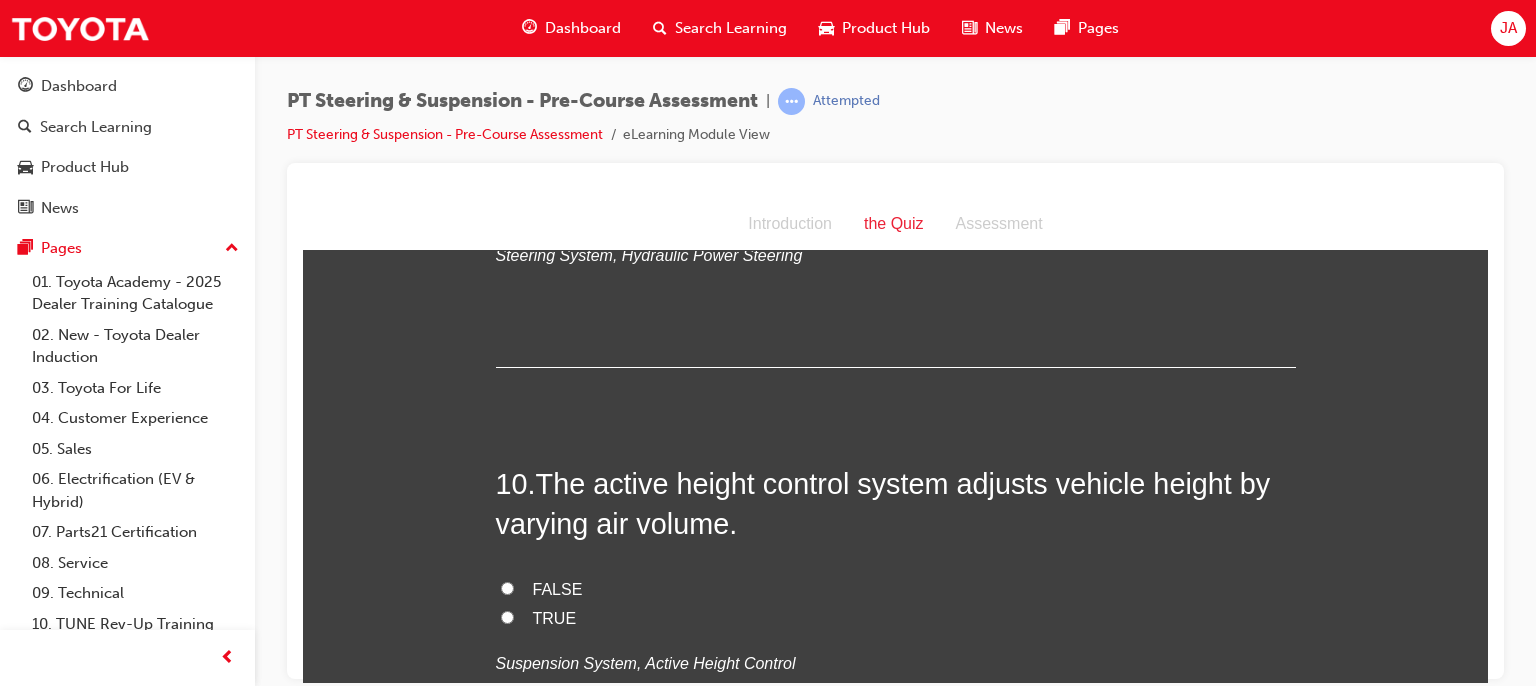 scroll, scrollTop: 3832, scrollLeft: 0, axis: vertical 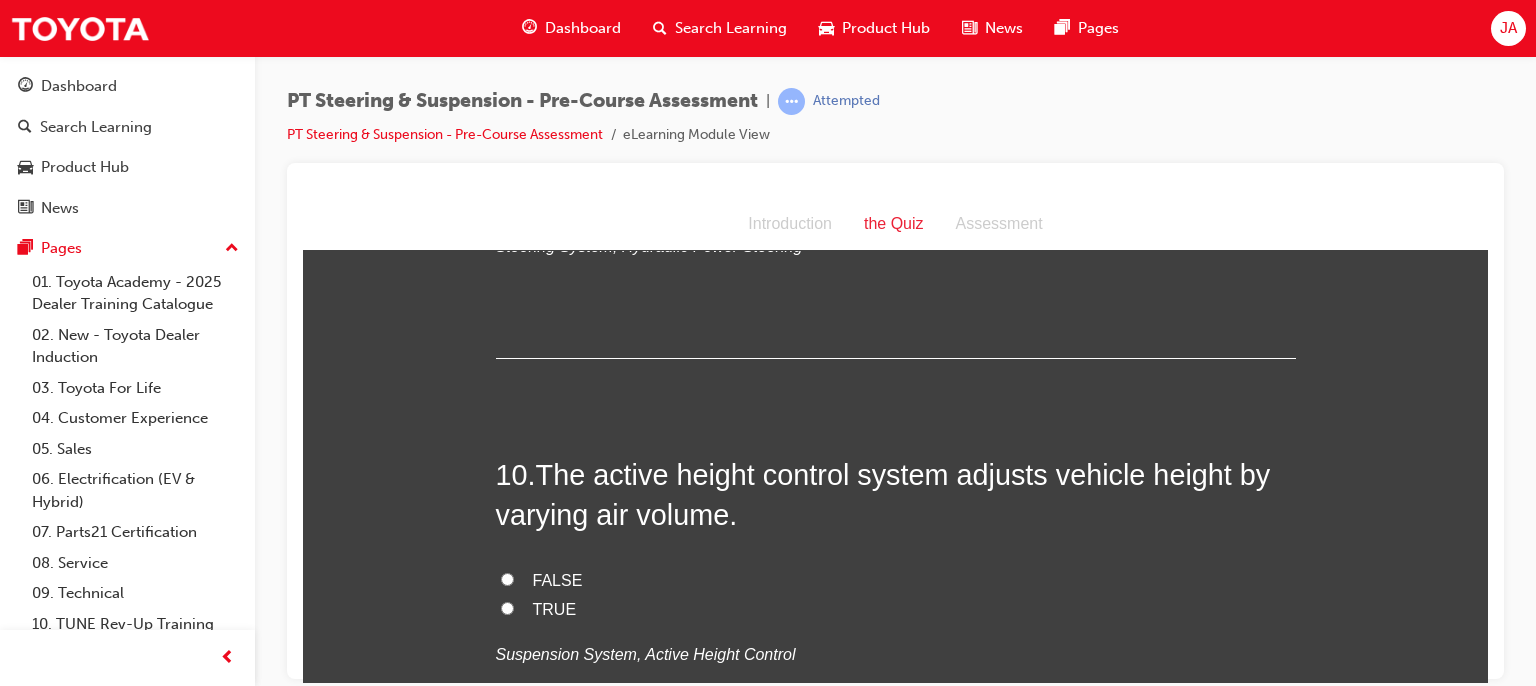 click on "FALSE" at bounding box center [507, 578] 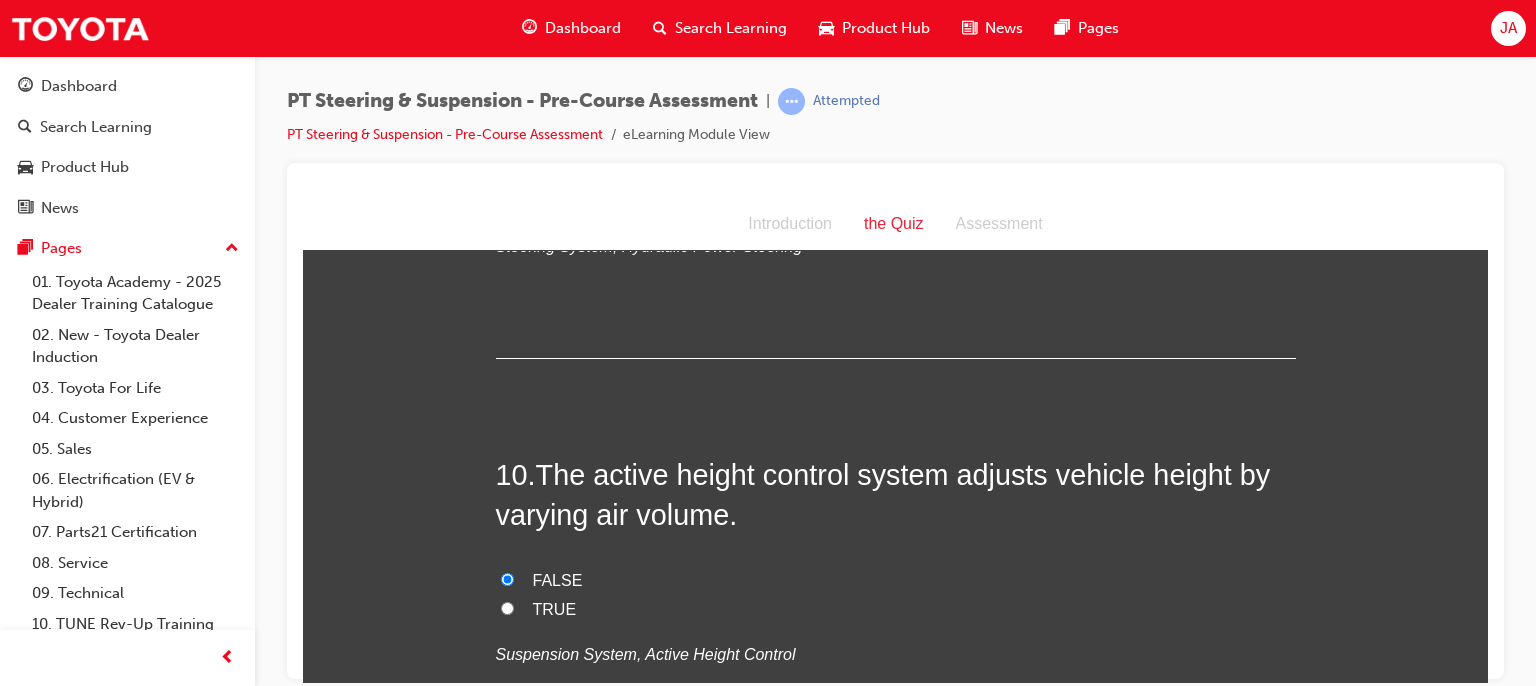 scroll, scrollTop: 4064, scrollLeft: 0, axis: vertical 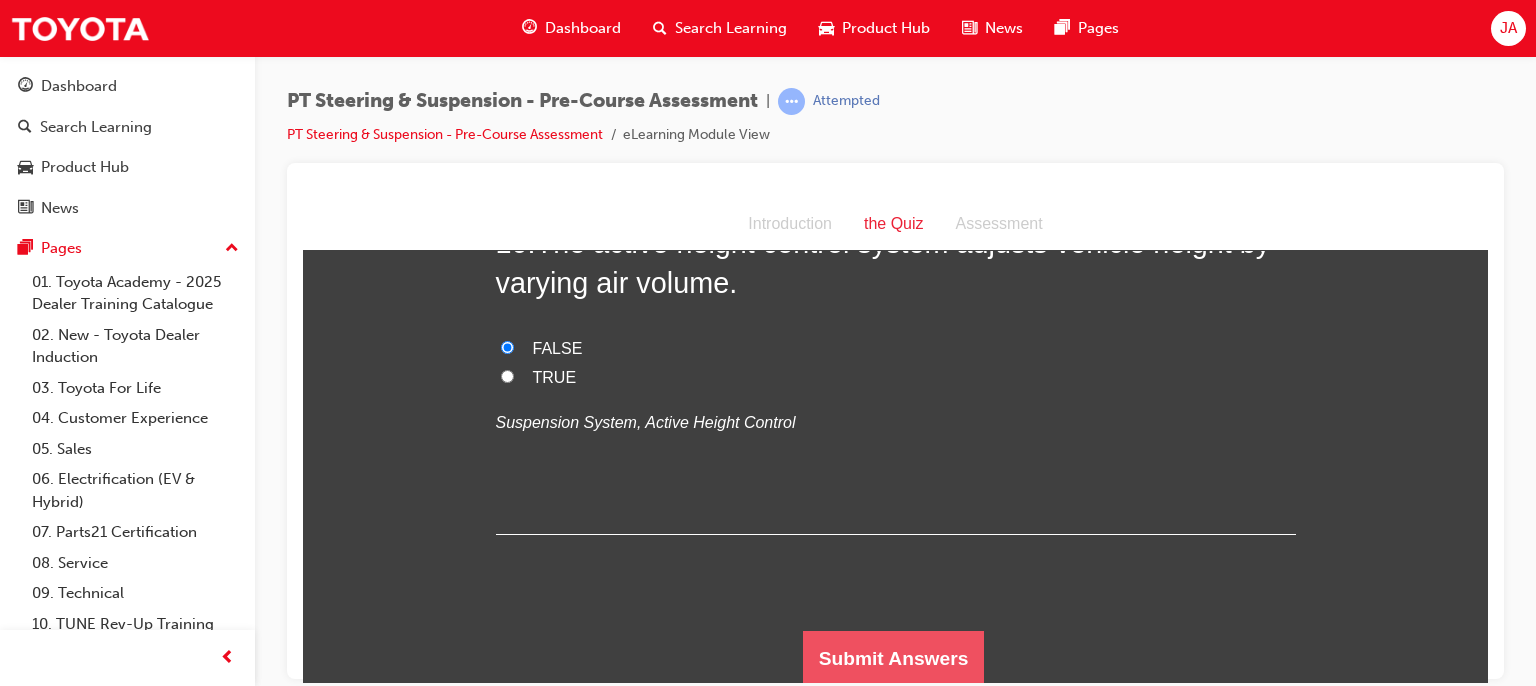 click on "Submit Answers" at bounding box center (894, 658) 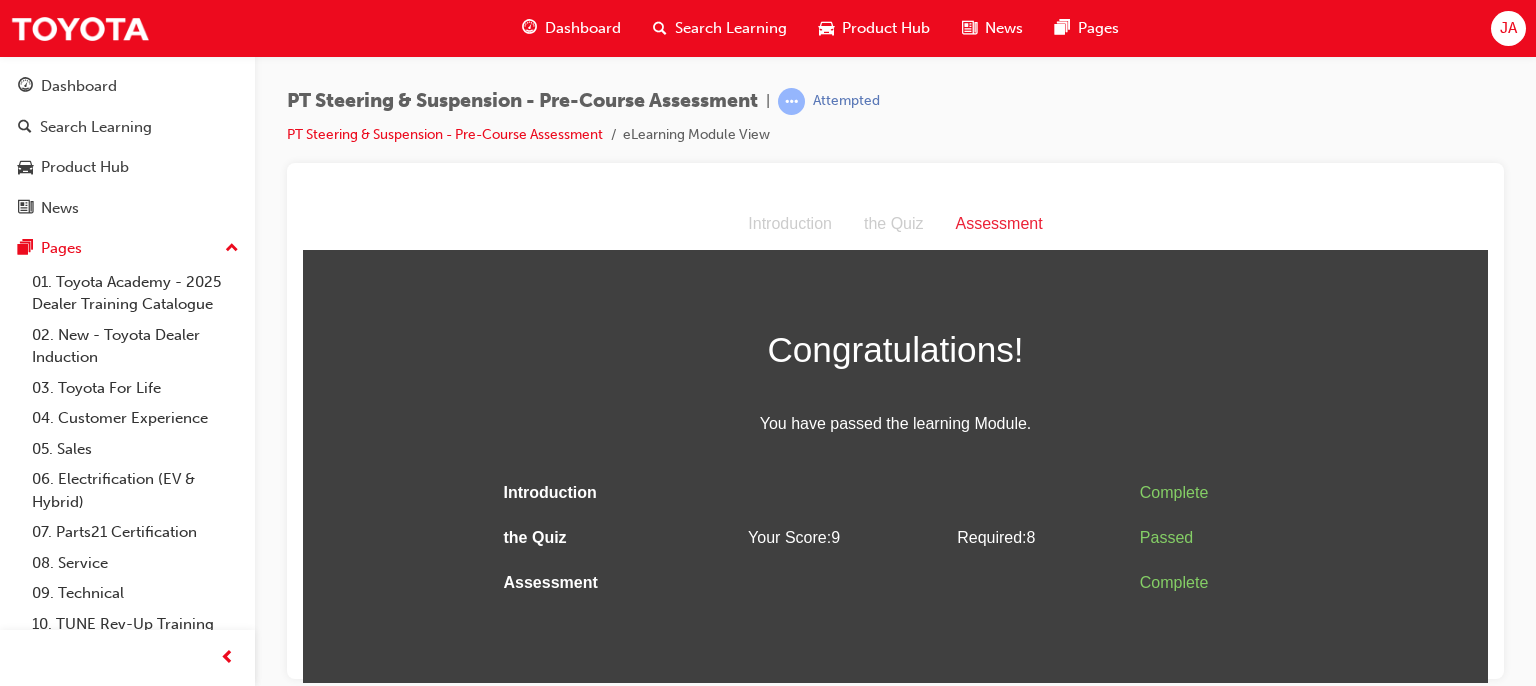 scroll, scrollTop: 0, scrollLeft: 0, axis: both 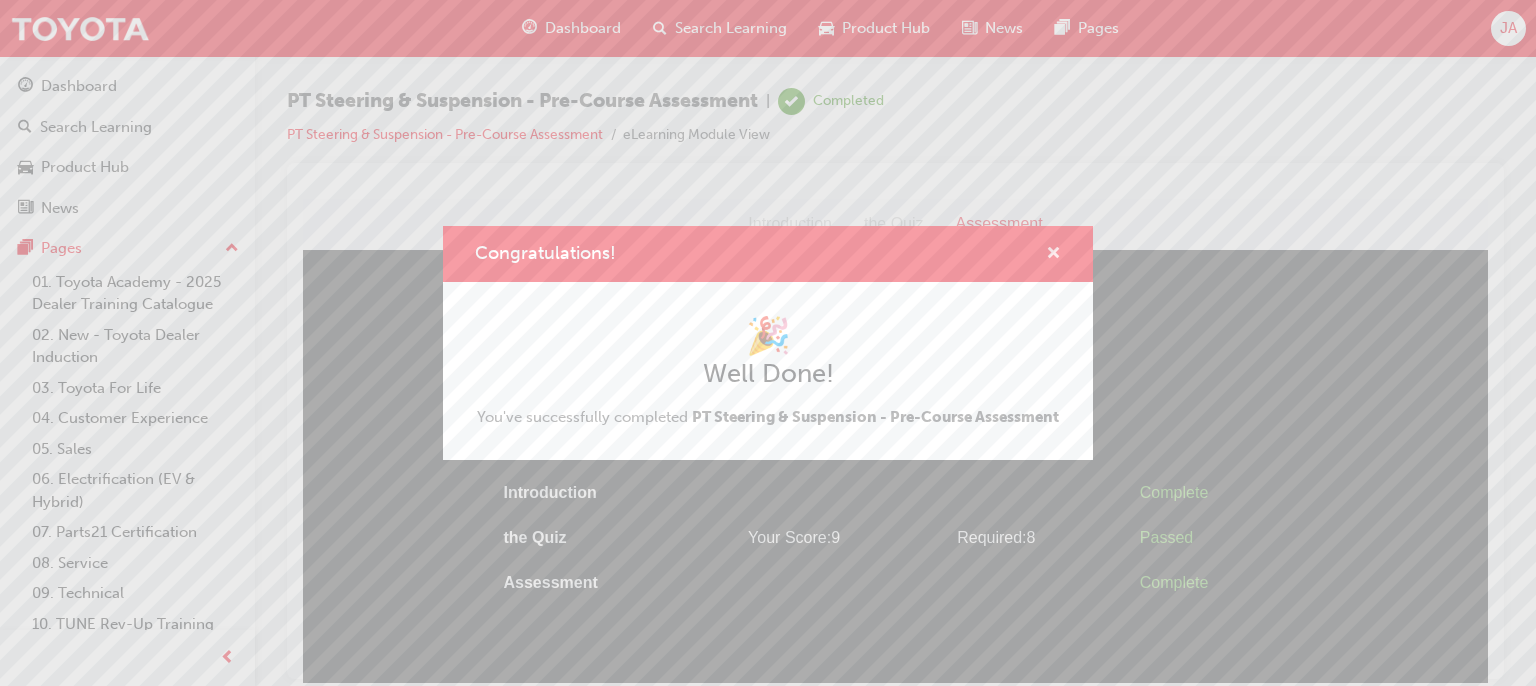 click at bounding box center (1053, 255) 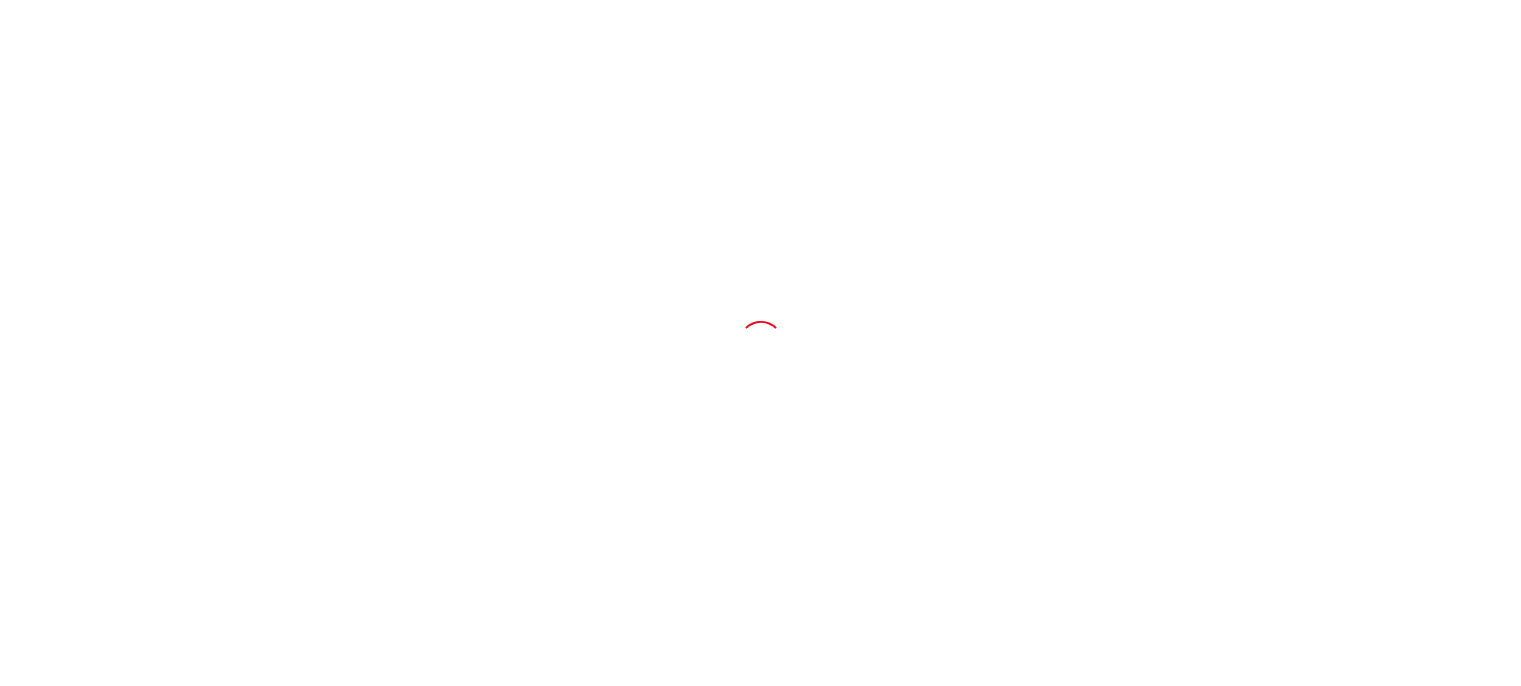 scroll, scrollTop: 0, scrollLeft: 0, axis: both 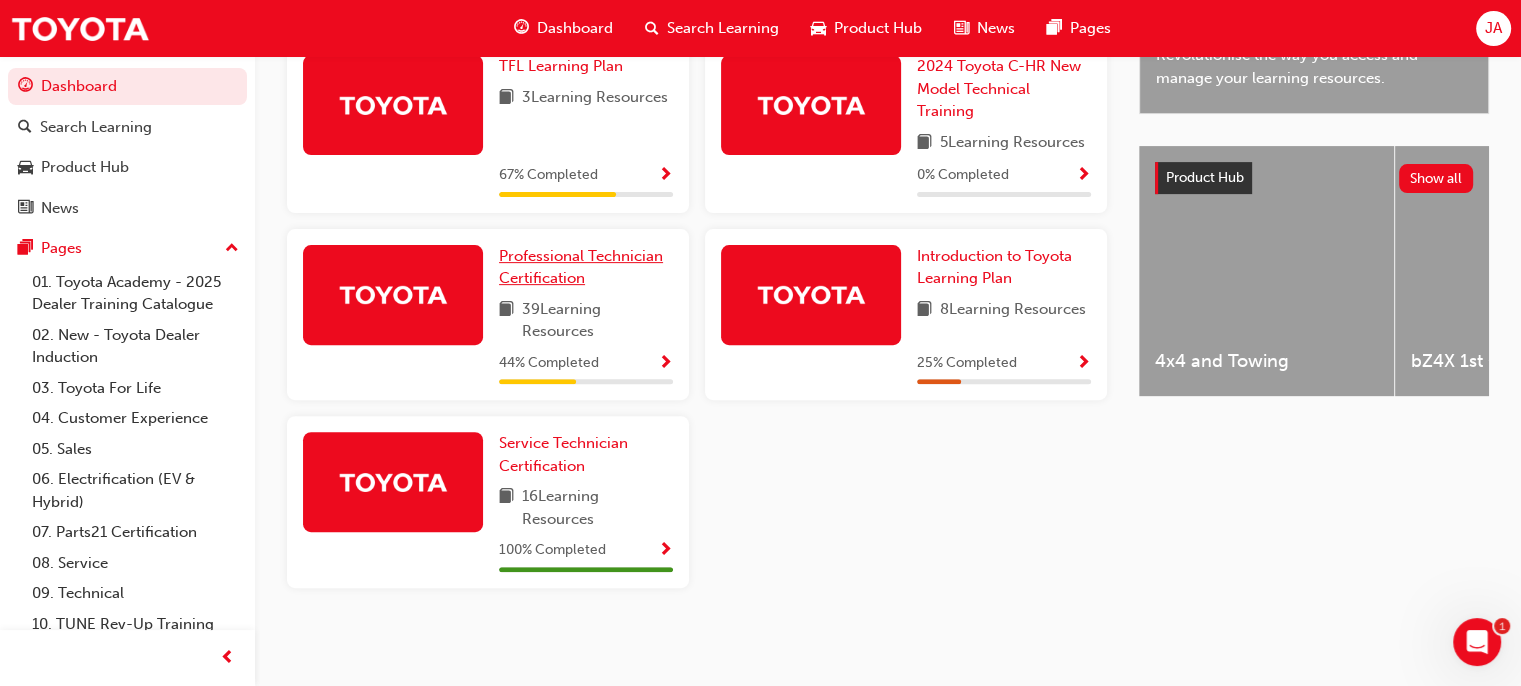 click on "Professional Technician Certification" at bounding box center (581, 267) 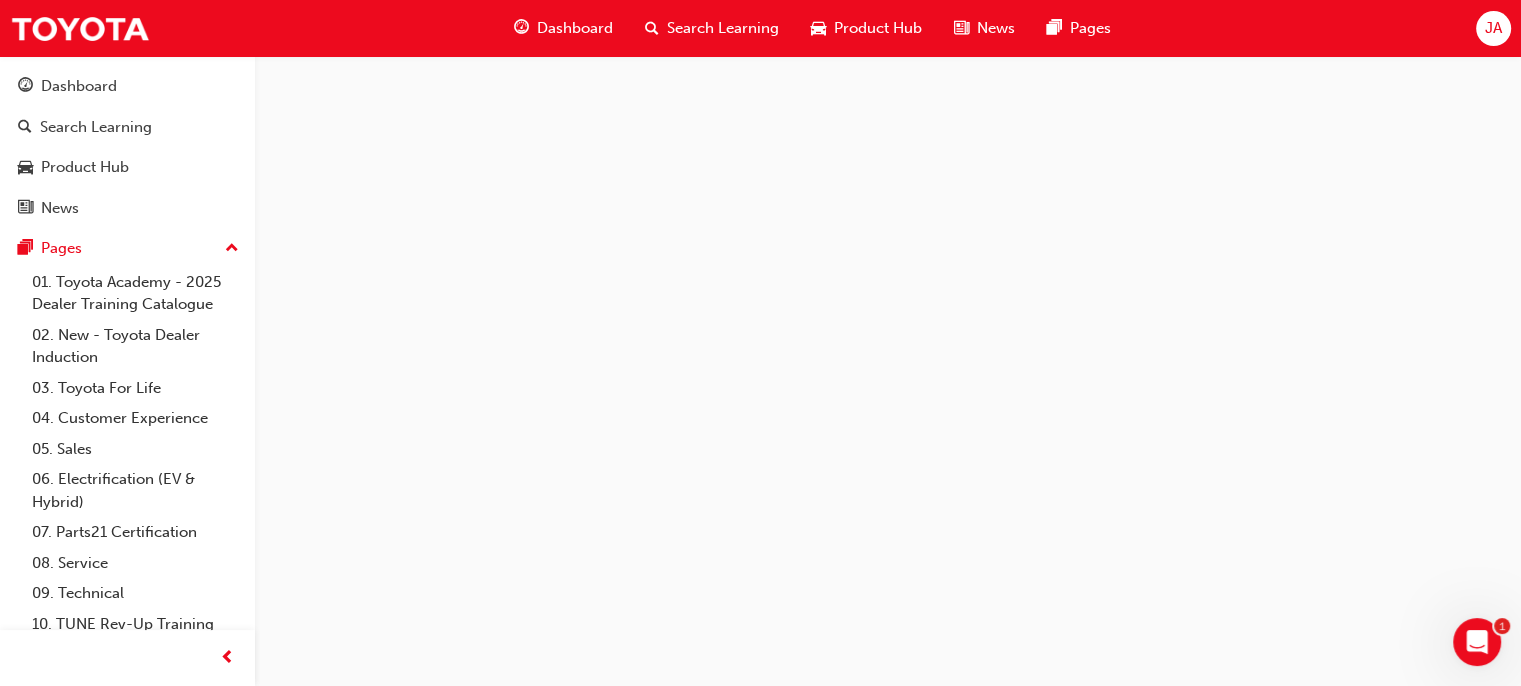 scroll, scrollTop: 0, scrollLeft: 0, axis: both 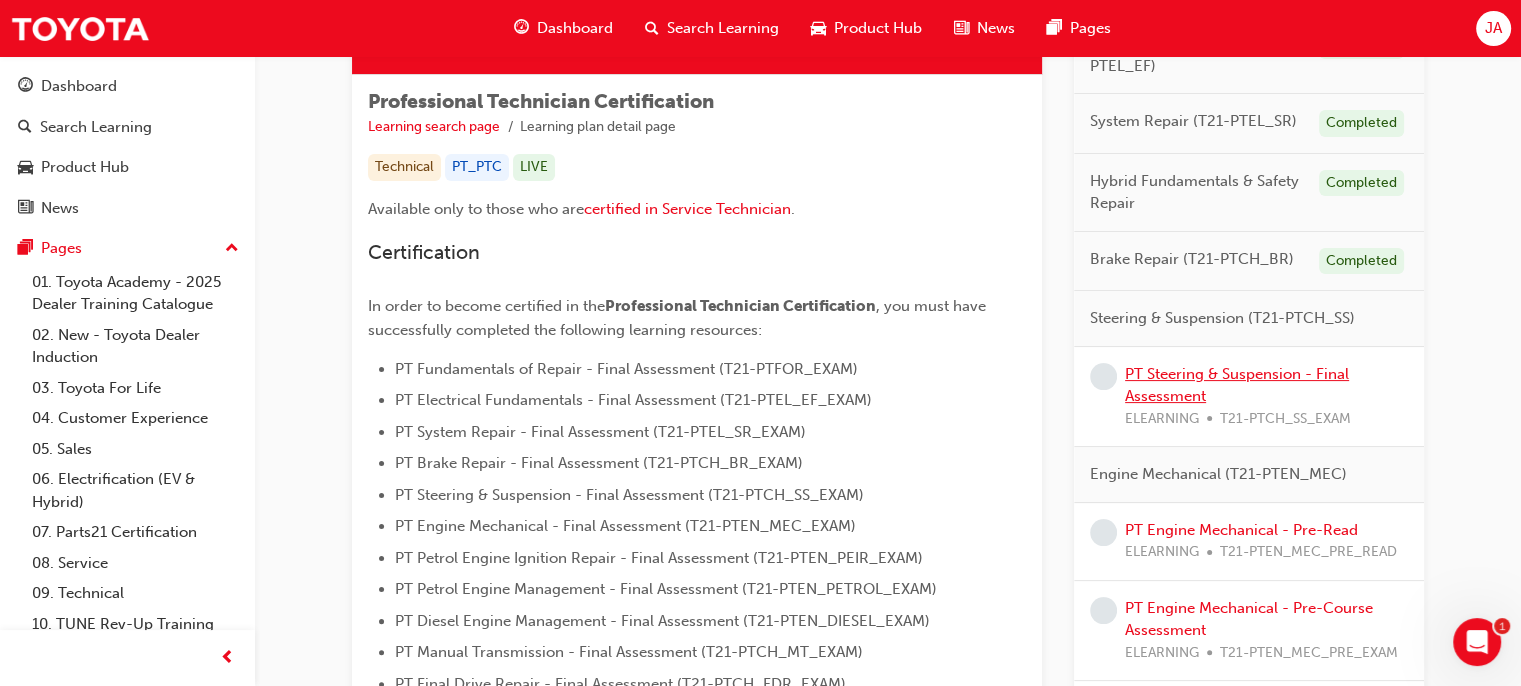 click on "PT Steering & Suspension - Final Assessment" at bounding box center [1237, 385] 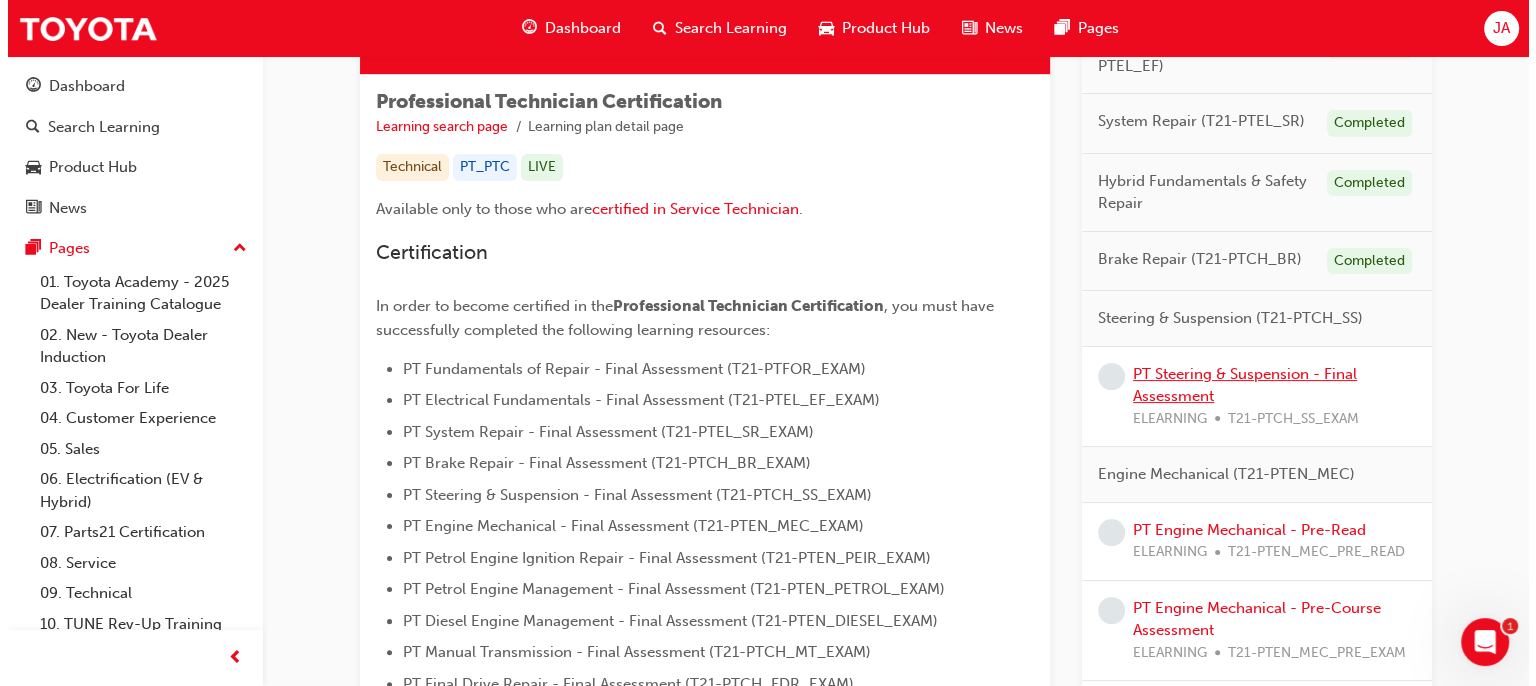 scroll, scrollTop: 0, scrollLeft: 0, axis: both 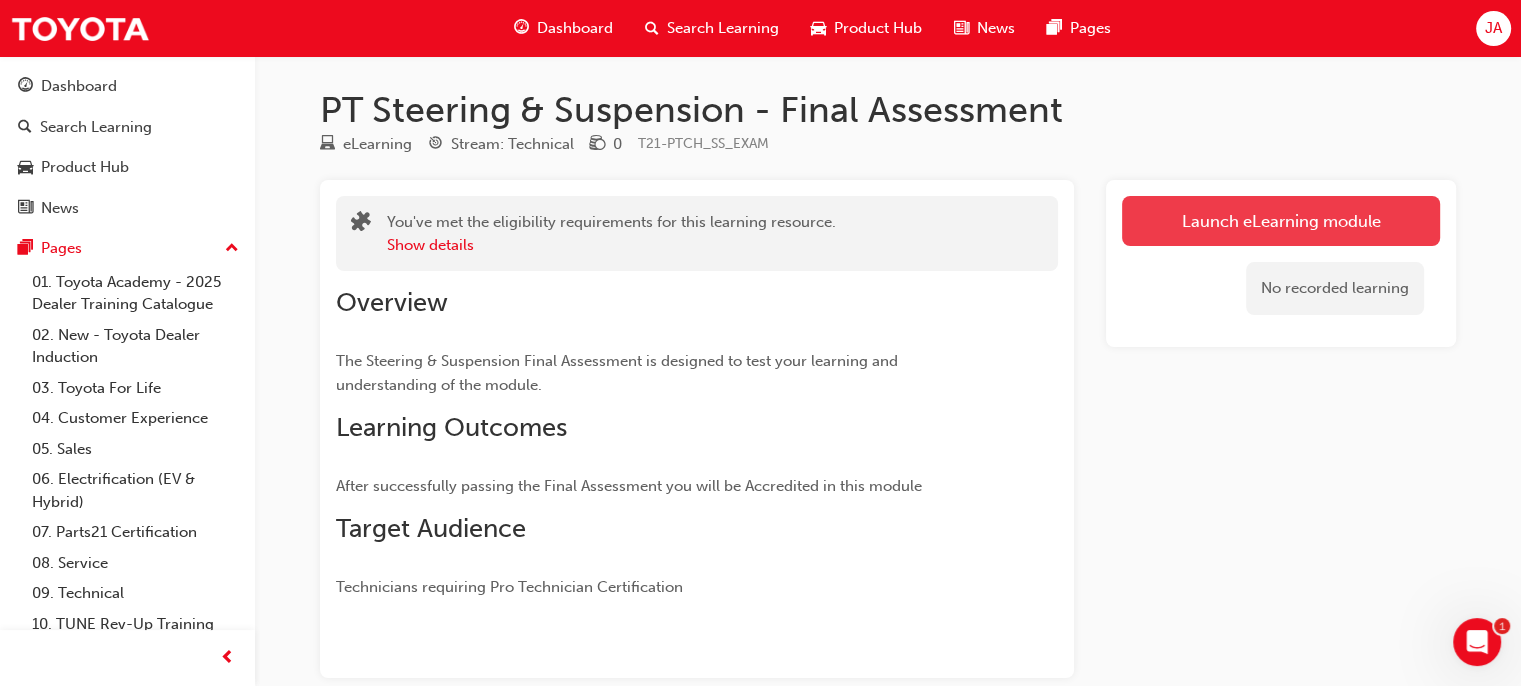 click on "Launch eLearning module" at bounding box center [1281, 221] 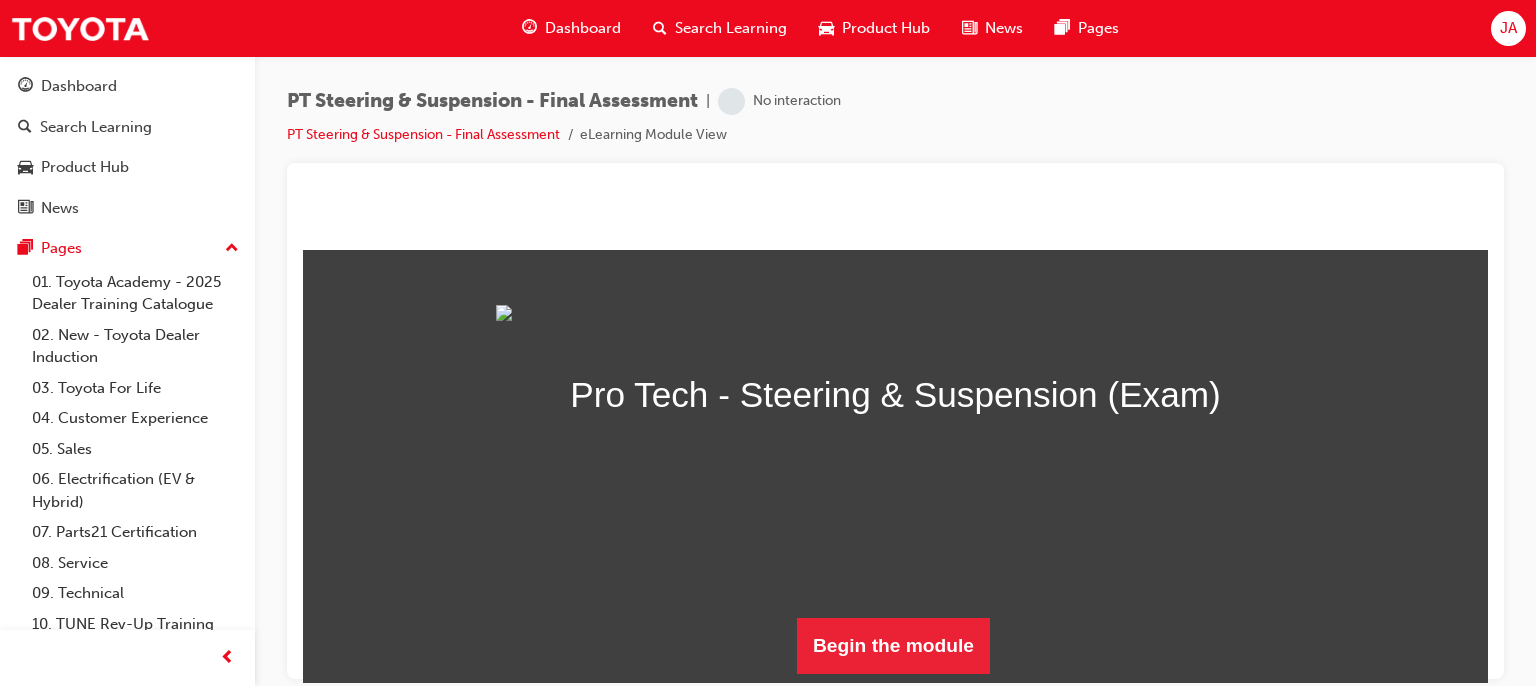 scroll, scrollTop: 0, scrollLeft: 0, axis: both 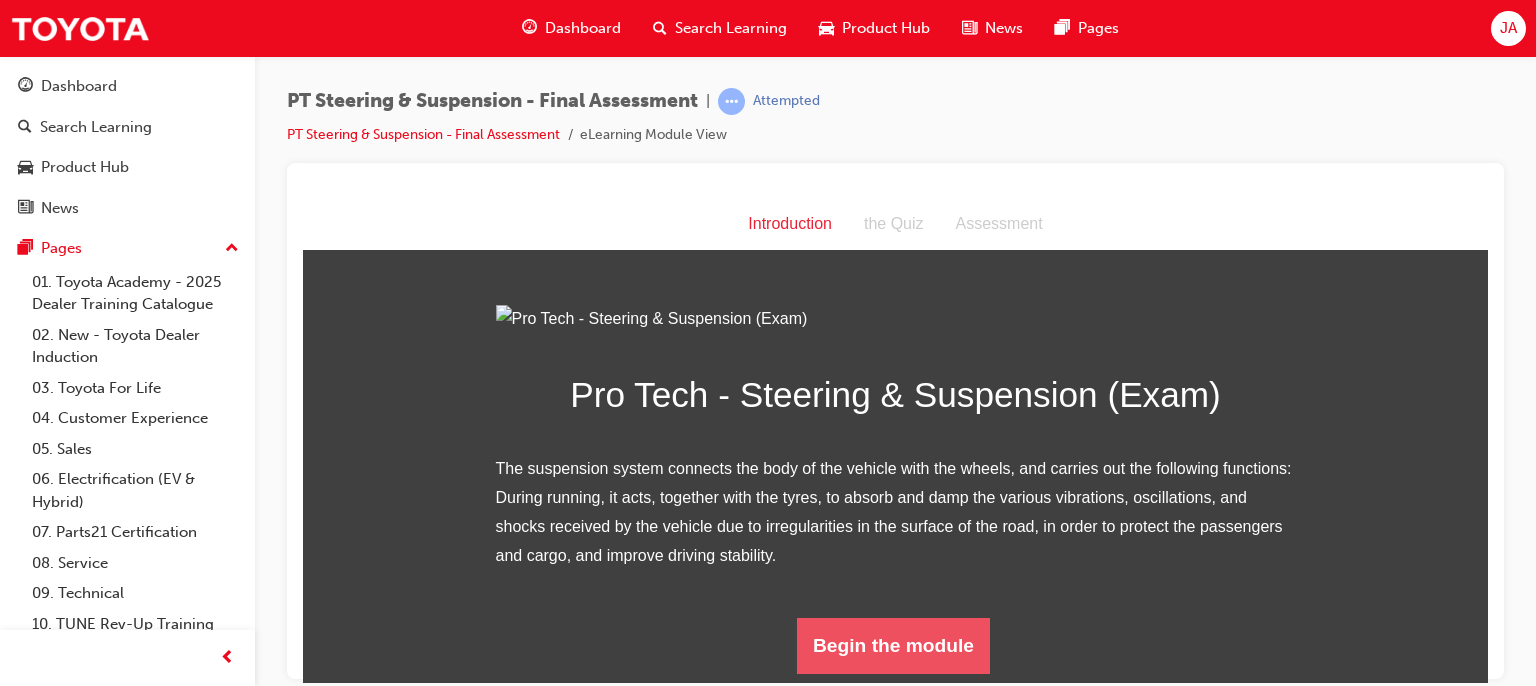 click on "Begin the module" at bounding box center (893, 645) 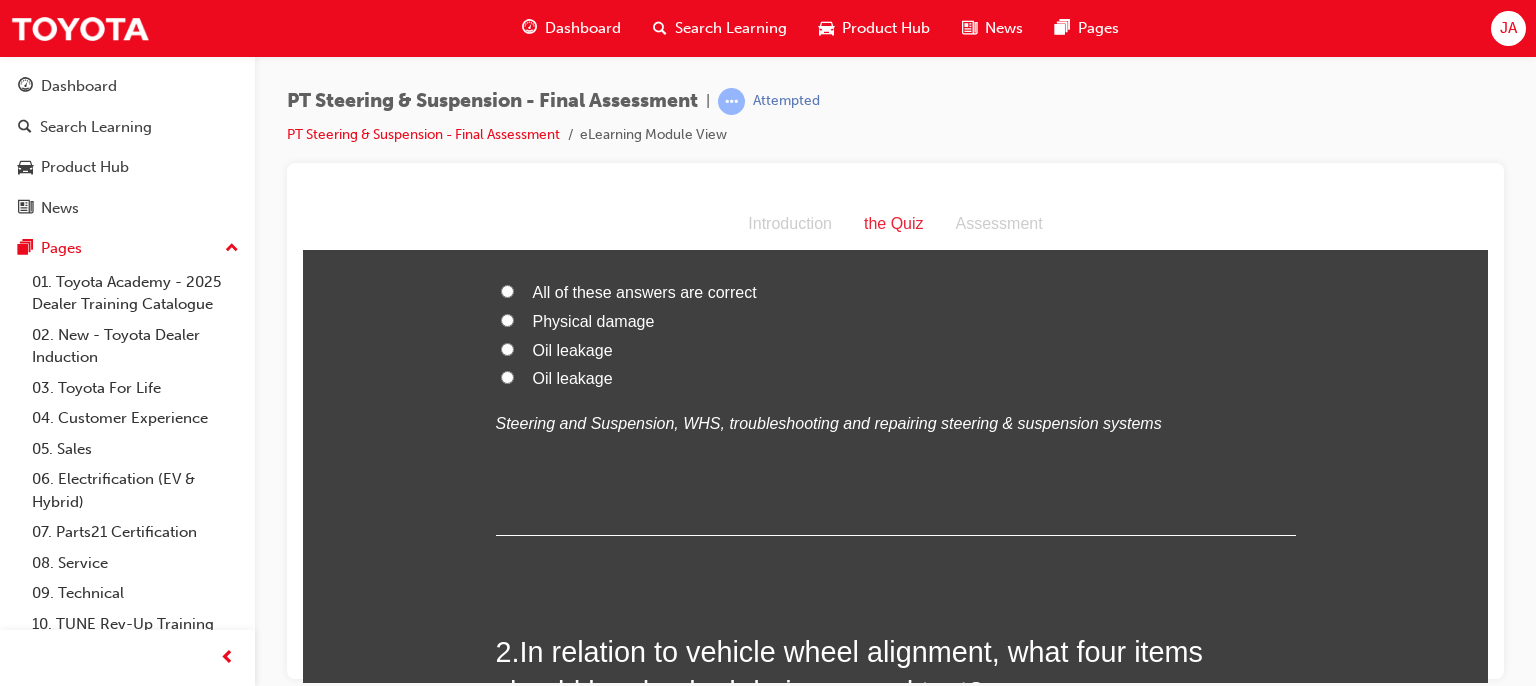scroll, scrollTop: 0, scrollLeft: 0, axis: both 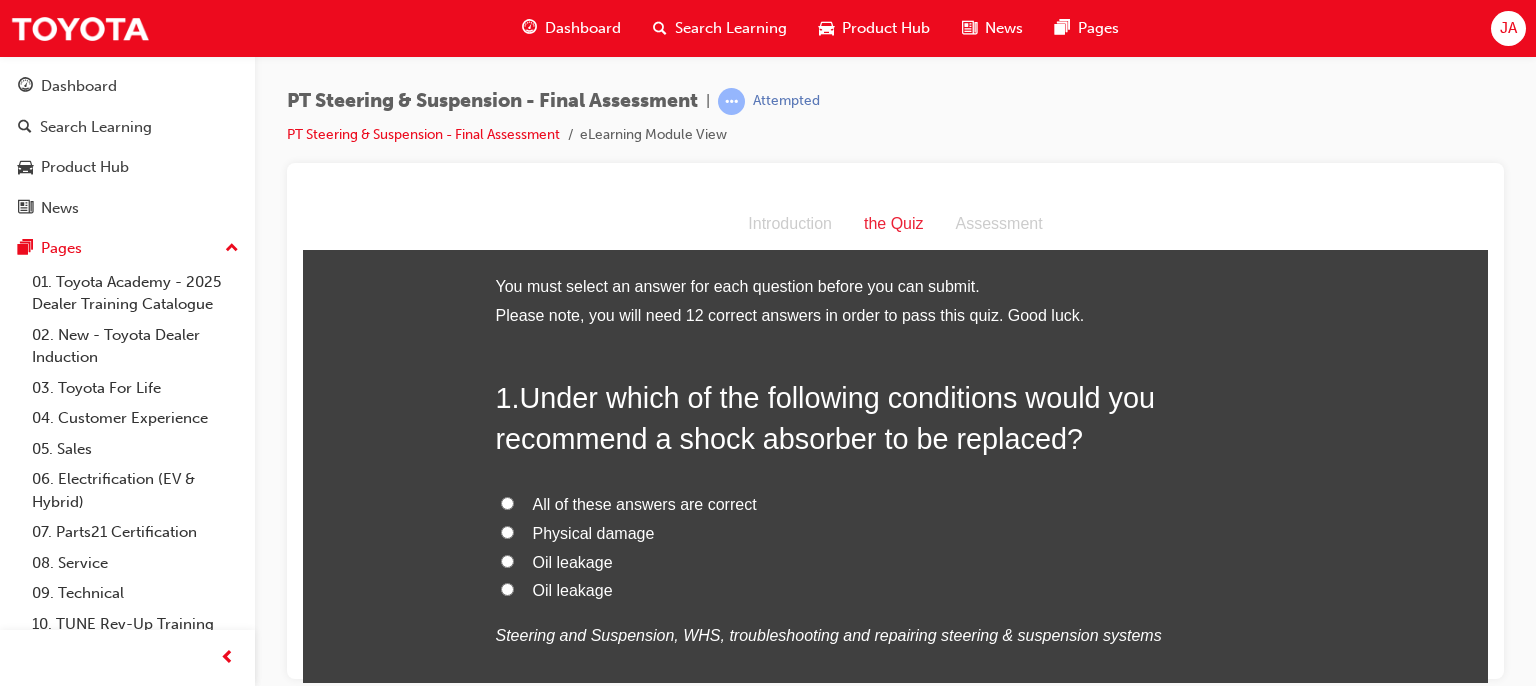 click on "All of these answers are correct" at bounding box center [645, 503] 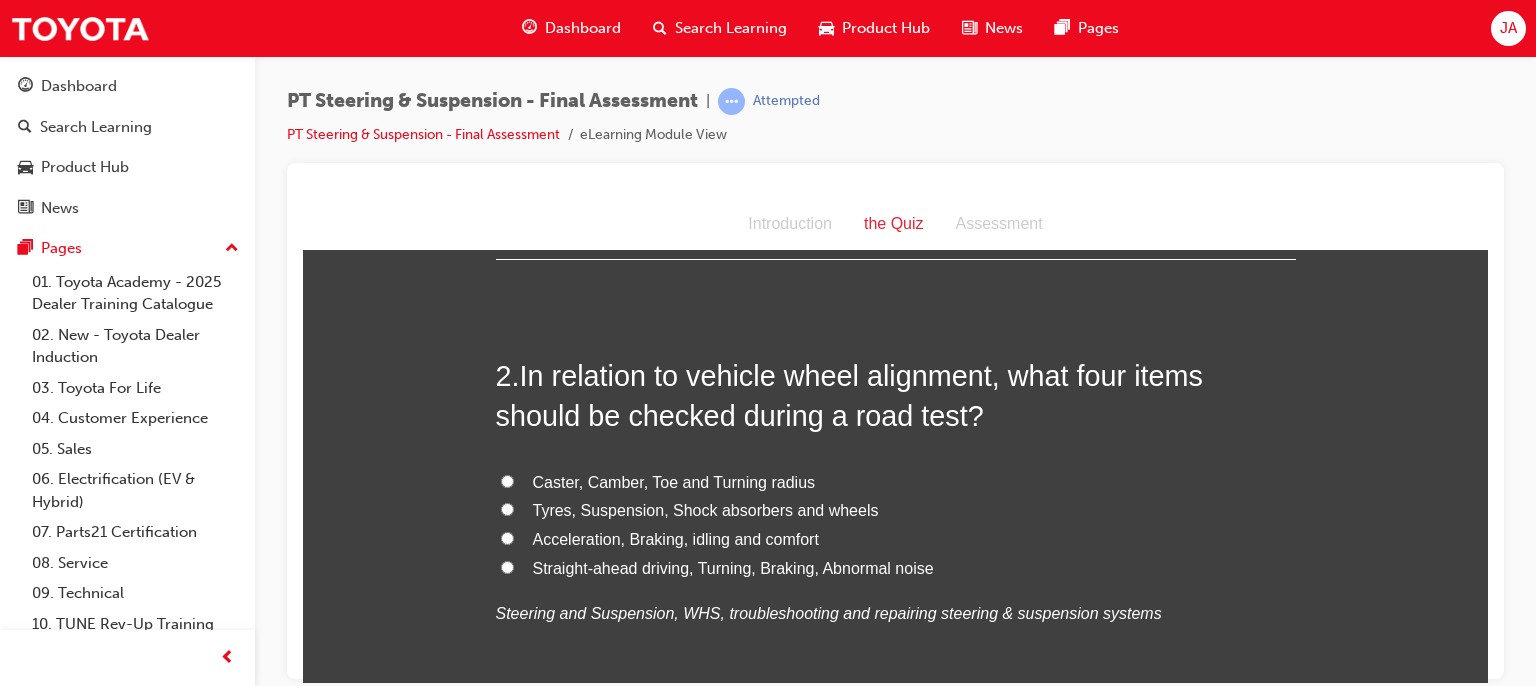scroll, scrollTop: 520, scrollLeft: 0, axis: vertical 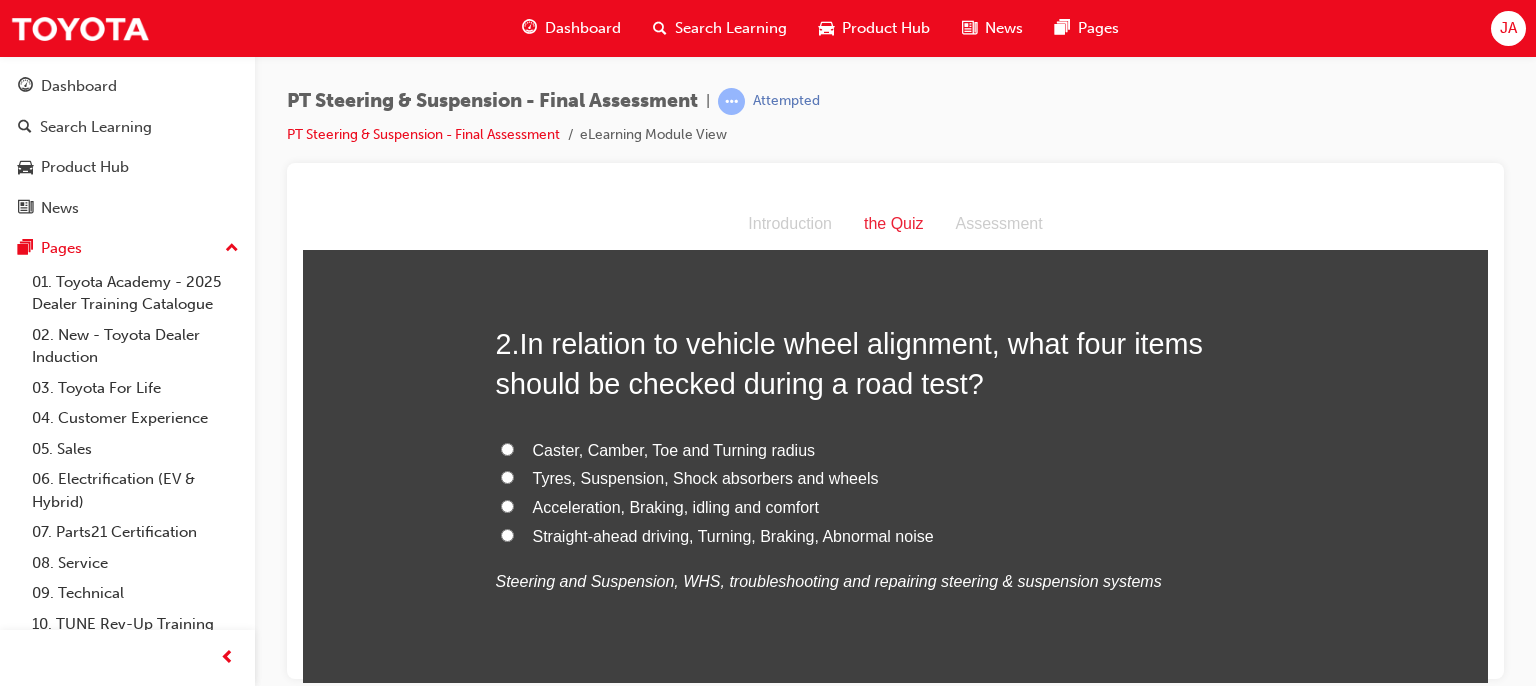 click on "Straight-ahead driving, Turning, Braking, Abnormal noise" at bounding box center (733, 535) 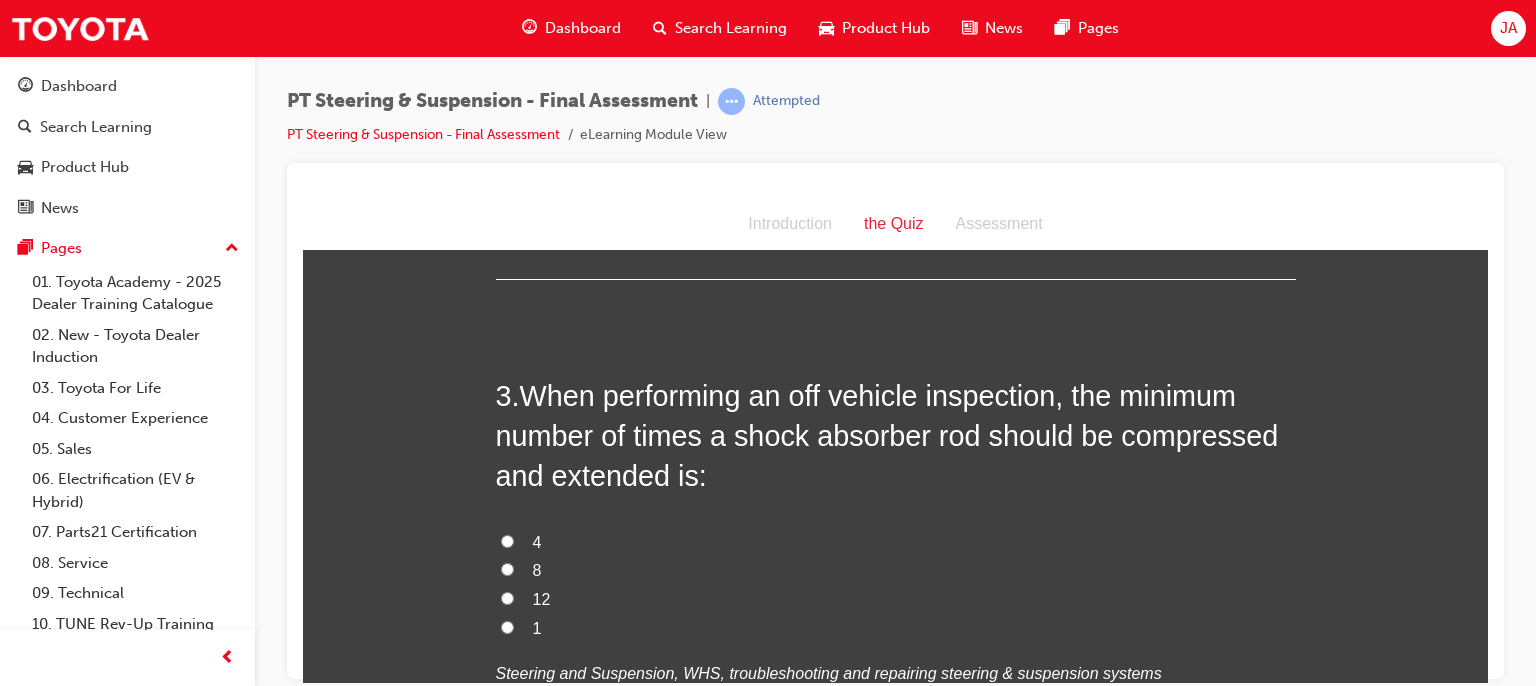 scroll, scrollTop: 1012, scrollLeft: 0, axis: vertical 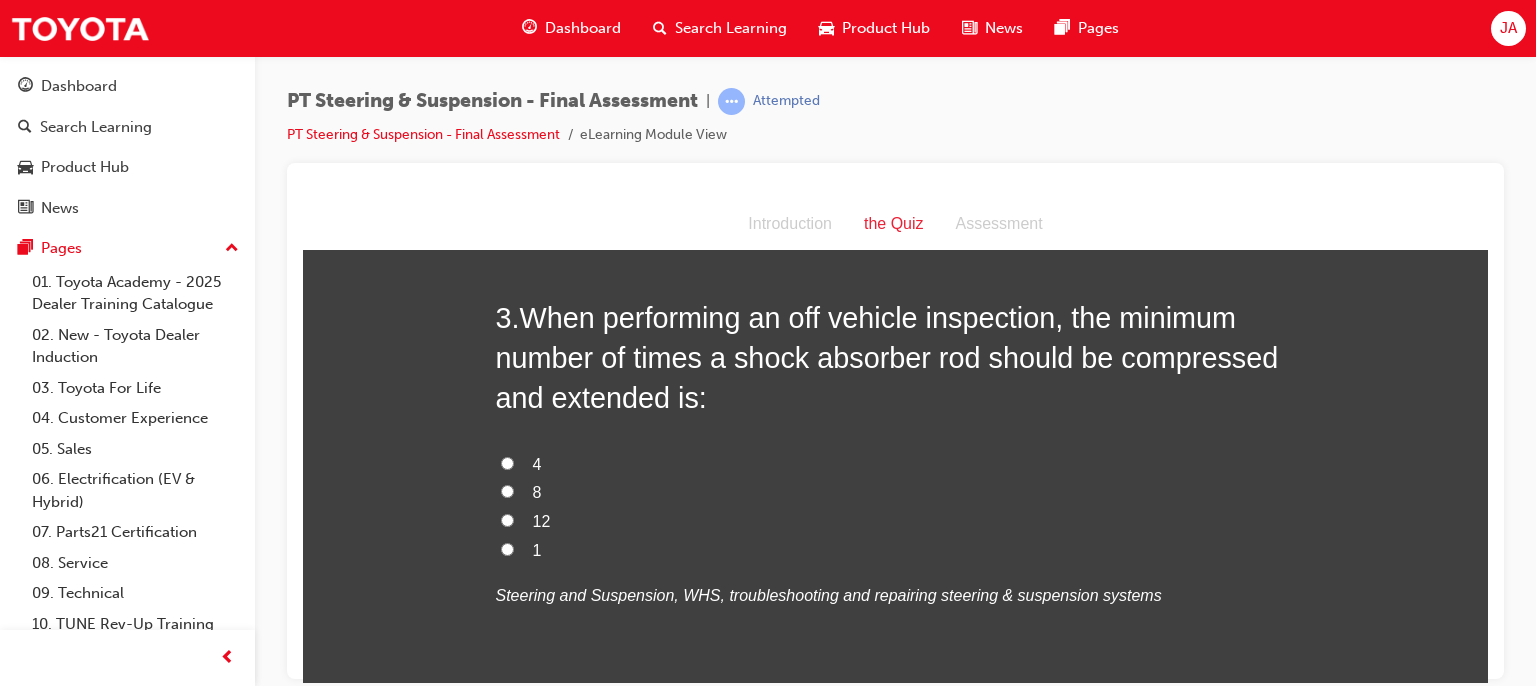 click on "4" at bounding box center [507, 462] 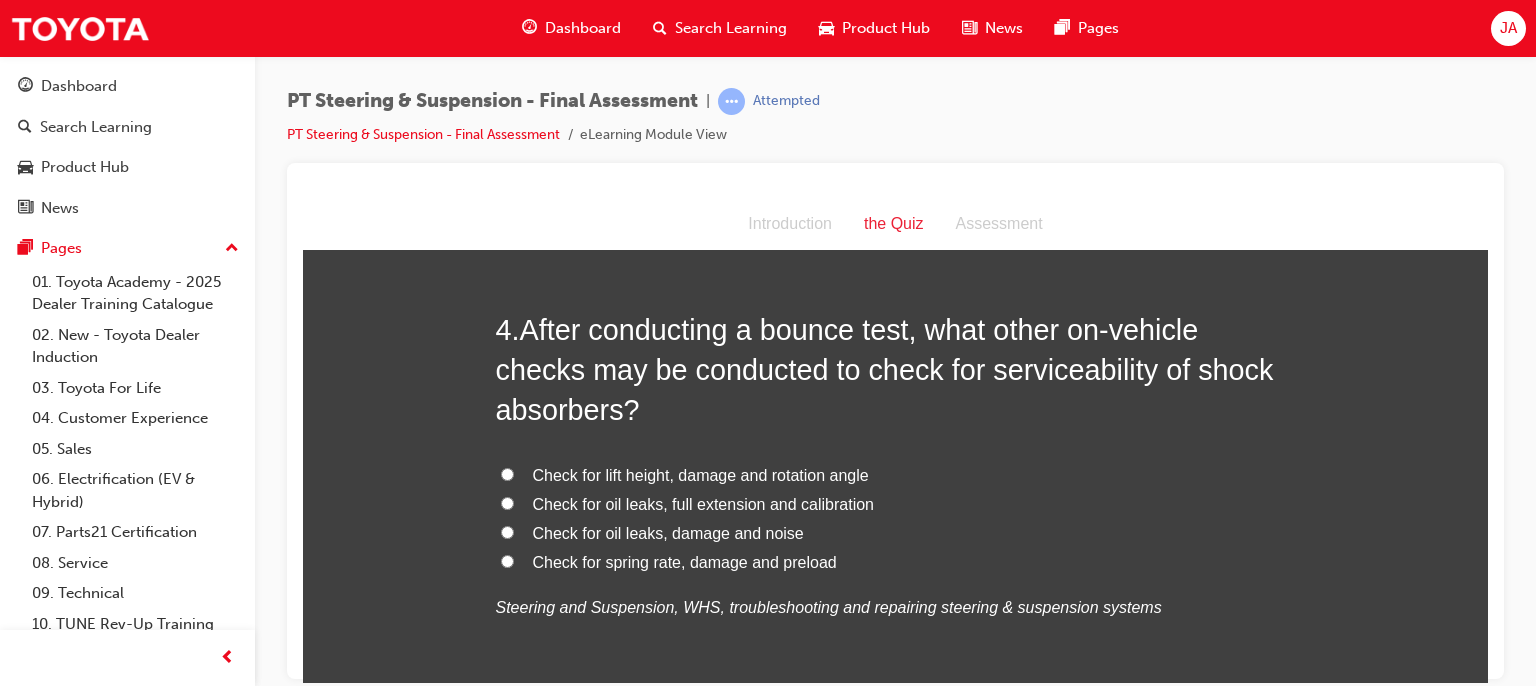 scroll, scrollTop: 1532, scrollLeft: 0, axis: vertical 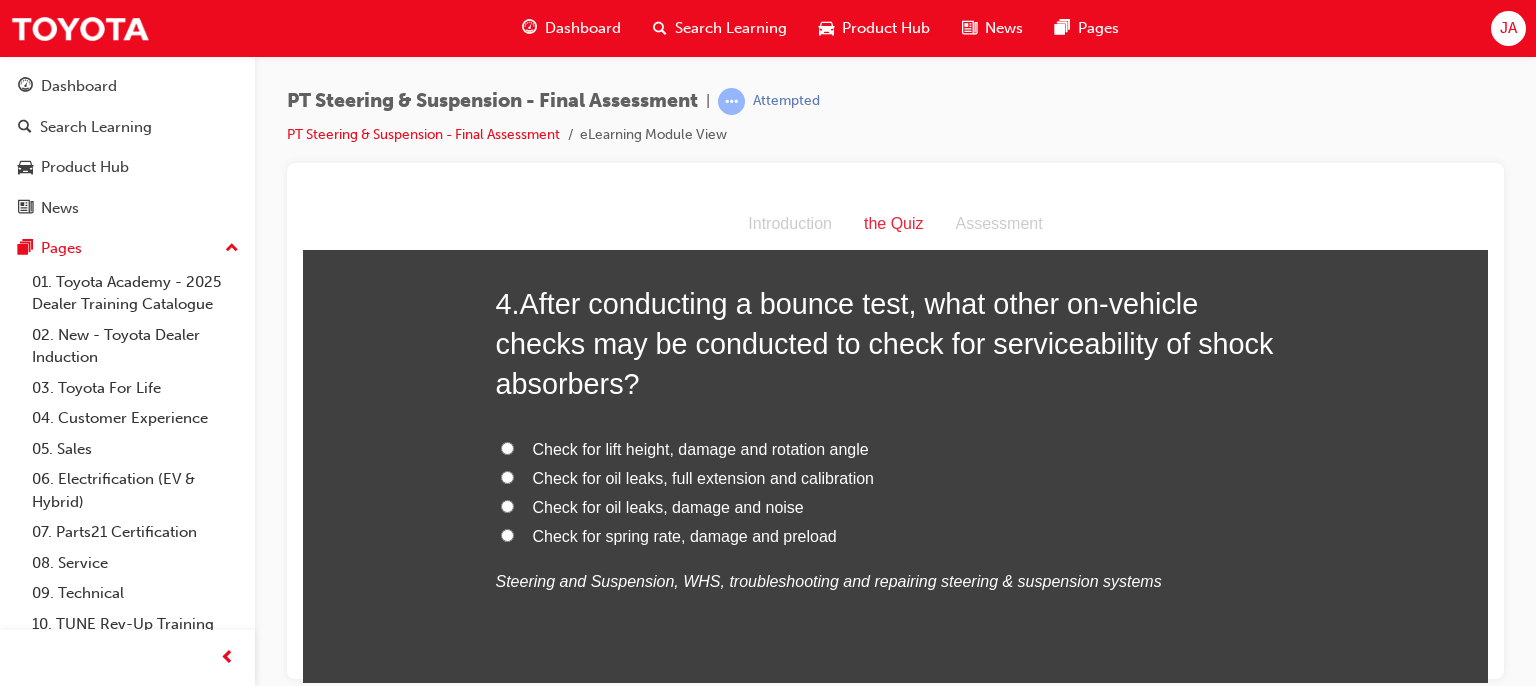 click on "Check for oil leaks, damage and noise" at bounding box center [668, 506] 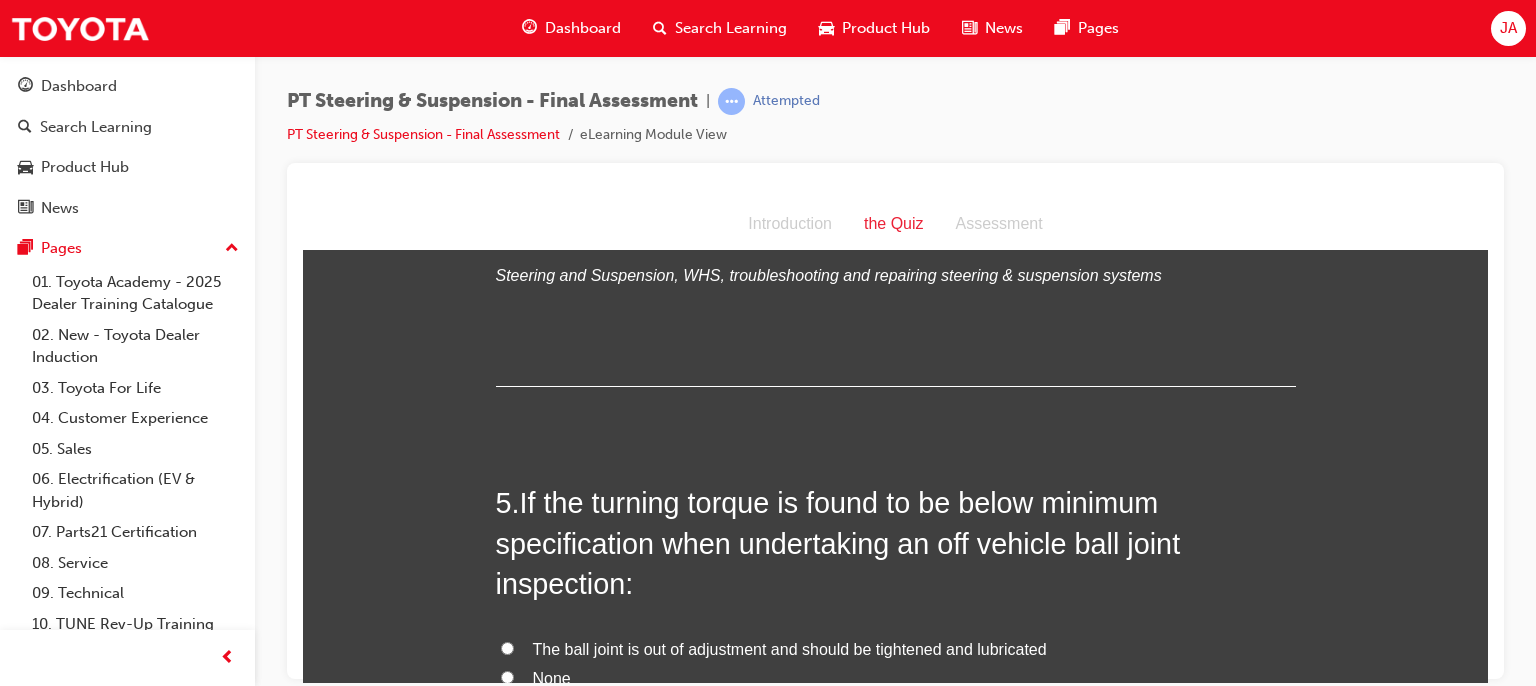 scroll, scrollTop: 1852, scrollLeft: 0, axis: vertical 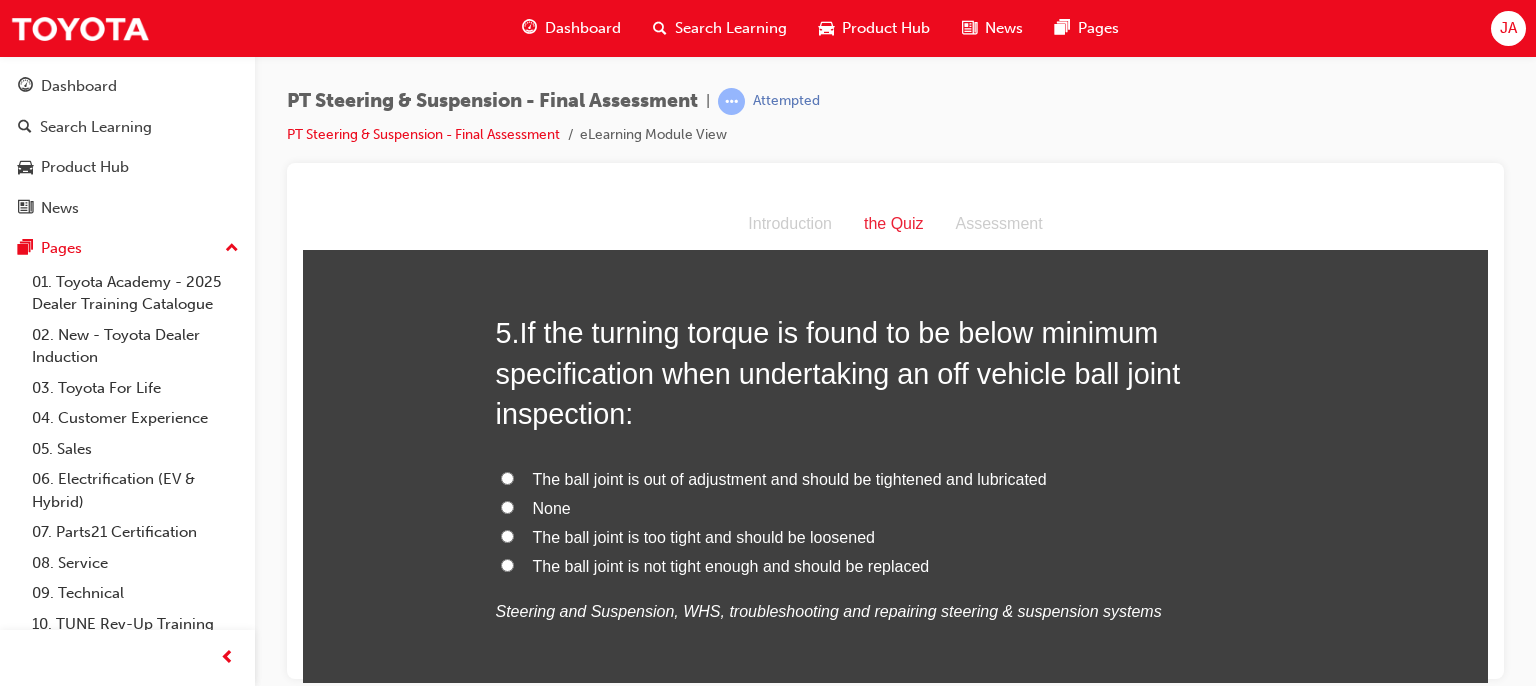 click on "The ball joint is not tight enough and should be replaced" at bounding box center [731, 565] 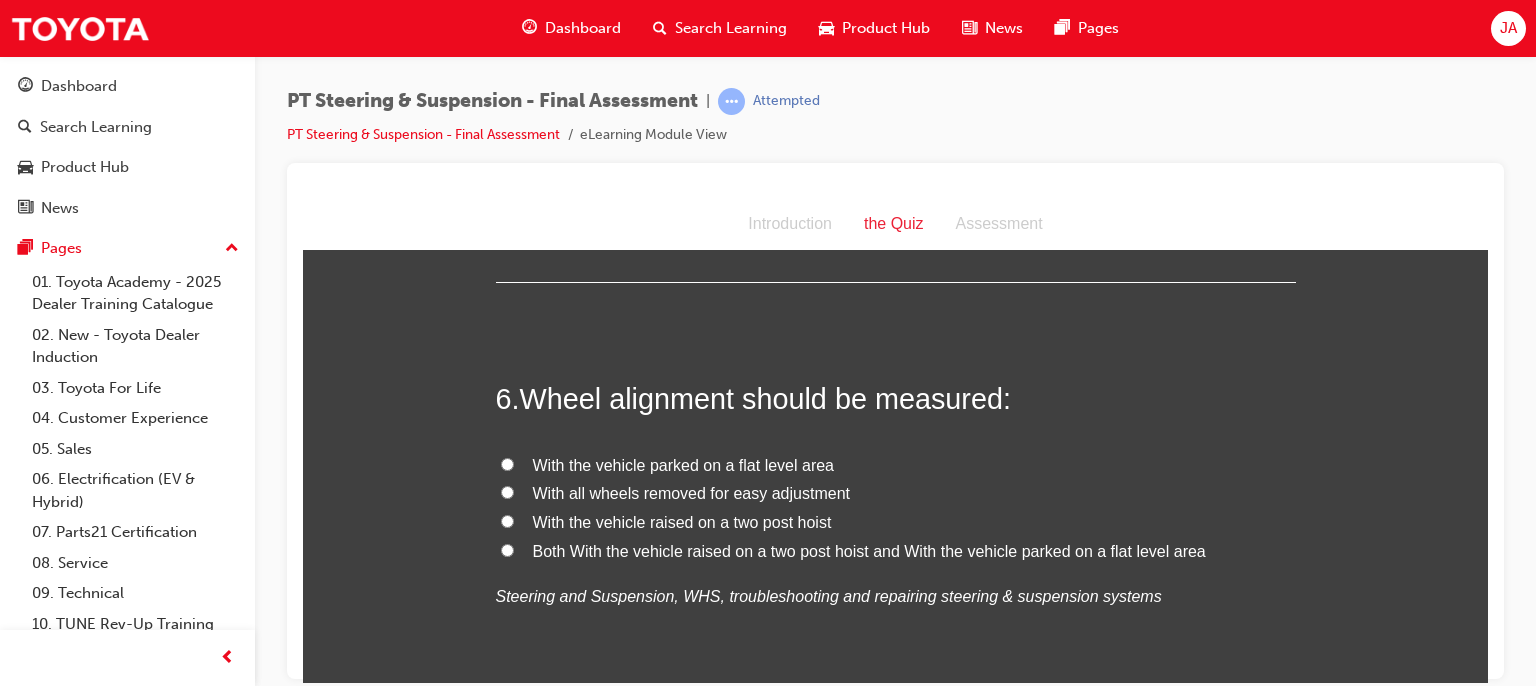 scroll, scrollTop: 2475, scrollLeft: 0, axis: vertical 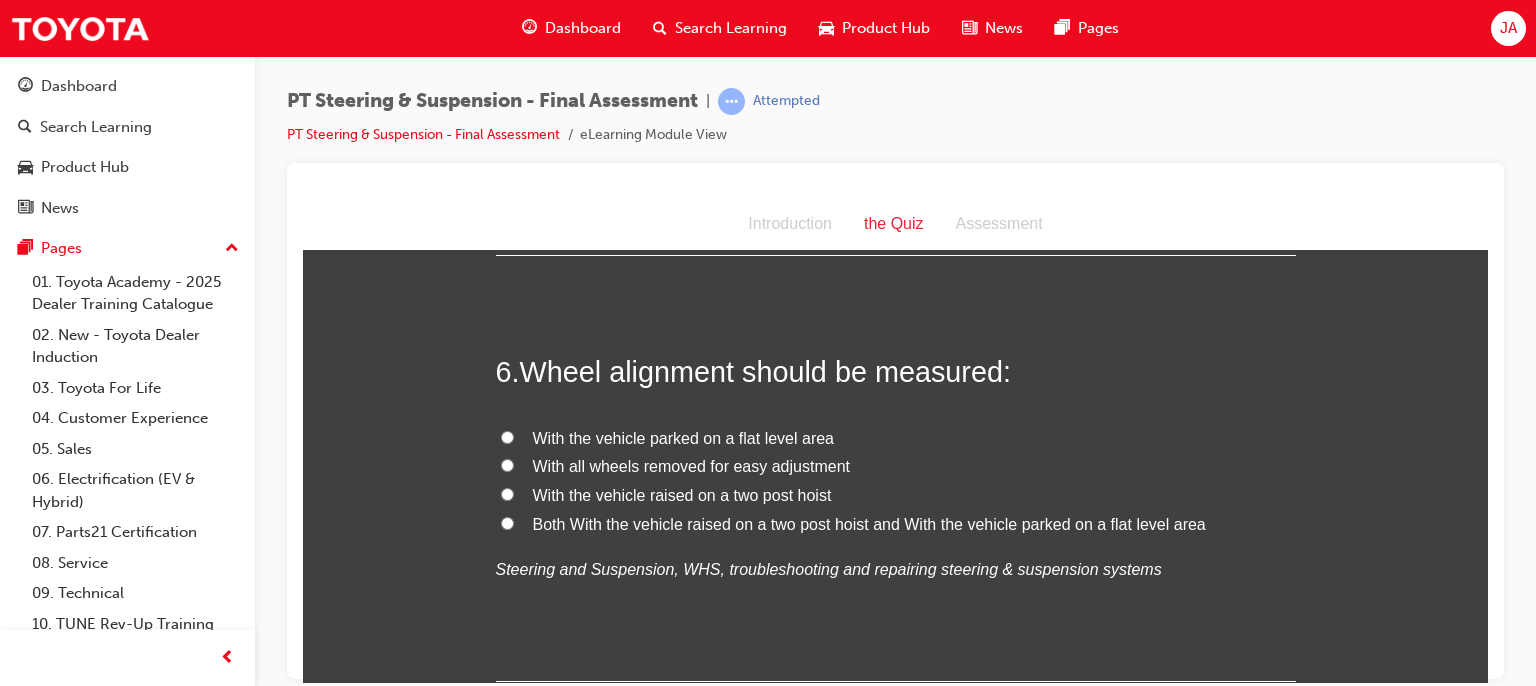 click on "Both With the vehicle raised on a two post hoist and With the vehicle parked on a flat level area" at bounding box center [869, 523] 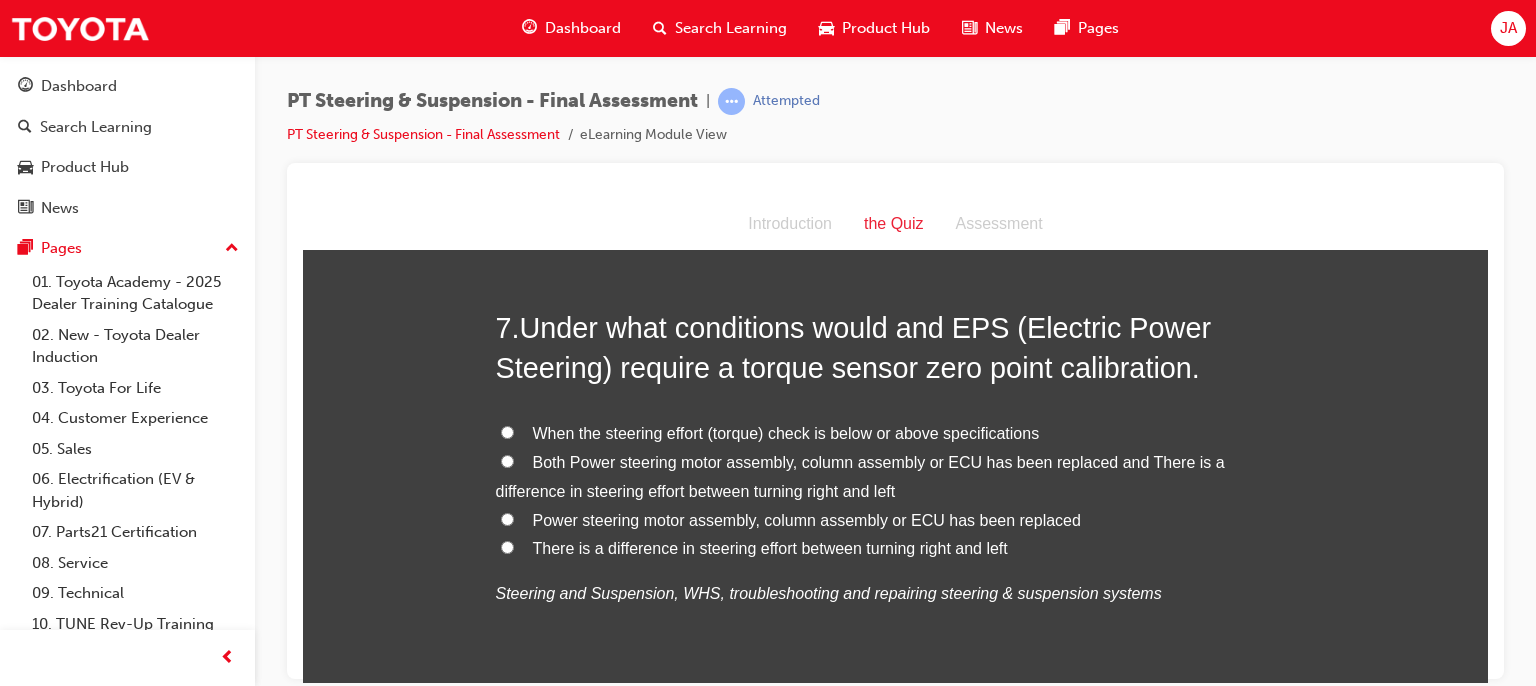 scroll, scrollTop: 2955, scrollLeft: 0, axis: vertical 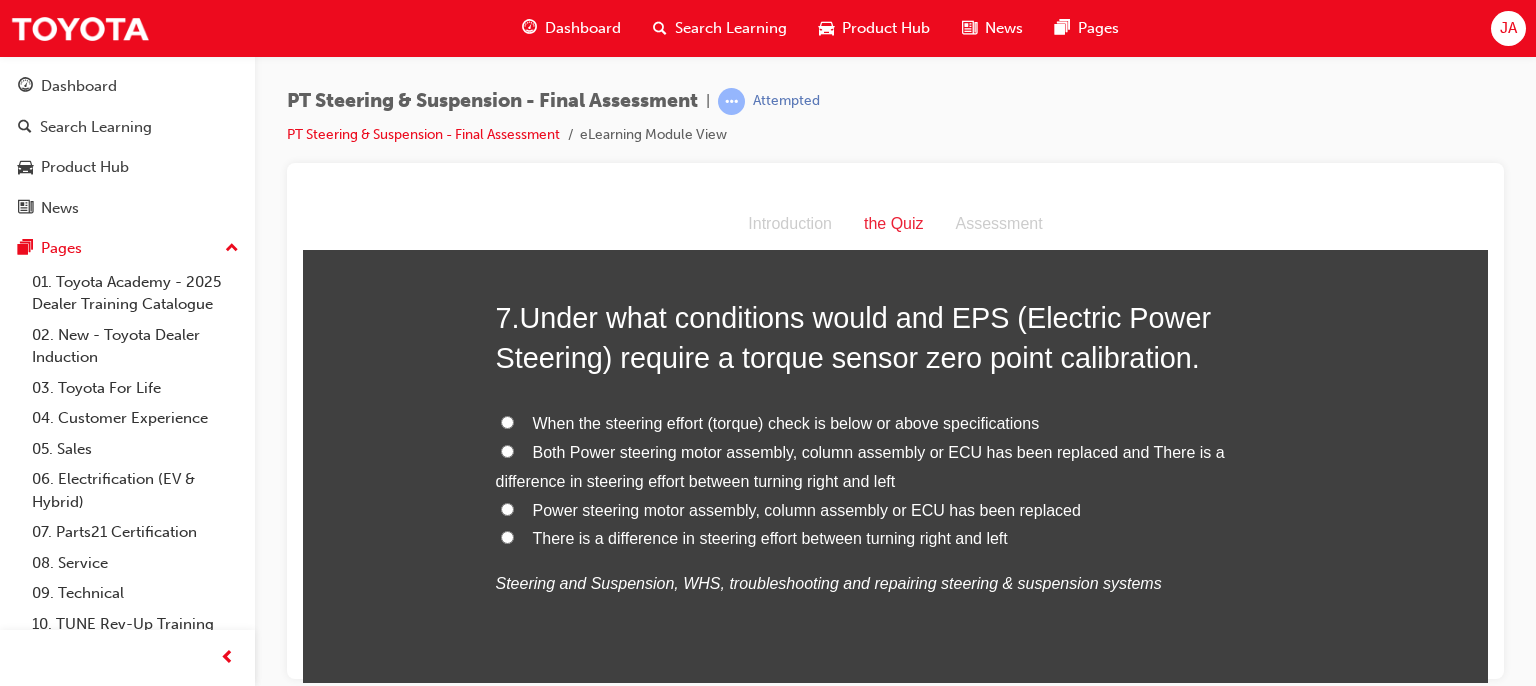 click on "Both Power steering motor assembly, column assembly or ECU has been replaced and There is a difference in steering effort between turning right and left" at bounding box center [896, 467] 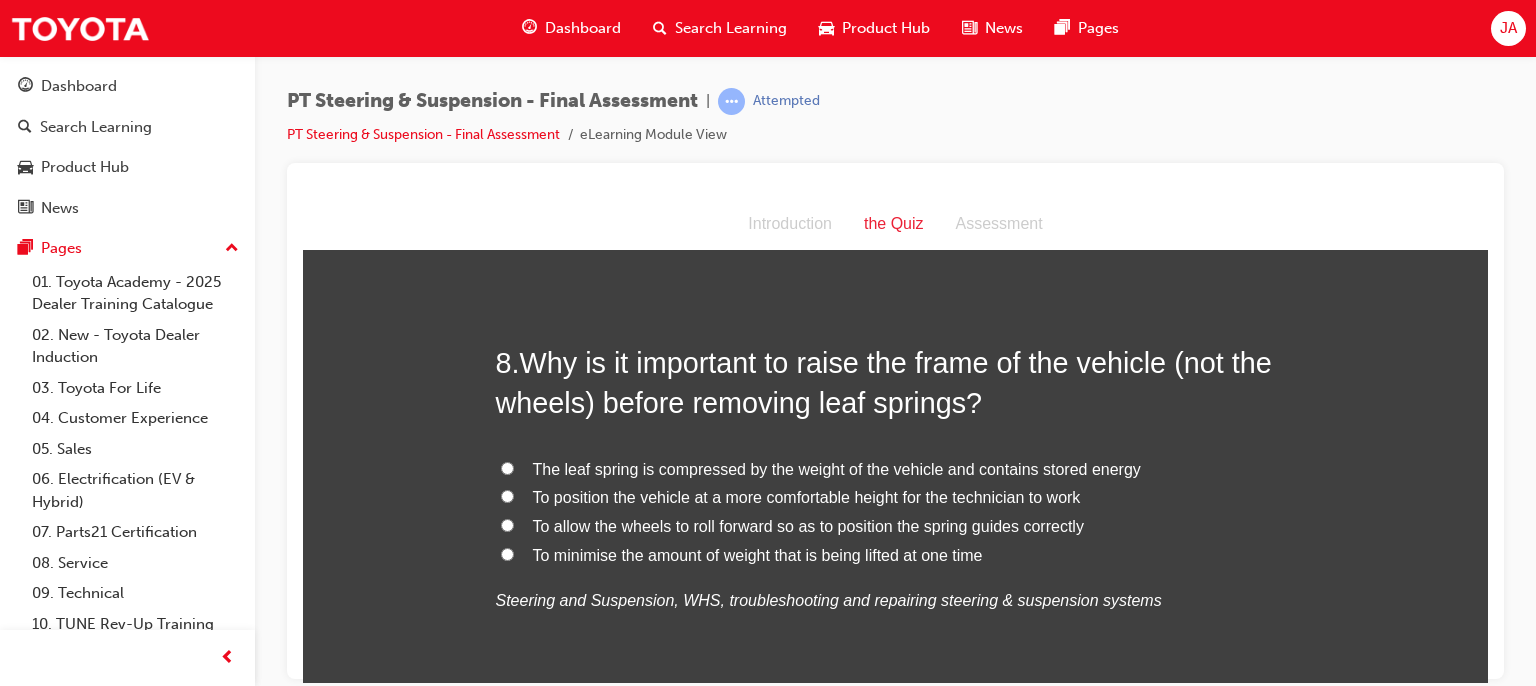scroll, scrollTop: 3421, scrollLeft: 0, axis: vertical 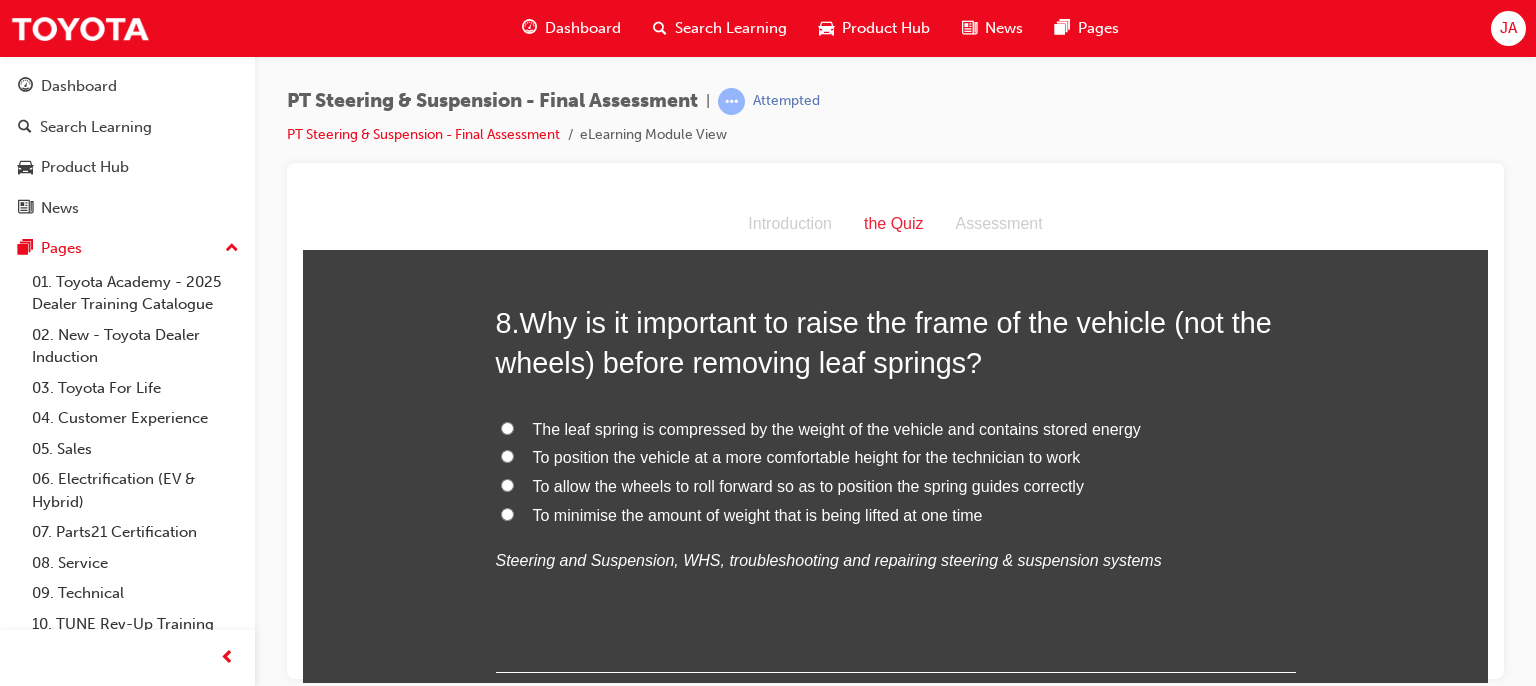 click on "The leaf spring is compressed by the weight of the vehicle and contains stored energy" at bounding box center [837, 428] 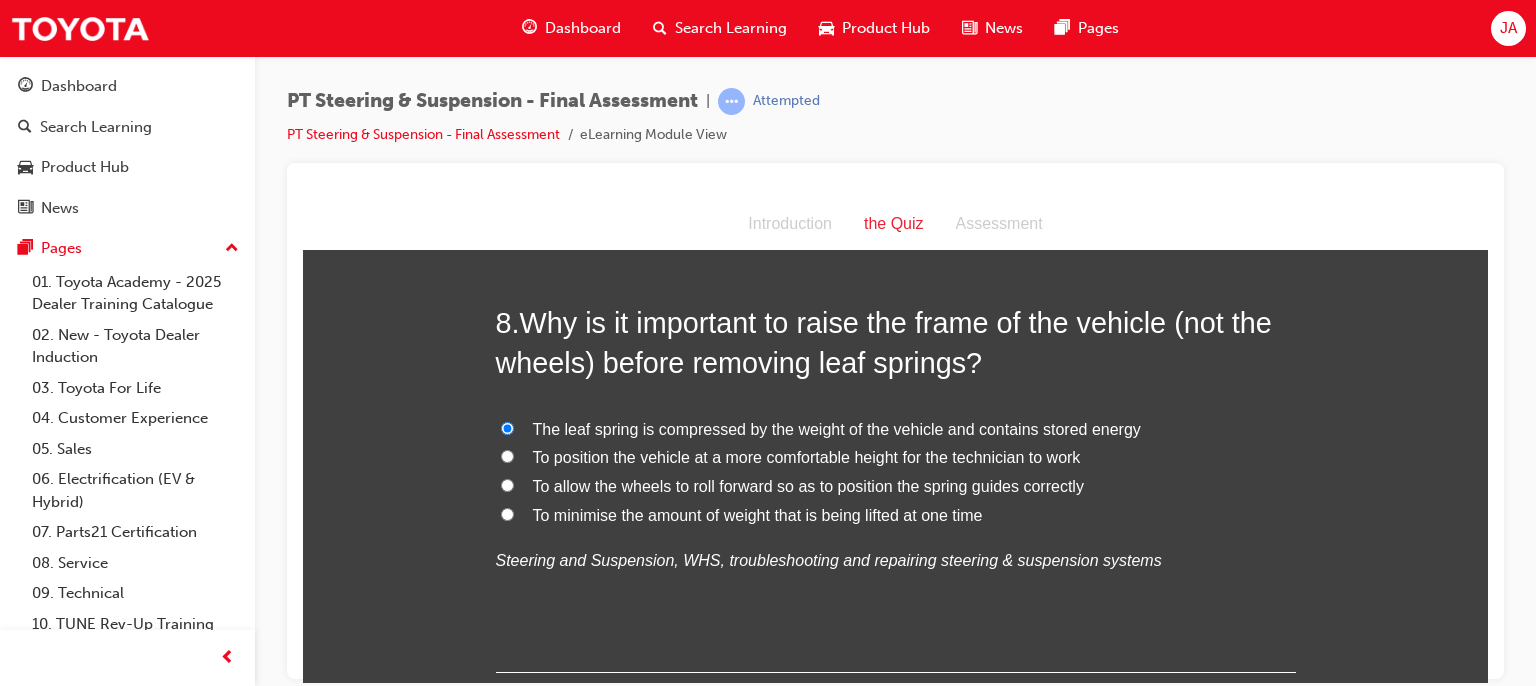 click on "You must select an answer for each question before you can submit. Please note, you will need 12 correct answers in order to pass this quiz. Good luck. 1 .  Under which of the following conditions would you recommend a shock absorber to be replaced? All of these answers are correct Physical damage Oil leakage Oil leakage
Steering and Suspension, WHS, troubleshooting and repairing steering & suspension systems 2 .  In relation to vehicle wheel alignment, what four items should be checked during a road test? Caster, Camber, Toe and Turning radius Tyres, Suspension, Shock absorbers and wheels Acceleration, Braking, idling and comfort Straight-ahead driving, Turning, Braking, Abnormal noise
Steering and Suspension, WHS, troubleshooting and repairing steering & suspension systems 3 .  When performing an off vehicle inspection, the minimum number of times a shock absorber rod should be compressed and extended is: 4 8 12 1
4 .  Check for lift height, damage and rotation angle
5 .  None
6 .
7 ." at bounding box center (895, 444) 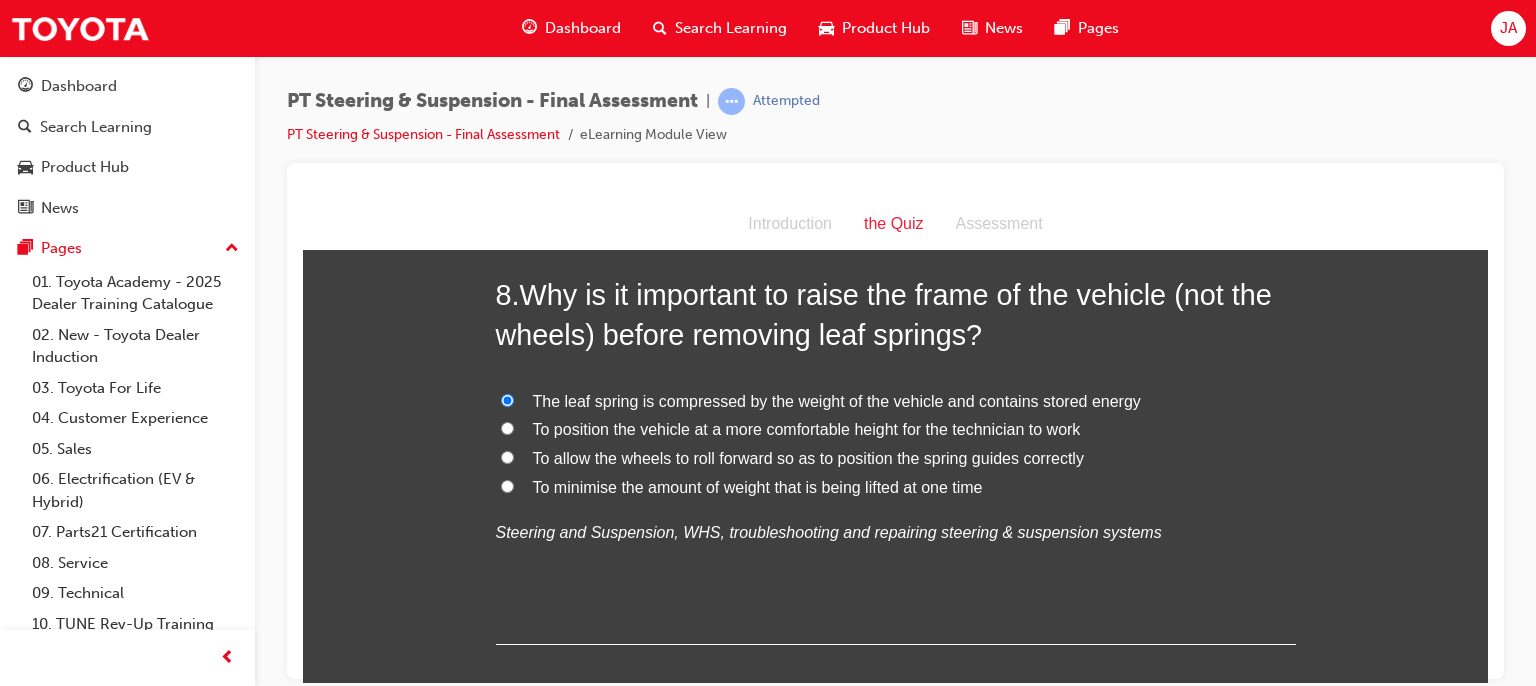 click on "You must select an answer for each question before you can submit. Please note, you will need 12 correct answers in order to pass this quiz. Good luck. 1 .  Under which of the following conditions would you recommend a shock absorber to be replaced? All of these answers are correct Physical damage Oil leakage Oil leakage
Steering and Suspension, WHS, troubleshooting and repairing steering & suspension systems 2 .  In relation to vehicle wheel alignment, what four items should be checked during a road test? Caster, Camber, Toe and Turning radius Tyres, Suspension, Shock absorbers and wheels Acceleration, Braking, idling and comfort Straight-ahead driving, Turning, Braking, Abnormal noise
Steering and Suspension, WHS, troubleshooting and repairing steering & suspension systems 3 .  When performing an off vehicle inspection, the minimum number of times a shock absorber rod should be compressed and extended is: 4 8 12 1
4 .  Check for lift height, damage and rotation angle
5 .  None
6 .
7 ." at bounding box center (895, 416) 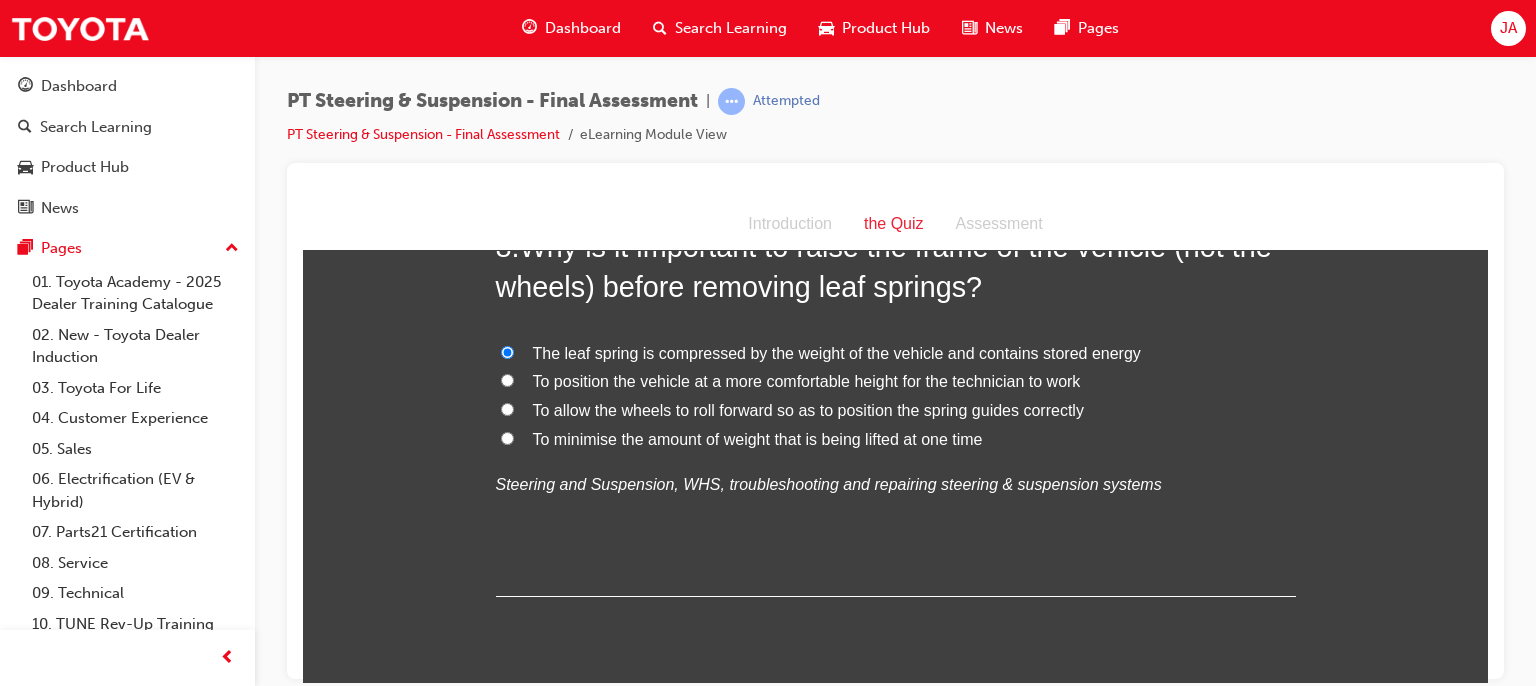 click on "You must select an answer for each question before you can submit. Please note, you will need 12 correct answers in order to pass this quiz. Good luck. 1 .  Under which of the following conditions would you recommend a shock absorber to be replaced? All of these answers are correct Physical damage Oil leakage Oil leakage
Steering and Suspension, WHS, troubleshooting and repairing steering & suspension systems 2 .  In relation to vehicle wheel alignment, what four items should be checked during a road test? Caster, Camber, Toe and Turning radius Tyres, Suspension, Shock absorbers and wheels Acceleration, Braking, idling and comfort Straight-ahead driving, Turning, Braking, Abnormal noise
Steering and Suspension, WHS, troubleshooting and repairing steering & suspension systems 3 .  When performing an off vehicle inspection, the minimum number of times a shock absorber rod should be compressed and extended is: 4 8 12 1
4 .  Check for lift height, damage and rotation angle
5 .  None
6 .
7 ." at bounding box center (895, 368) 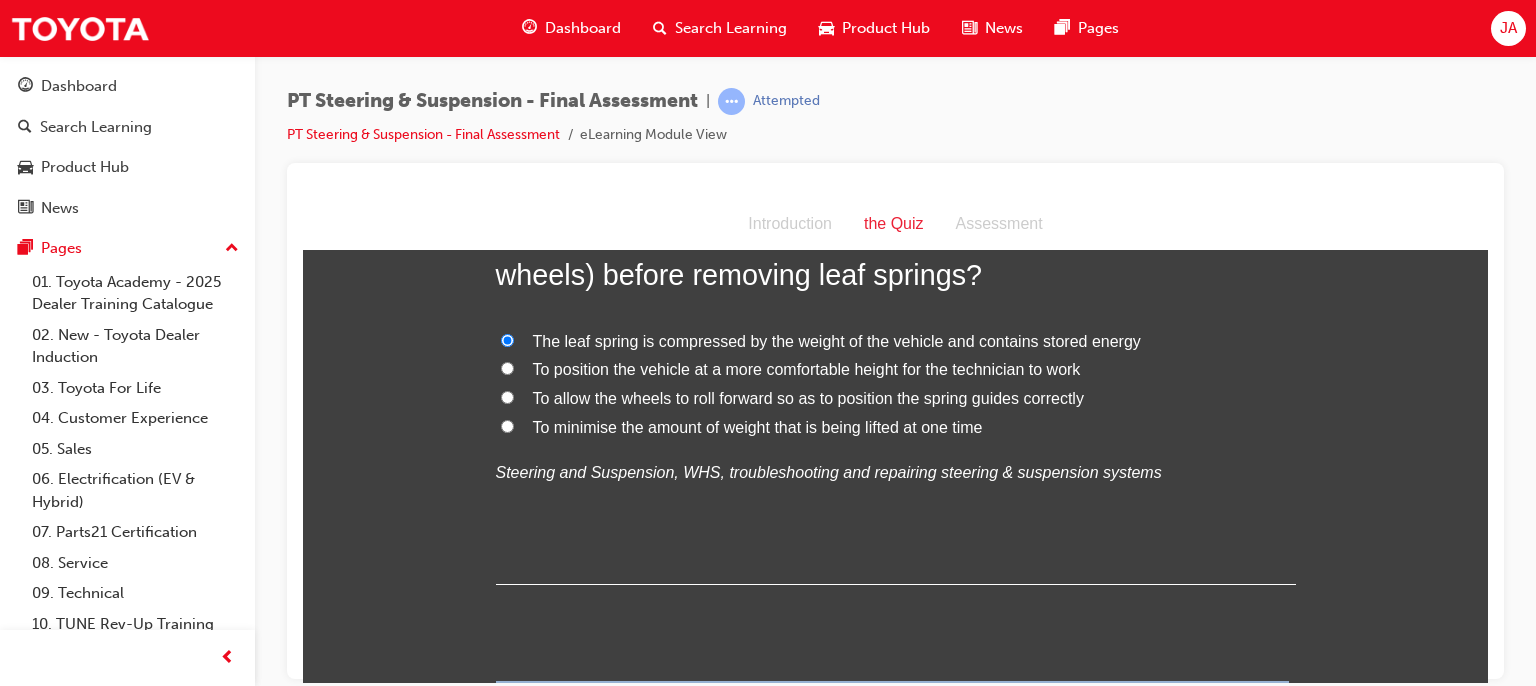 click on "You must select an answer for each question before you can submit. Please note, you will need 12 correct answers in order to pass this quiz. Good luck. 1 .  Under which of the following conditions would you recommend a shock absorber to be replaced? All of these answers are correct Physical damage Oil leakage Oil leakage
Steering and Suspension, WHS, troubleshooting and repairing steering & suspension systems 2 .  In relation to vehicle wheel alignment, what four items should be checked during a road test? Caster, Camber, Toe and Turning radius Tyres, Suspension, Shock absorbers and wheels Acceleration, Braking, idling and comfort Straight-ahead driving, Turning, Braking, Abnormal noise
Steering and Suspension, WHS, troubleshooting and repairing steering & suspension systems 3 .  When performing an off vehicle inspection, the minimum number of times a shock absorber rod should be compressed and extended is: 4 8 12 1
4 .  Check for lift height, damage and rotation angle
5 .  None
6 .
7 ." at bounding box center [895, 356] 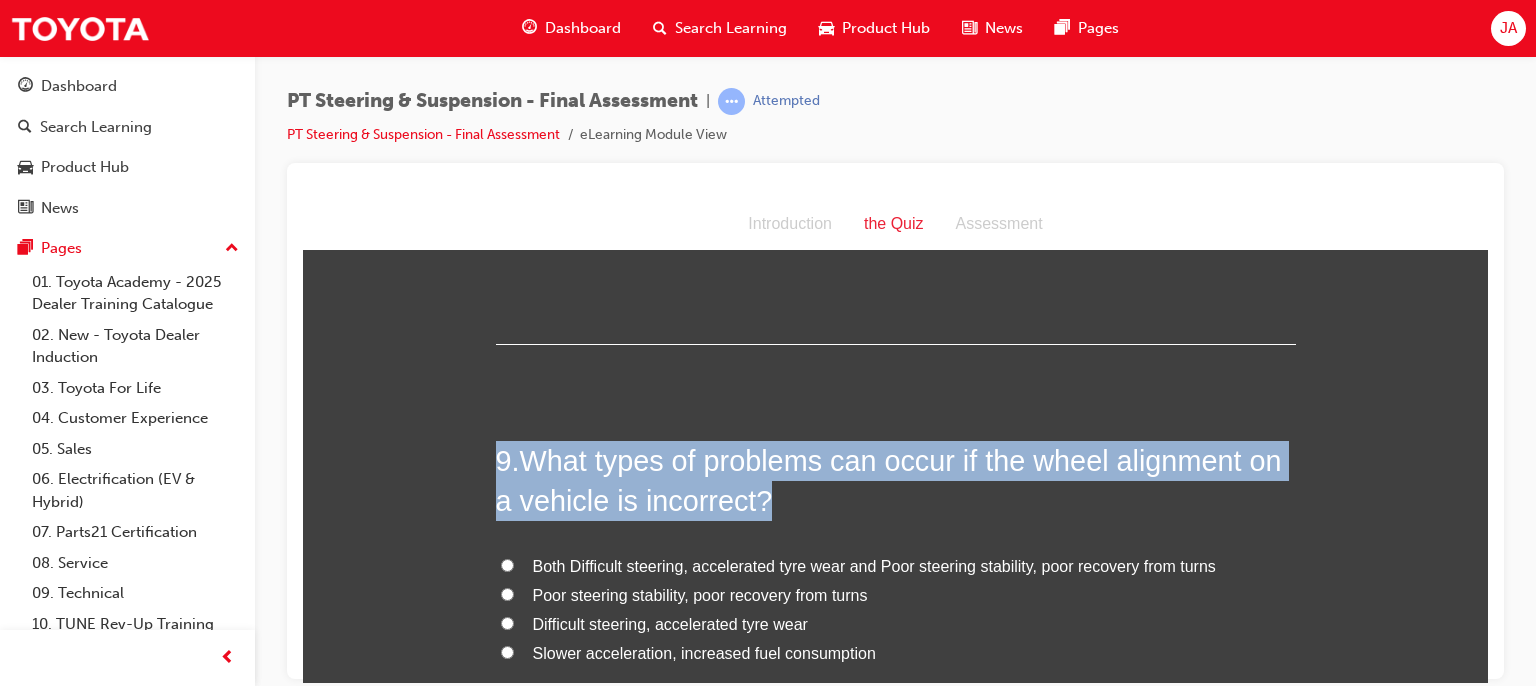 scroll, scrollTop: 3800, scrollLeft: 0, axis: vertical 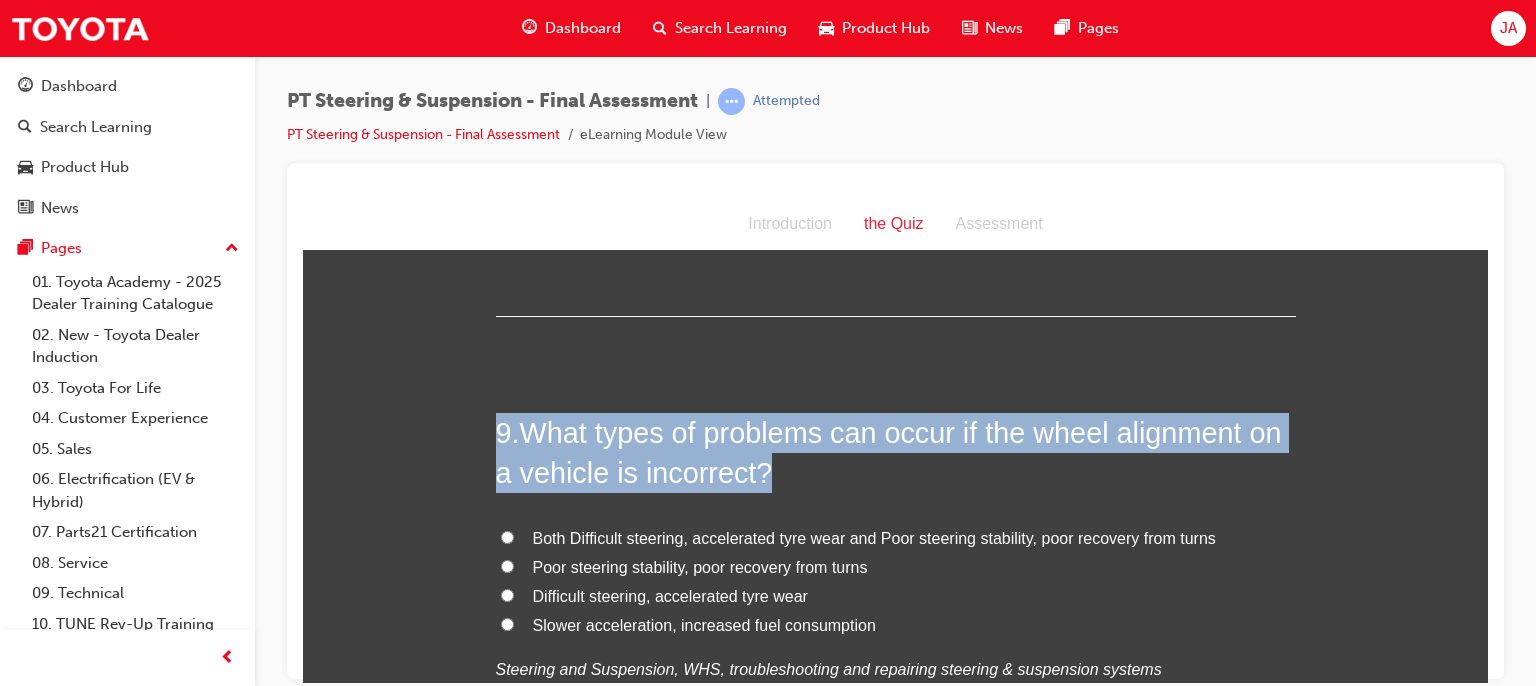 click on "You must select an answer for each question before you can submit. Please note, you will need 12 correct answers in order to pass this quiz. Good luck. 1 .  Under which of the following conditions would you recommend a shock absorber to be replaced? All of these answers are correct Physical damage Oil leakage Oil leakage
Steering and Suspension, WHS, troubleshooting and repairing steering & suspension systems 2 .  In relation to vehicle wheel alignment, what four items should be checked during a road test? Caster, Camber, Toe and Turning radius Tyres, Suspension, Shock absorbers and wheels Acceleration, Braking, idling and comfort Straight-ahead driving, Turning, Braking, Abnormal noise
Steering and Suspension, WHS, troubleshooting and repairing steering & suspension systems 3 .  When performing an off vehicle inspection, the minimum number of times a shock absorber rod should be compressed and extended is: 4 8 12 1
4 .  Check for lift height, damage and rotation angle
5 .  None
6 .
7 ." at bounding box center (895, 88) 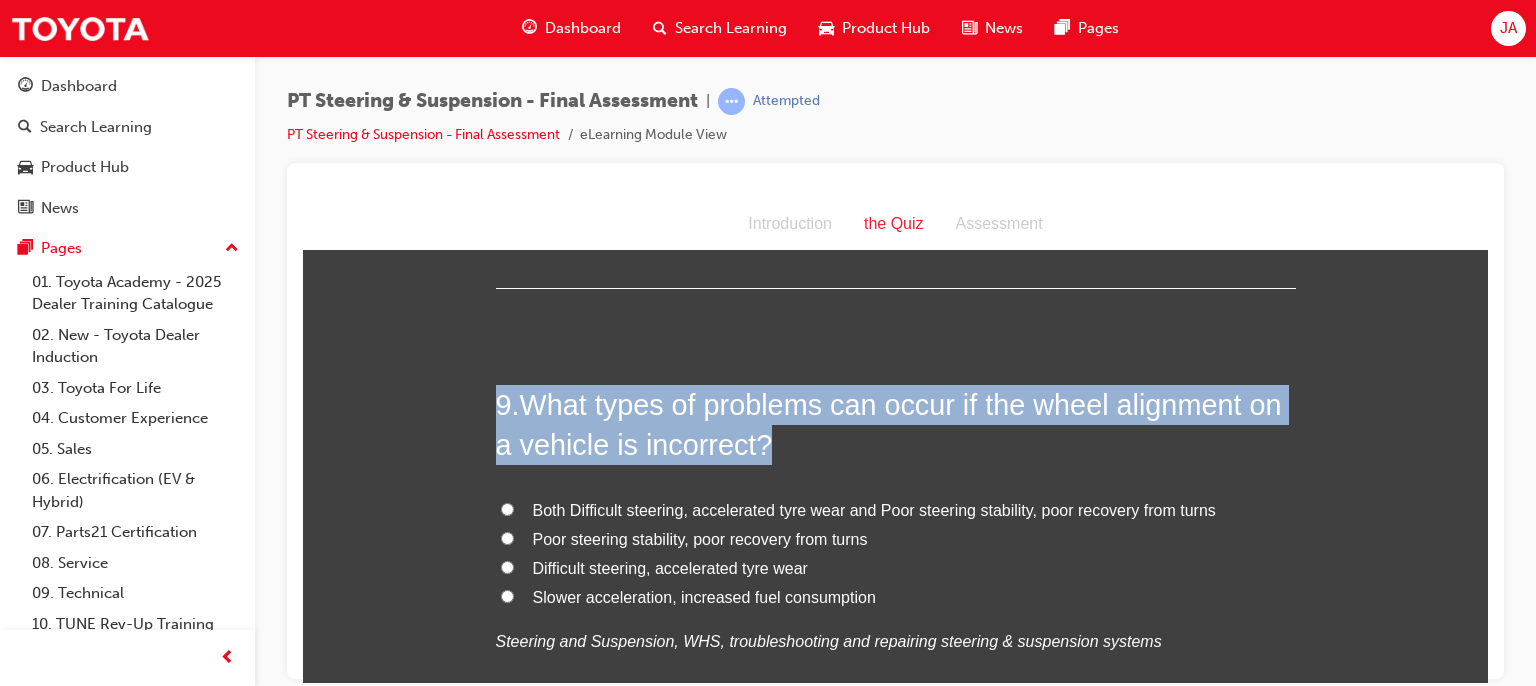 scroll, scrollTop: 3840, scrollLeft: 0, axis: vertical 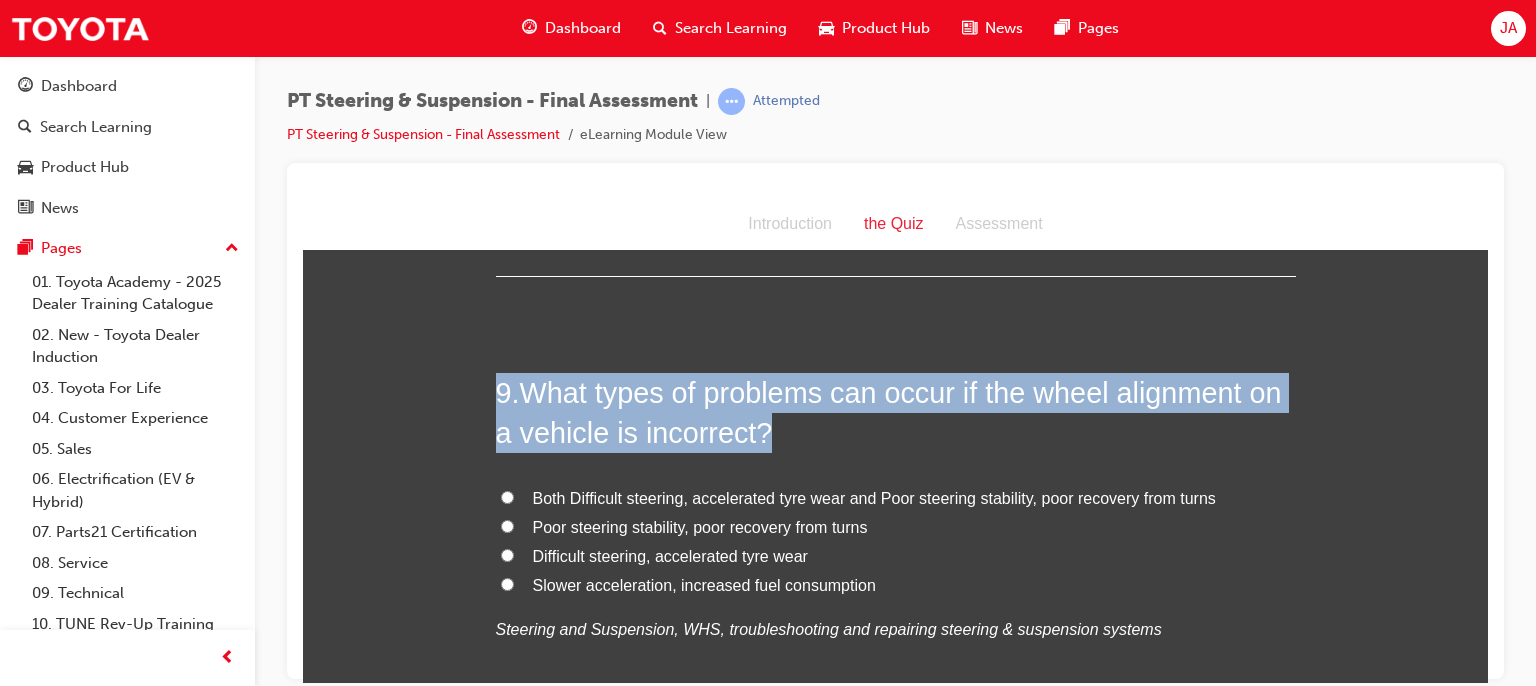 click on "You must select an answer for each question before you can submit. Please note, you will need 12 correct answers in order to pass this quiz. Good luck. 1 .  Under which of the following conditions would you recommend a shock absorber to be replaced? All of these answers are correct Physical damage Oil leakage Oil leakage
Steering and Suspension, WHS, troubleshooting and repairing steering & suspension systems 2 .  In relation to vehicle wheel alignment, what four items should be checked during a road test? Caster, Camber, Toe and Turning radius Tyres, Suspension, Shock absorbers and wheels Acceleration, Braking, idling and comfort Straight-ahead driving, Turning, Braking, Abnormal noise
Steering and Suspension, WHS, troubleshooting and repairing steering & suspension systems 3 .  When performing an off vehicle inspection, the minimum number of times a shock absorber rod should be compressed and extended is: 4 8 12 1
4 .  Check for lift height, damage and rotation angle
5 .  None
6 .
7 ." at bounding box center [895, 48] 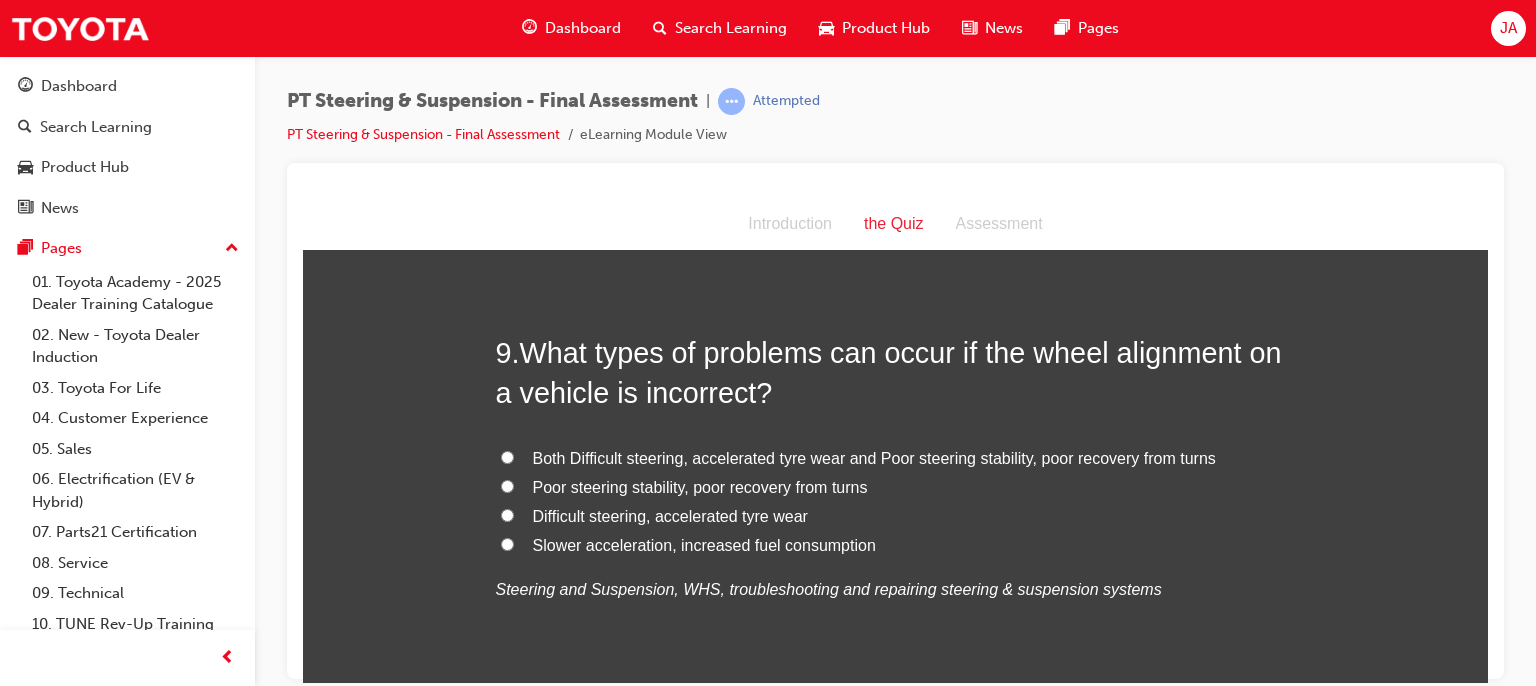 scroll, scrollTop: 3920, scrollLeft: 0, axis: vertical 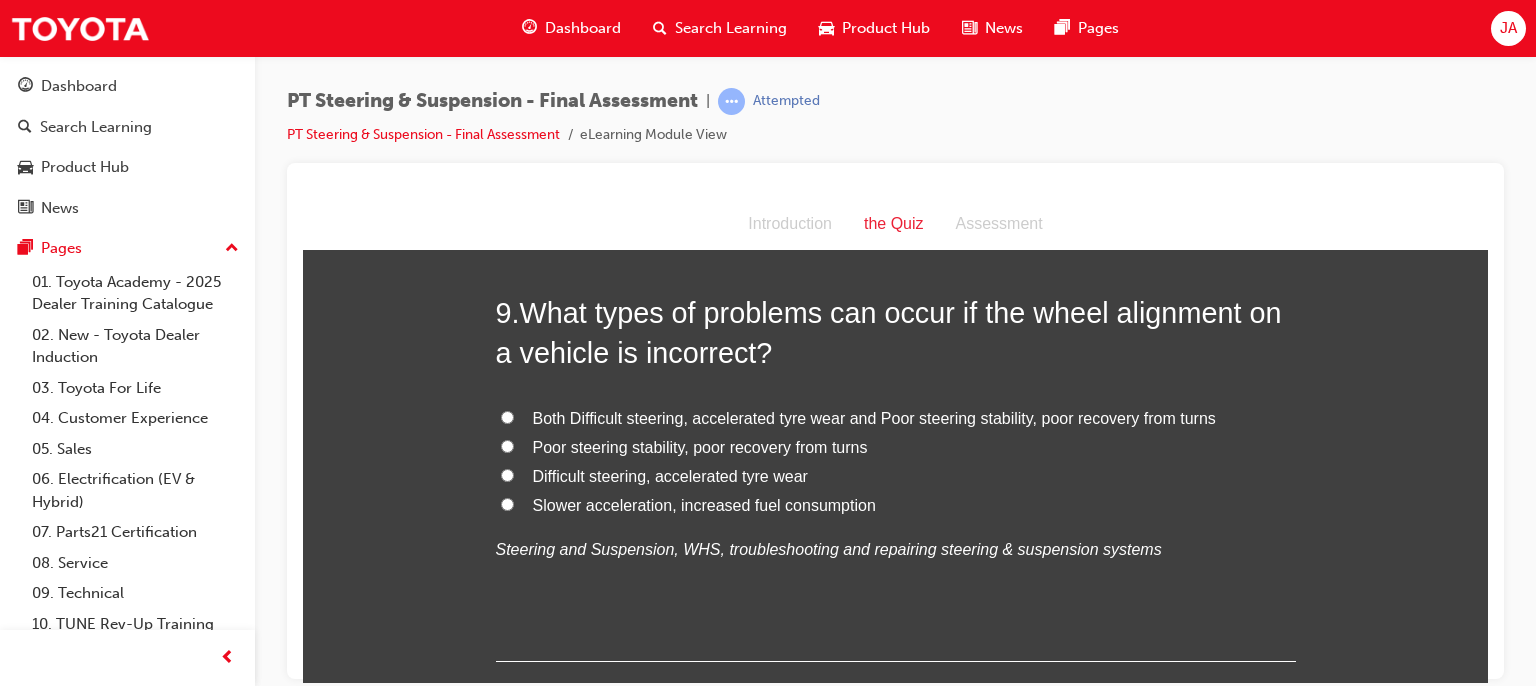 click on "Both Difficult steering, accelerated tyre wear and Poor steering stability, poor recovery from turns" at bounding box center (874, 417) 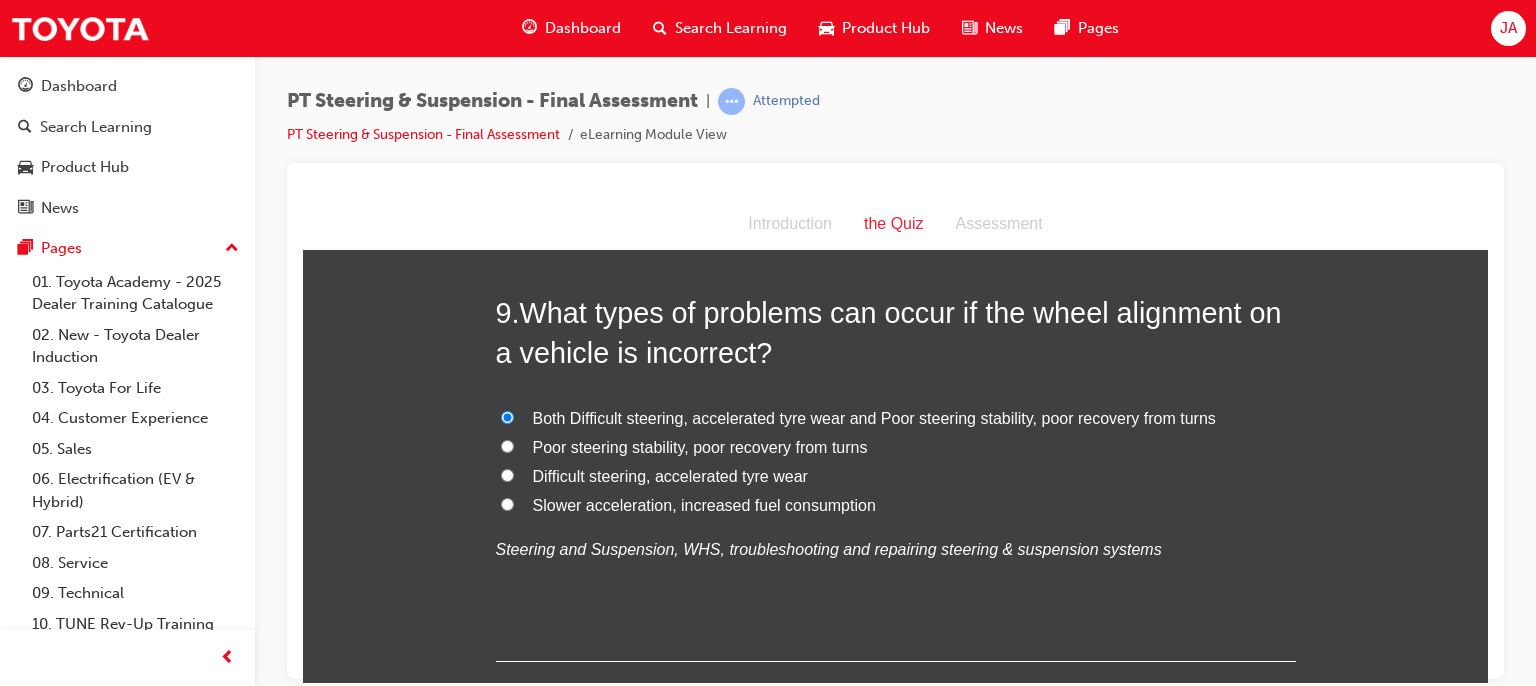 drag, startPoint x: 952, startPoint y: 592, endPoint x: 1199, endPoint y: 573, distance: 247.72969 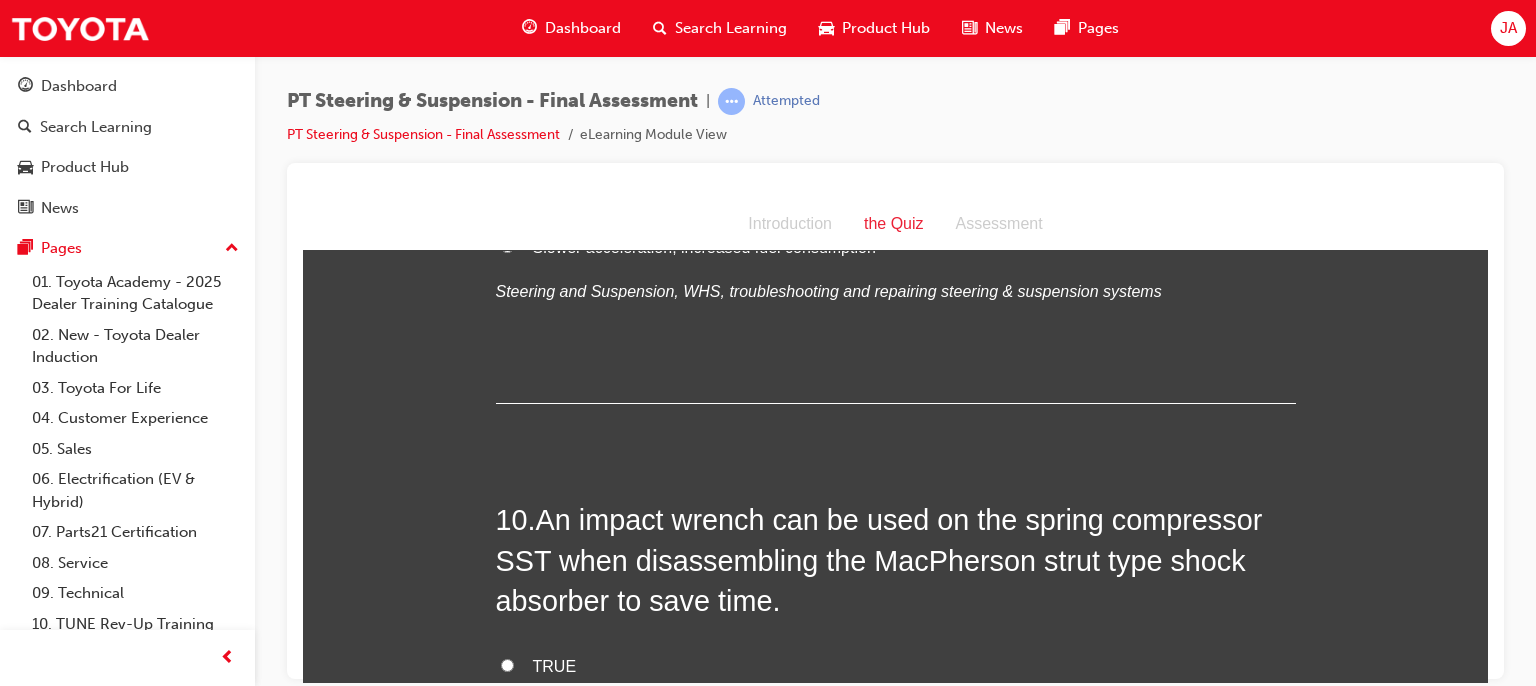 scroll, scrollTop: 4256, scrollLeft: 0, axis: vertical 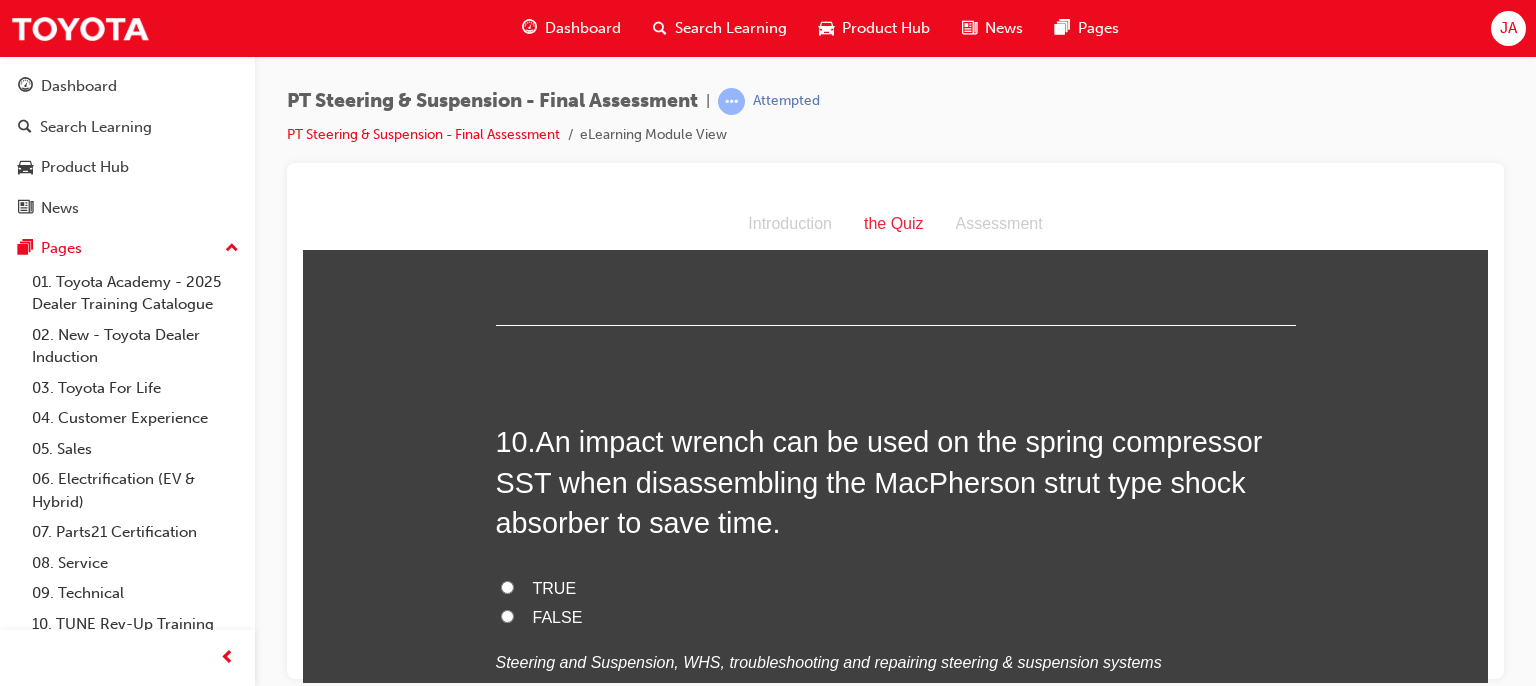 click on "FALSE" at bounding box center (896, 617) 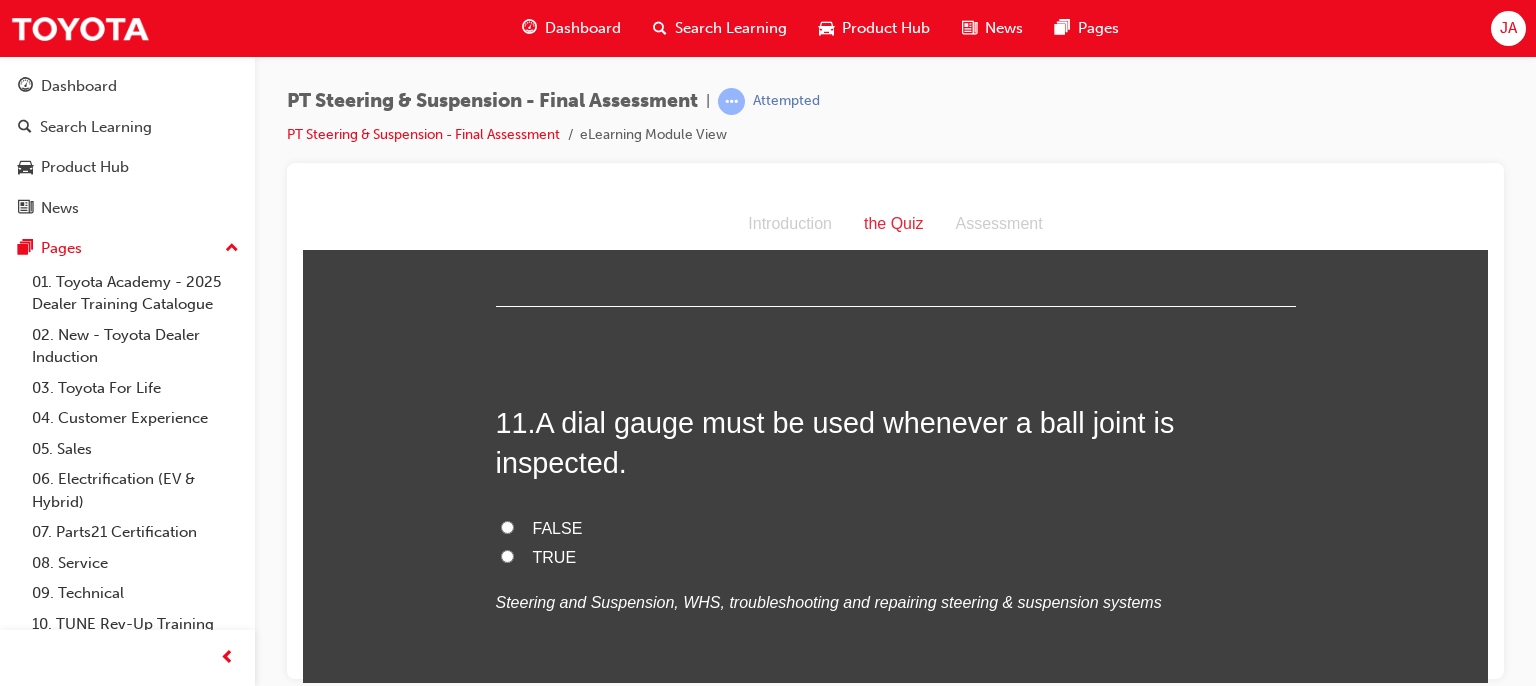 scroll, scrollTop: 4790, scrollLeft: 0, axis: vertical 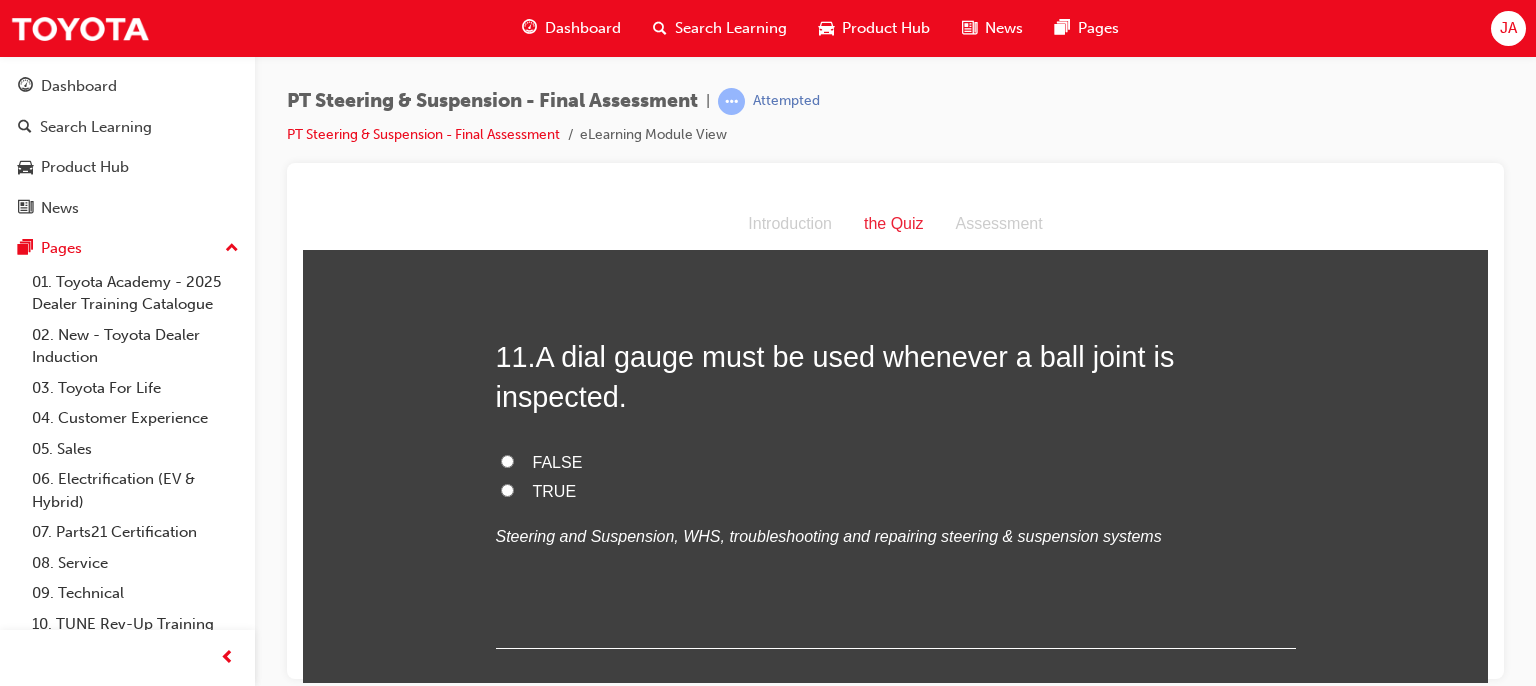 click on "FALSE" at bounding box center (507, 460) 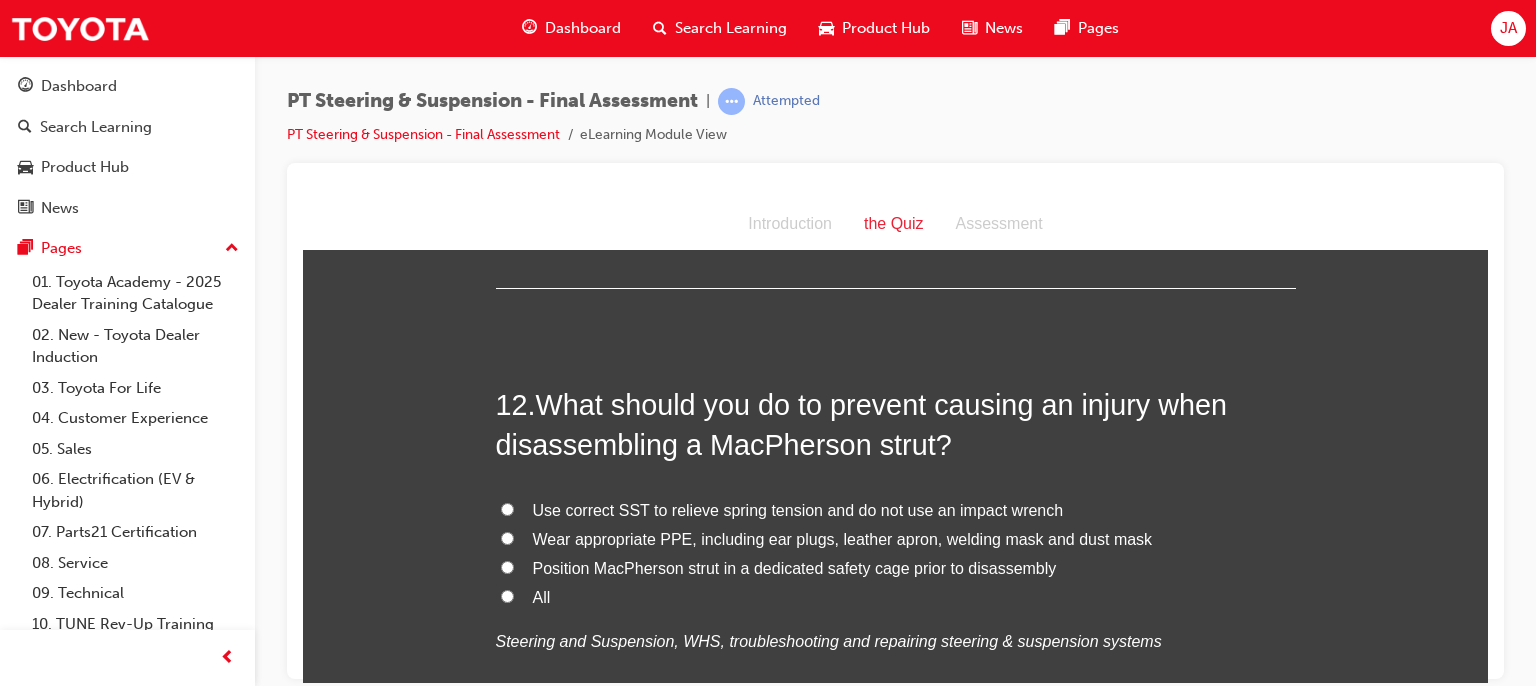 scroll, scrollTop: 5190, scrollLeft: 0, axis: vertical 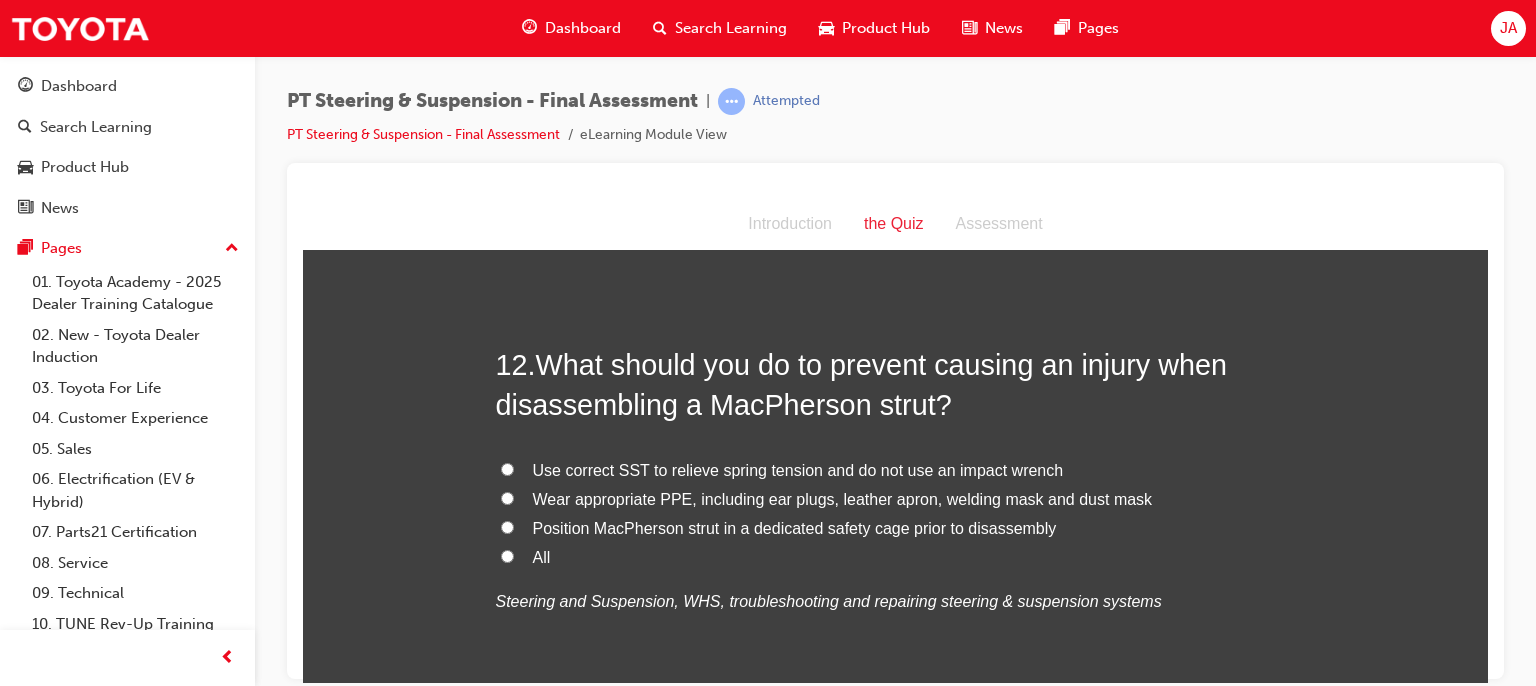 click on "All" at bounding box center [896, 557] 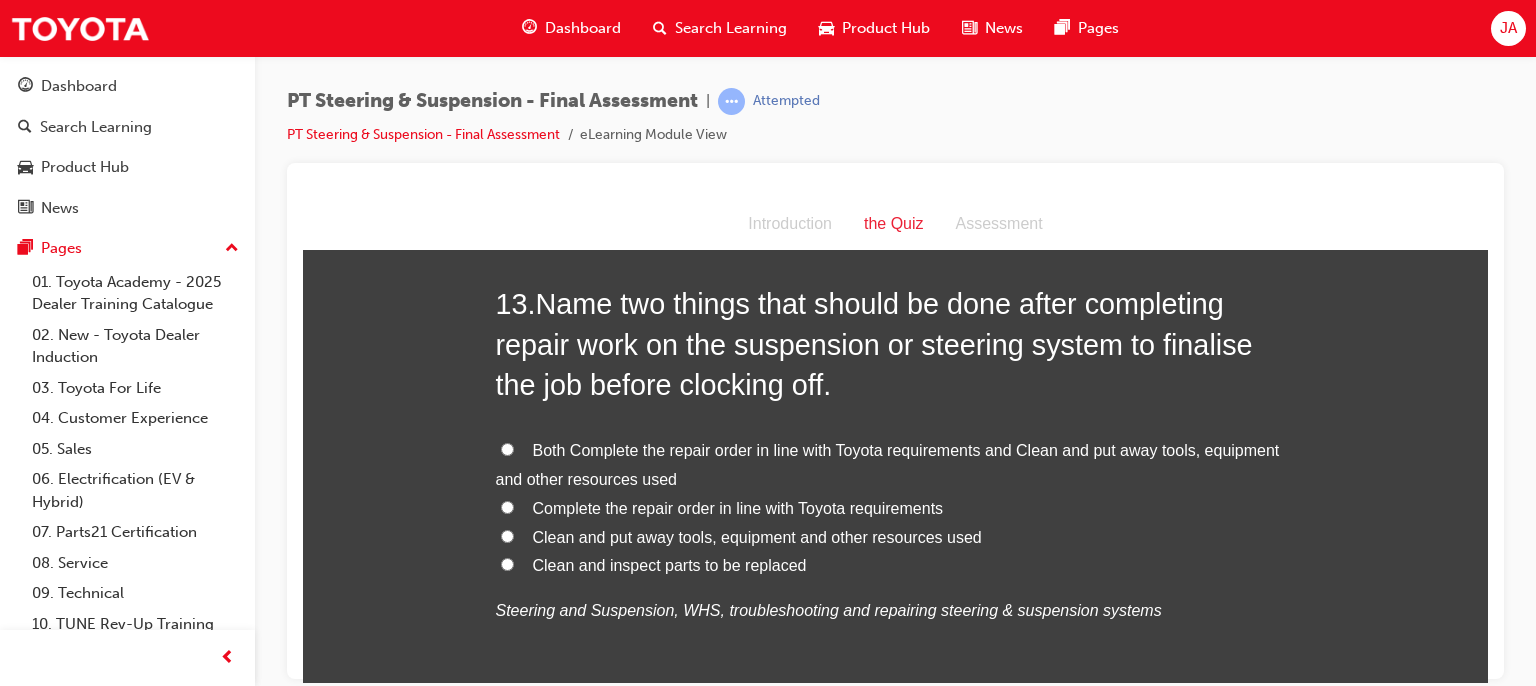 scroll, scrollTop: 5723, scrollLeft: 0, axis: vertical 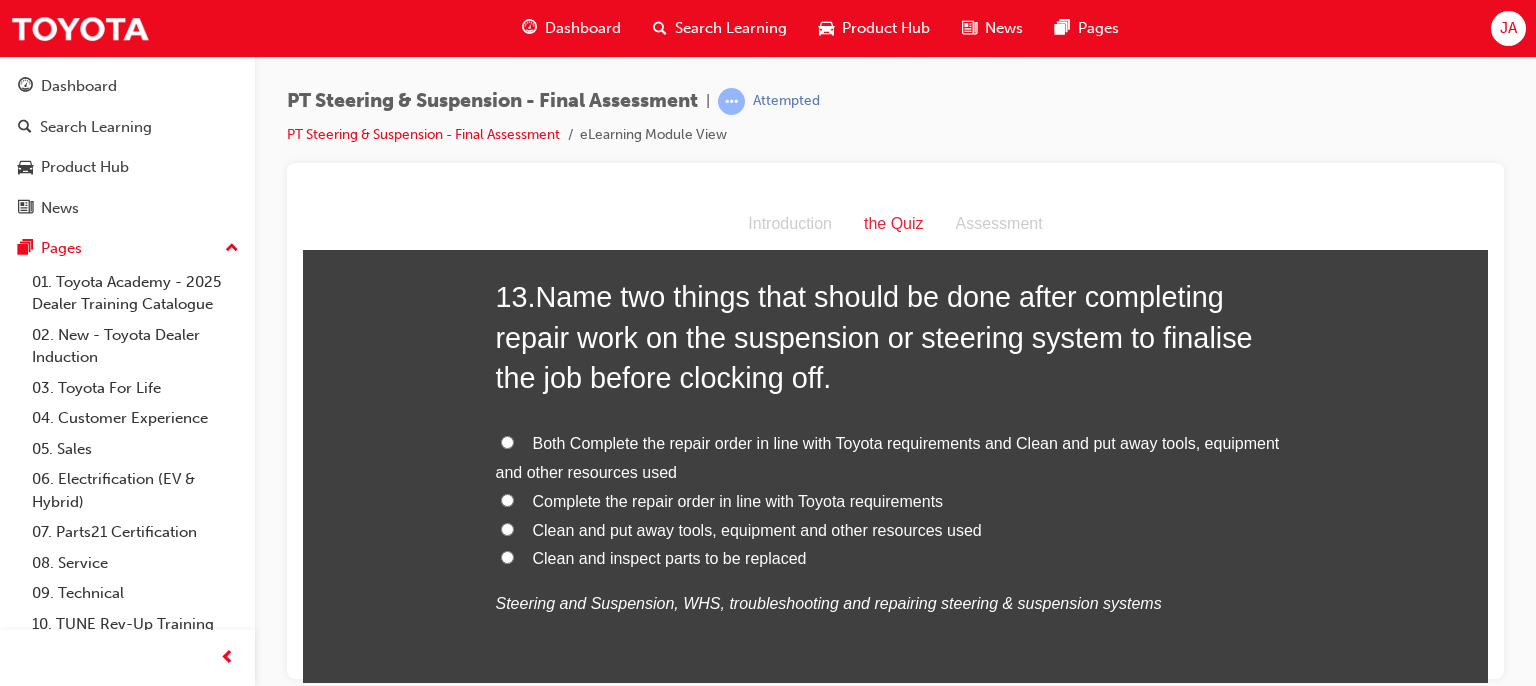 click on "Both Complete the repair order in line with Toyota requirements and Clean and put away tools, equipment and other resources used" at bounding box center (896, 458) 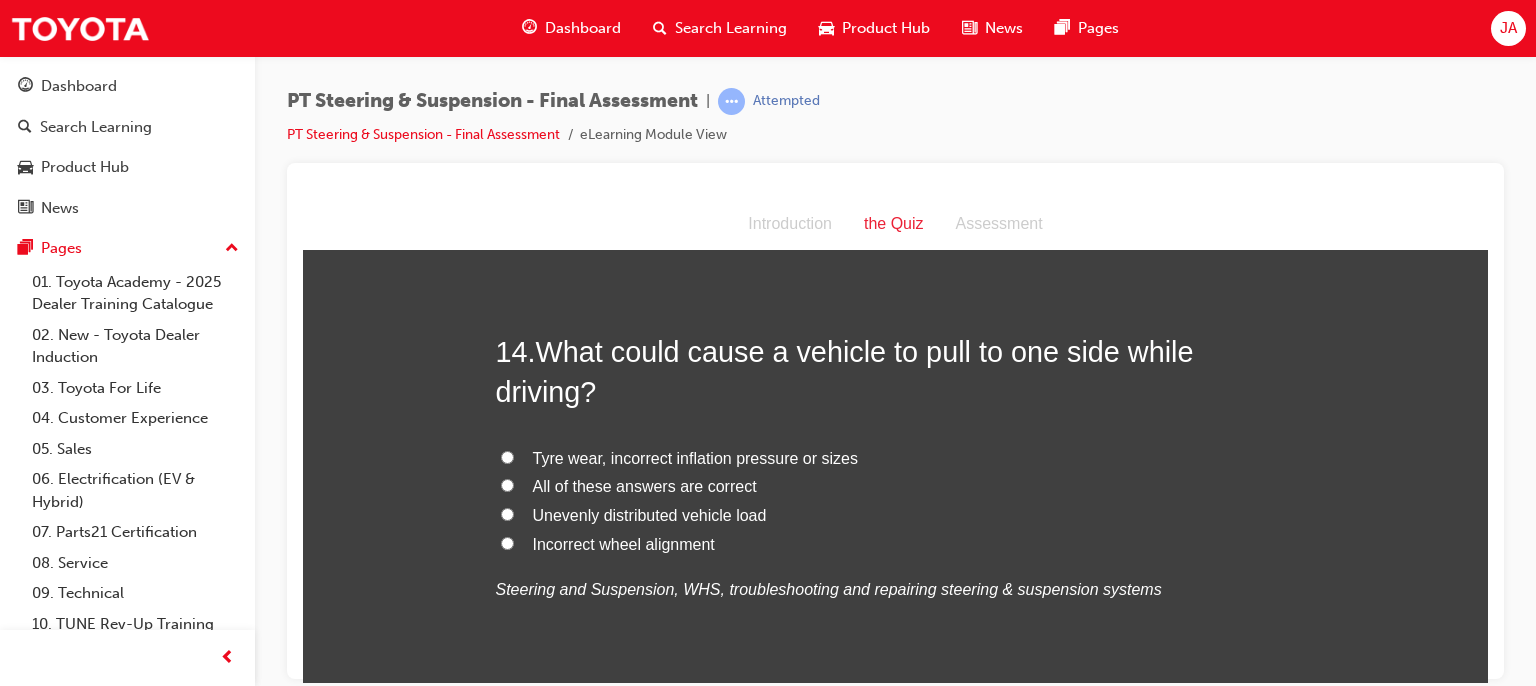 scroll, scrollTop: 6204, scrollLeft: 0, axis: vertical 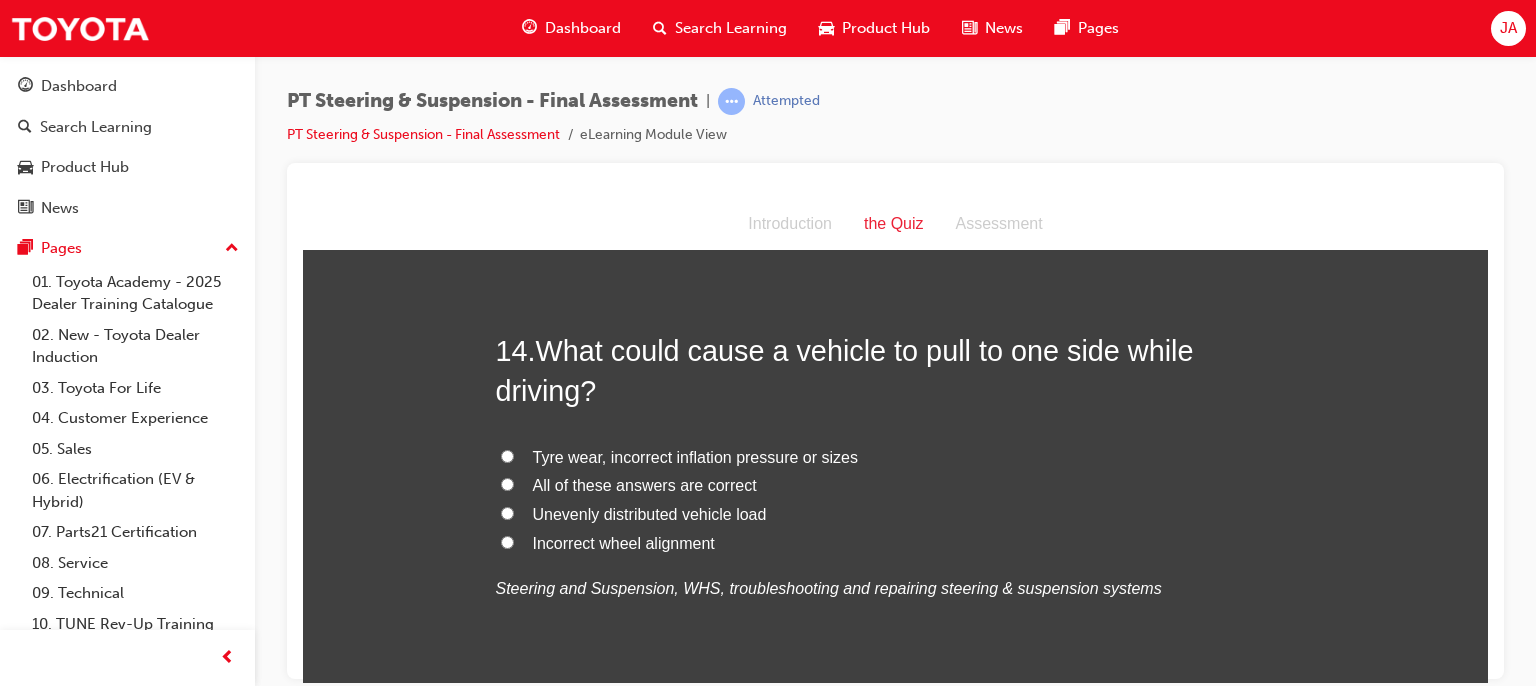 click on "All of these answers are correct" at bounding box center (896, 485) 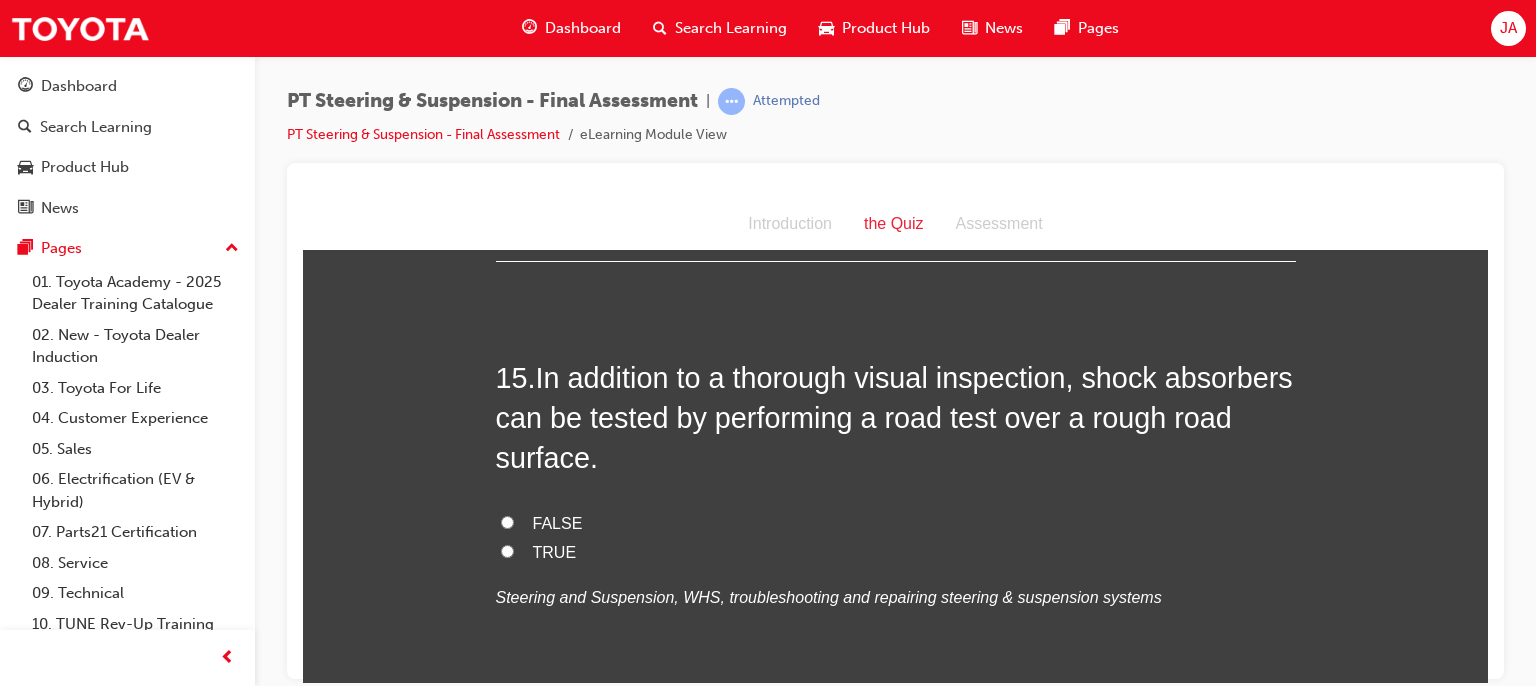 scroll, scrollTop: 6656, scrollLeft: 0, axis: vertical 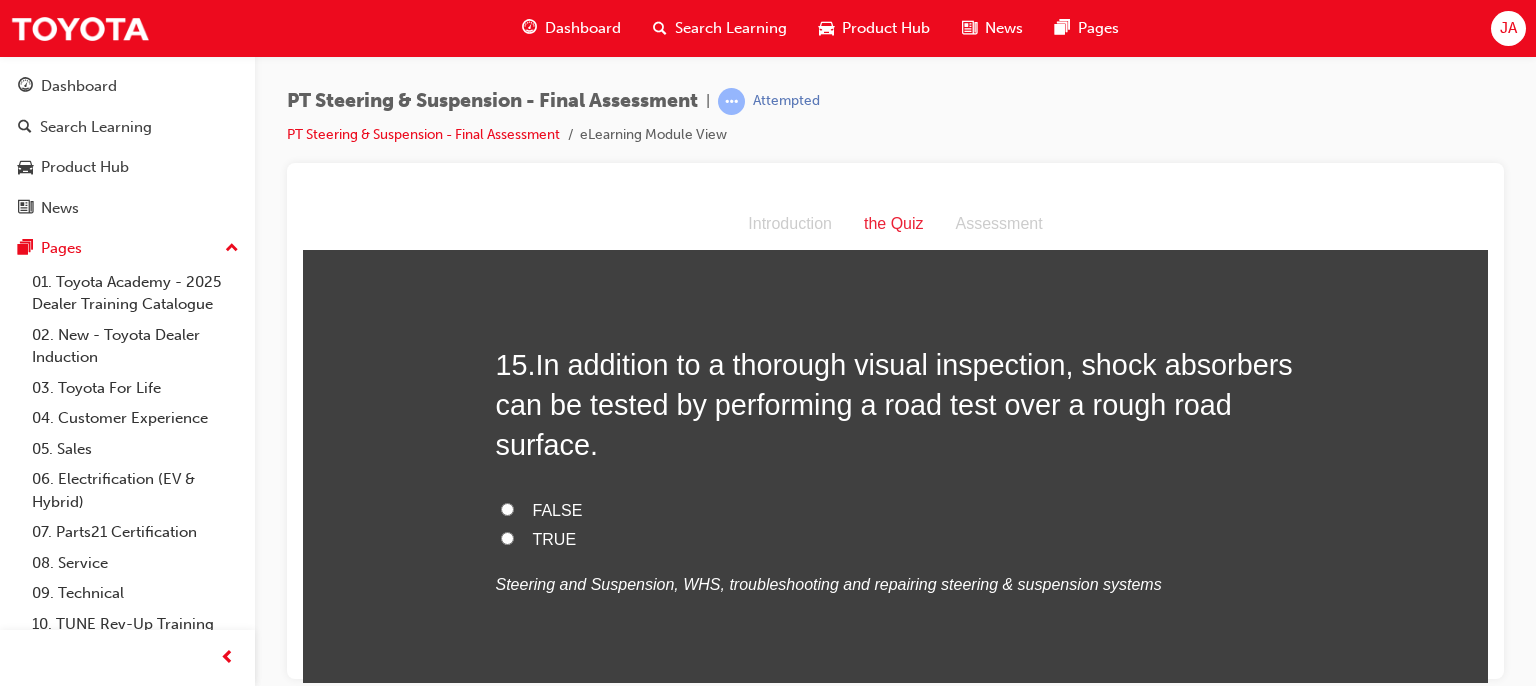 click on "TRUE" at bounding box center (896, 539) 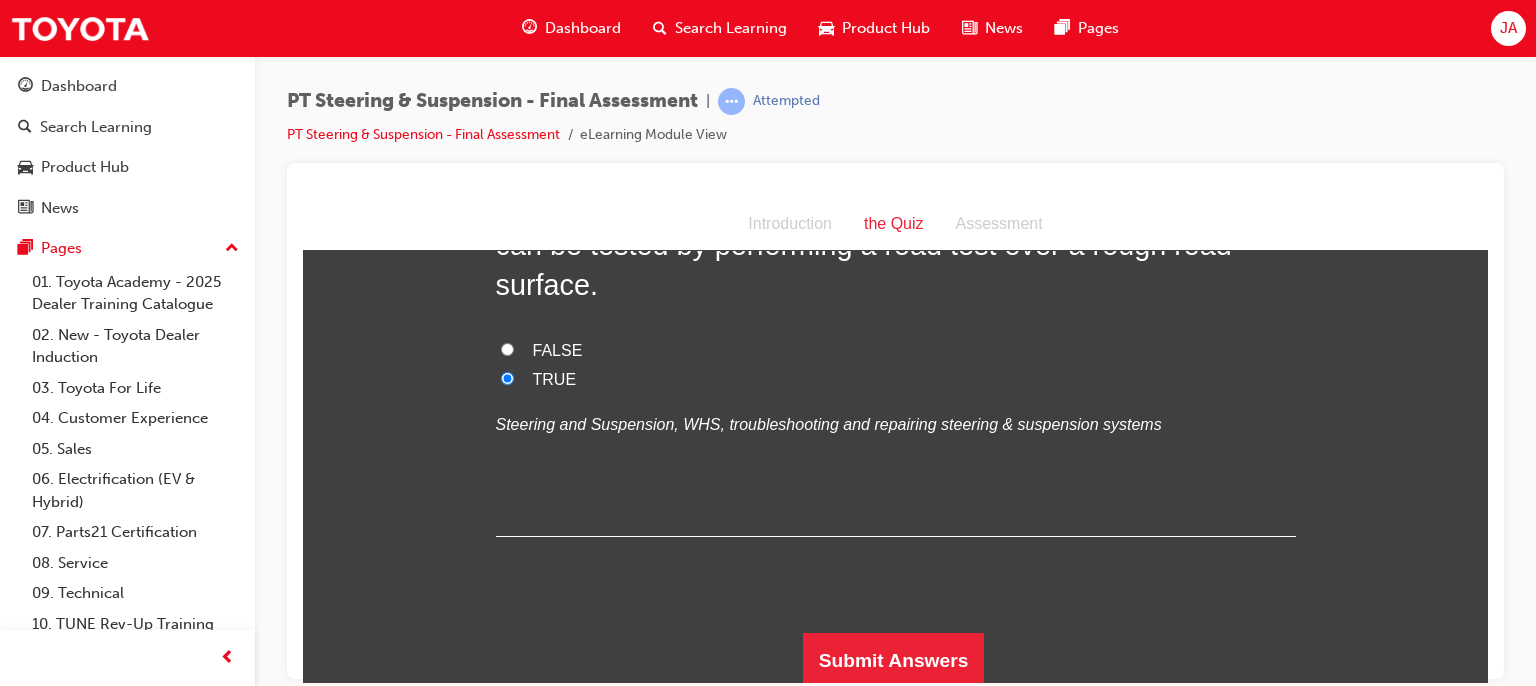 scroll, scrollTop: 6818, scrollLeft: 0, axis: vertical 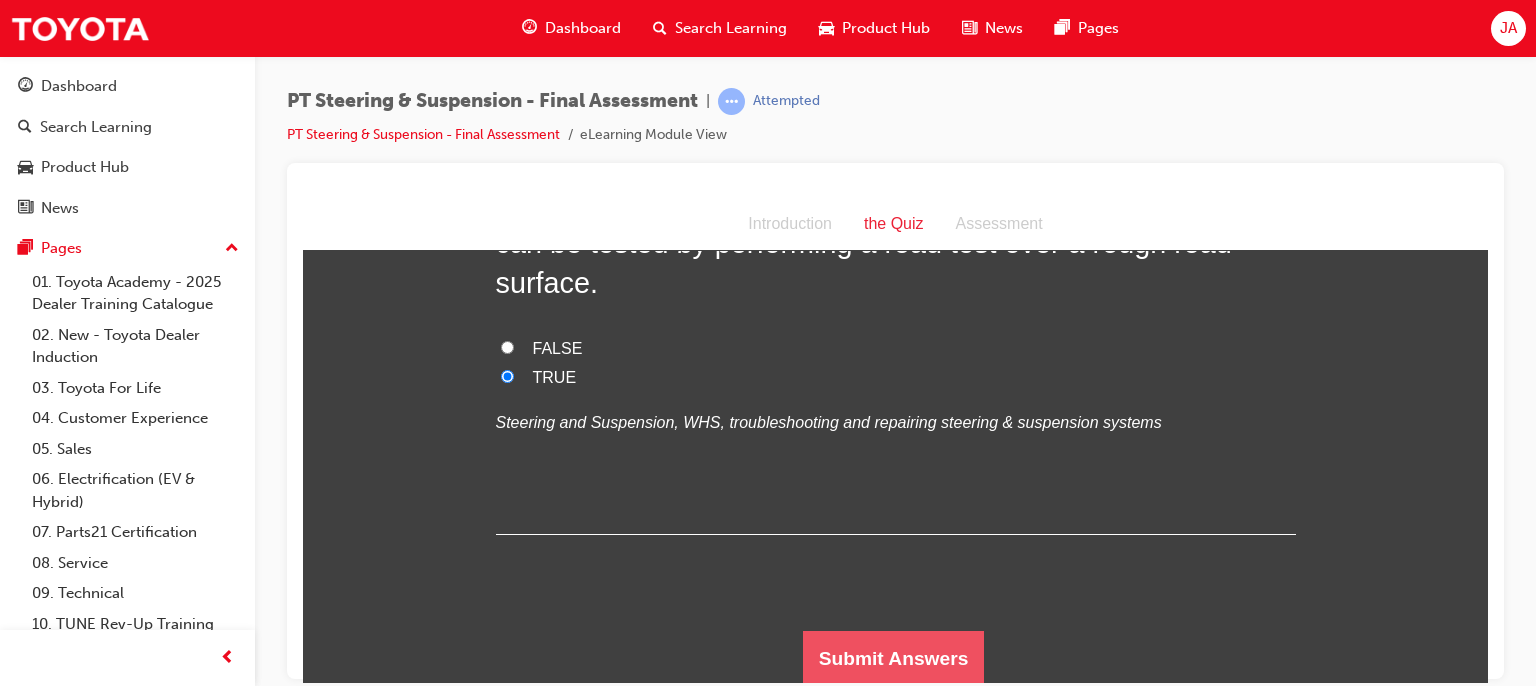 click on "Submit Answers" at bounding box center [894, 658] 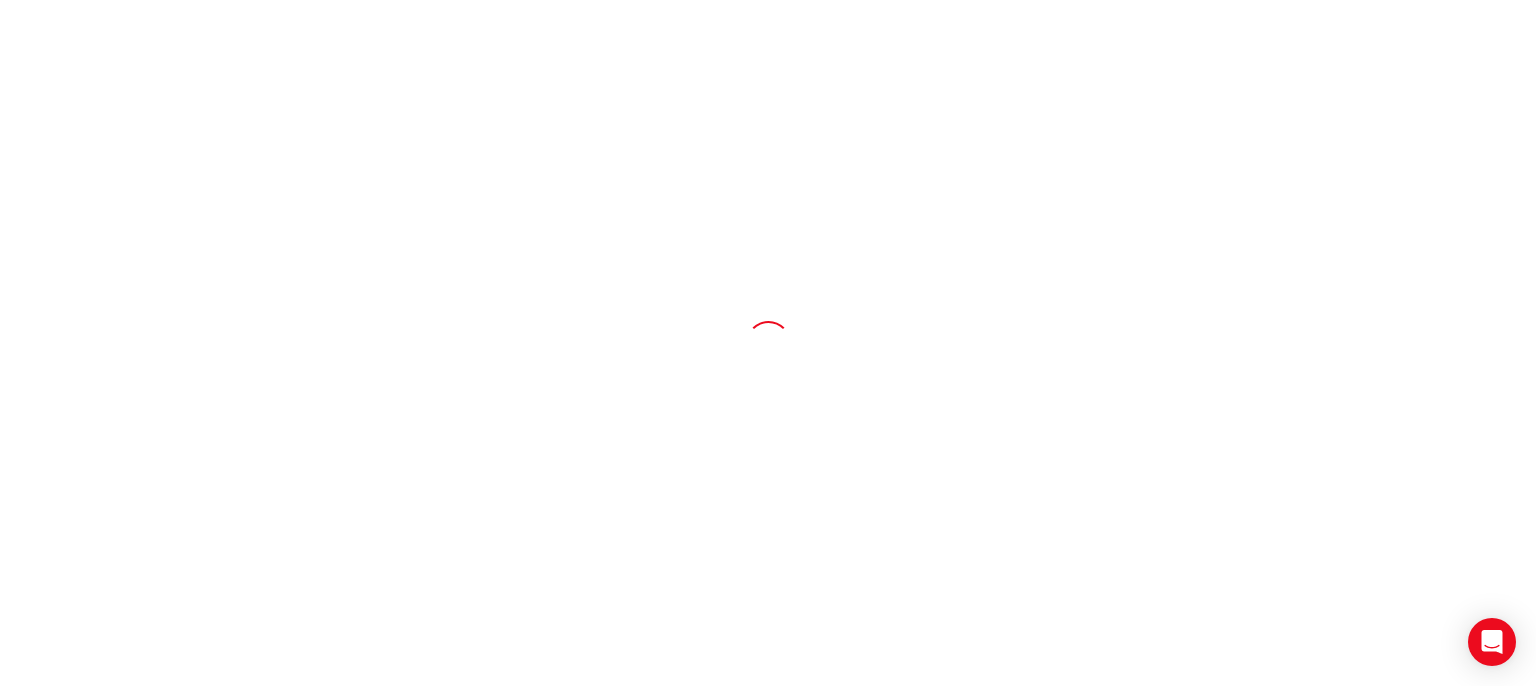 scroll, scrollTop: 0, scrollLeft: 0, axis: both 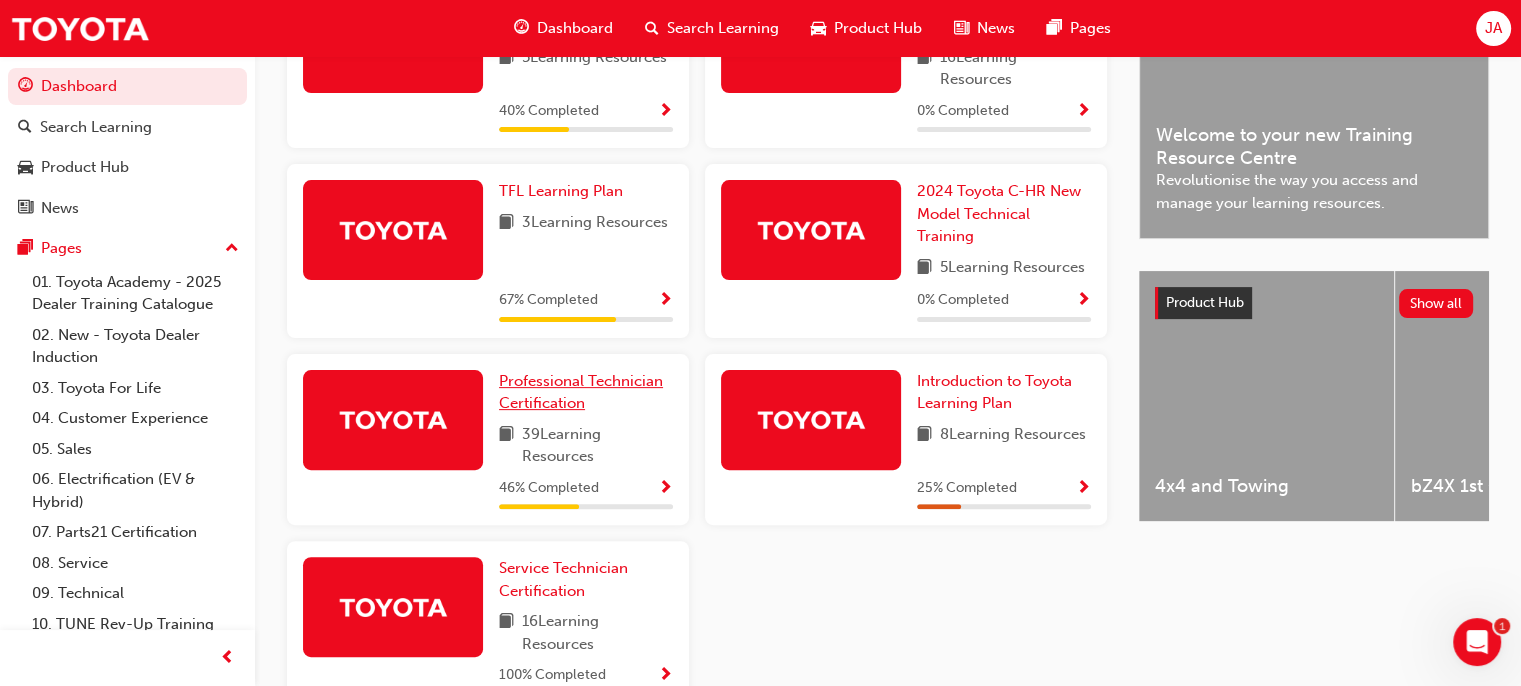 click on "Professional Technician Certification" at bounding box center [581, 392] 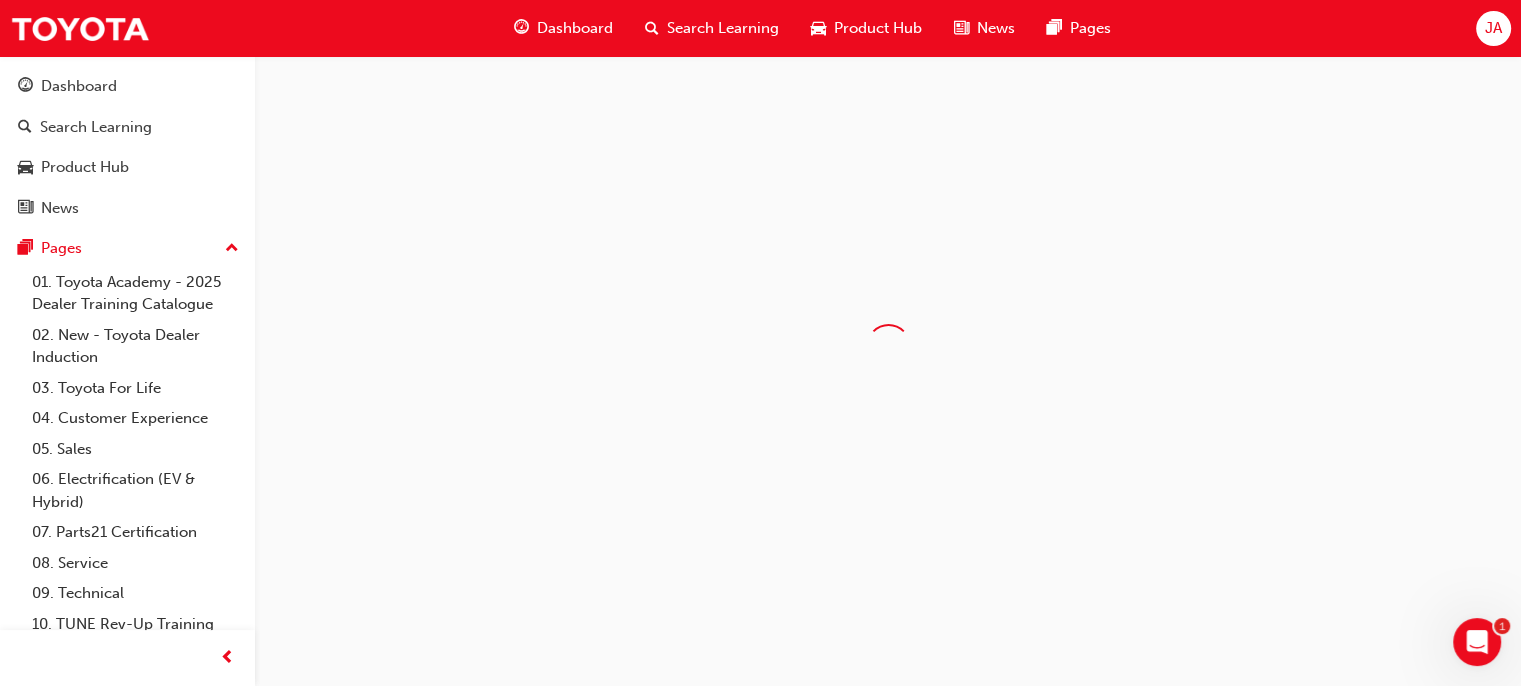 scroll, scrollTop: 0, scrollLeft: 0, axis: both 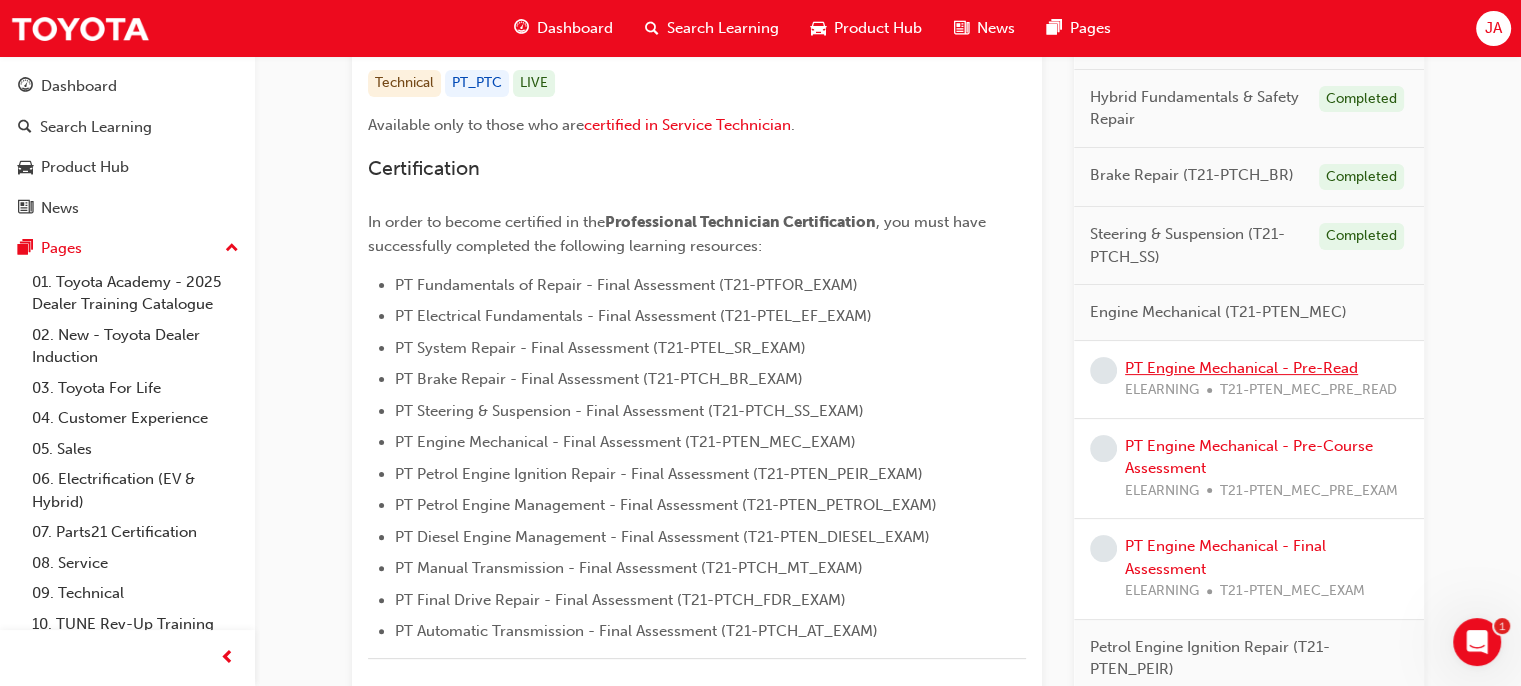 click on "PT Engine Mechanical - Pre-Read" at bounding box center (1241, 368) 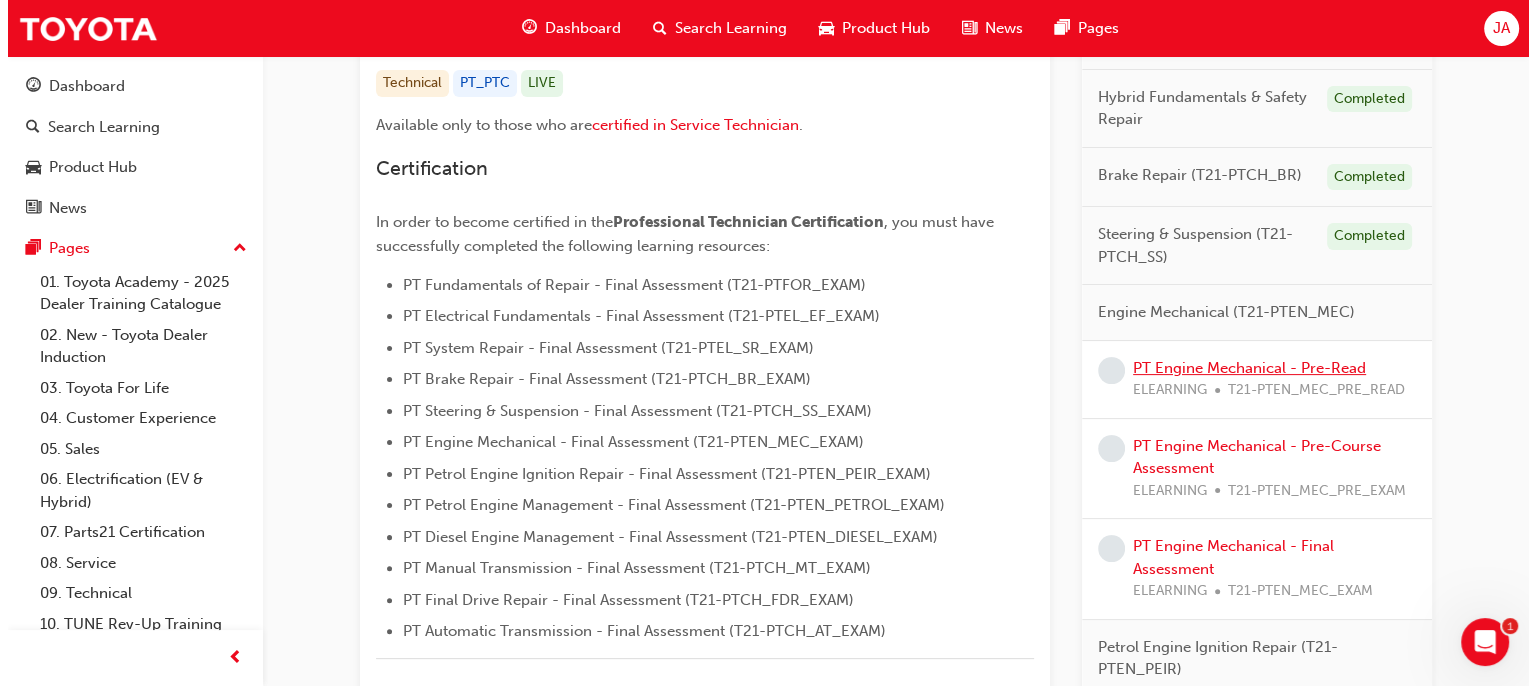 scroll, scrollTop: 0, scrollLeft: 0, axis: both 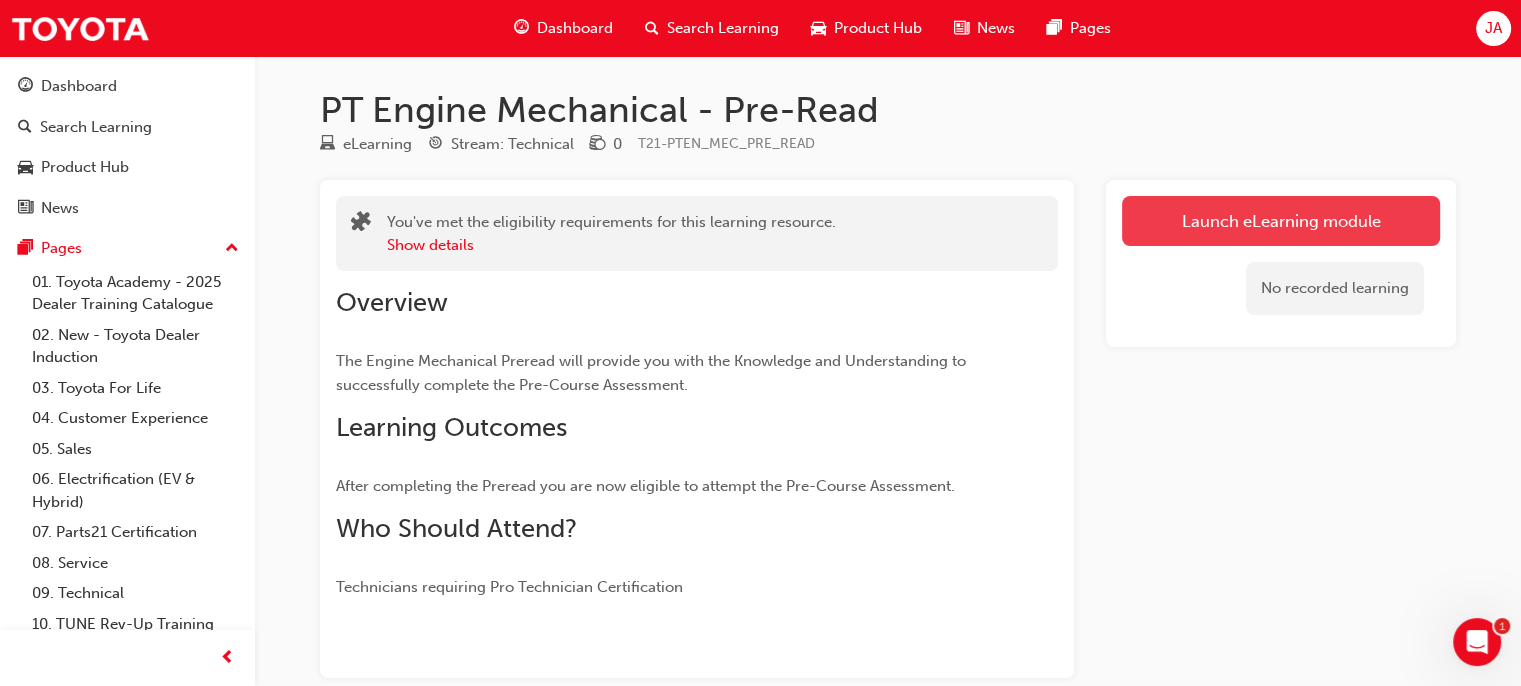 click on "Launch eLearning module" at bounding box center (1281, 221) 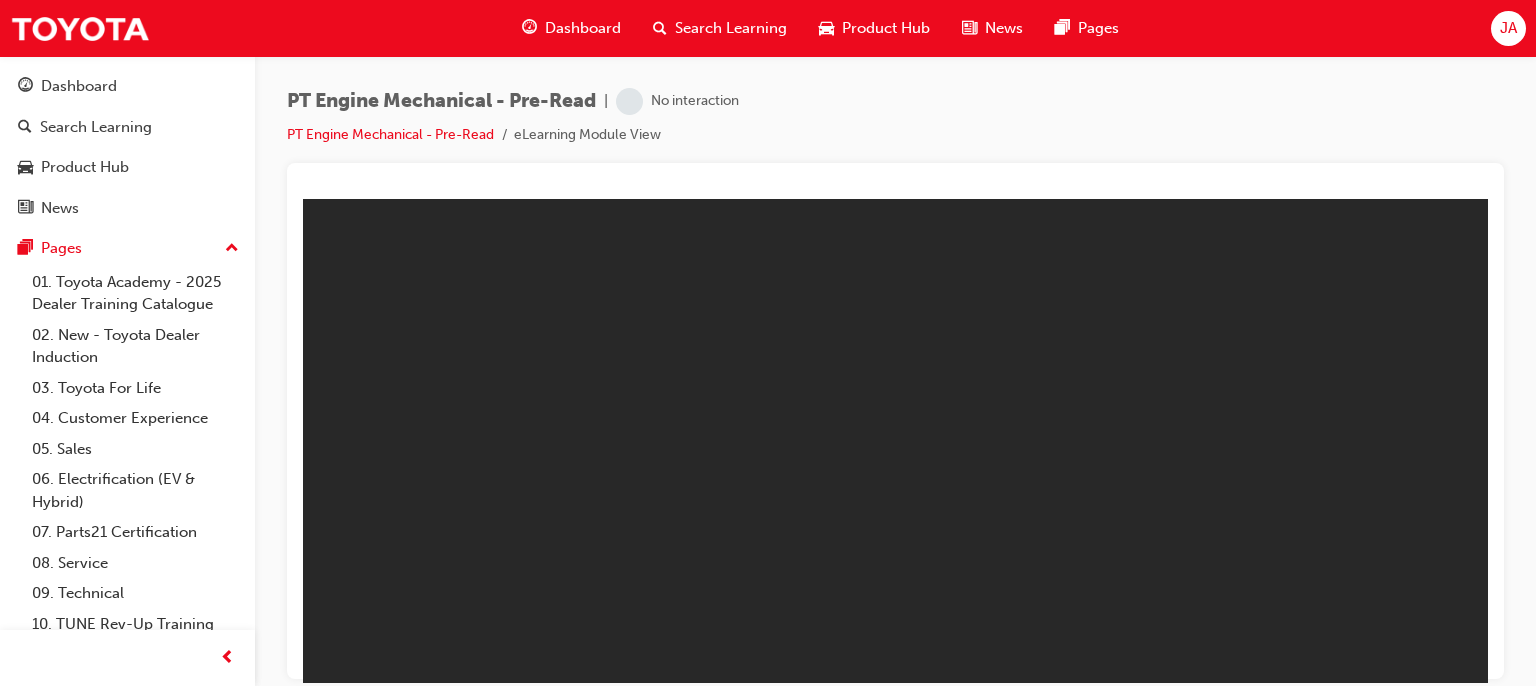scroll, scrollTop: 0, scrollLeft: 0, axis: both 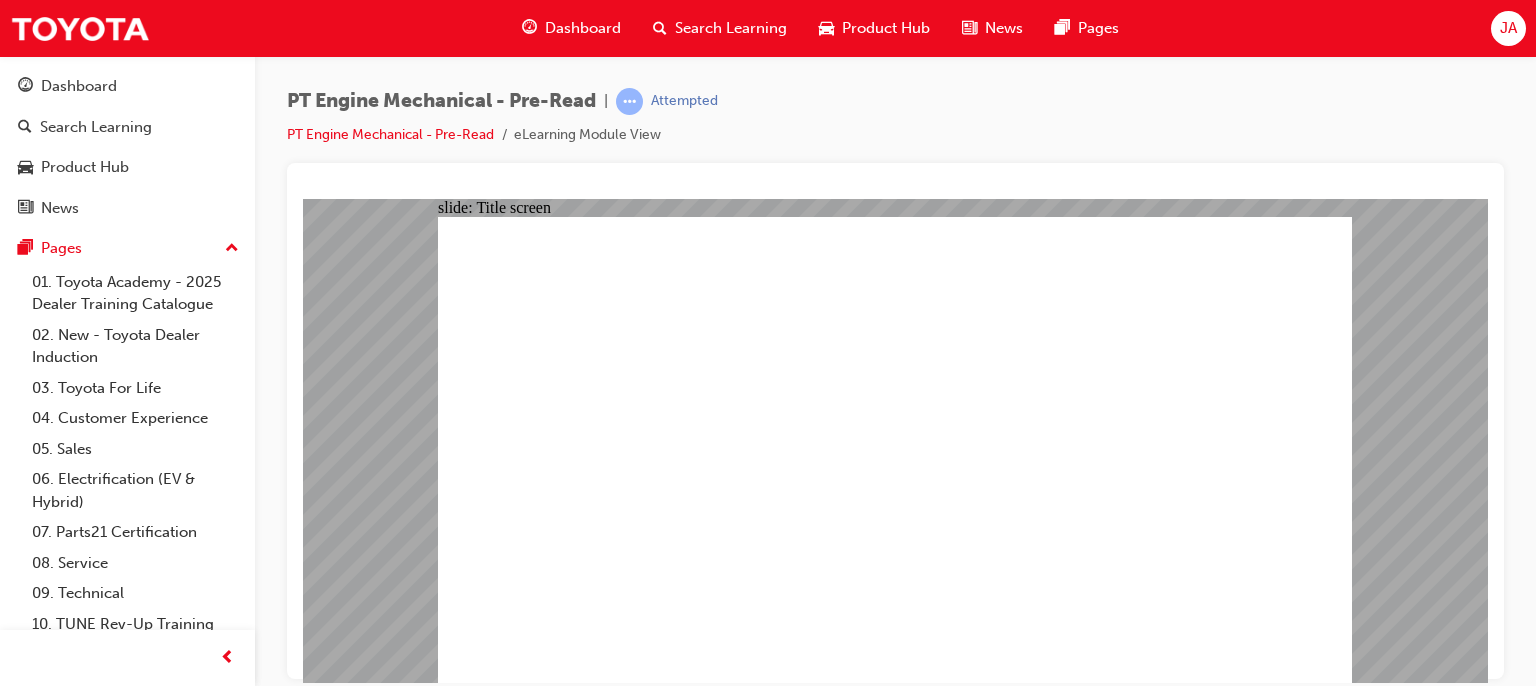 click 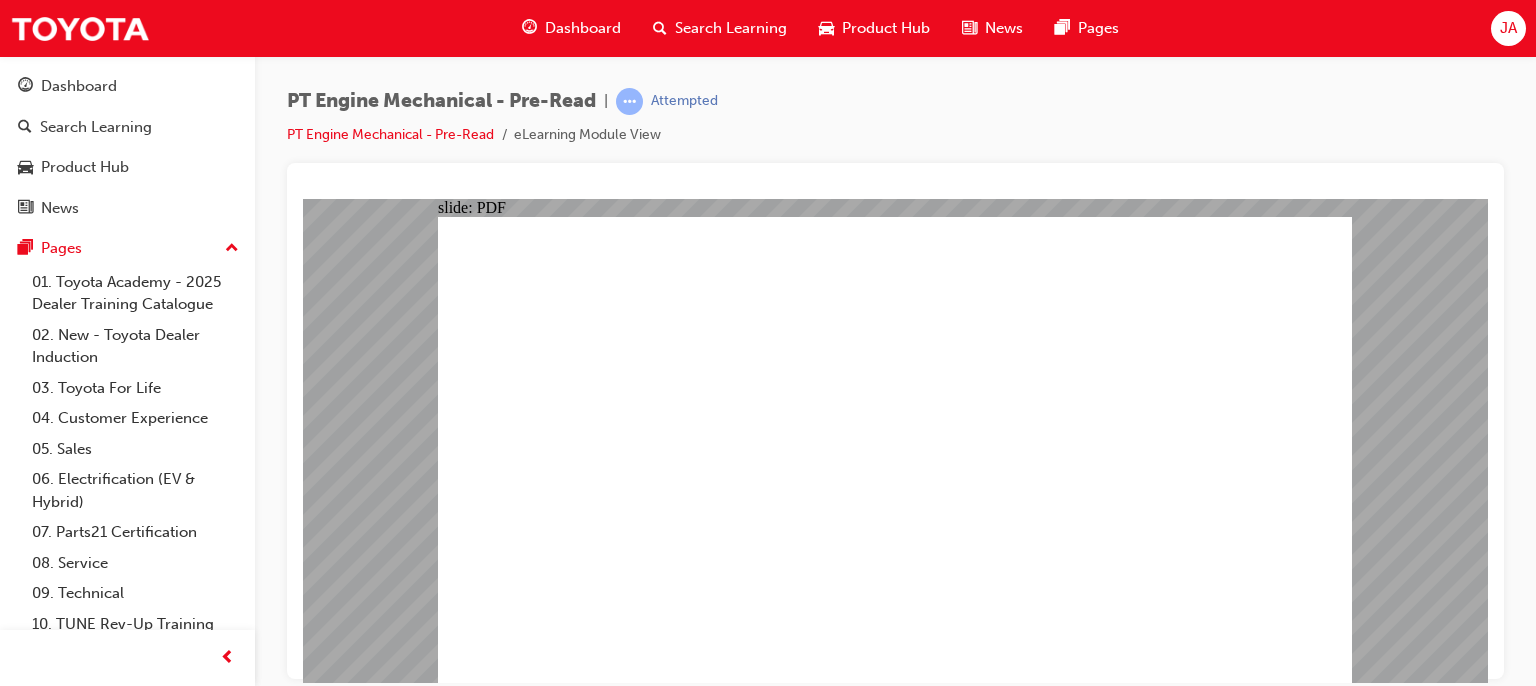 click 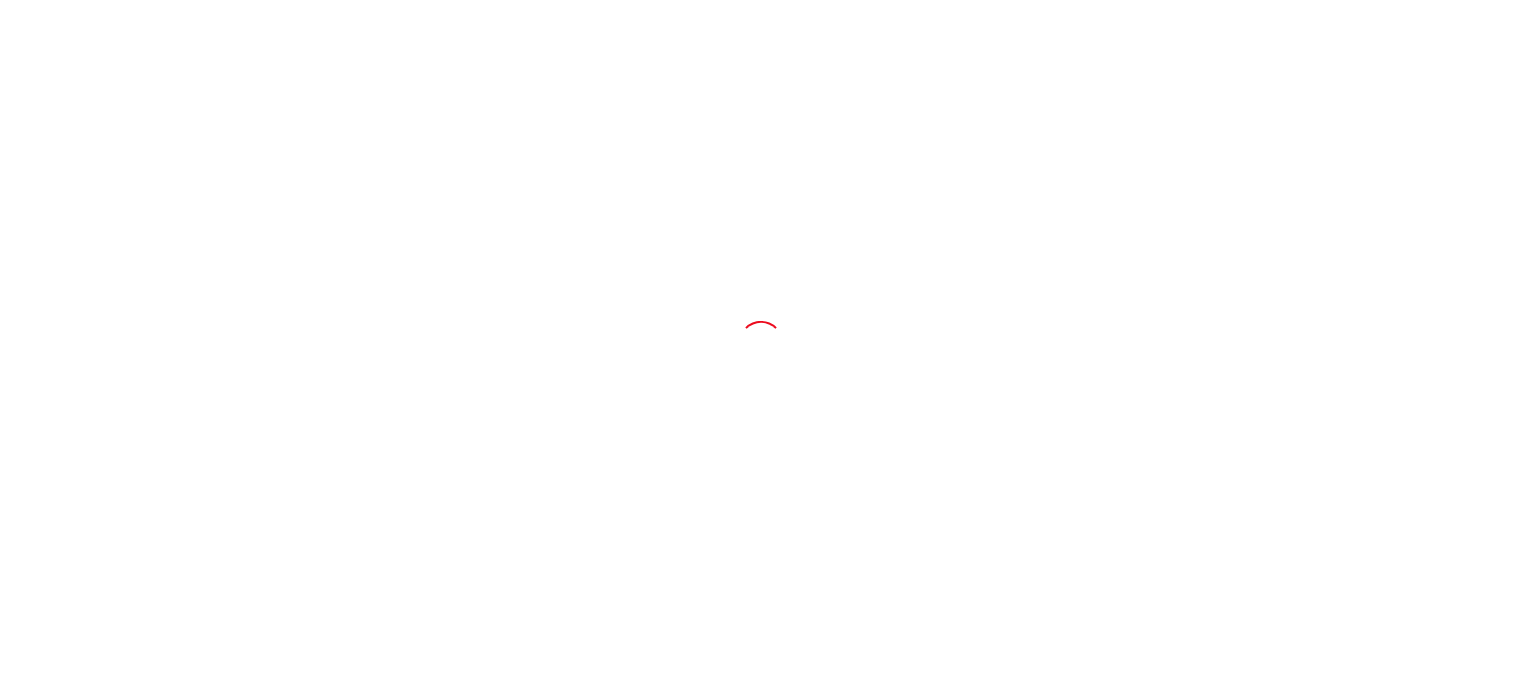 scroll, scrollTop: 0, scrollLeft: 0, axis: both 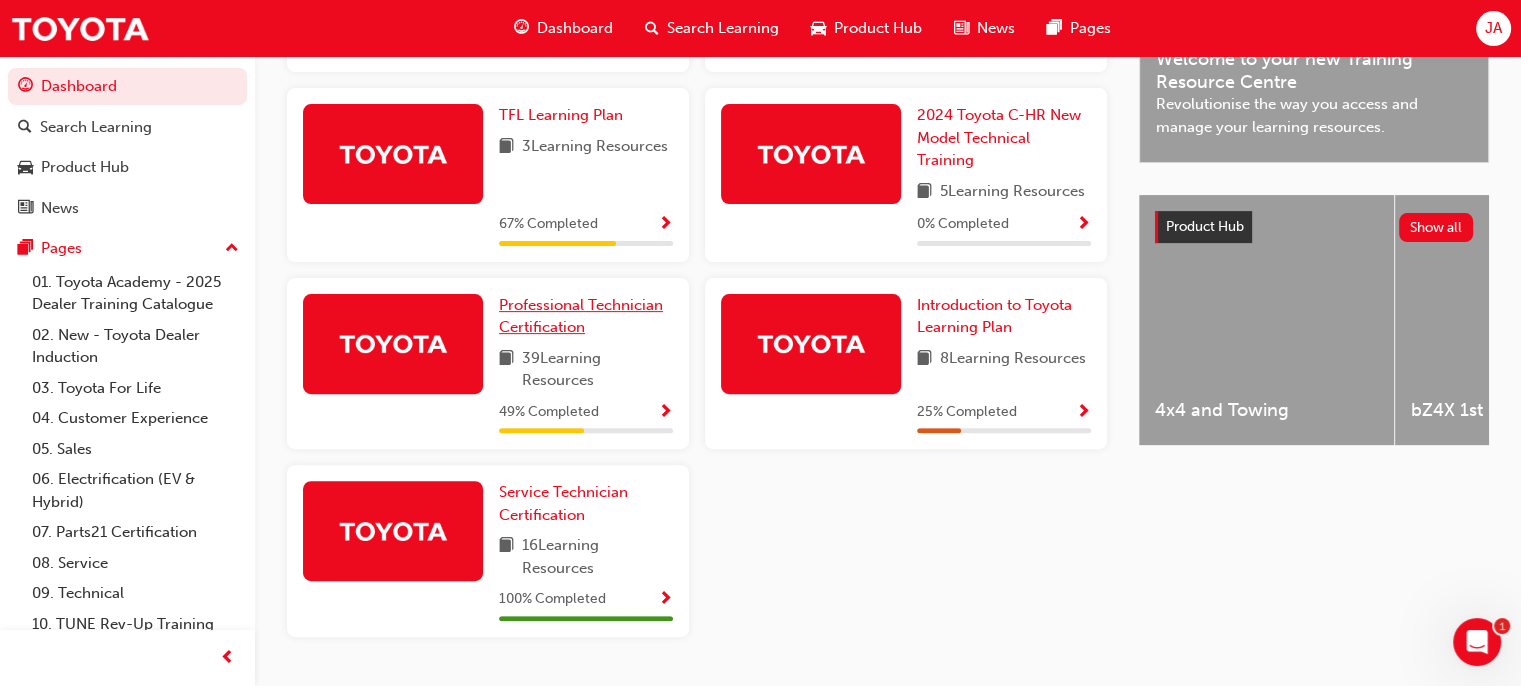 click on "Professional Technician Certification" at bounding box center [581, 316] 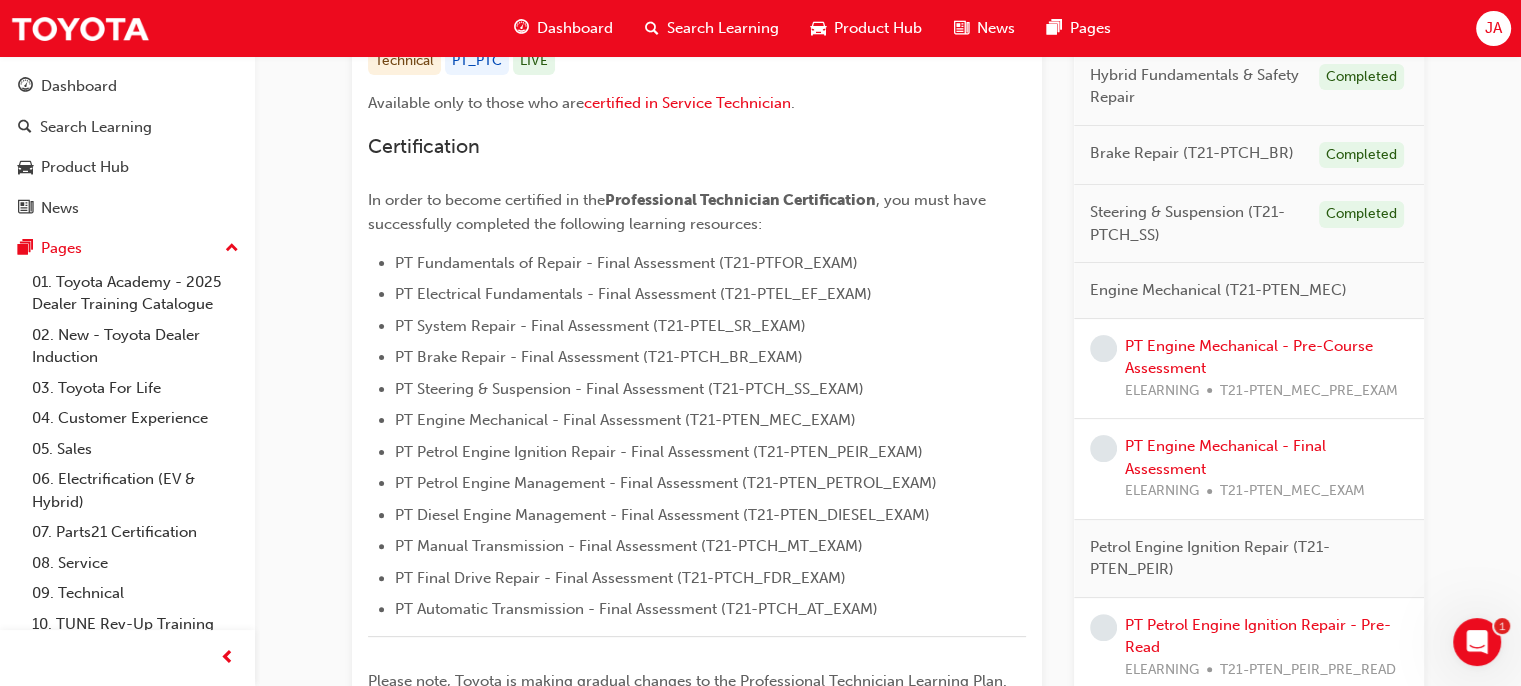 scroll, scrollTop: 472, scrollLeft: 0, axis: vertical 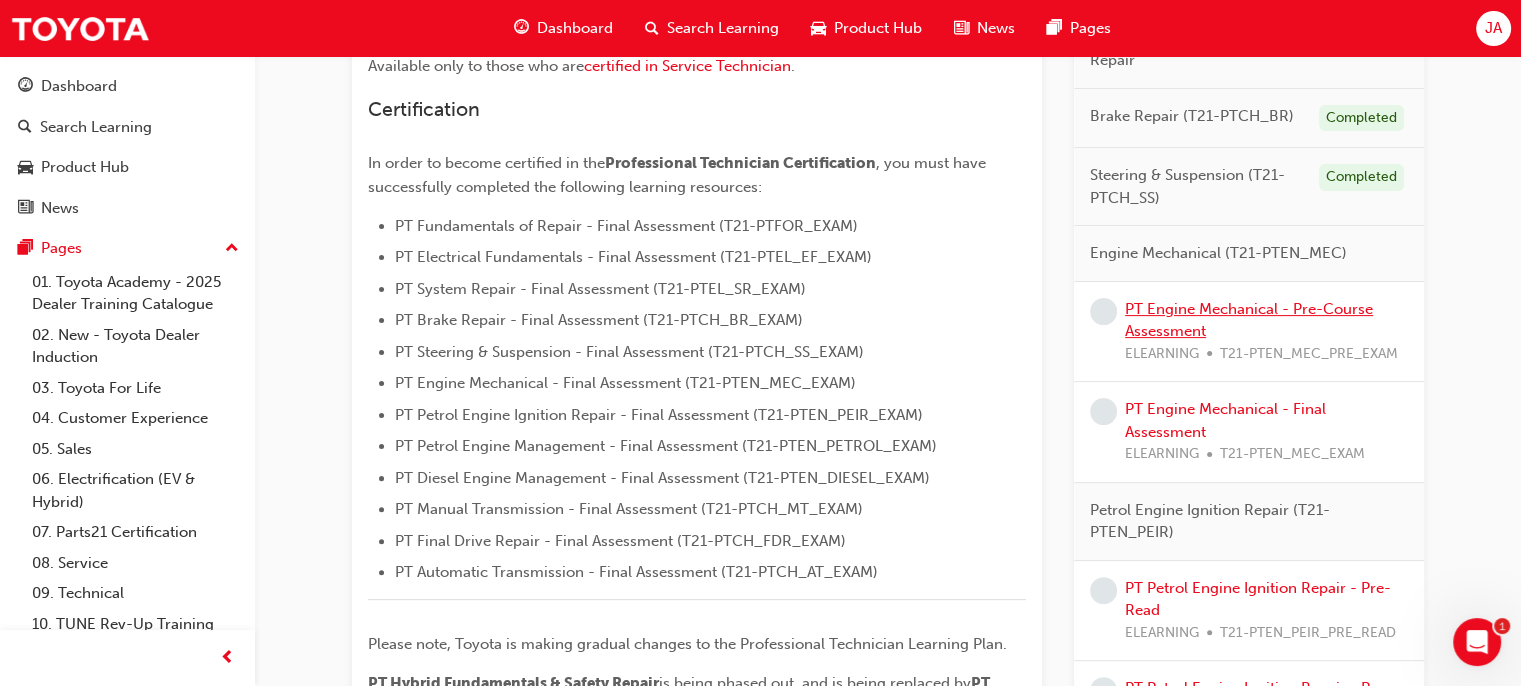 click on "PT Engine Mechanical - Pre-Course Assessment" at bounding box center [1249, 320] 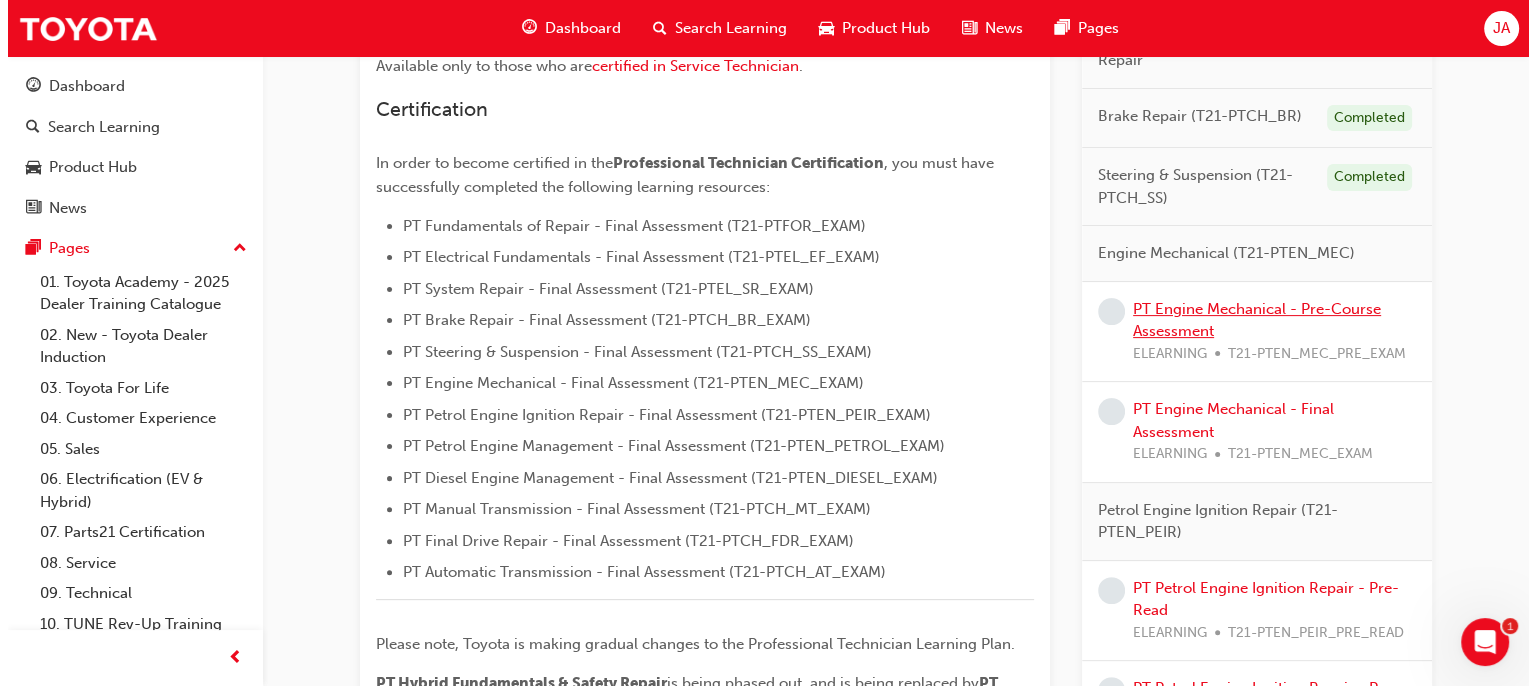 scroll, scrollTop: 0, scrollLeft: 0, axis: both 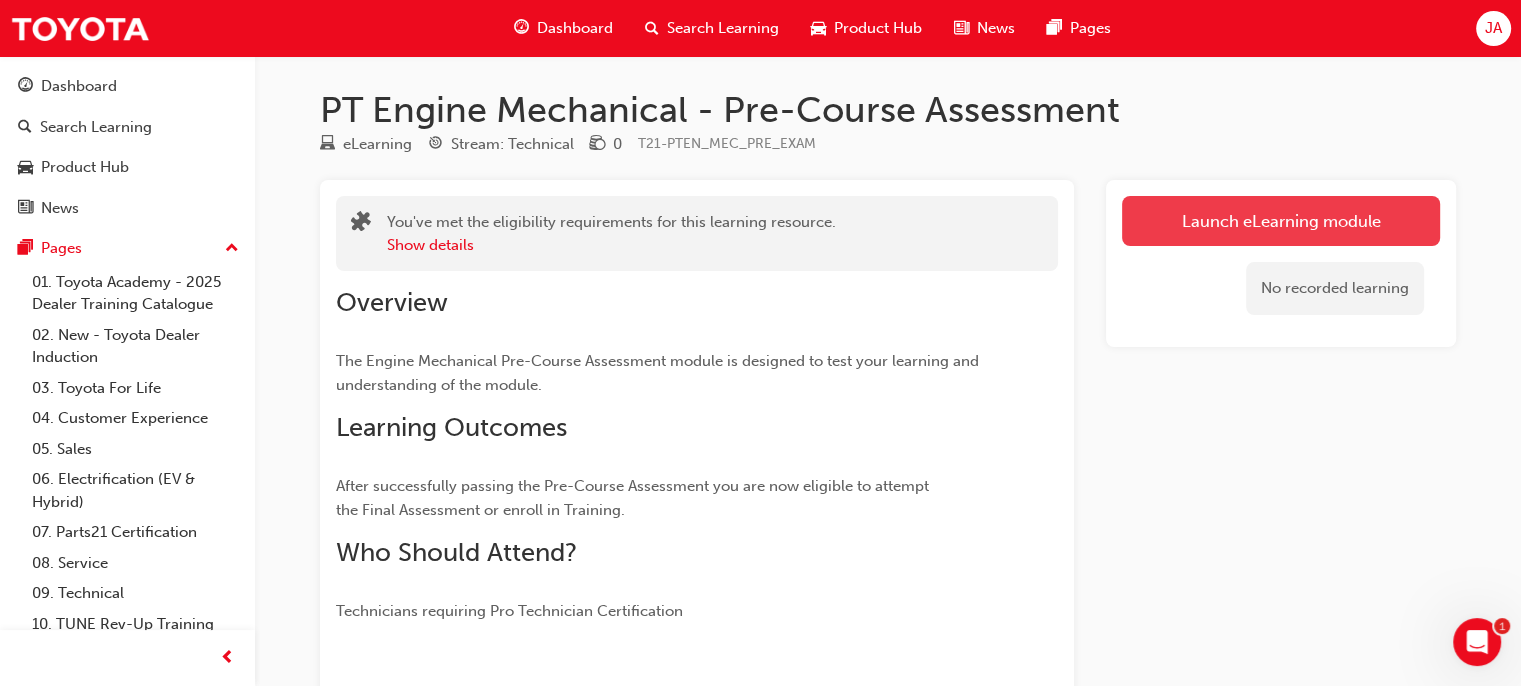 click on "Launch eLearning module" at bounding box center (1281, 221) 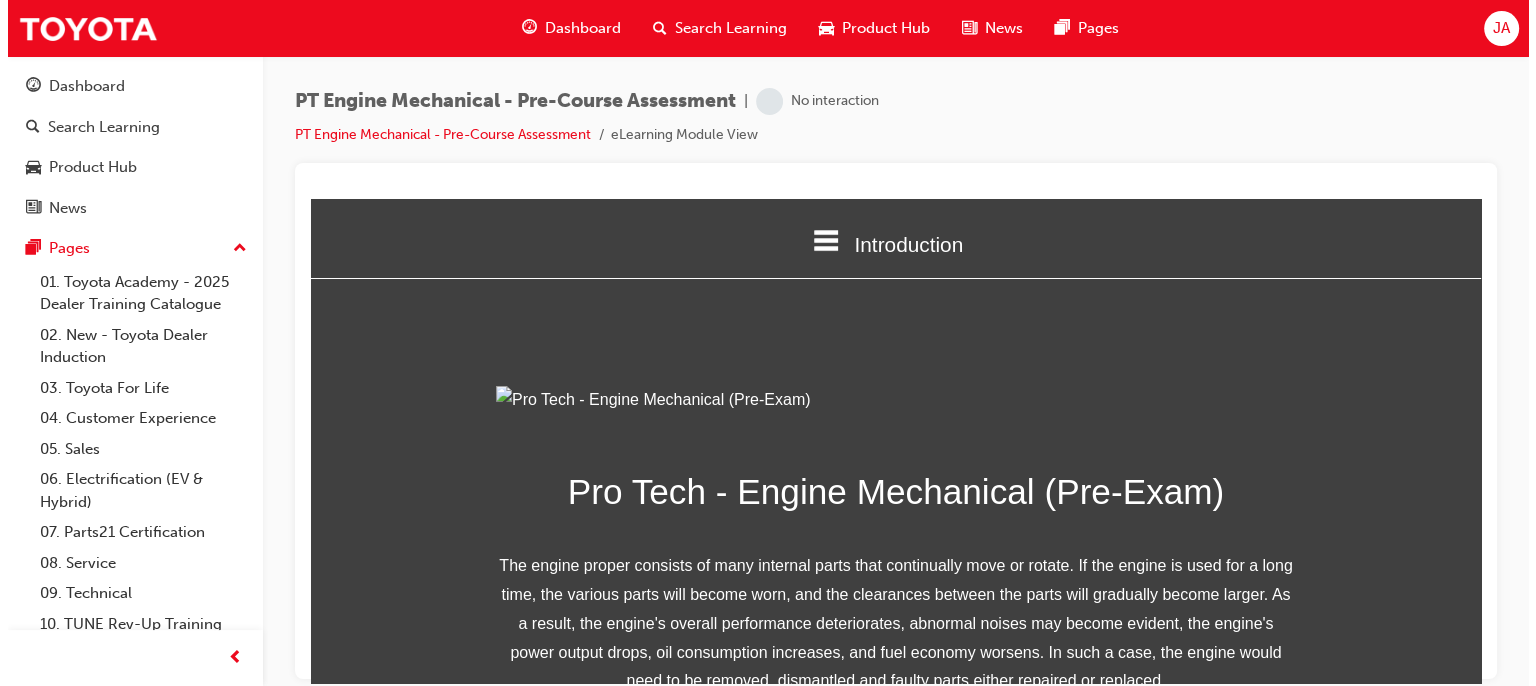 scroll, scrollTop: 0, scrollLeft: 0, axis: both 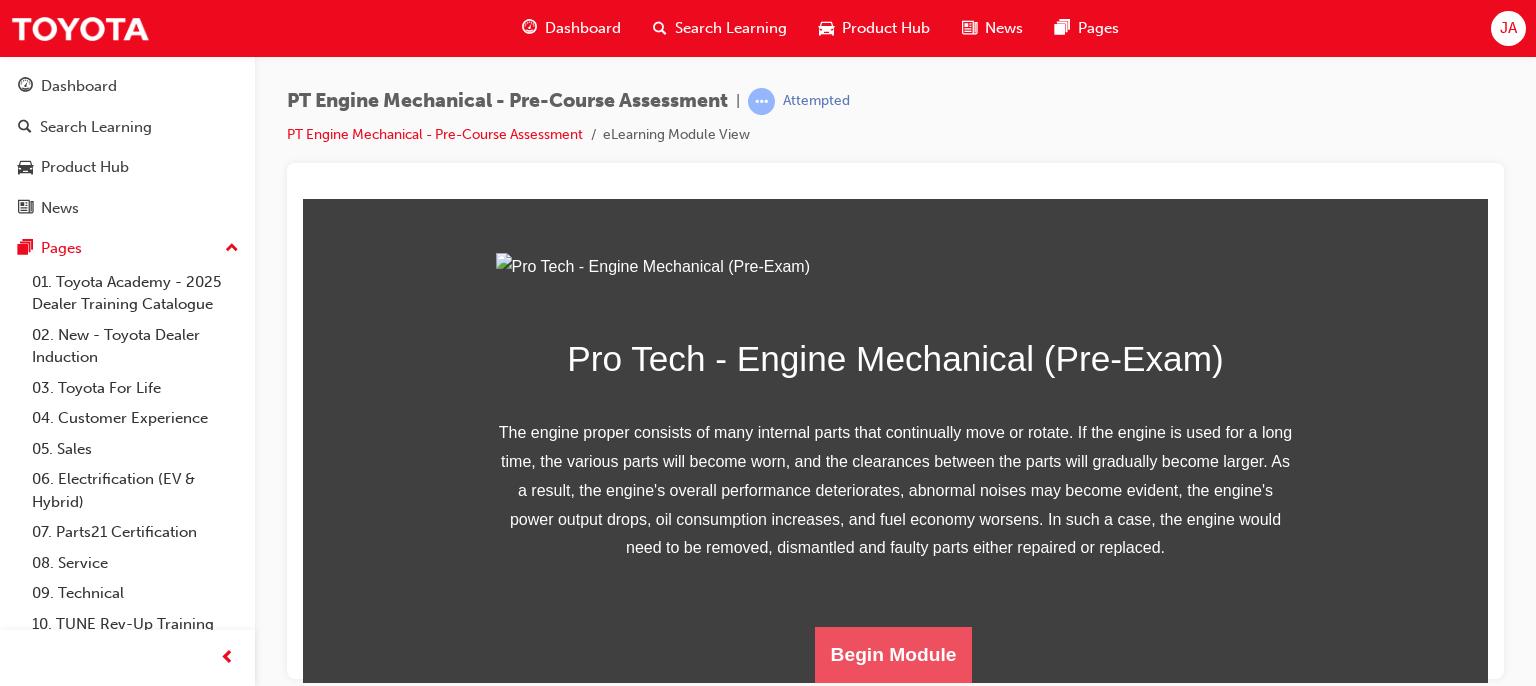 click on "Begin Module" at bounding box center (894, 654) 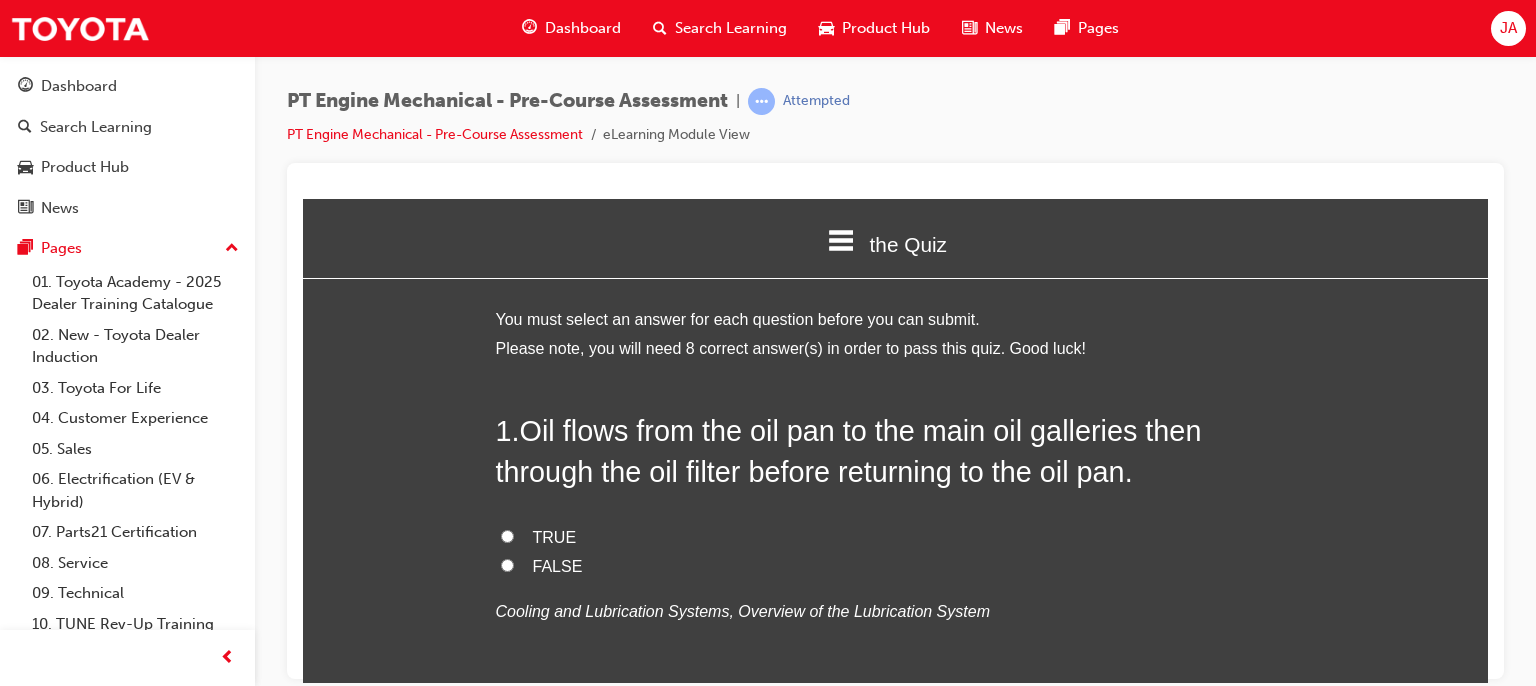 click on "TRUE" at bounding box center (555, 536) 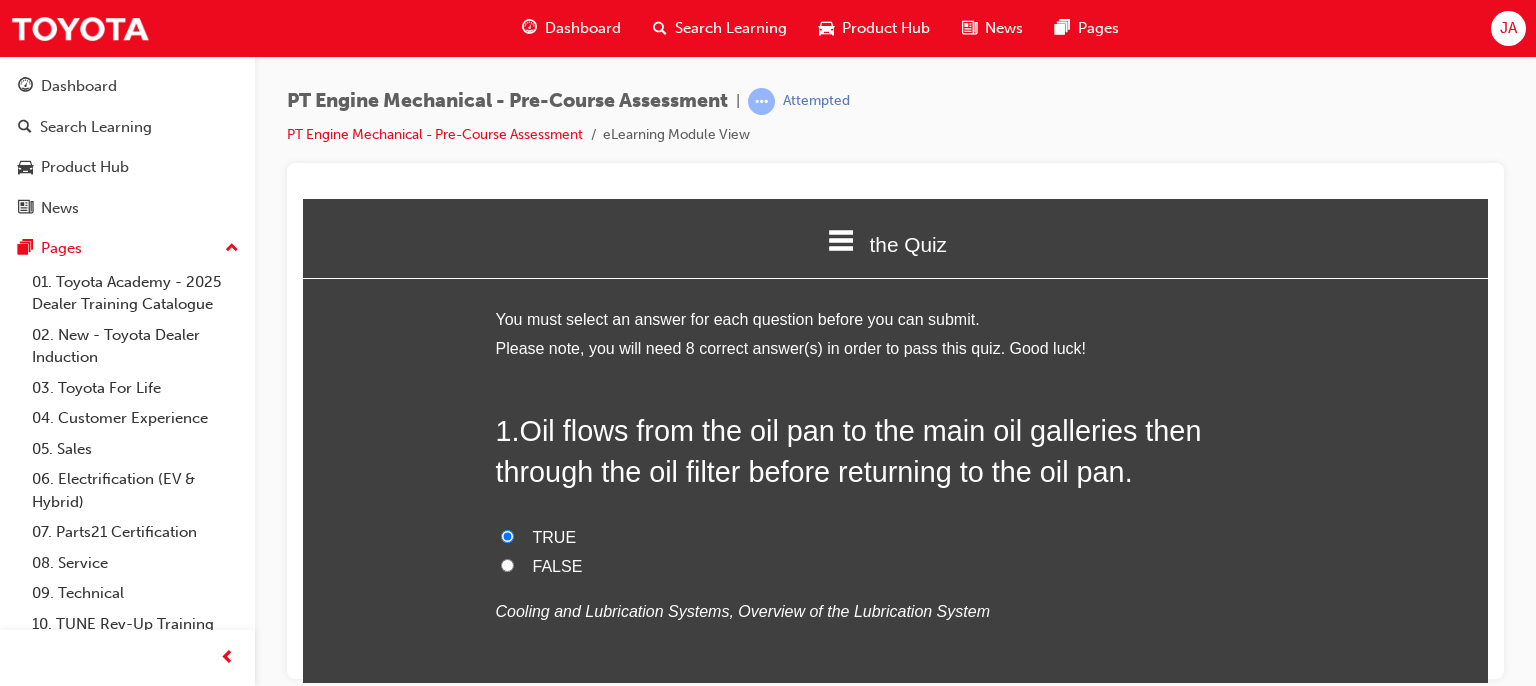 radio on "true" 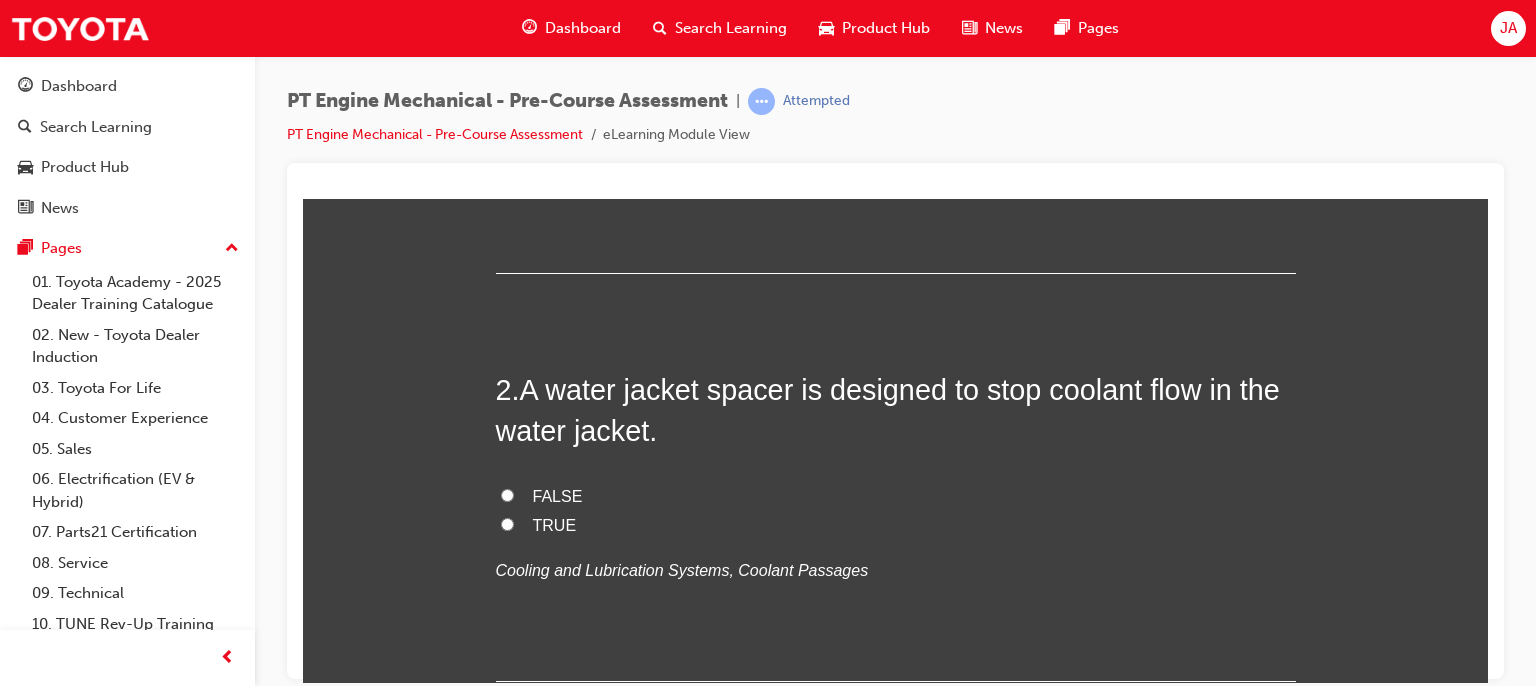 scroll, scrollTop: 479, scrollLeft: 0, axis: vertical 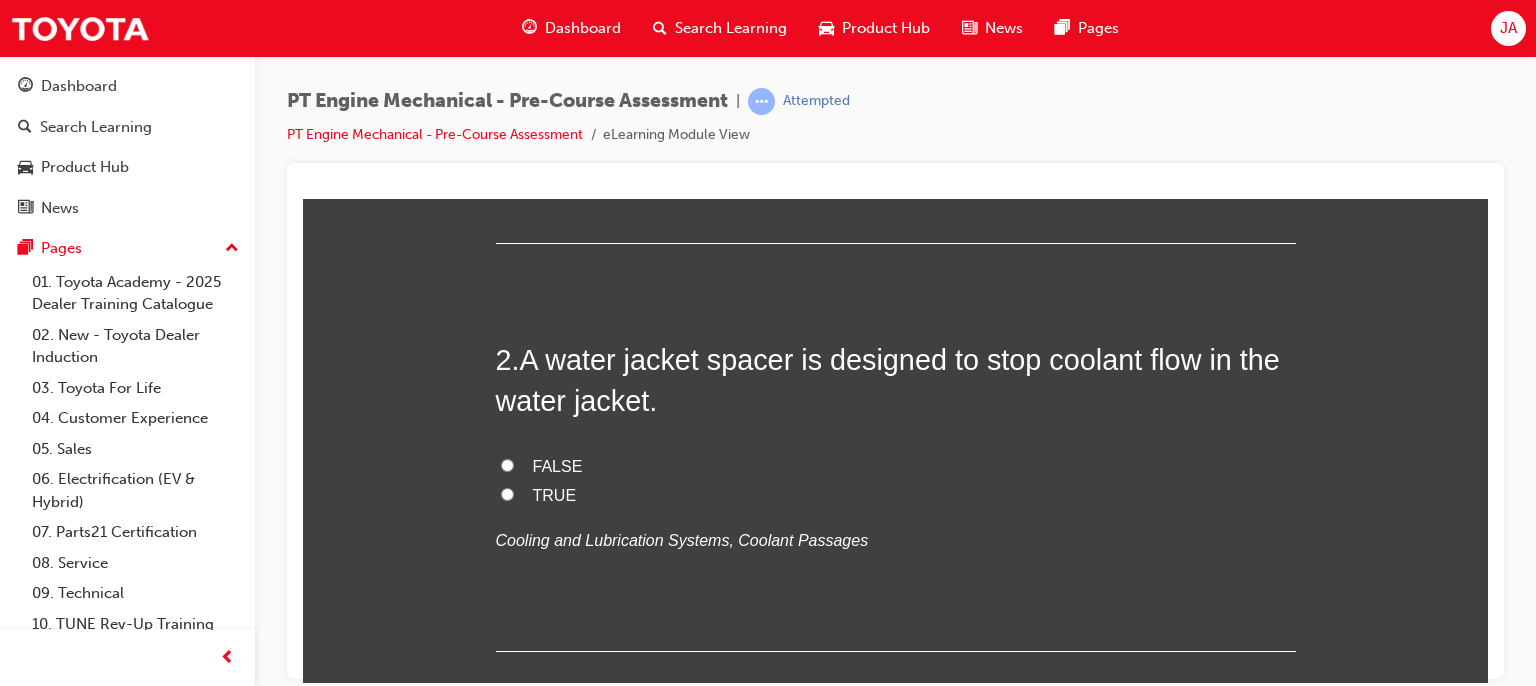 click on "FALSE" at bounding box center (507, 464) 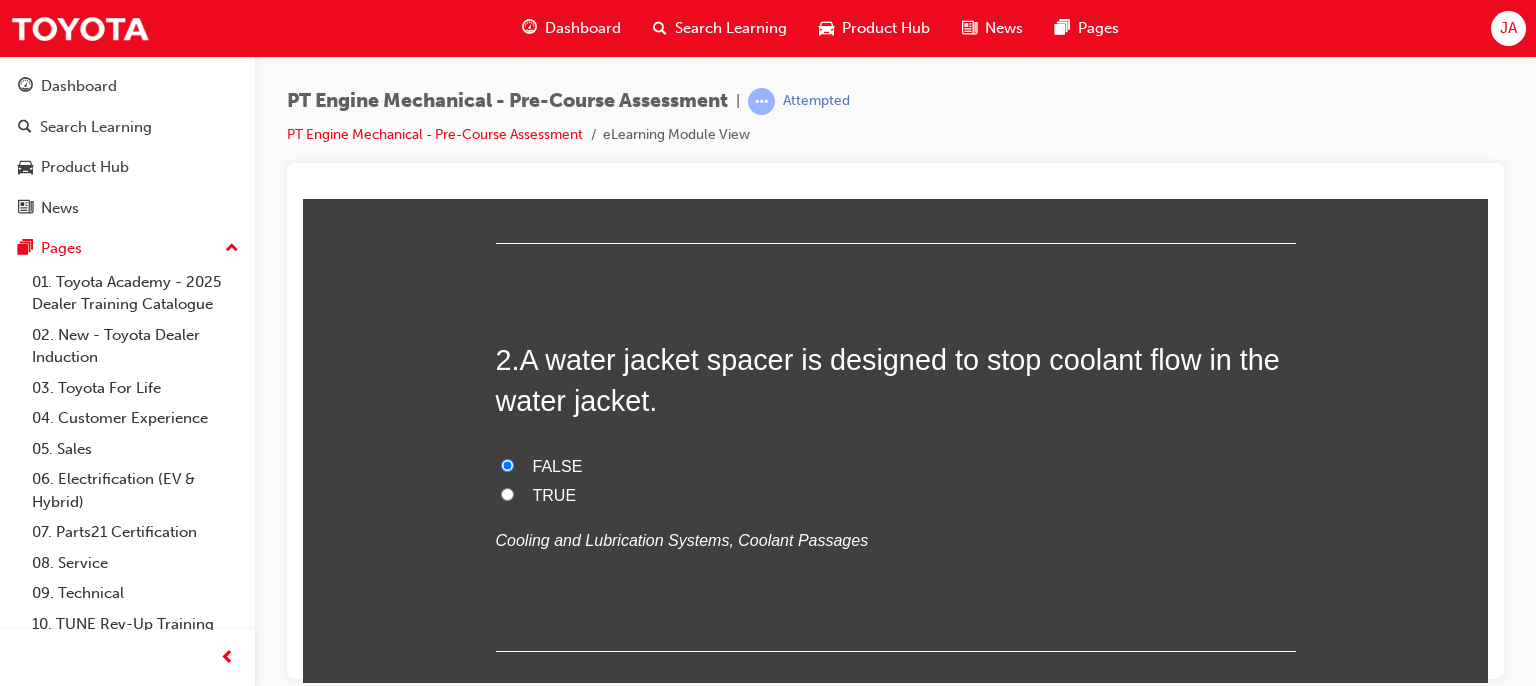 radio on "true" 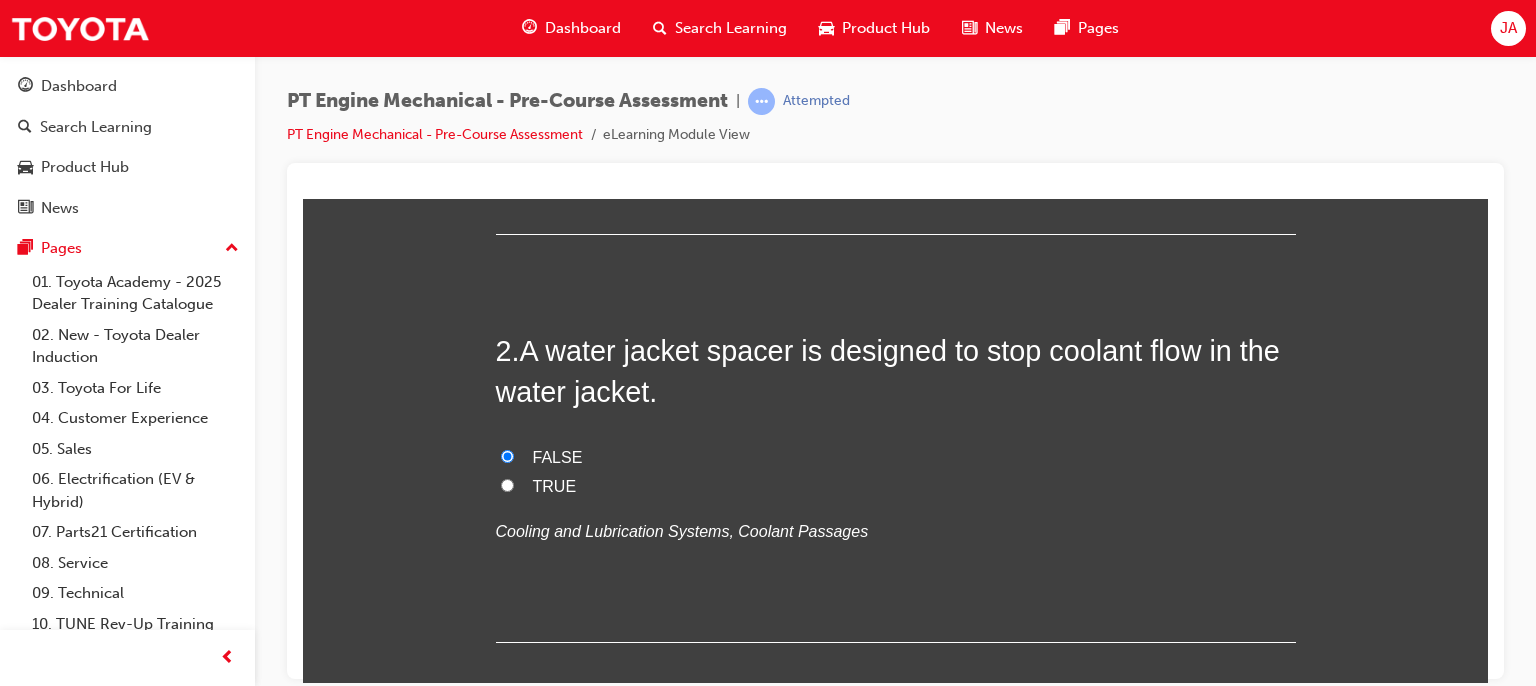 click on "You must select an answer for each question before you can submit. Please note, you will need 8 correct answer(s) in order to pass this quiz. Good luck! 1 .  Oil flows from the oil pan to the main oil galleries then through the oil filter before returning to the oil pan. TRUE FALSE
Cooling and Lubrication Systems, Overview of the Lubrication System 2 .  A water jacket spacer is designed to stop coolant flow in the water jacket. FALSE TRUE
Cooling and Lubrication Systems, Coolant Passages 3 .  In a diesel engine, injector timing and valve timing must be checked when the timing belt is replaced. FALSE TRUE
Diesel Mechanical, Timing Belt 4 .  Diesel engines use glow plugs instead of spark plugs to ignite the fuel. FALSE TRUE
Diesel Mechanical, Combustion Chamber 5 .  Which of the following 3 components form the valve train? Valve assemblies, Camshafts/cams, Timing chain Camshafts/cams, Brake caliper, Crankshaft Timing chain, Brake caliper, Valve assemblies
Engine components, Valve Mechanism 6 .  7" at bounding box center [895, 1920] 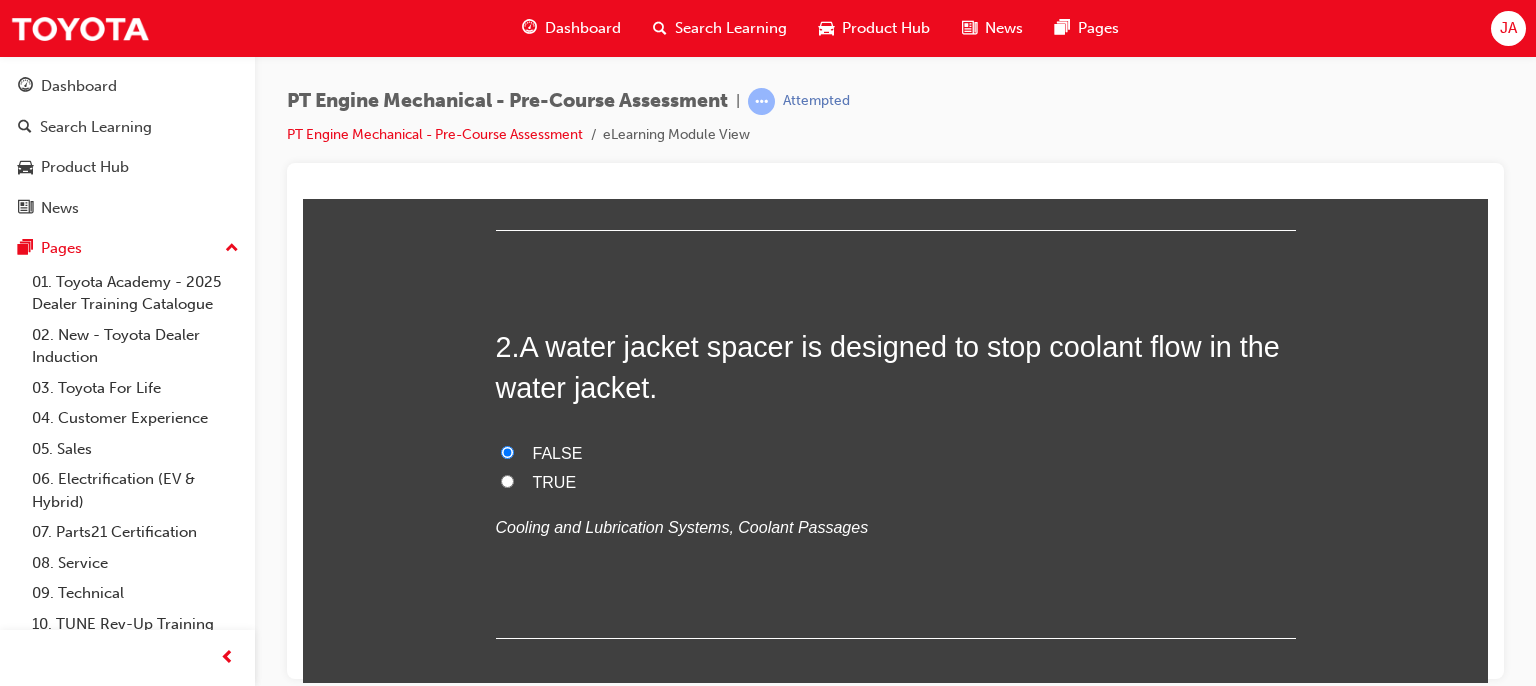 scroll, scrollTop: 500, scrollLeft: 0, axis: vertical 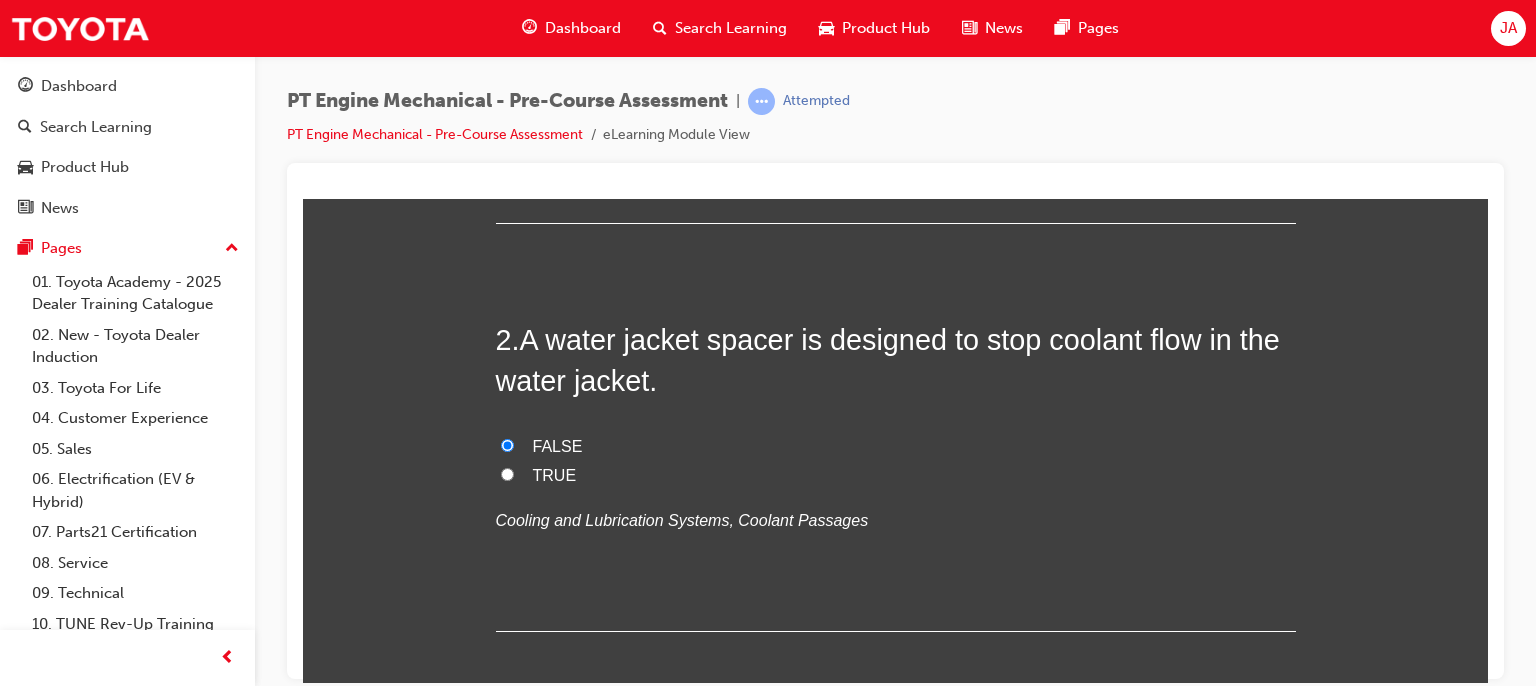 click on "You must select an answer for each question before you can submit. Please note, you will need 8 correct answer(s) in order to pass this quiz. Good luck! 1 .  Oil flows from the oil pan to the main oil galleries then through the oil filter before returning to the oil pan. TRUE FALSE
Cooling and Lubrication Systems, Overview of the Lubrication System 2 .  A water jacket spacer is designed to stop coolant flow in the water jacket. FALSE TRUE
Cooling and Lubrication Systems, Coolant Passages 3 .  In a diesel engine, injector timing and valve timing must be checked when the timing belt is replaced. FALSE TRUE
Diesel Mechanical, Timing Belt 4 .  Diesel engines use glow plugs instead of spark plugs to ignite the fuel. FALSE TRUE
Diesel Mechanical, Combustion Chamber 5 .  Which of the following 3 components form the valve train? Valve assemblies, Camshafts/cams, Timing chain Camshafts/cams, Brake caliper, Crankshaft Timing chain, Brake caliper, Valve assemblies
Engine components, Valve Mechanism 6 .  7" at bounding box center [895, 1909] 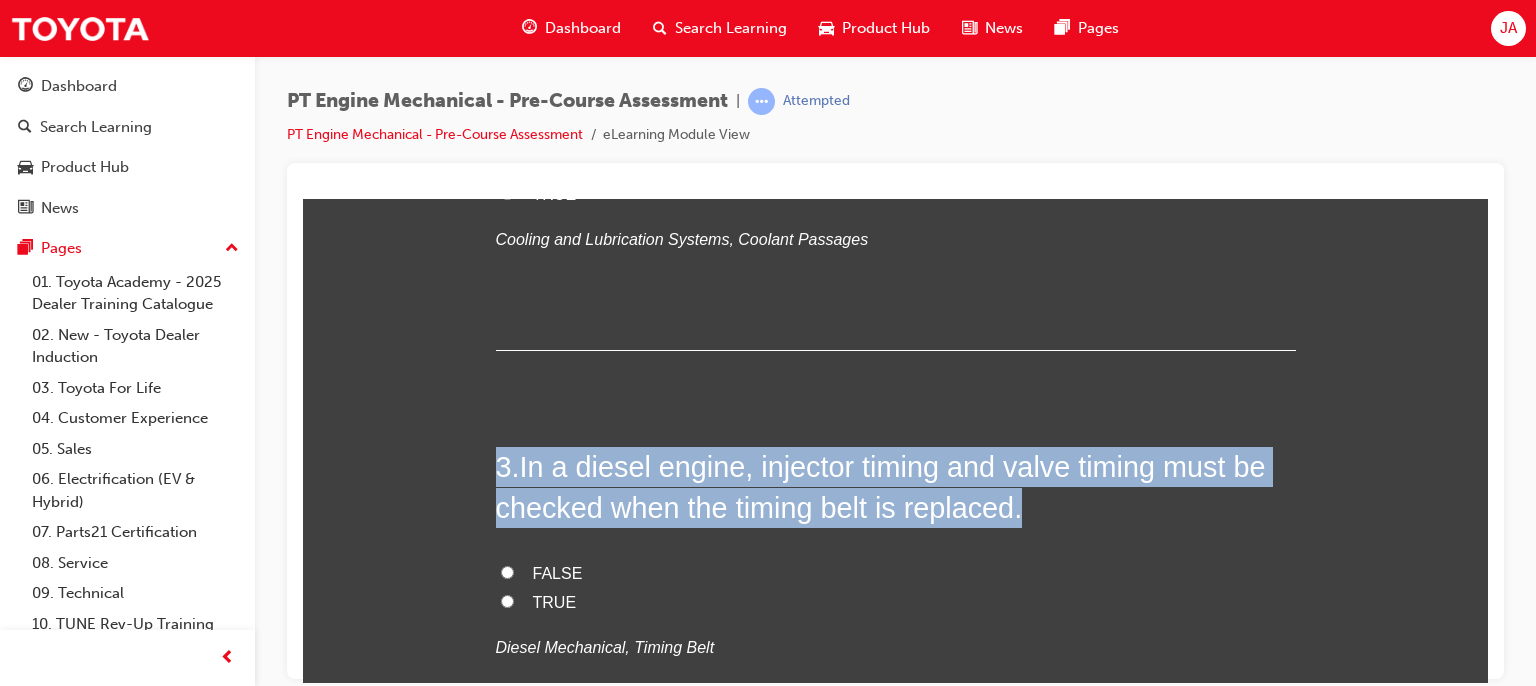 scroll, scrollTop: 820, scrollLeft: 0, axis: vertical 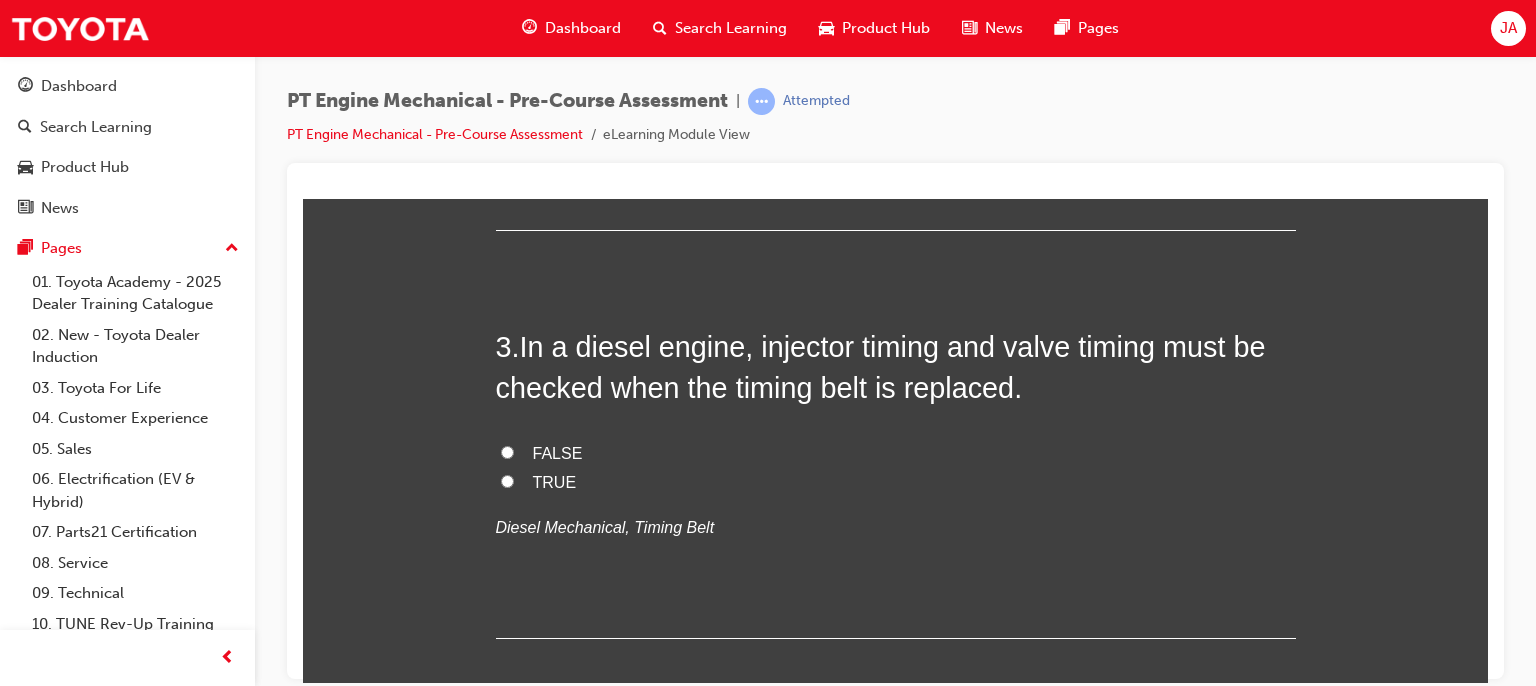 click on "3 .  In a diesel engine, injector timing and valve timing must be checked when the timing belt is replaced. FALSE TRUE
Diesel Mechanical, Timing Belt" at bounding box center [896, 482] 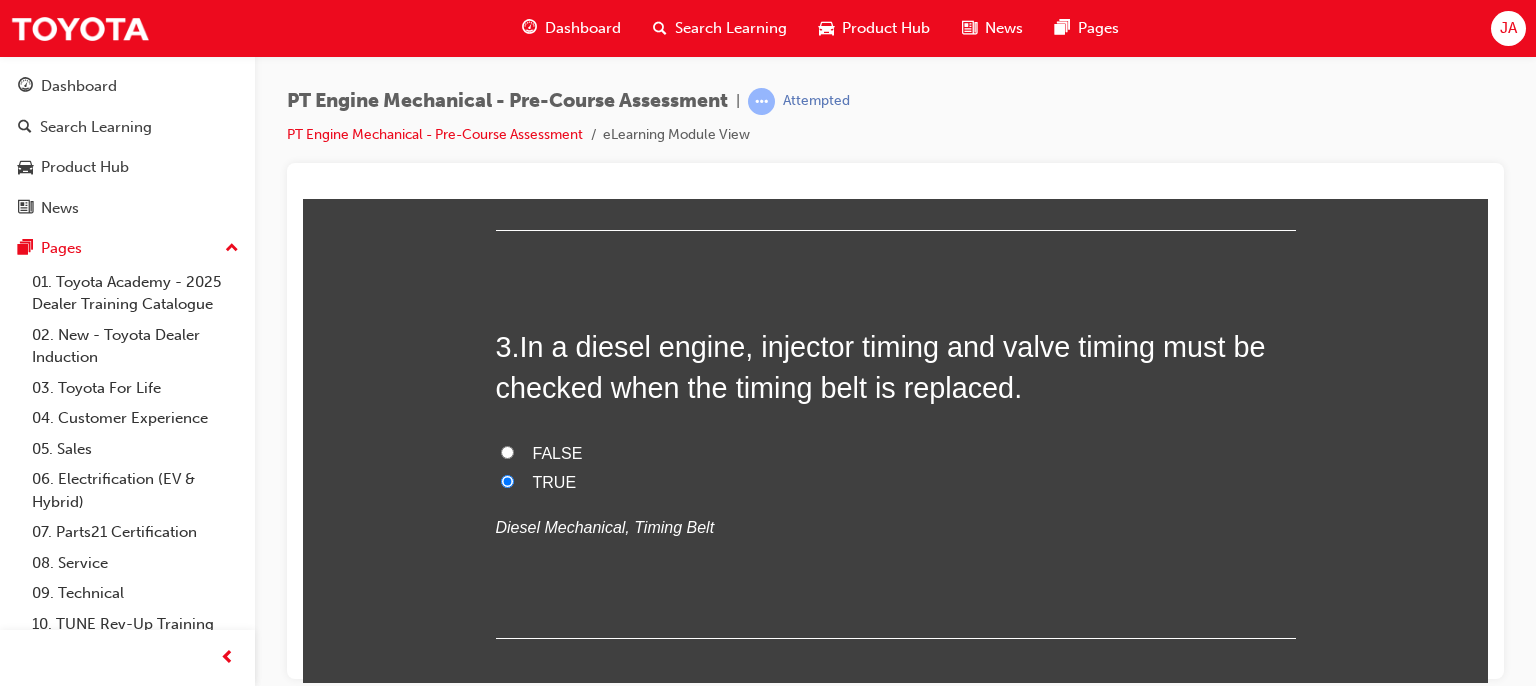 radio on "true" 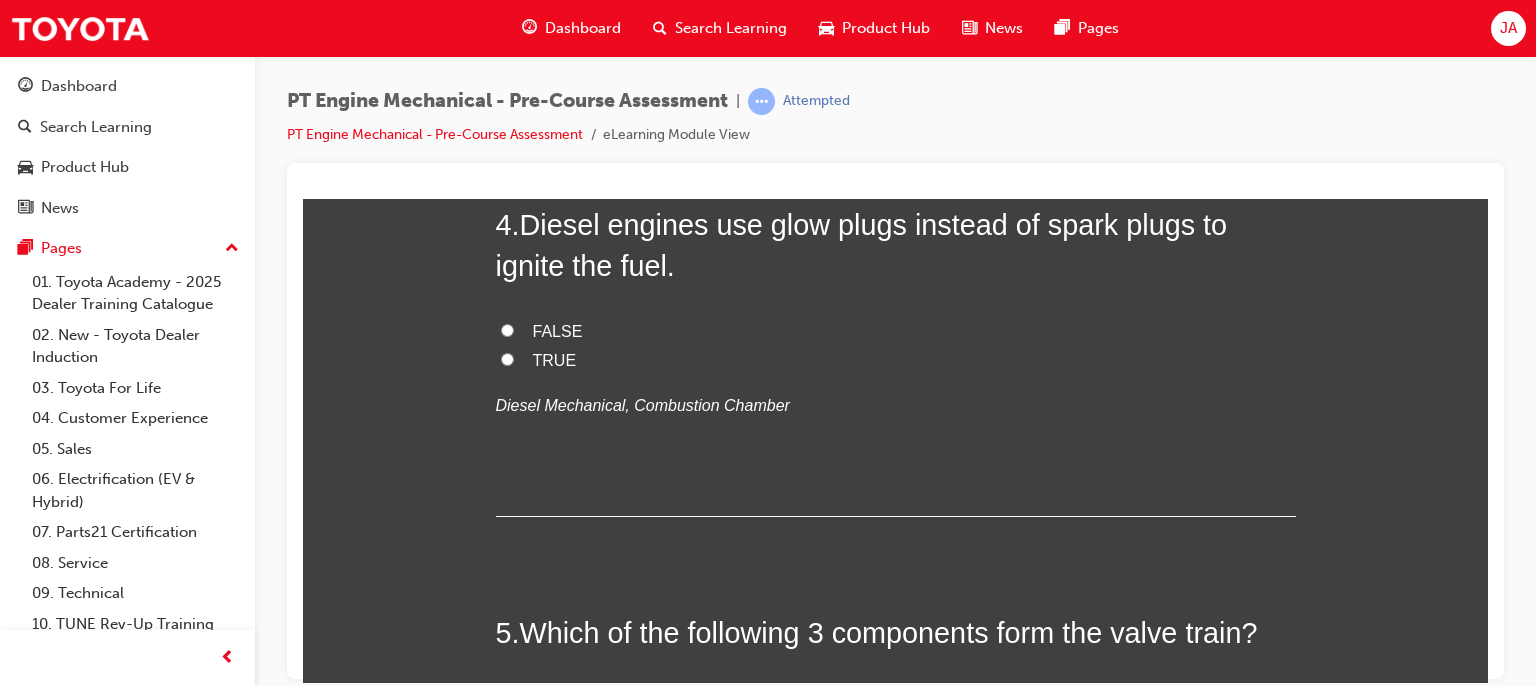 scroll, scrollTop: 1392, scrollLeft: 0, axis: vertical 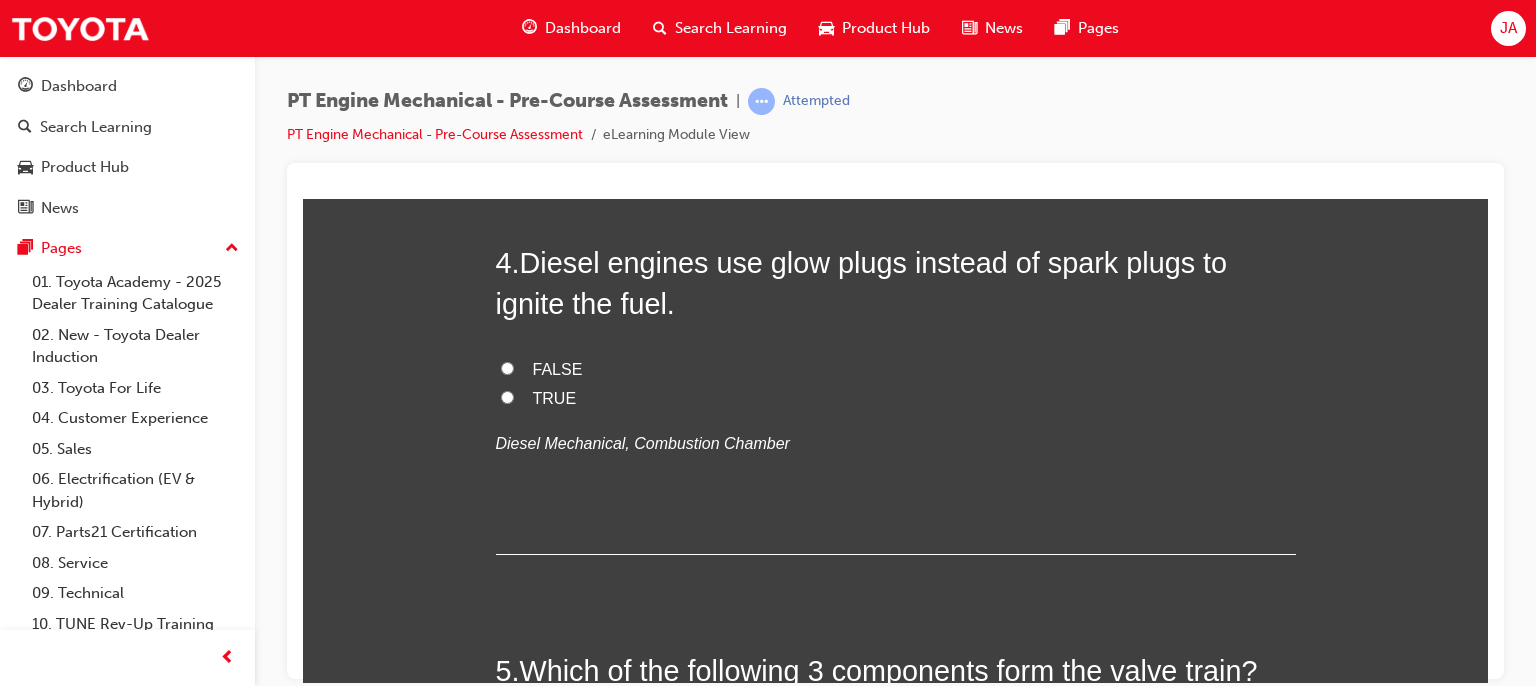 click on "FALSE" at bounding box center [507, 367] 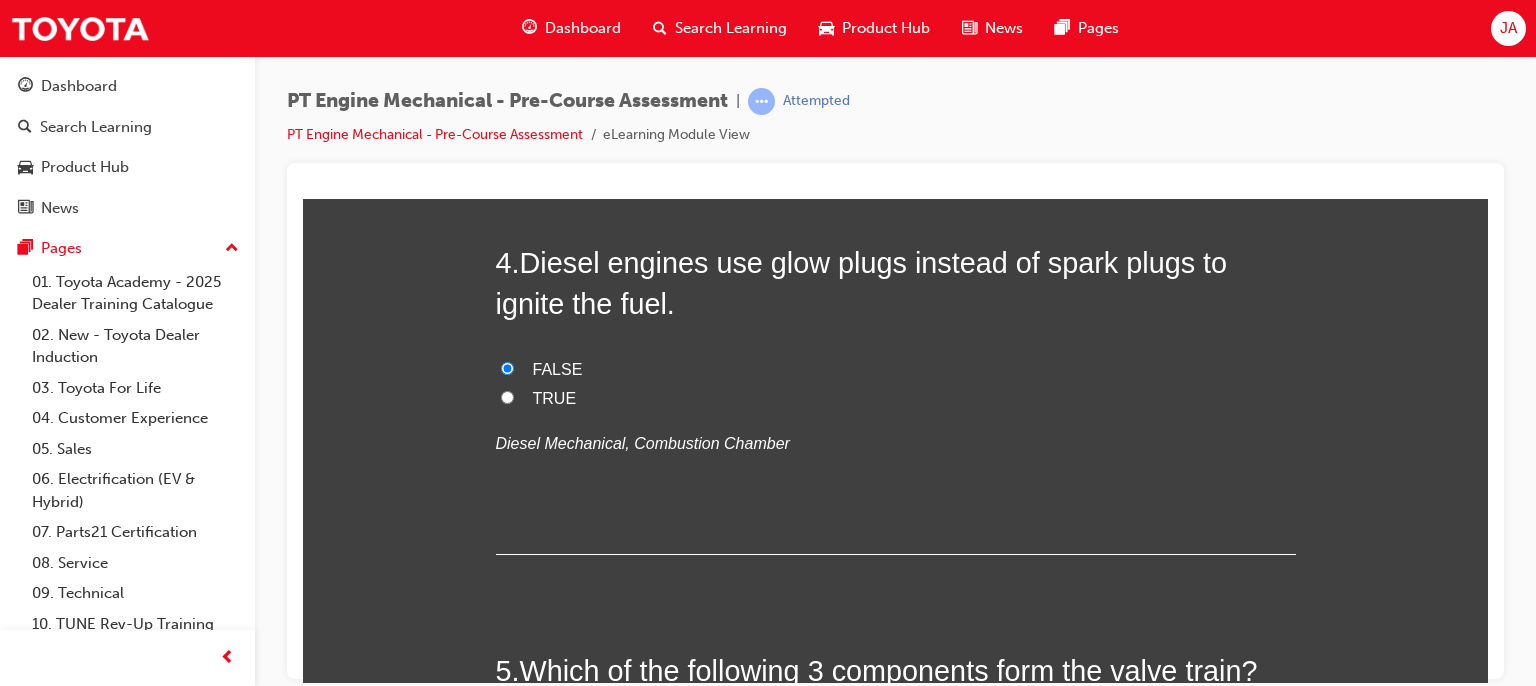 radio on "true" 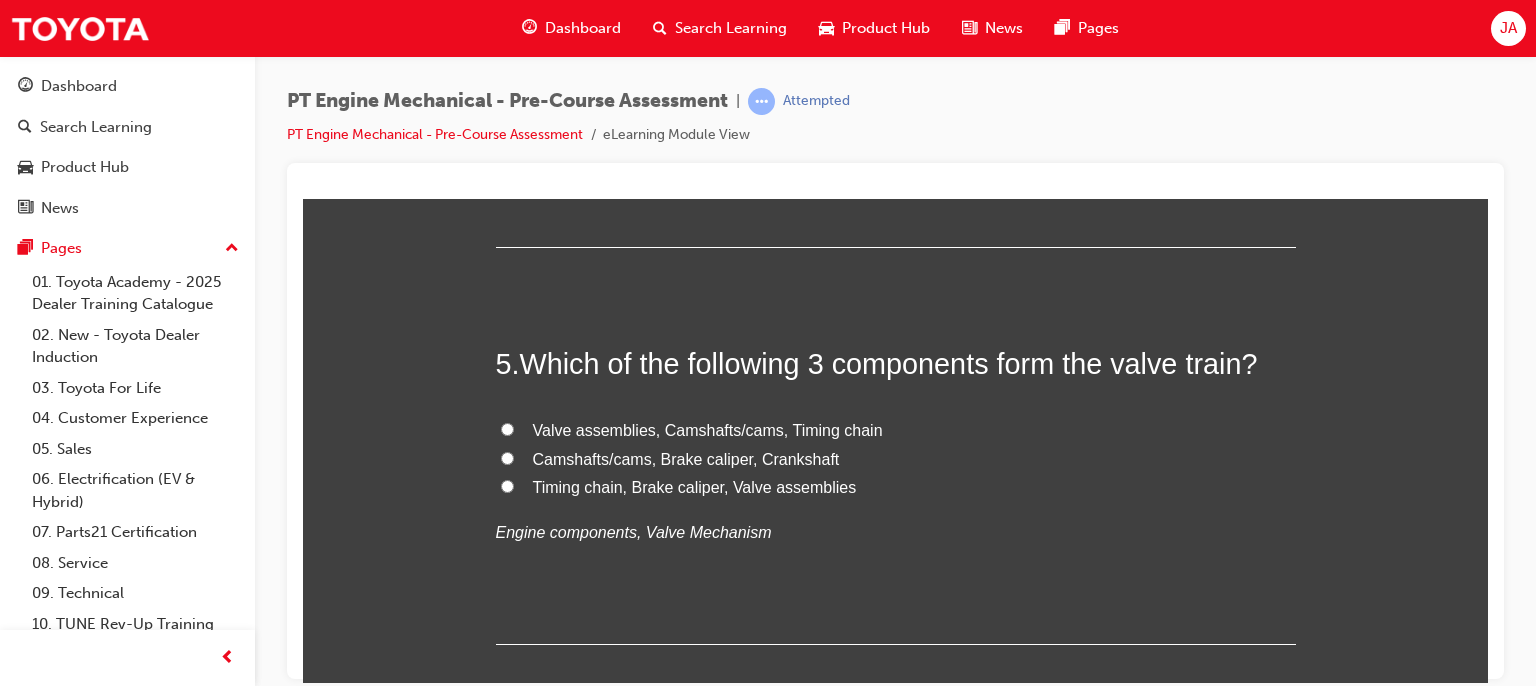 scroll, scrollTop: 1768, scrollLeft: 0, axis: vertical 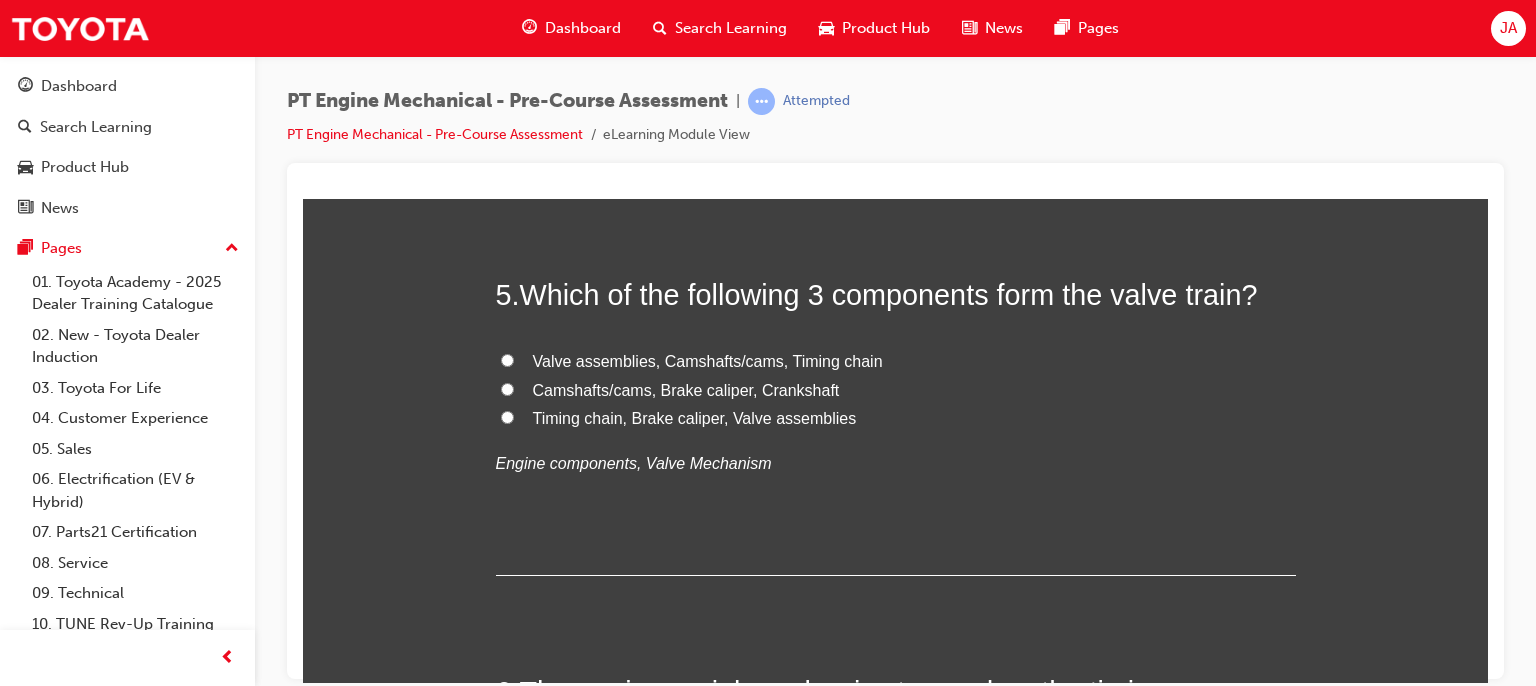 click on "Valve assemblies, Camshafts/cams, Timing chain" at bounding box center (708, 360) 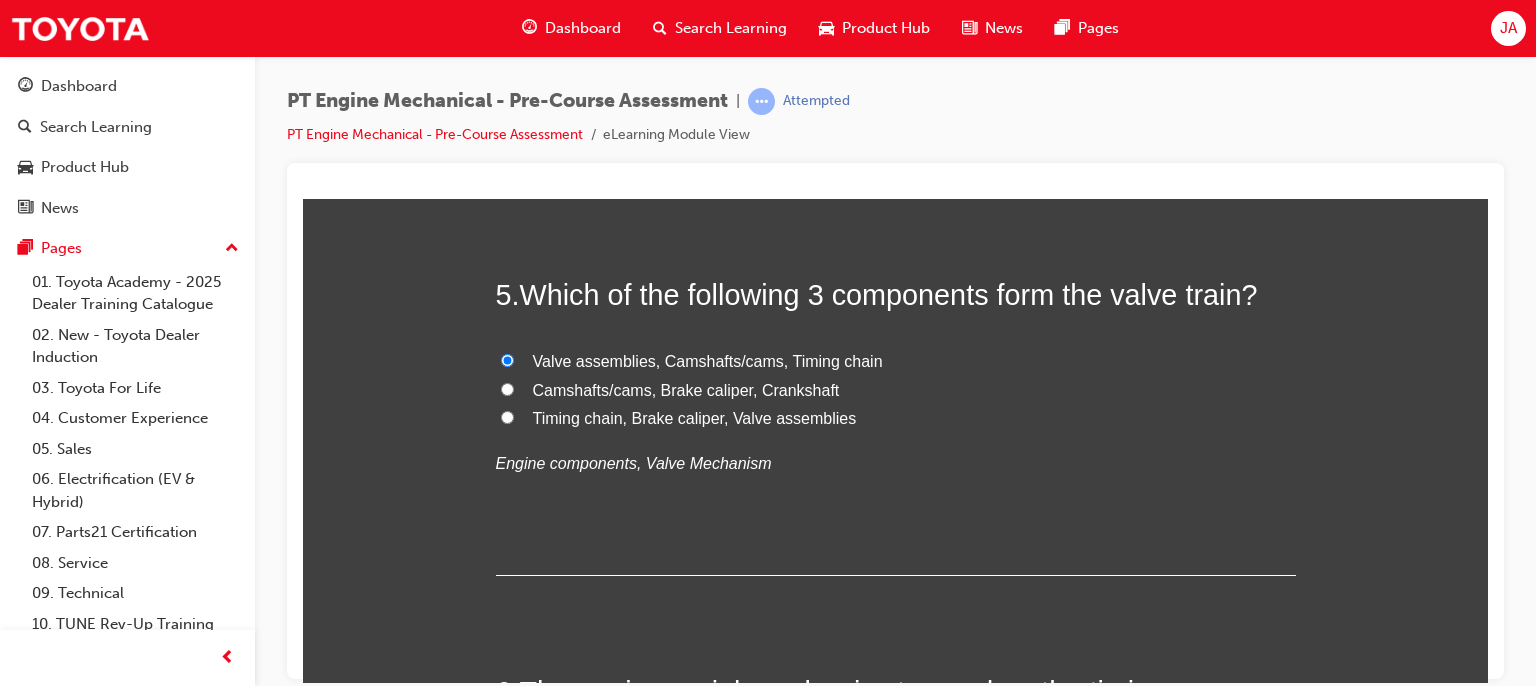radio on "true" 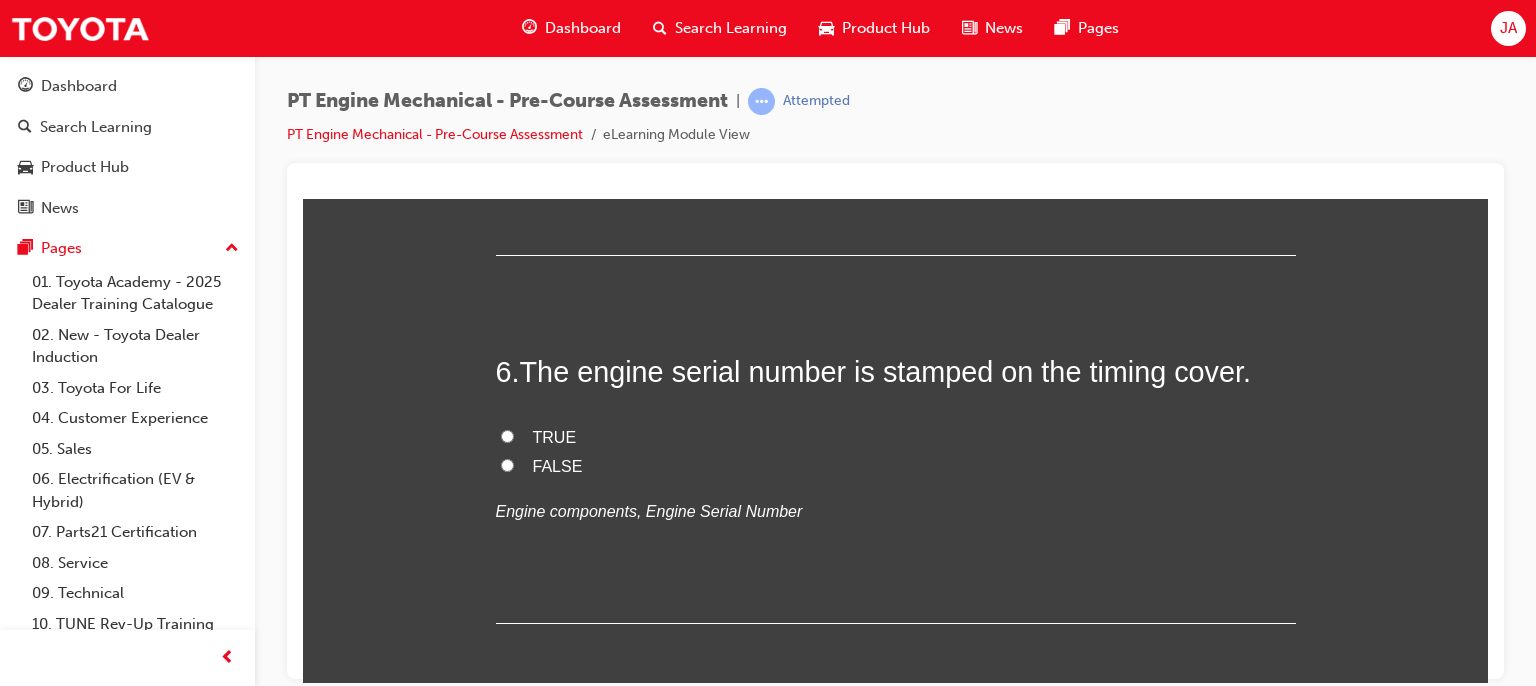 scroll, scrollTop: 2101, scrollLeft: 0, axis: vertical 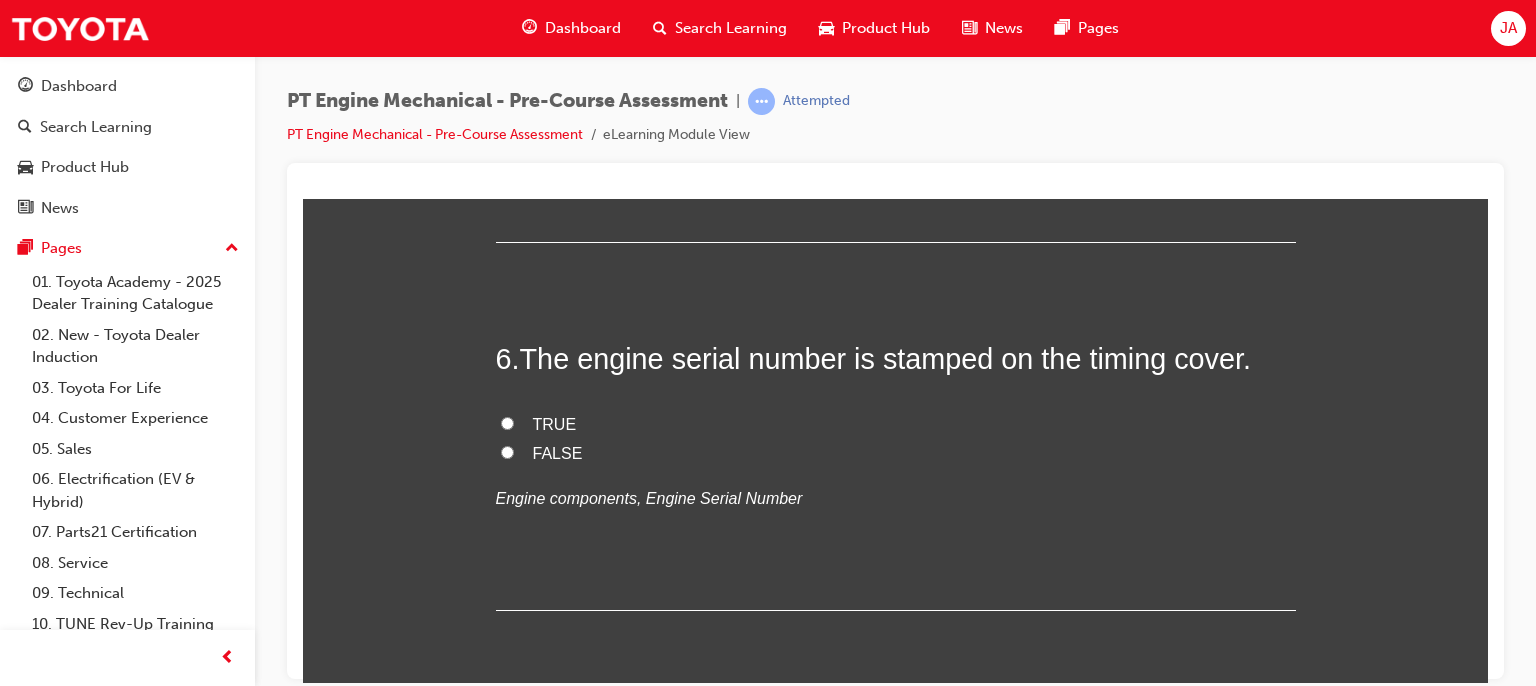 click on "FALSE" at bounding box center [896, 453] 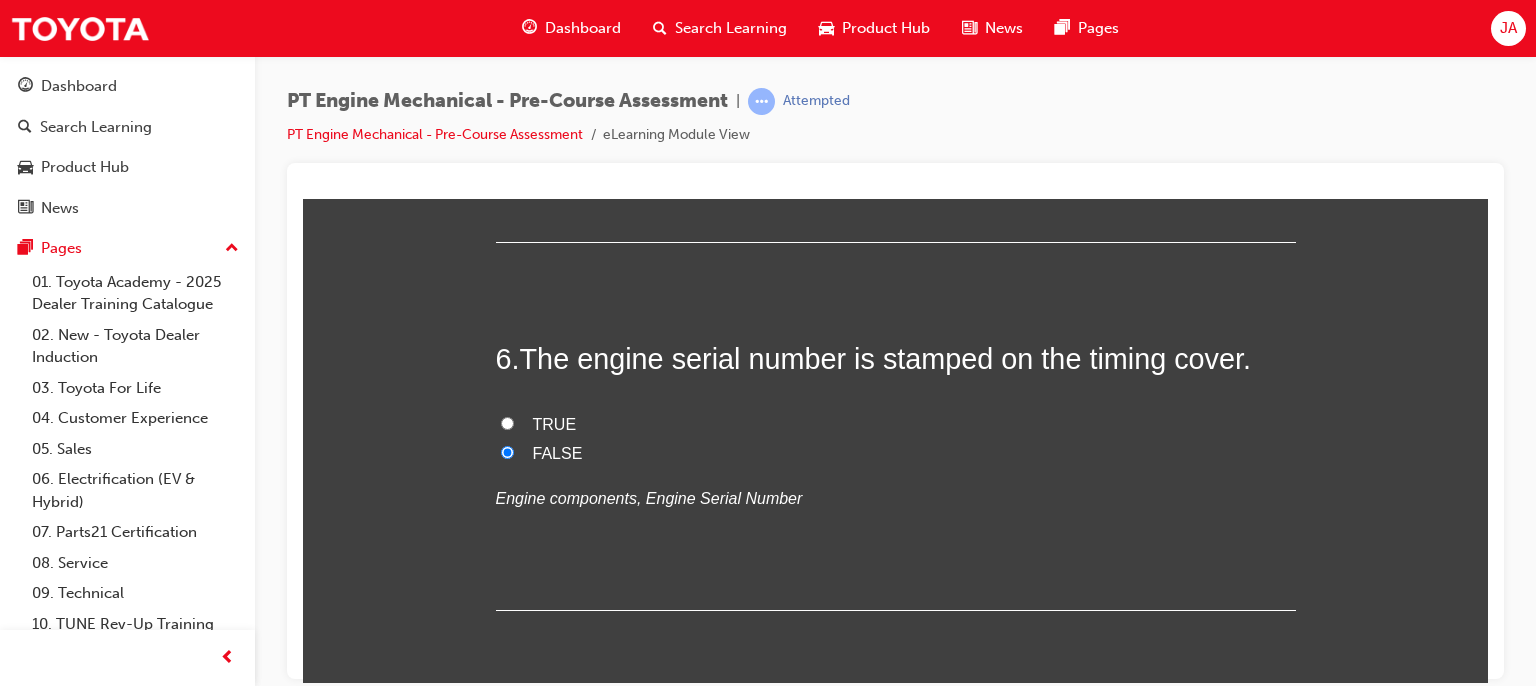 radio on "true" 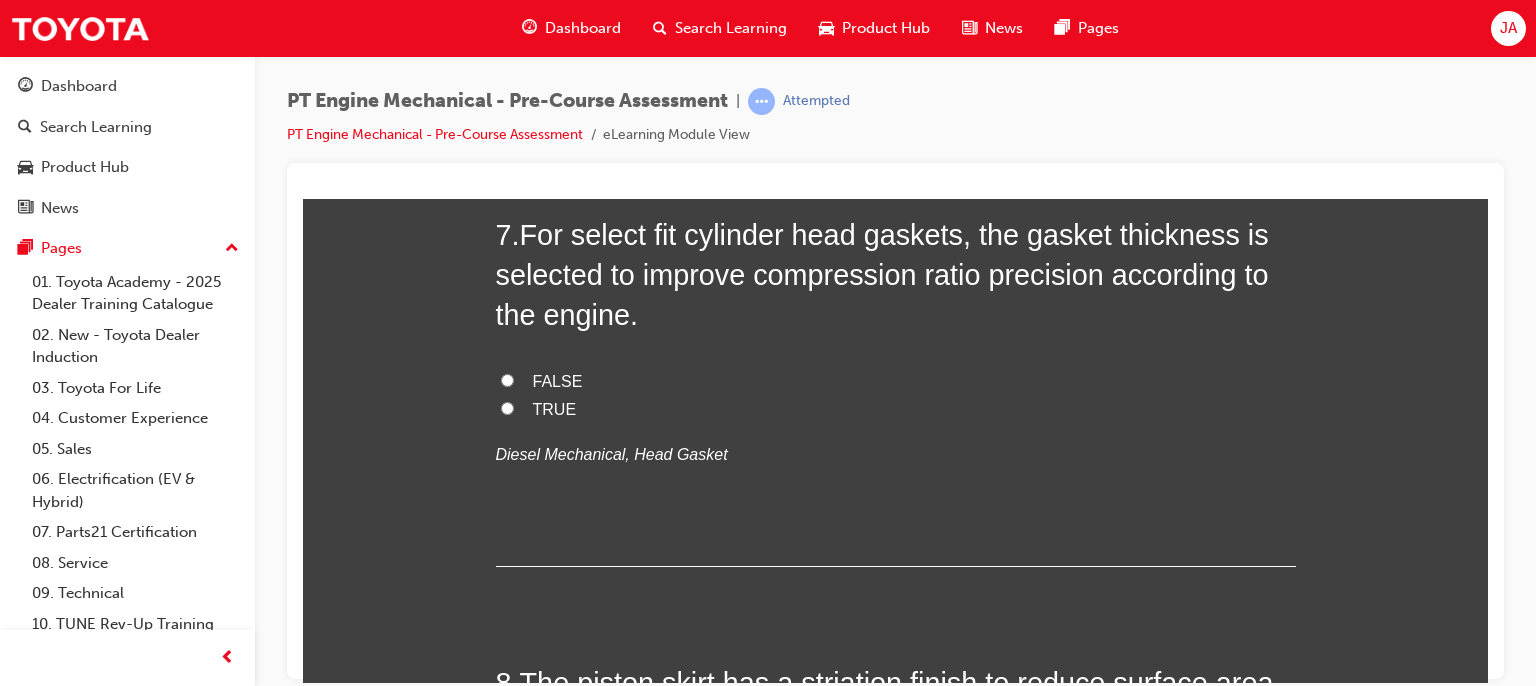 scroll, scrollTop: 2462, scrollLeft: 0, axis: vertical 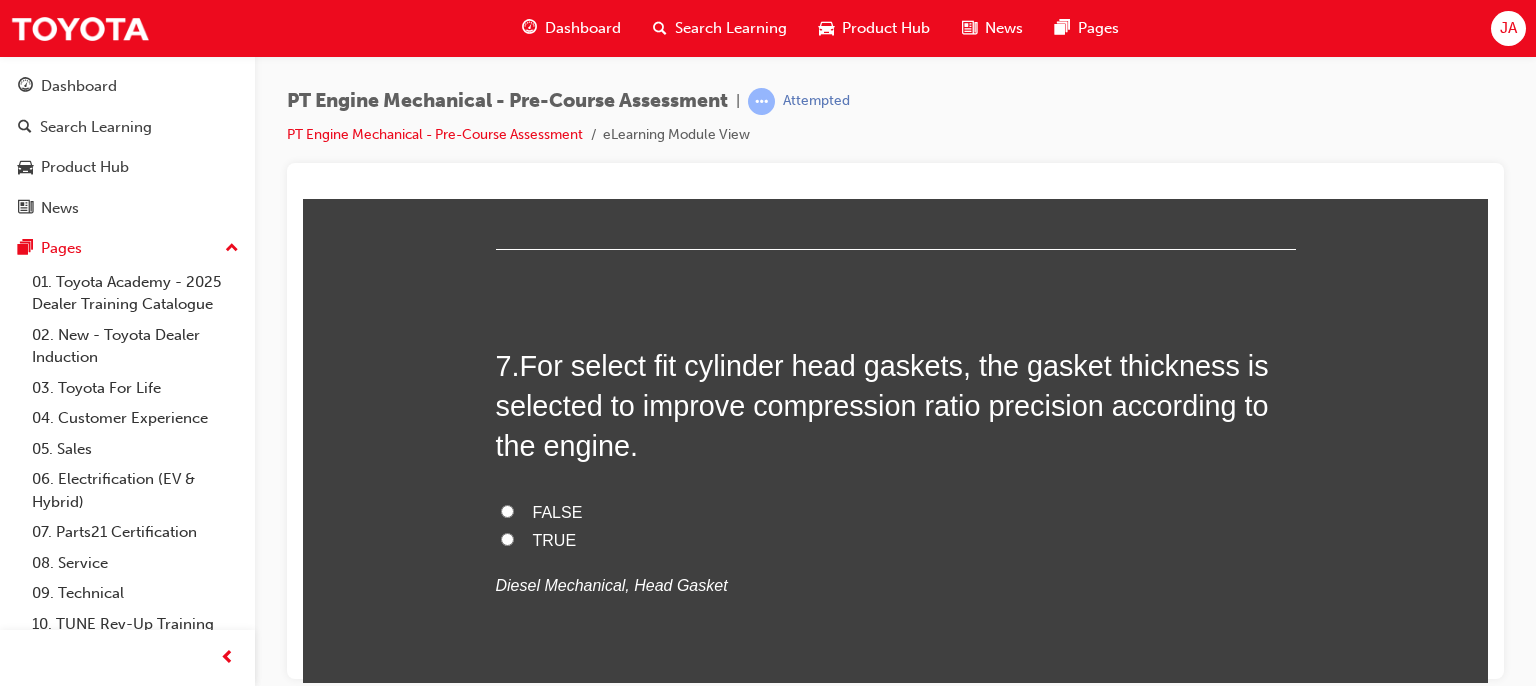 click on "TRUE" at bounding box center (507, 538) 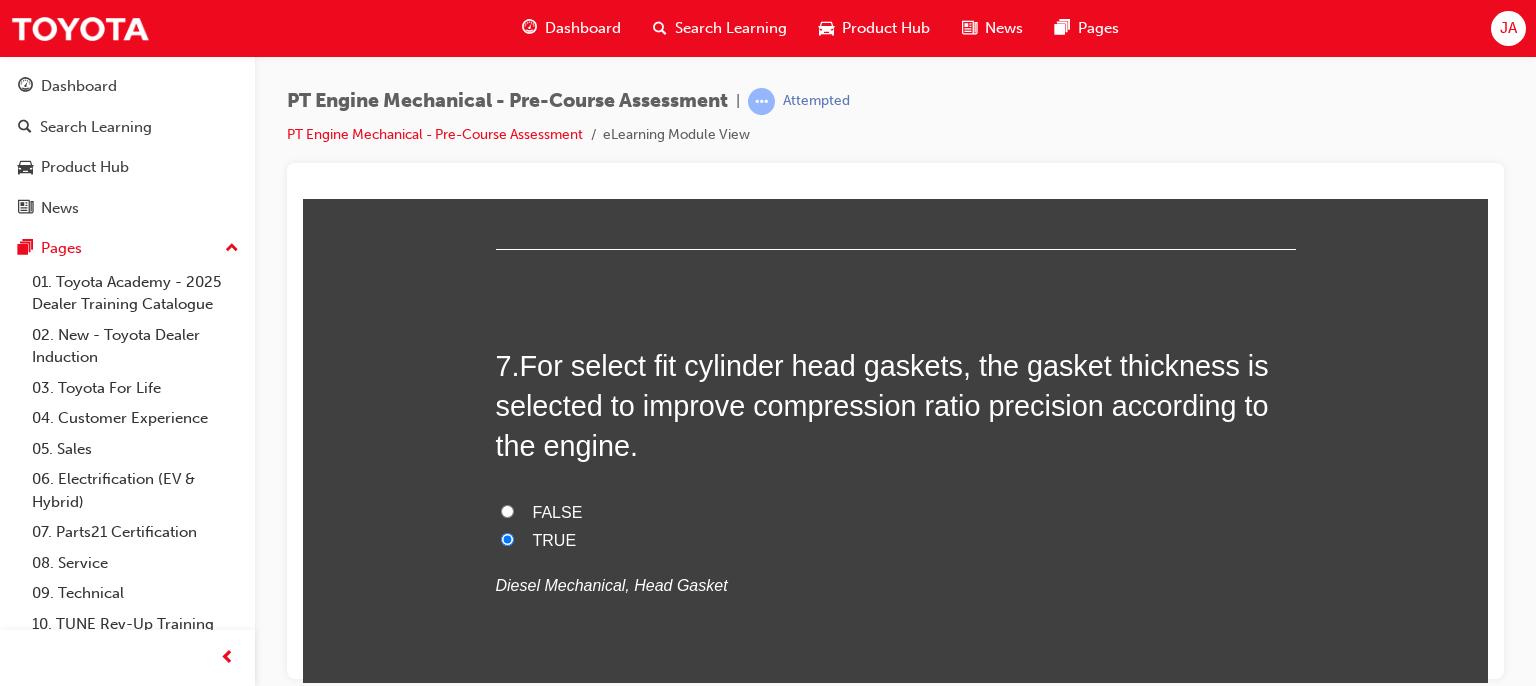 radio on "true" 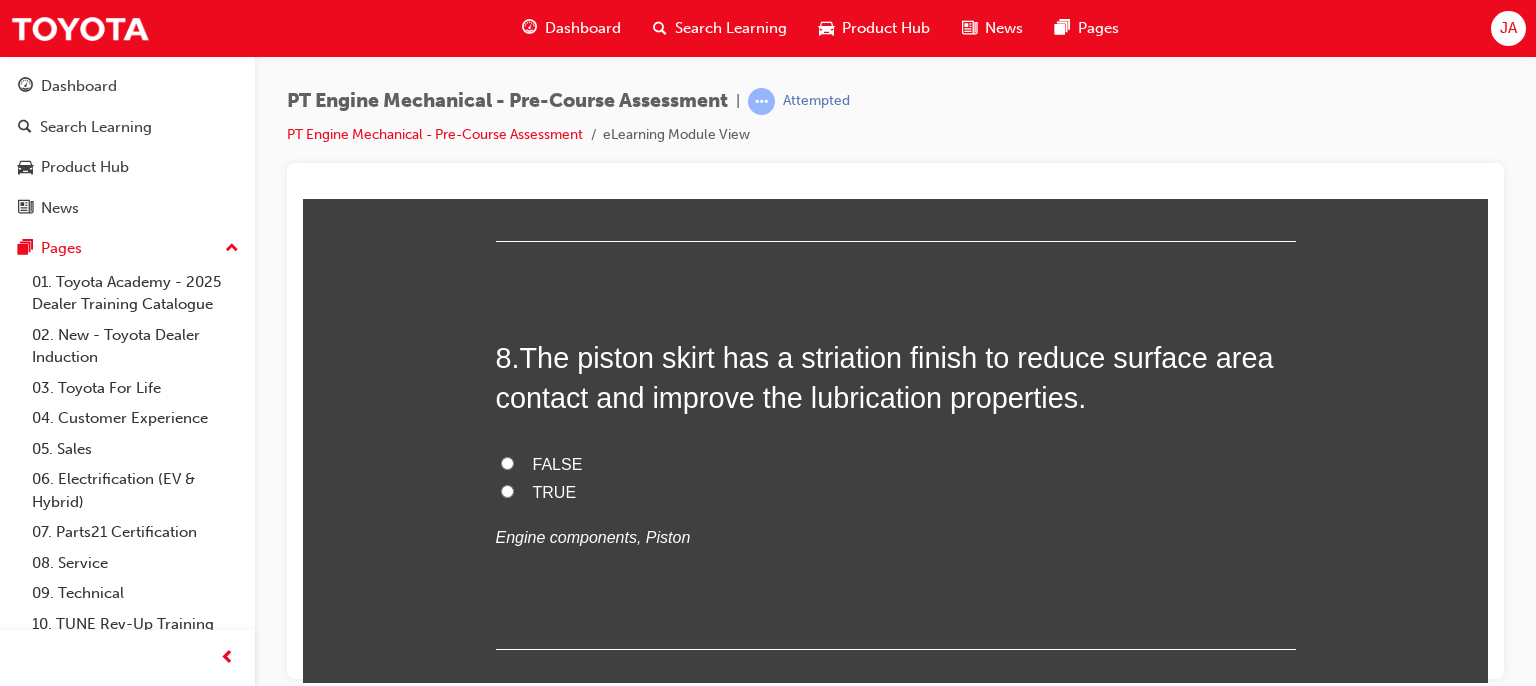 scroll, scrollTop: 2942, scrollLeft: 0, axis: vertical 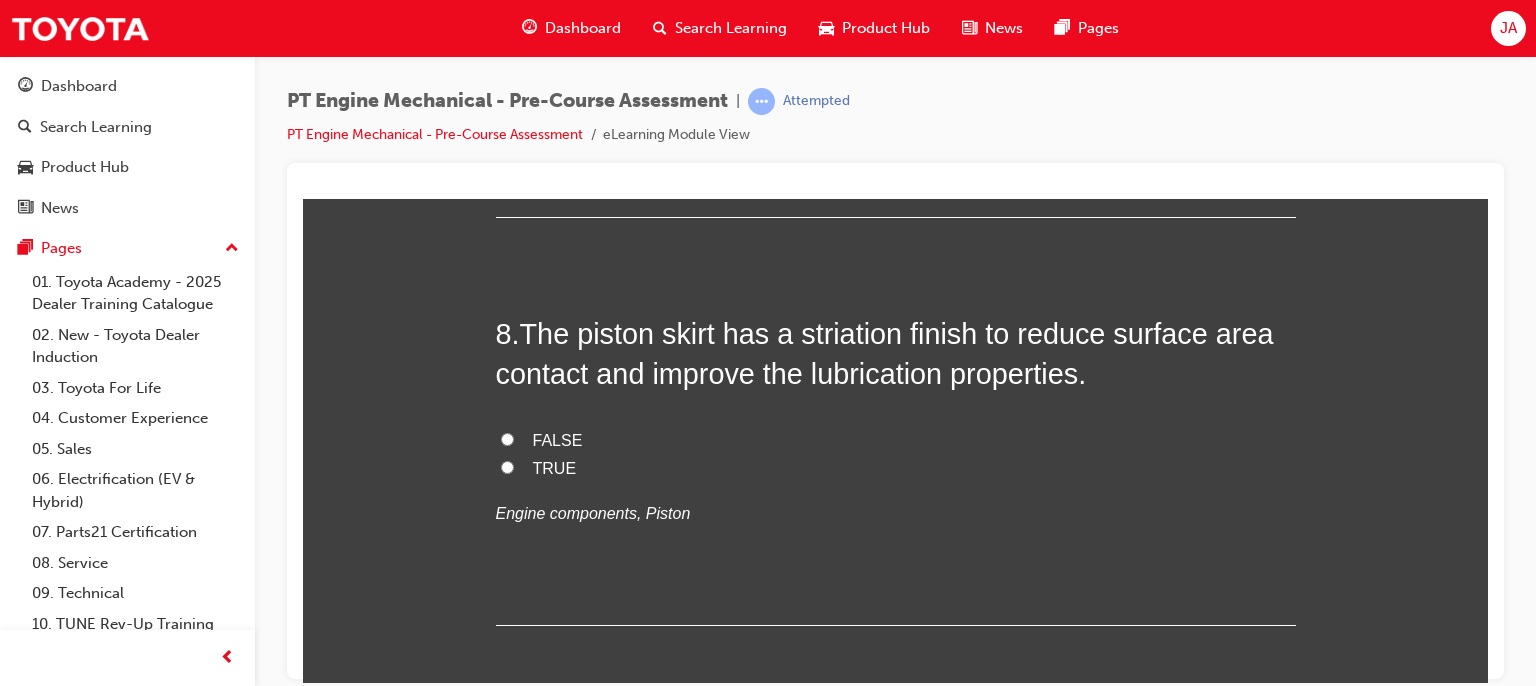 click on "FALSE" at bounding box center [507, 438] 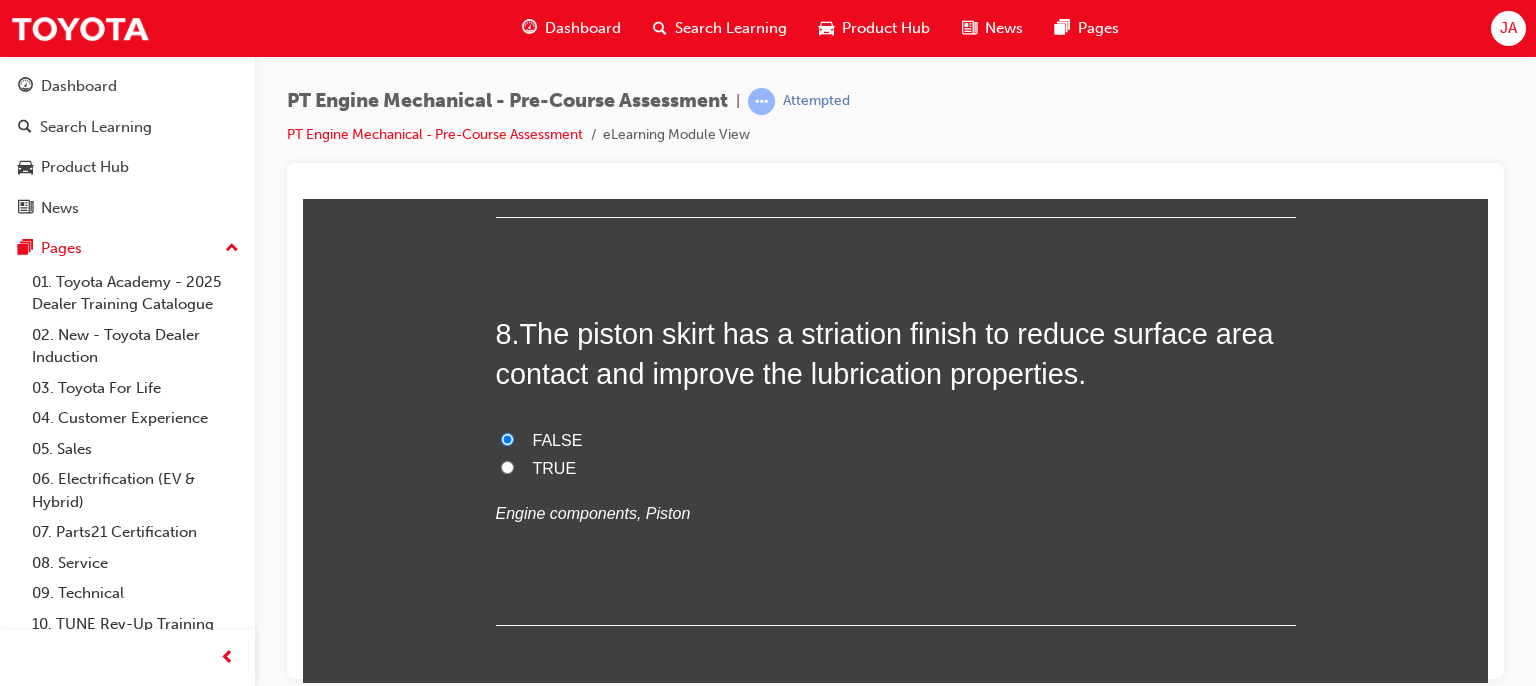 radio on "true" 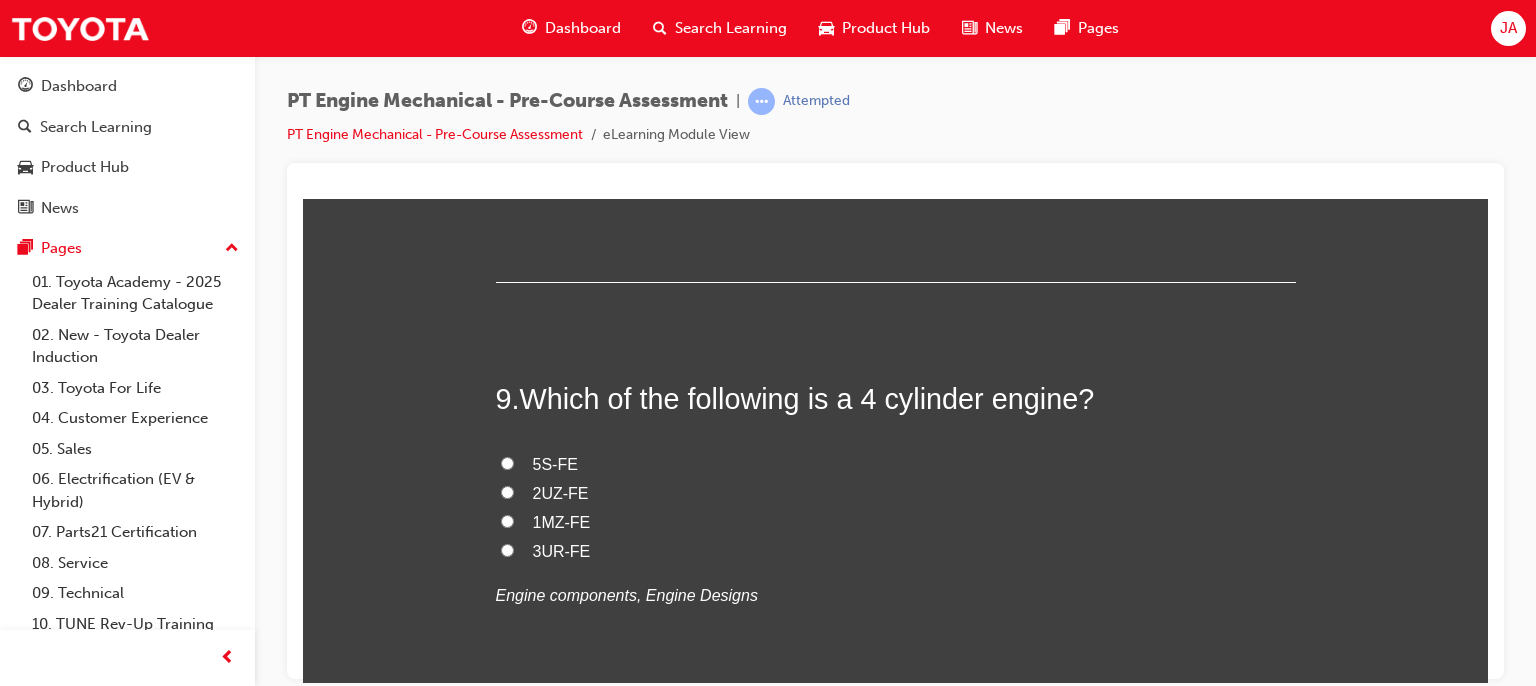 scroll, scrollTop: 3302, scrollLeft: 0, axis: vertical 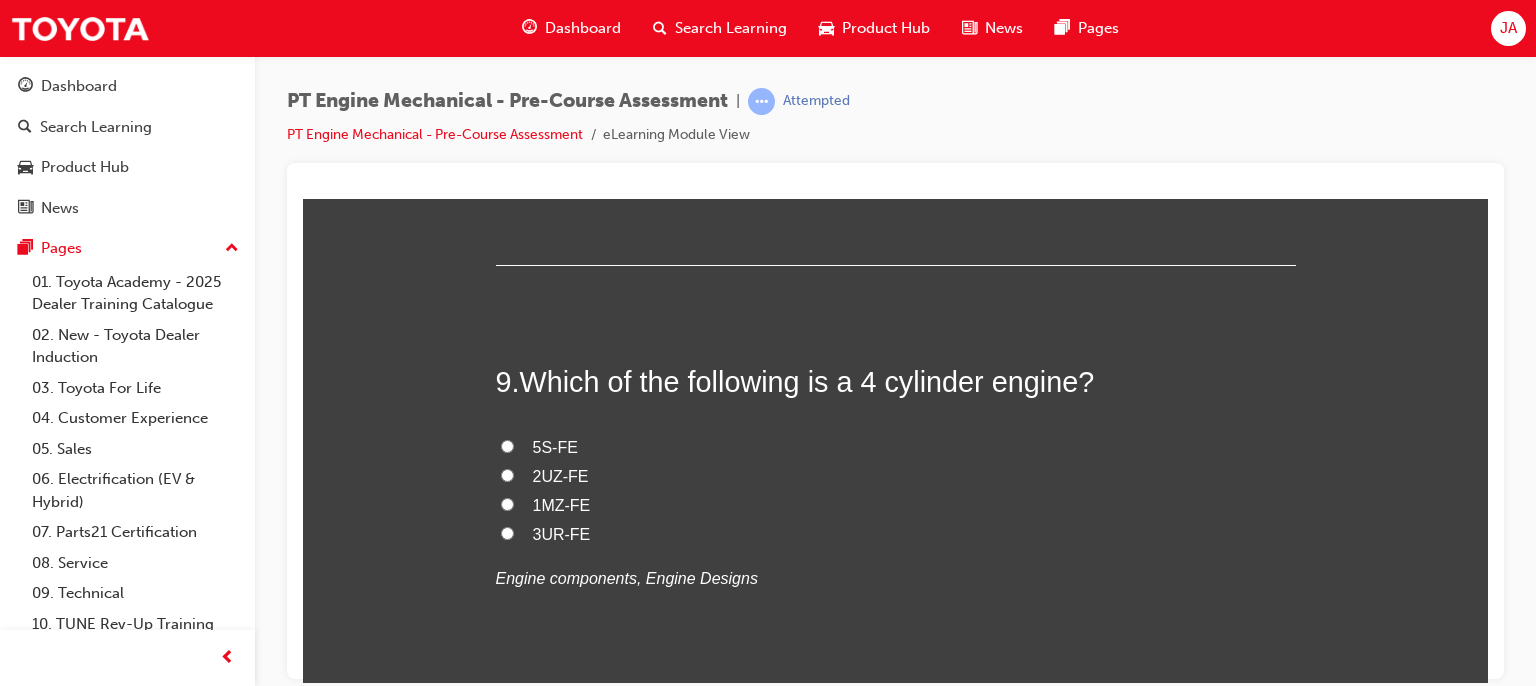 click on "5S-FE" at bounding box center (555, 446) 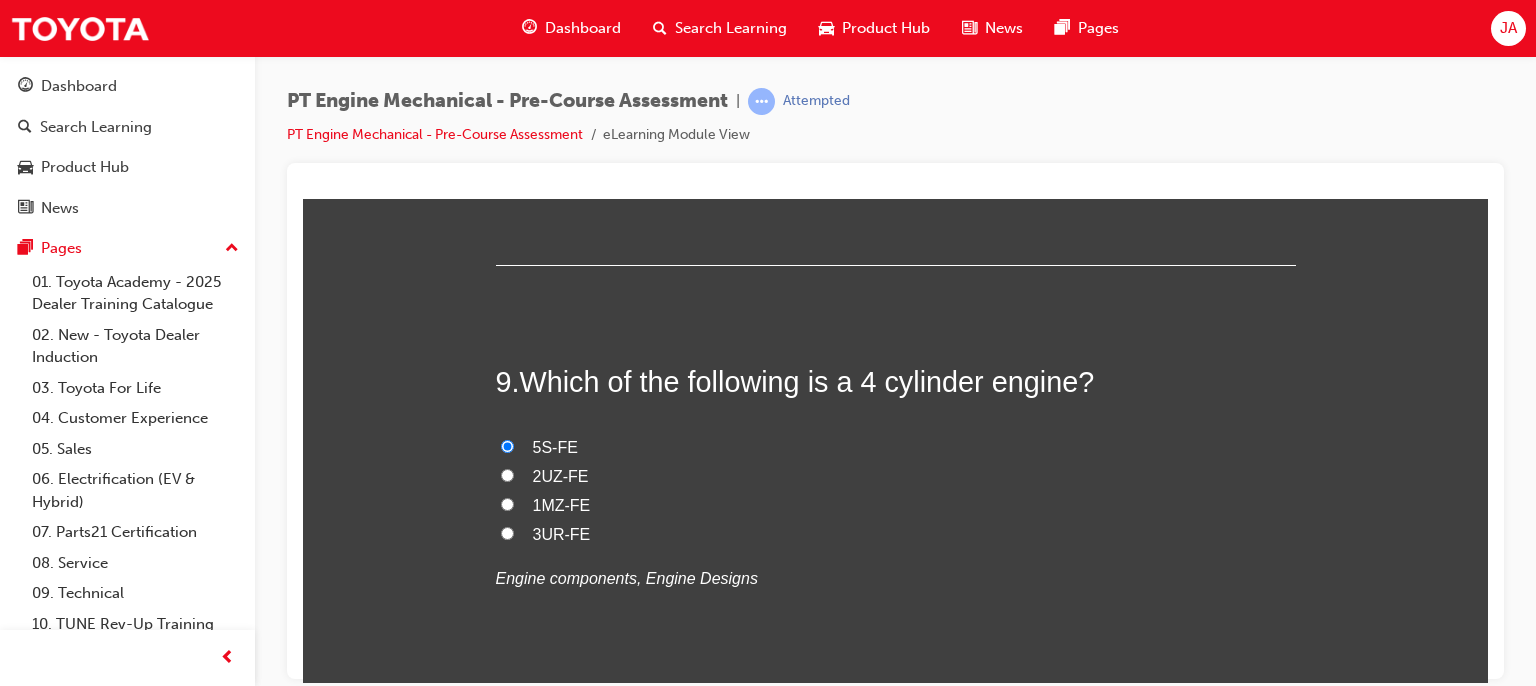 radio on "true" 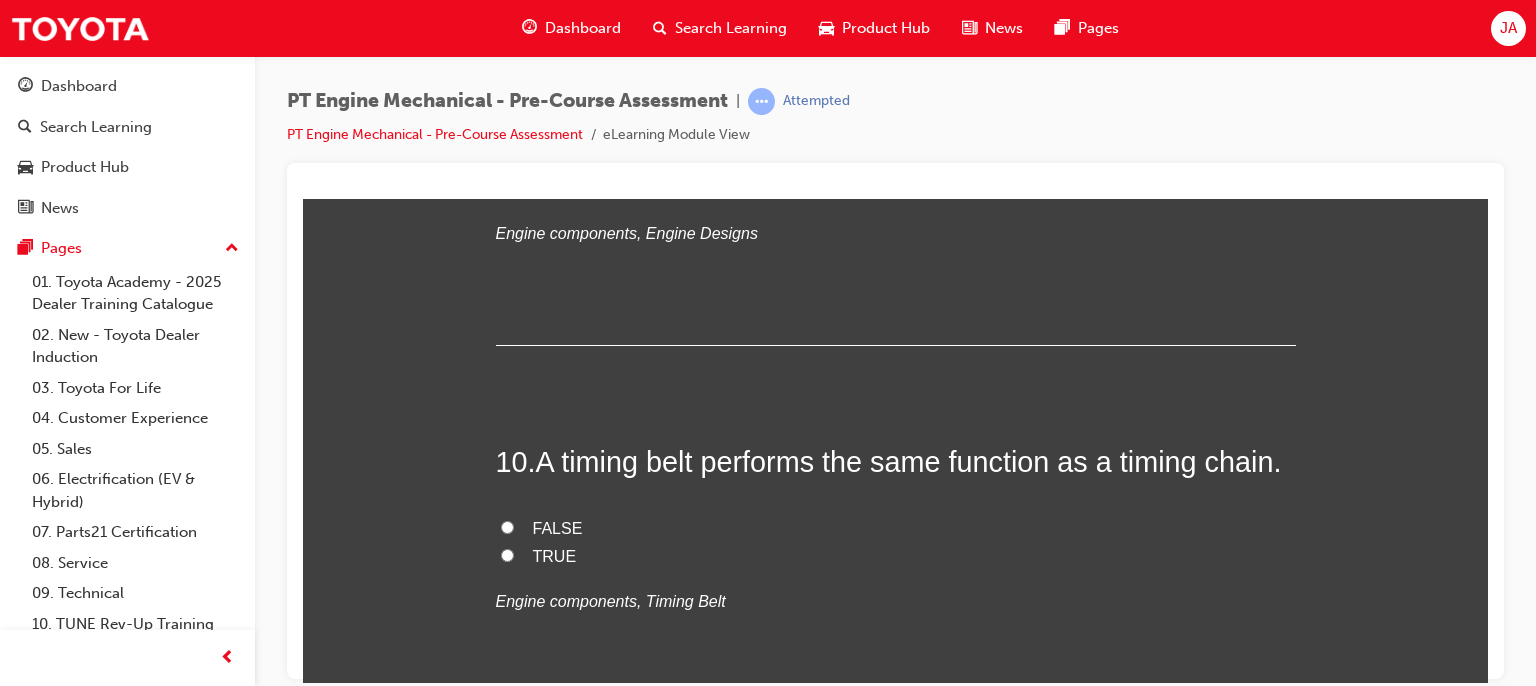 scroll, scrollTop: 3655, scrollLeft: 0, axis: vertical 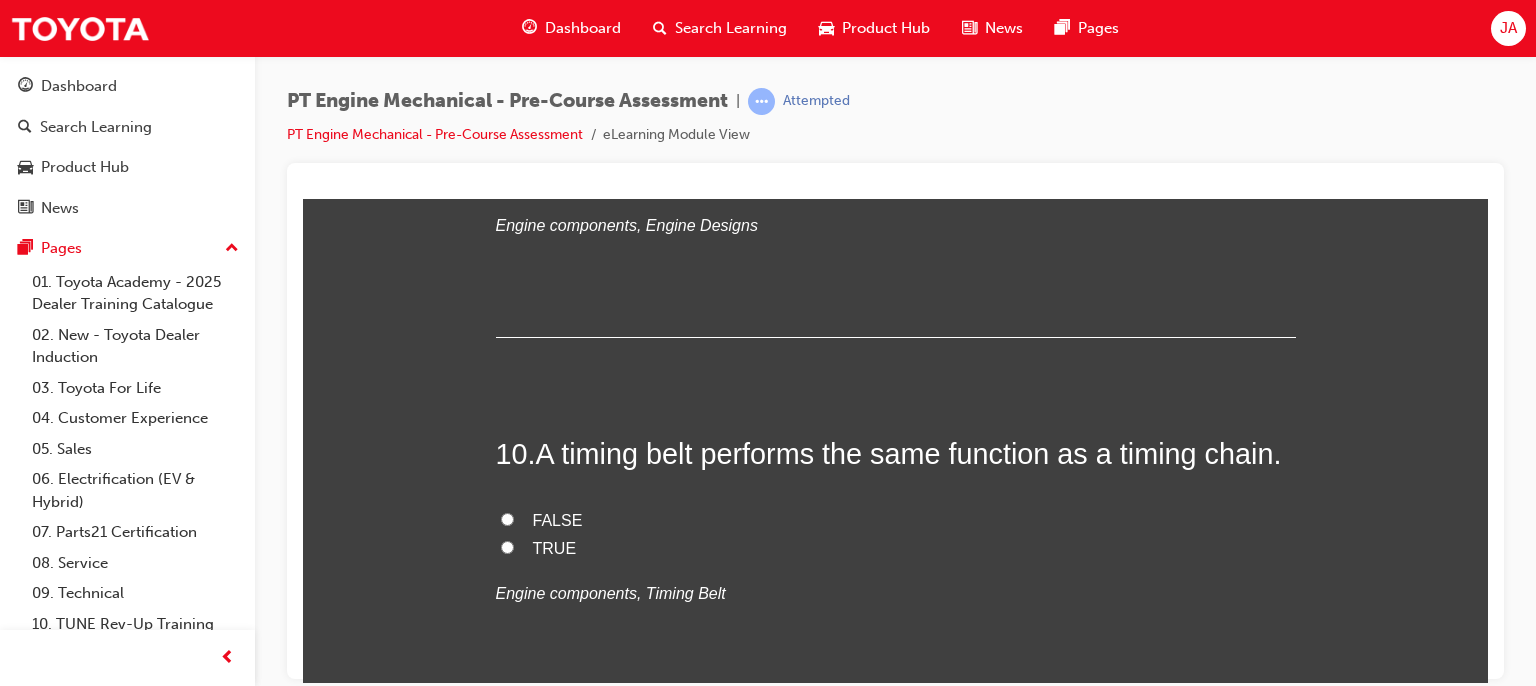 click on "TRUE" at bounding box center [507, 546] 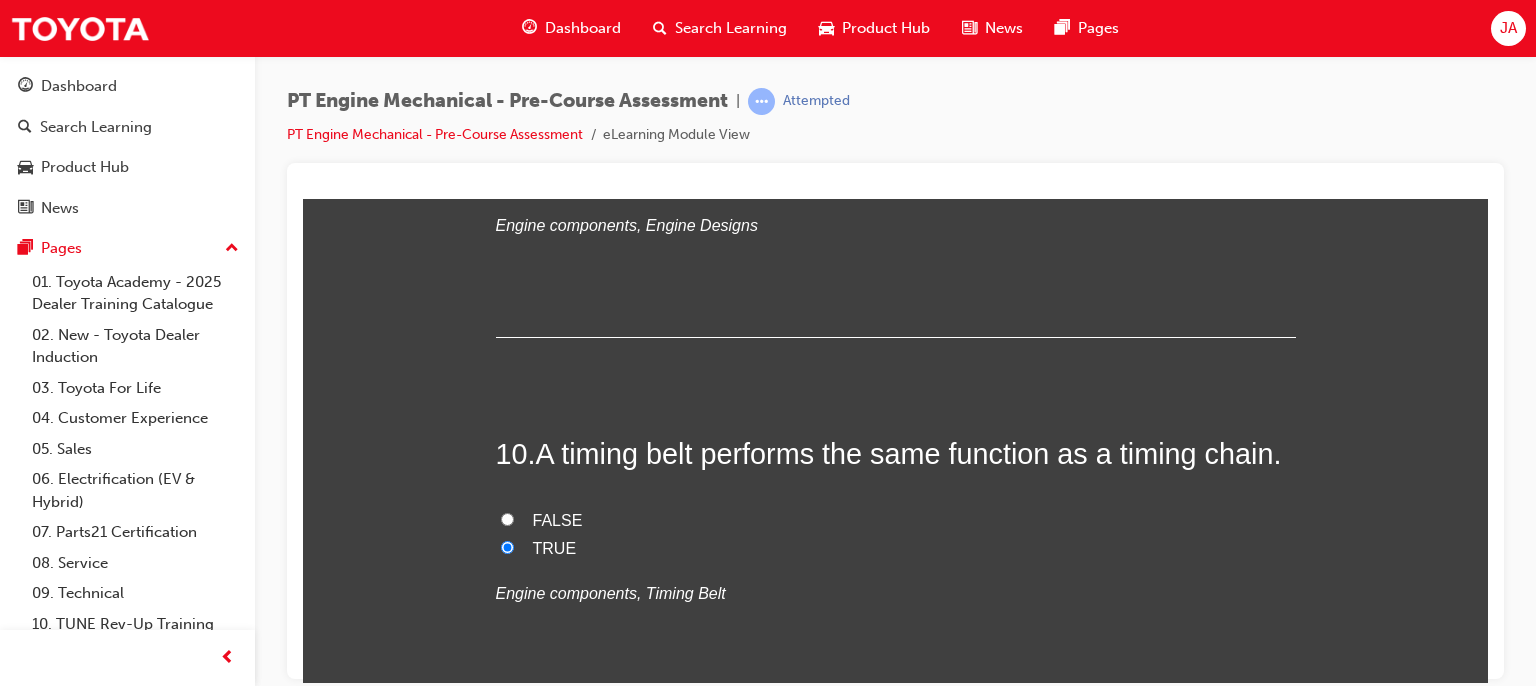radio on "true" 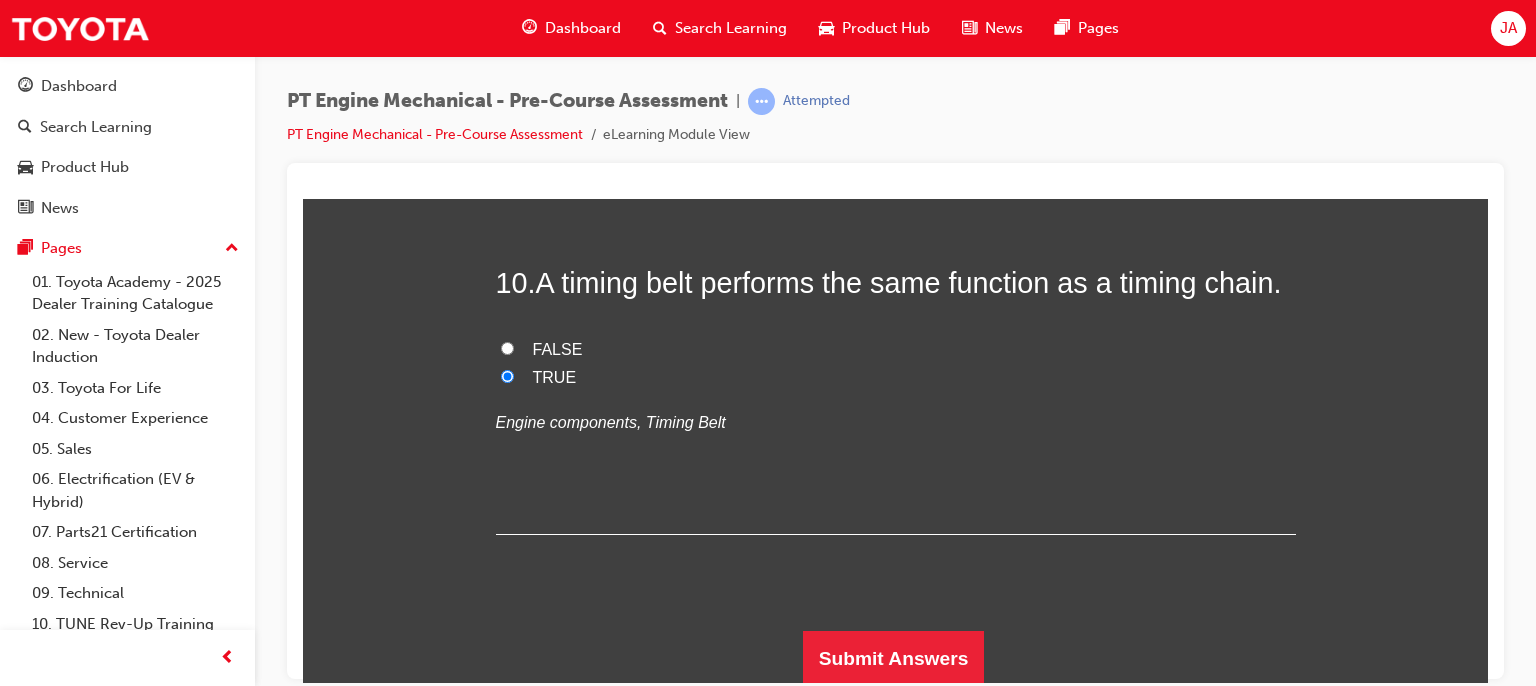 scroll, scrollTop: 3827, scrollLeft: 0, axis: vertical 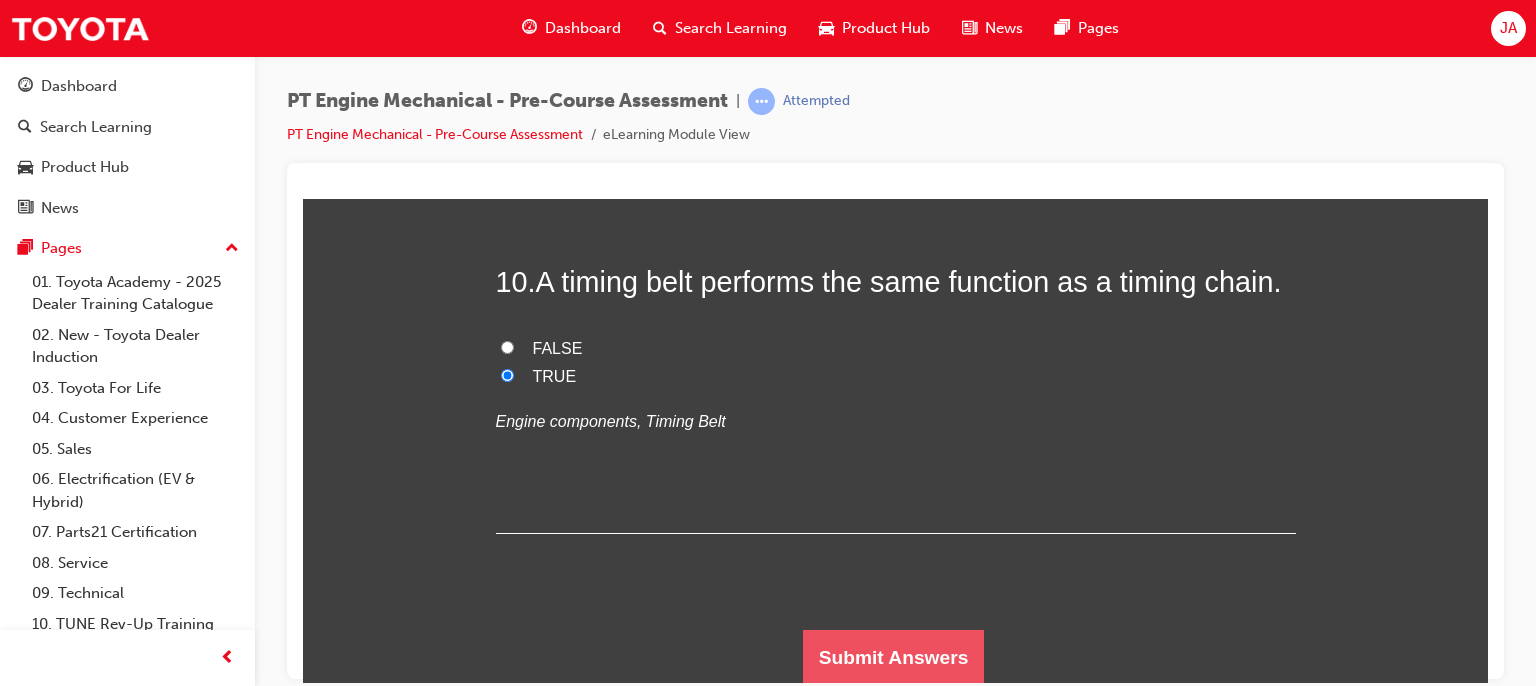 click on "Submit Answers" at bounding box center [894, 657] 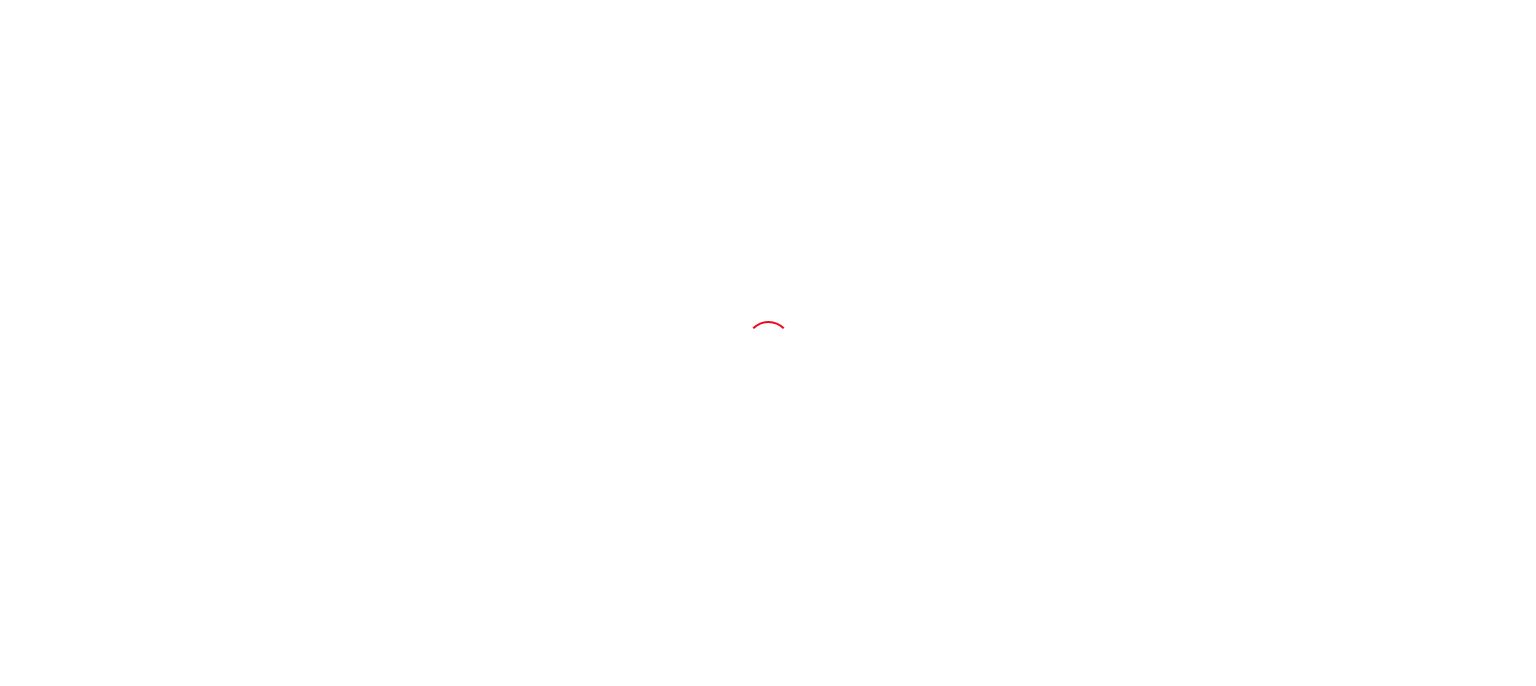 scroll, scrollTop: 0, scrollLeft: 0, axis: both 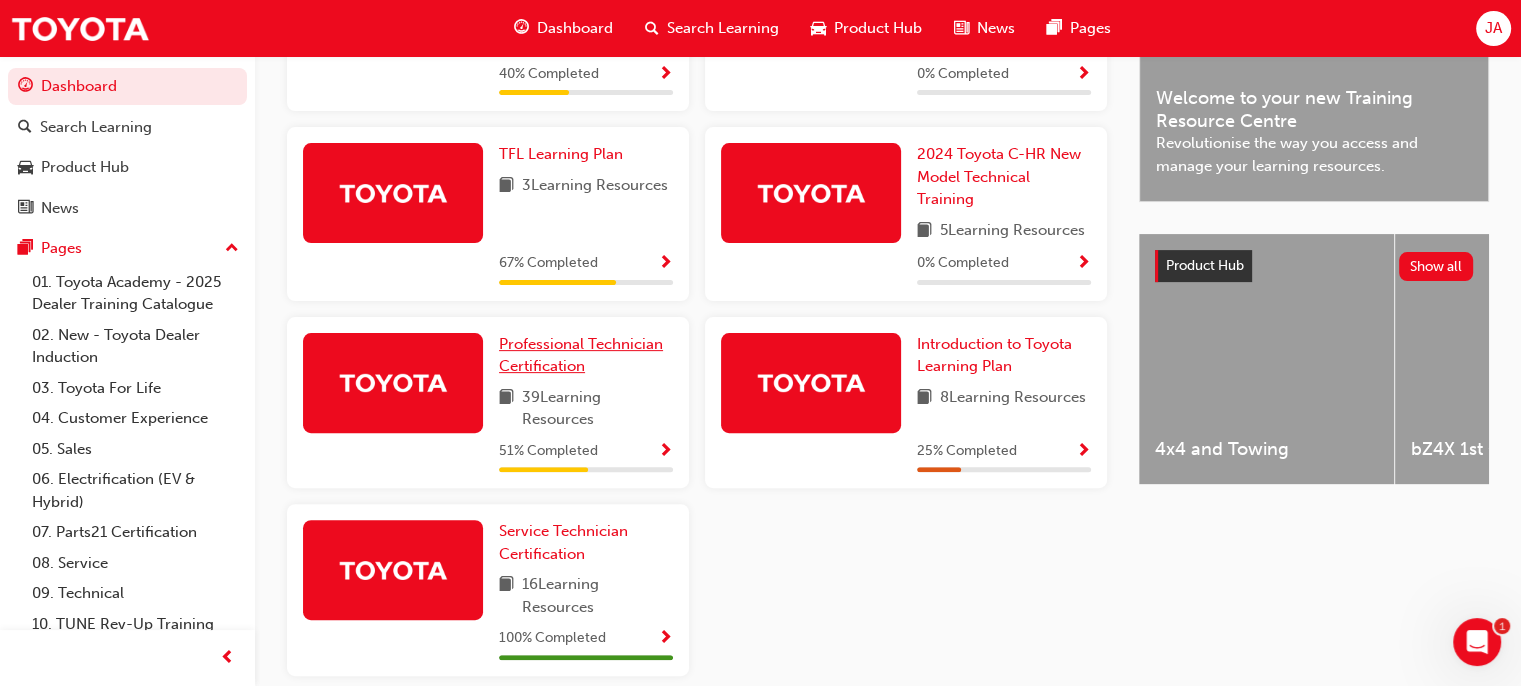 click on "Professional Technician Certification" at bounding box center (581, 355) 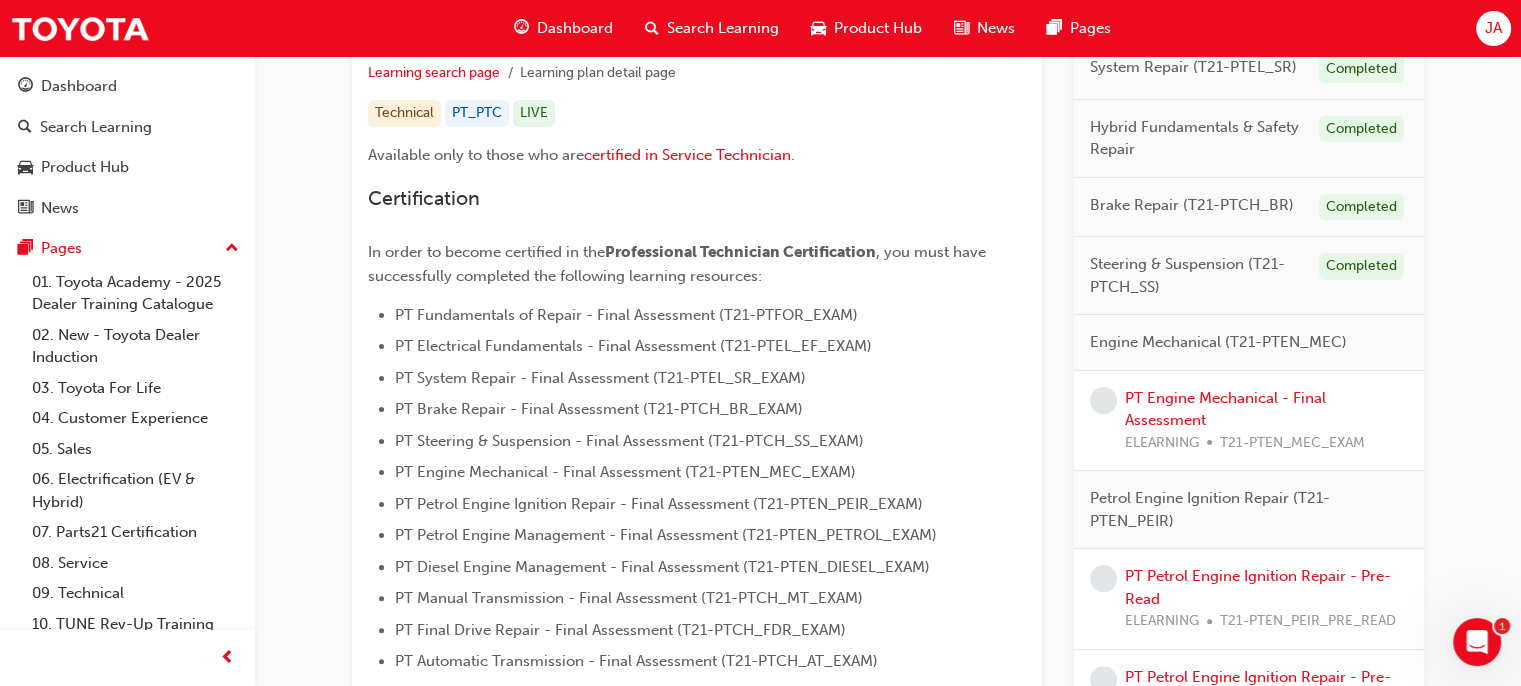 scroll, scrollTop: 395, scrollLeft: 0, axis: vertical 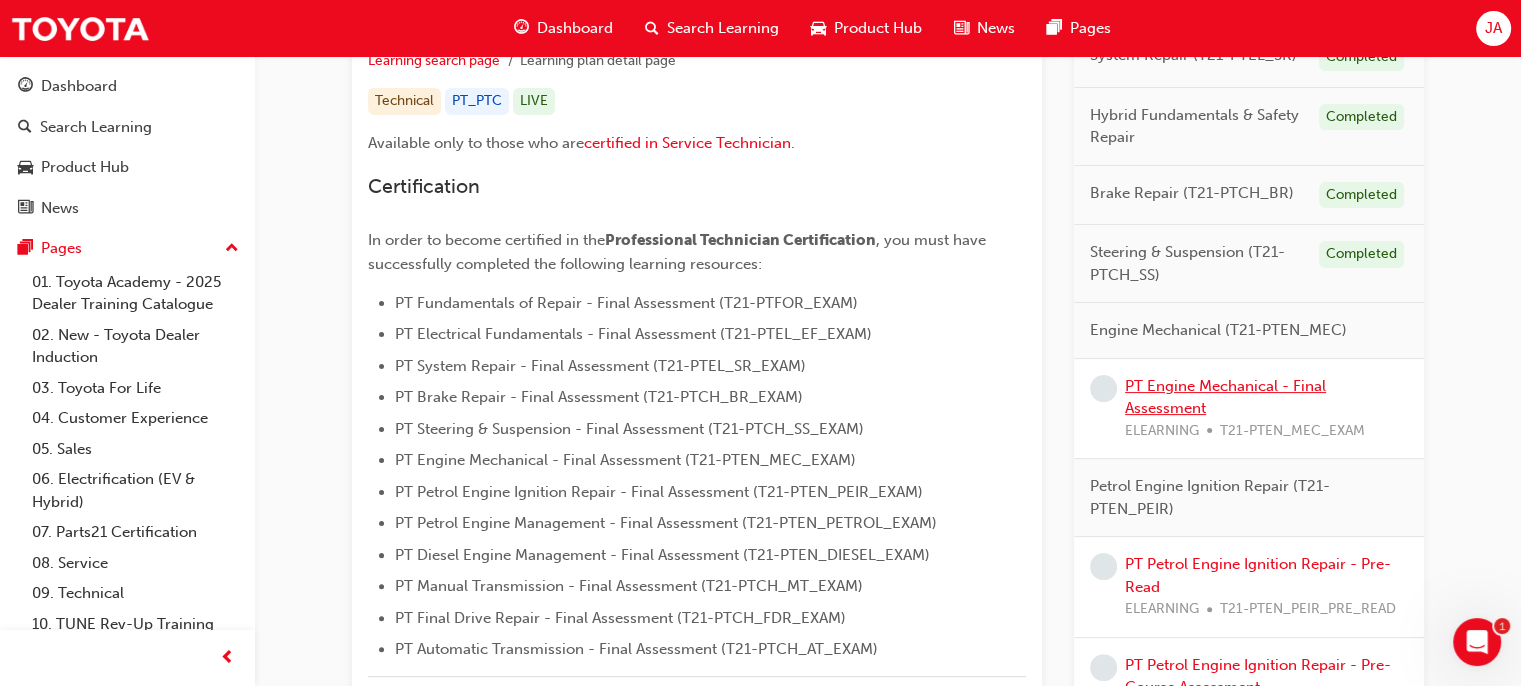 click on "PT Engine Mechanical - Final Assessment" at bounding box center [1225, 397] 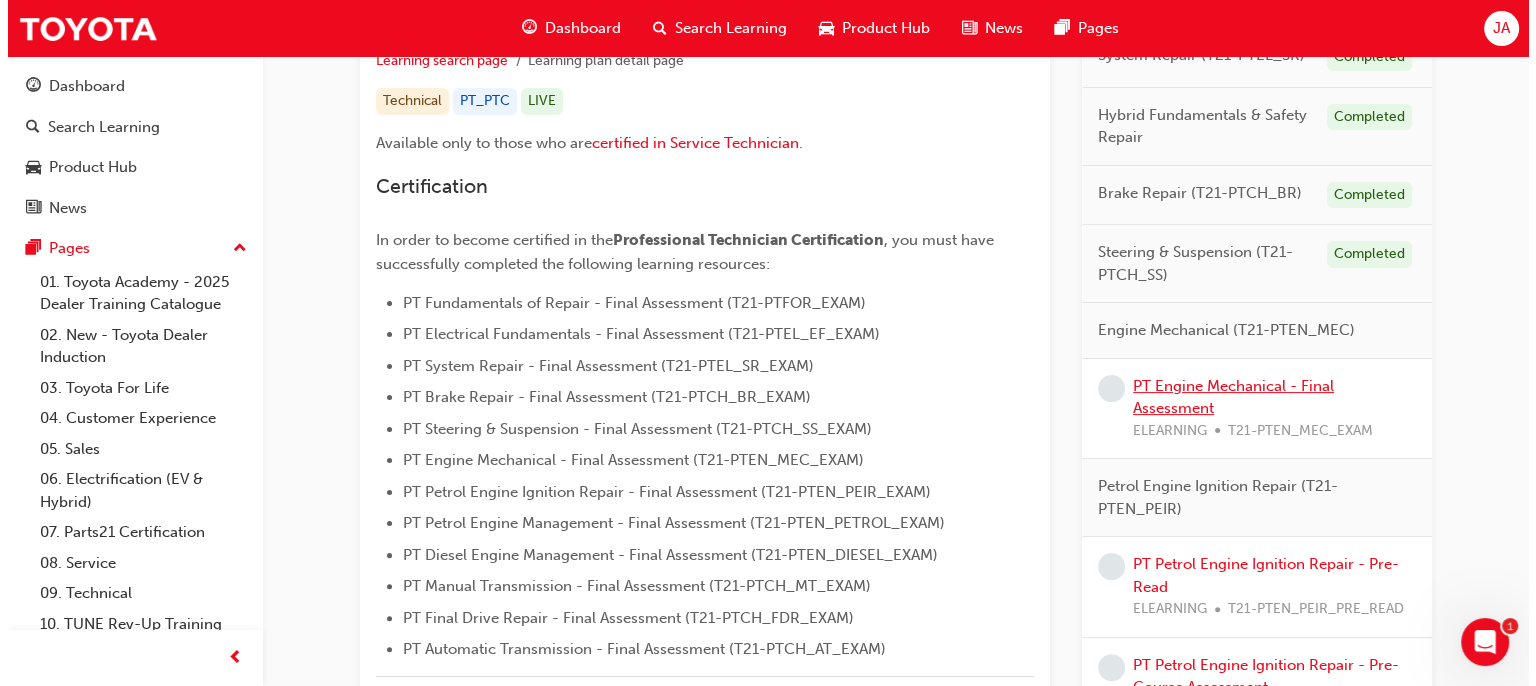 scroll, scrollTop: 0, scrollLeft: 0, axis: both 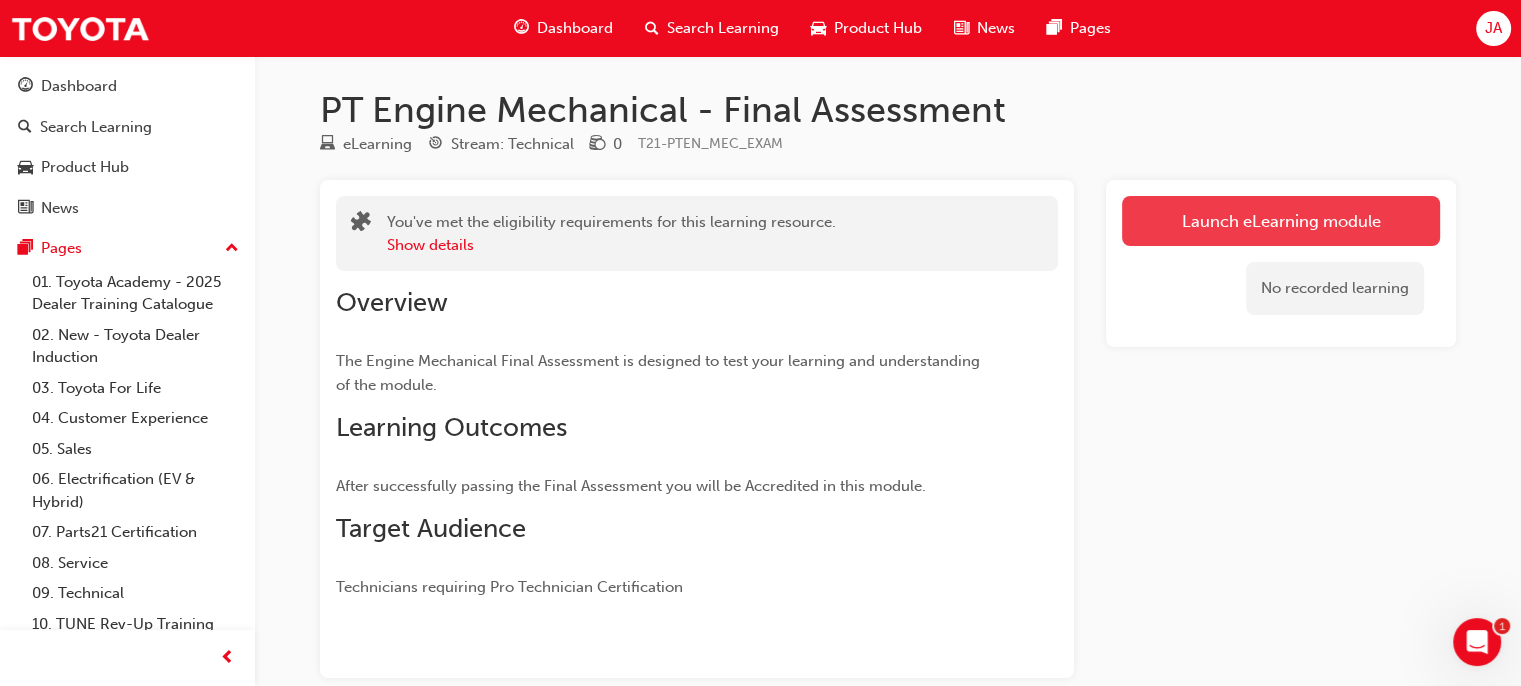 click on "Launch eLearning module" at bounding box center (1281, 221) 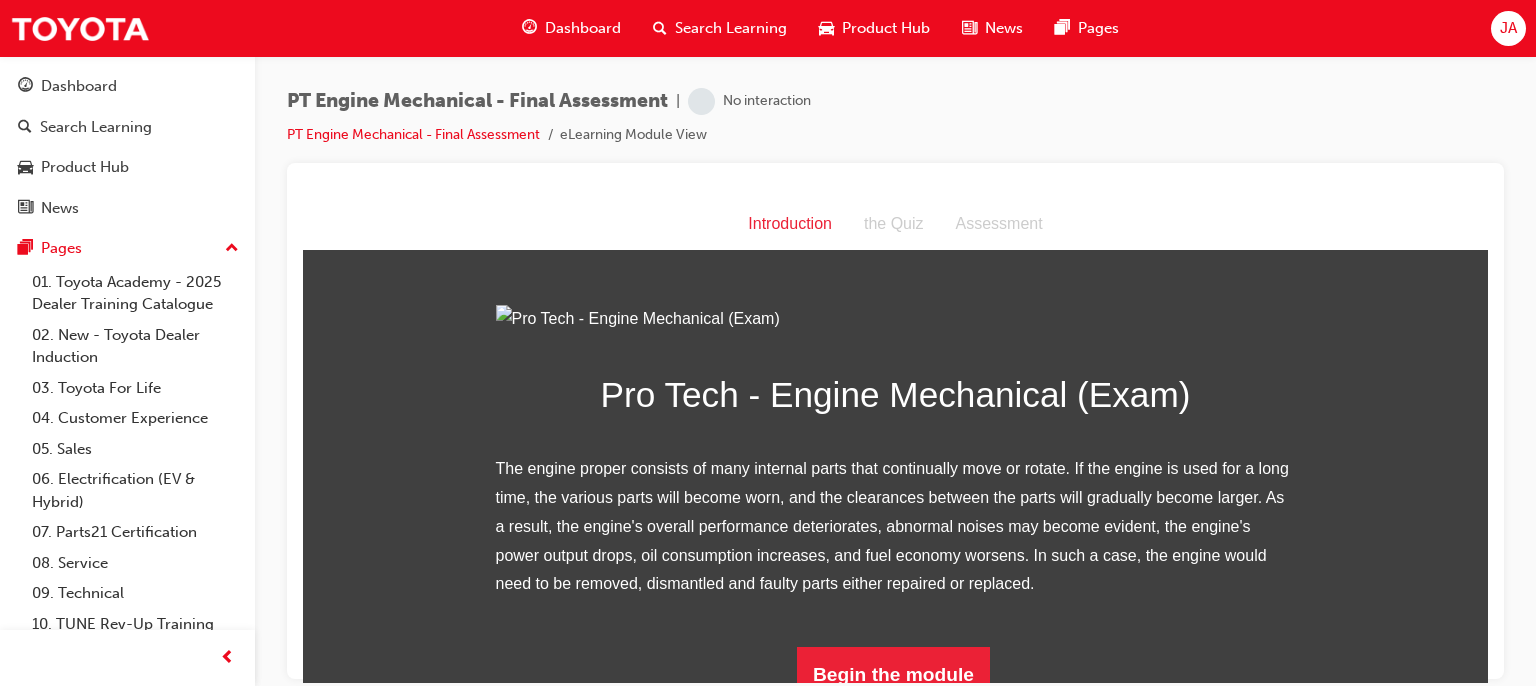 scroll, scrollTop: 0, scrollLeft: 0, axis: both 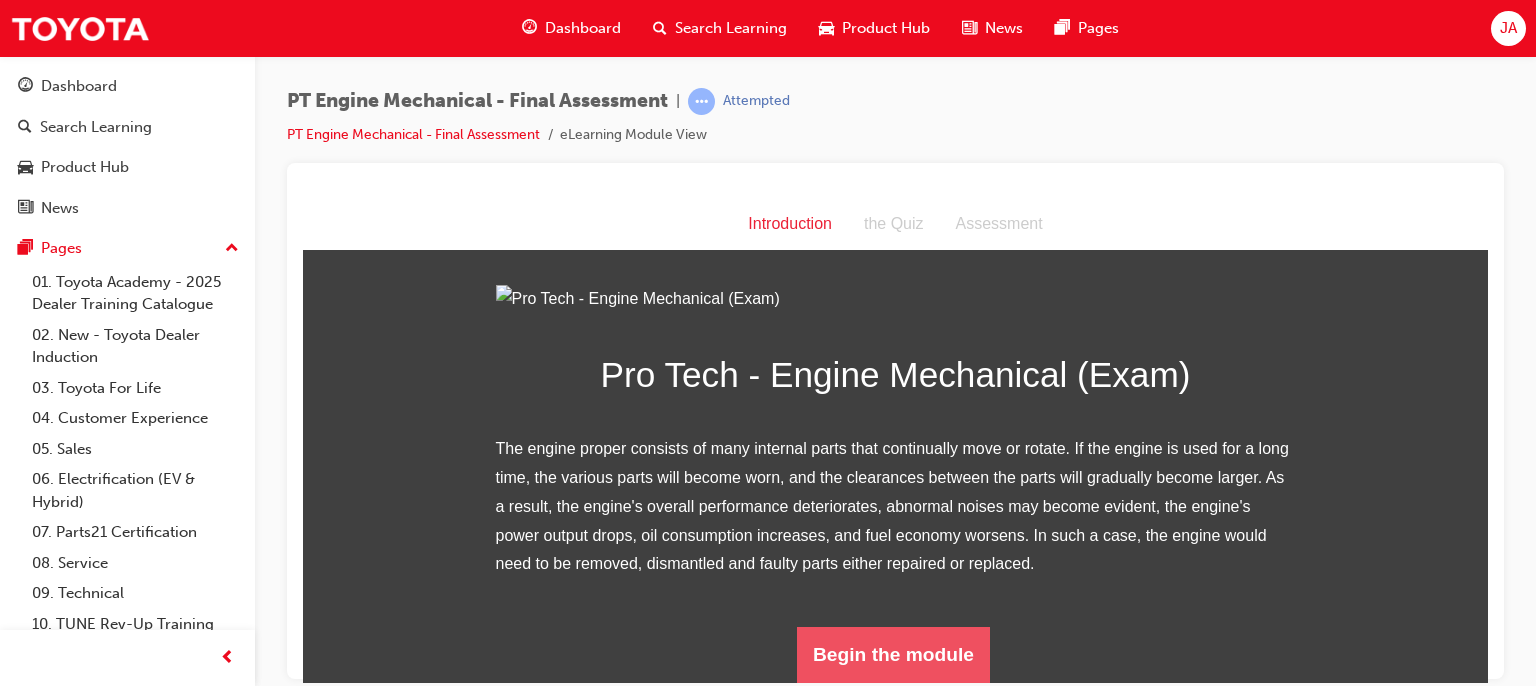 click on "Begin the module" at bounding box center (893, 654) 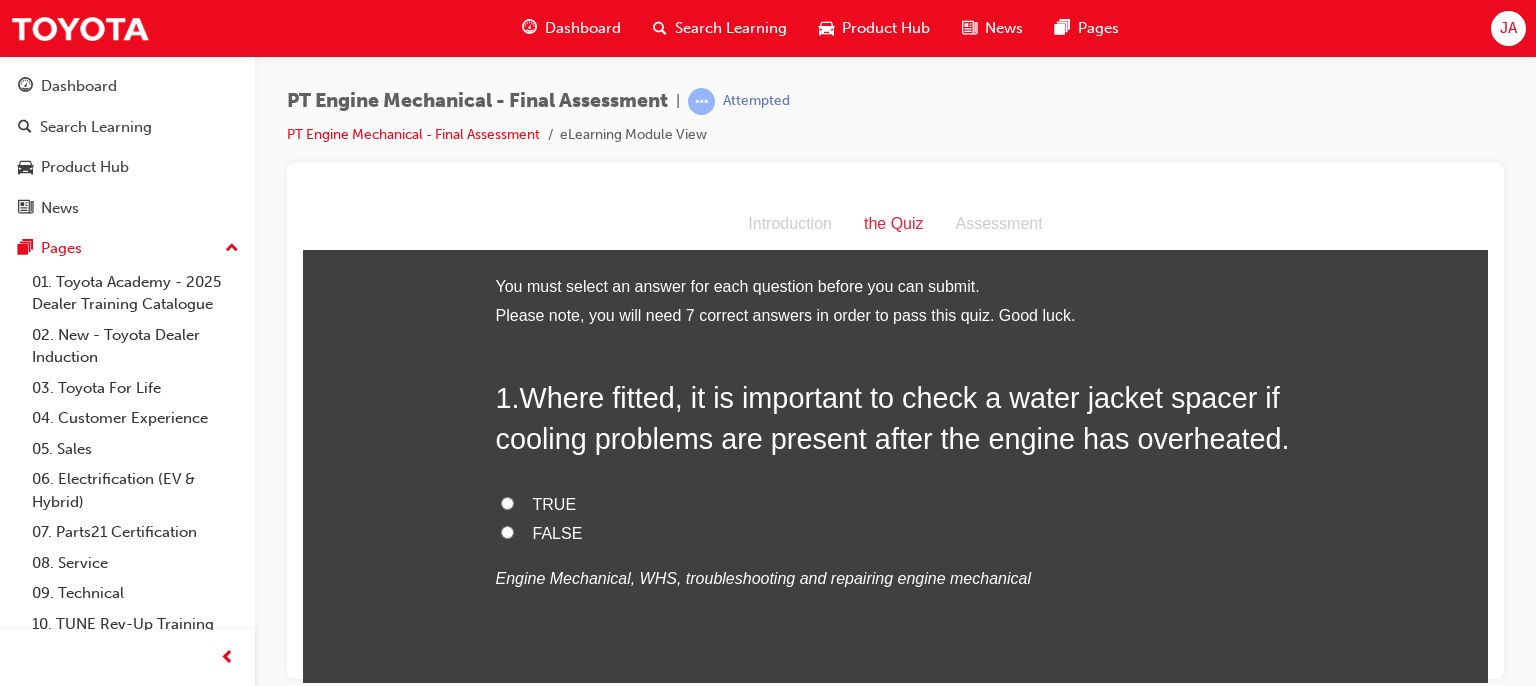 click on "TRUE" at bounding box center (507, 502) 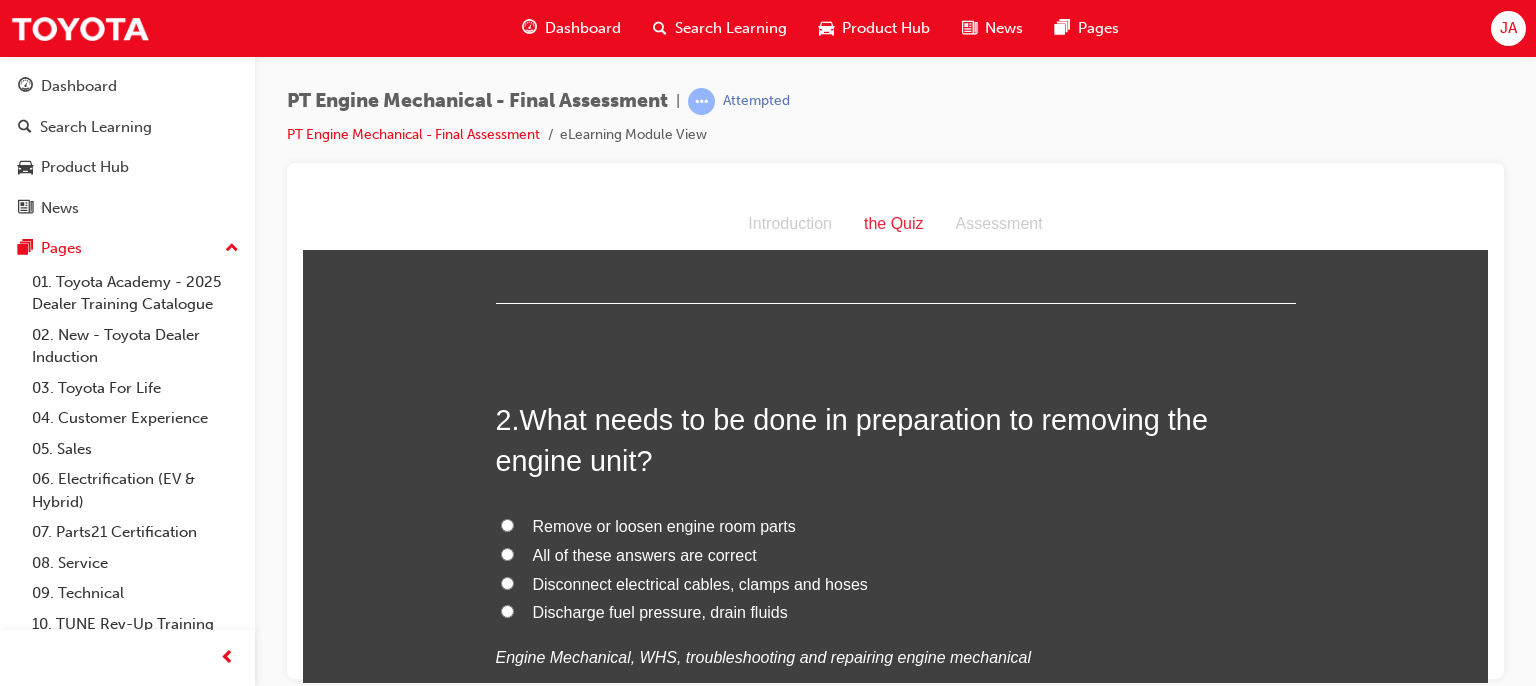 scroll, scrollTop: 480, scrollLeft: 0, axis: vertical 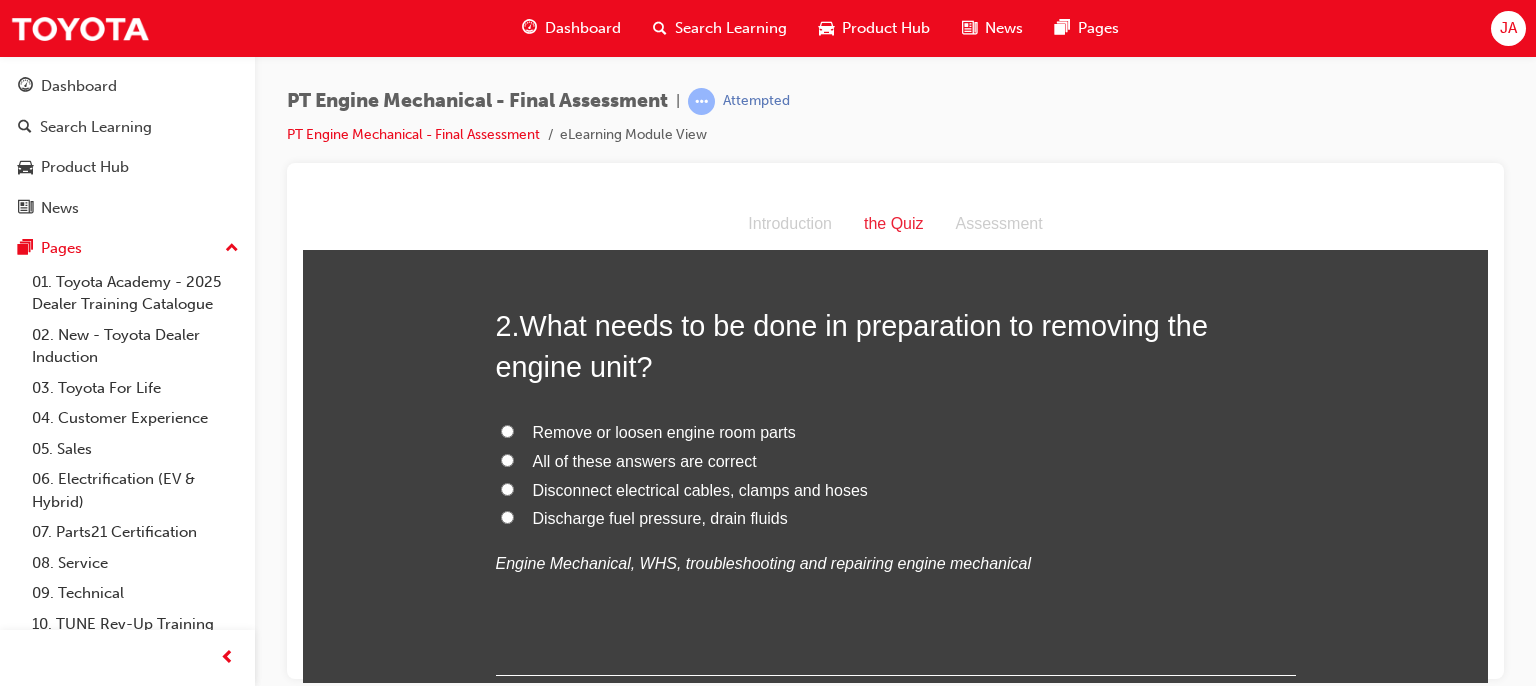click on "All of these answers are correct" at bounding box center (645, 460) 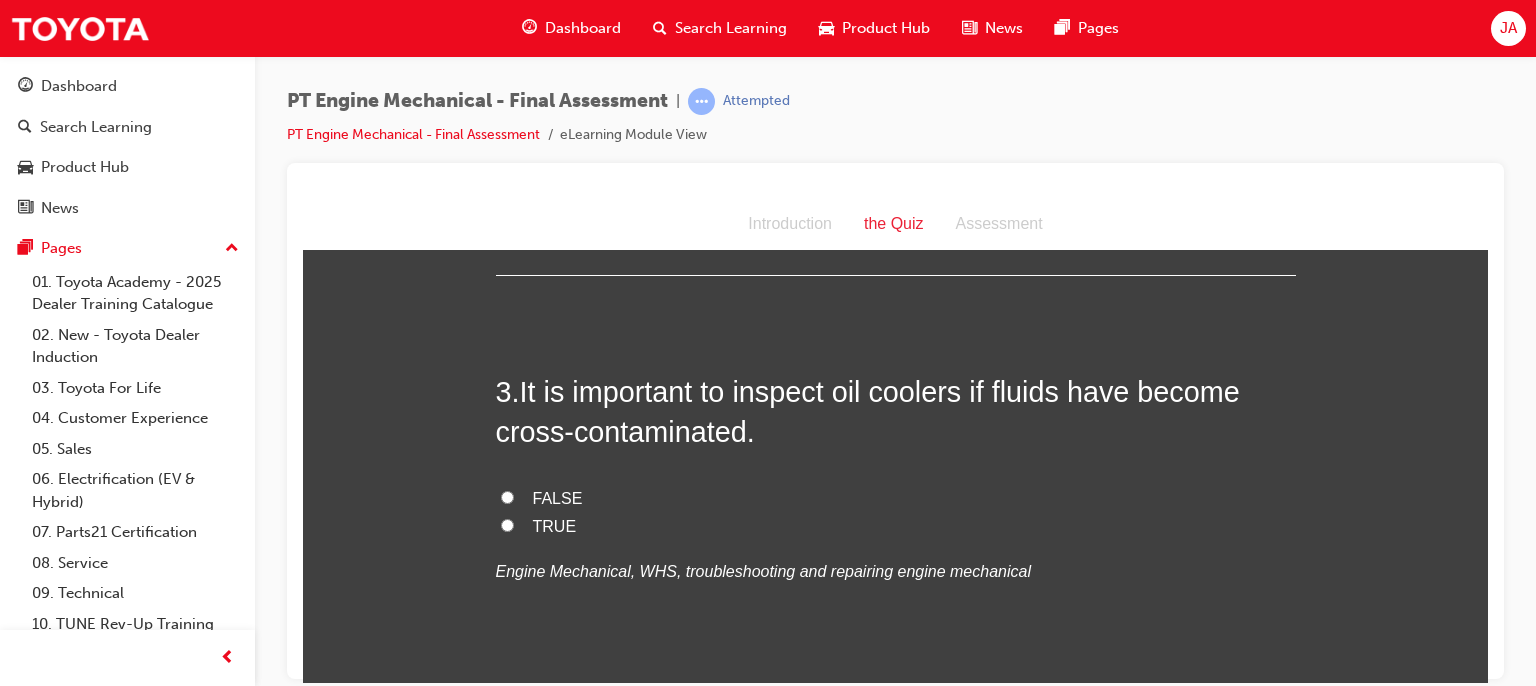 scroll, scrollTop: 906, scrollLeft: 0, axis: vertical 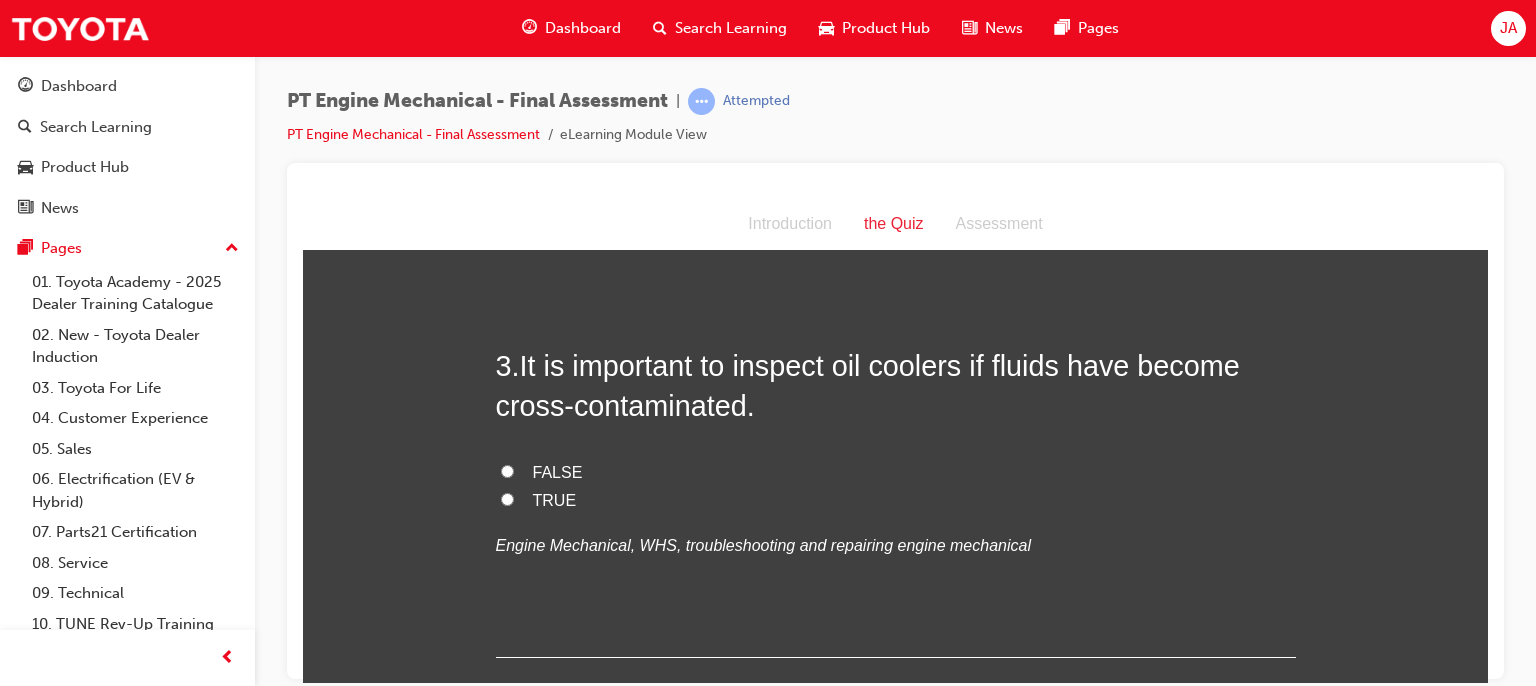 click on "TRUE" at bounding box center (555, 499) 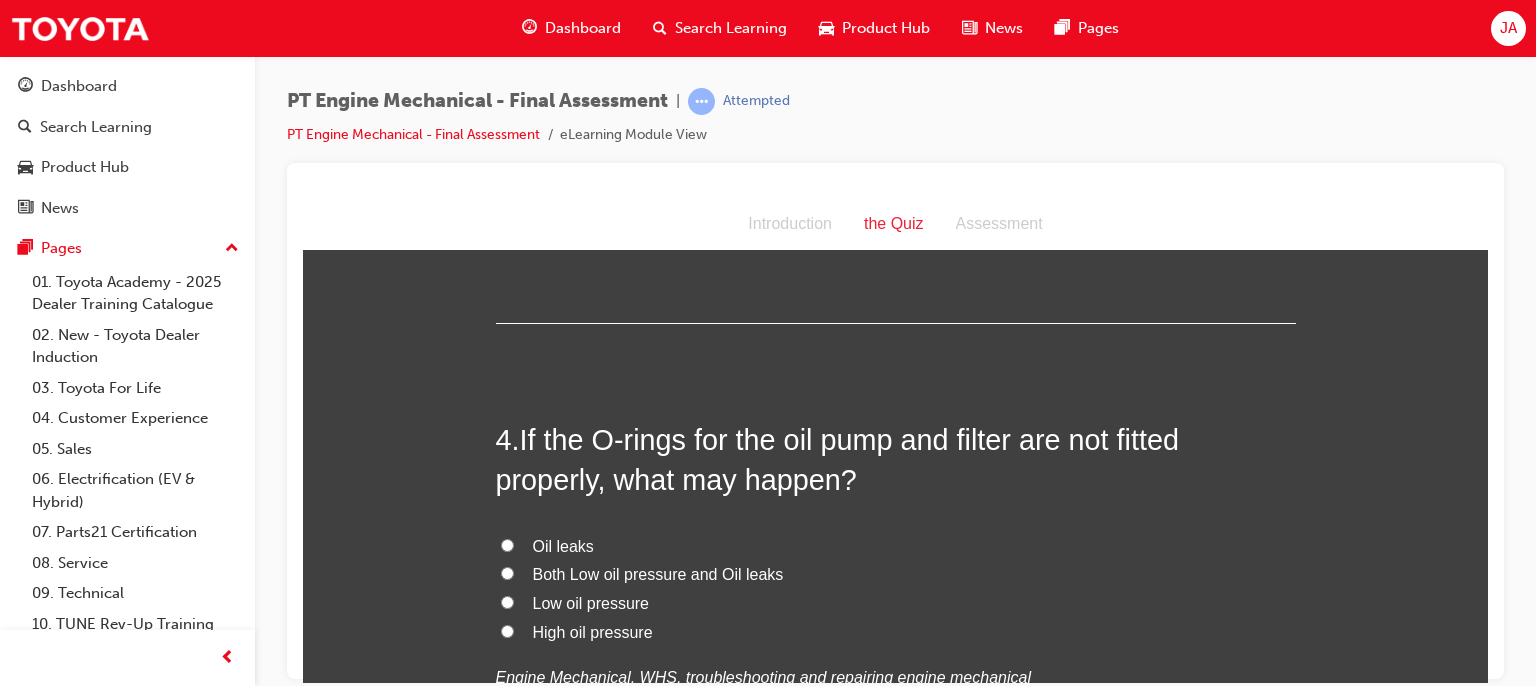 scroll, scrollTop: 1284, scrollLeft: 0, axis: vertical 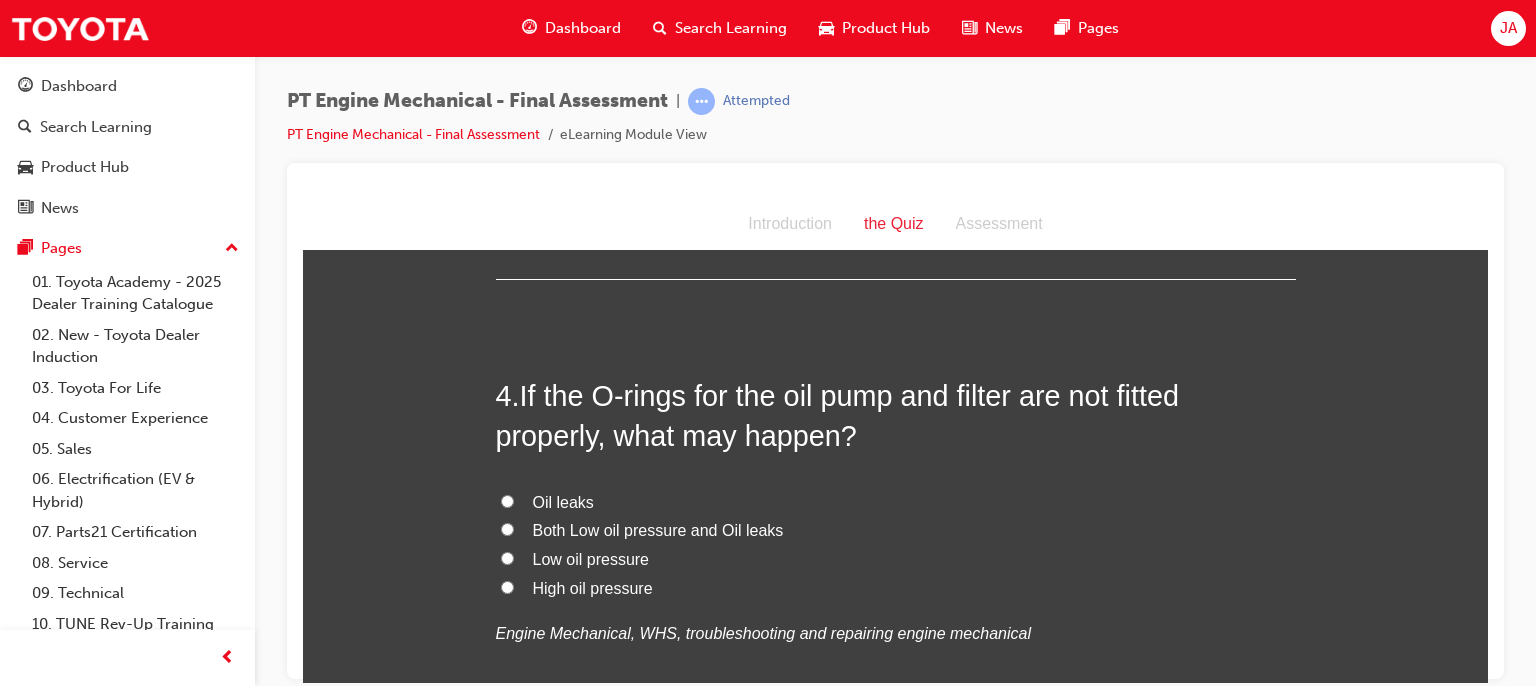 click on "Both Low oil pressure and Oil leaks" at bounding box center (658, 529) 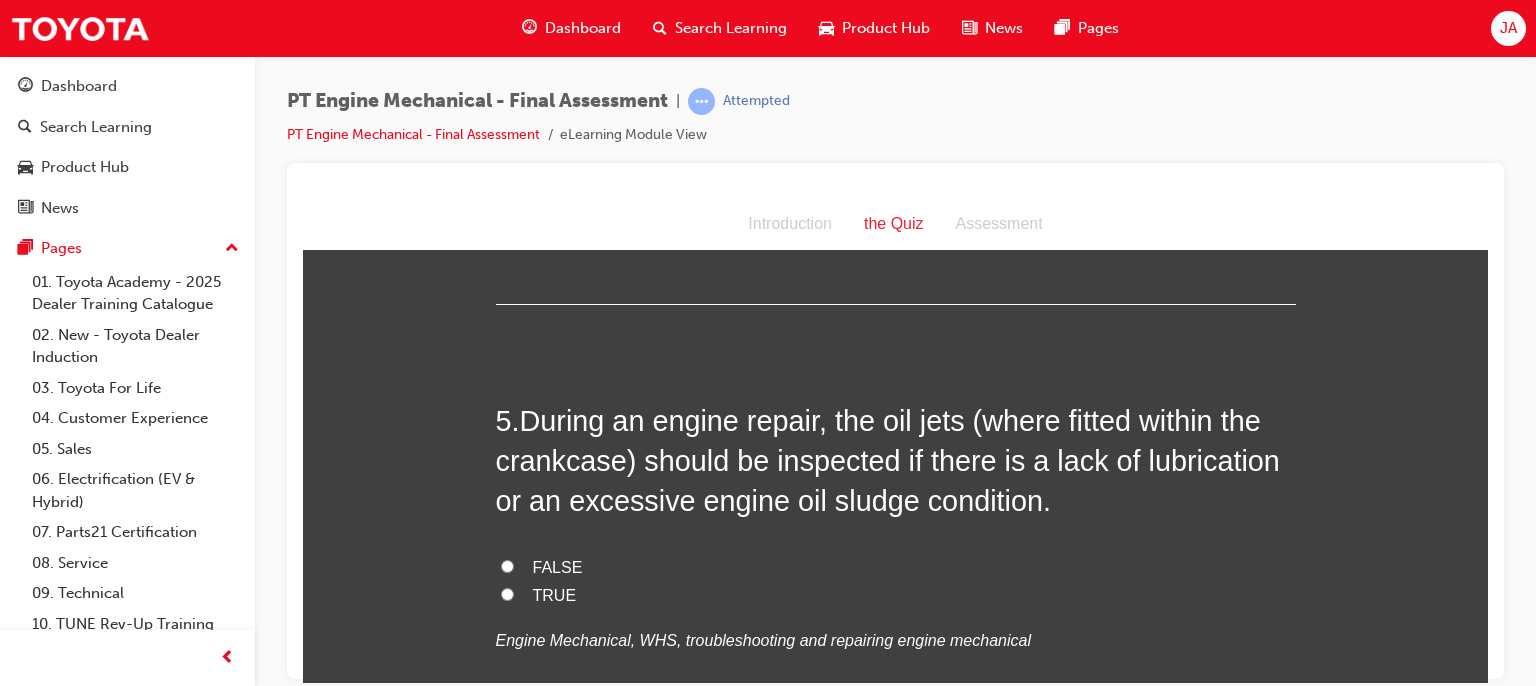 scroll, scrollTop: 1764, scrollLeft: 0, axis: vertical 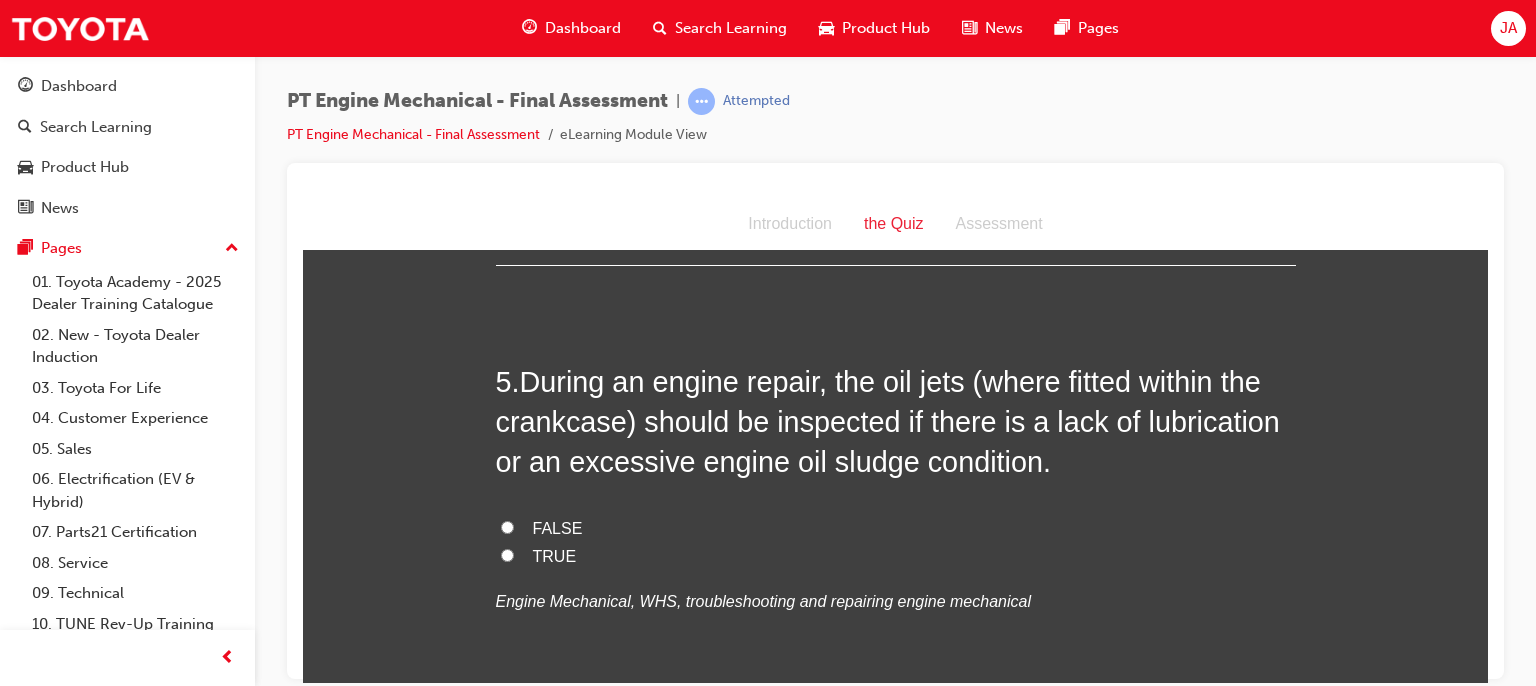 click on "TRUE" at bounding box center [896, 556] 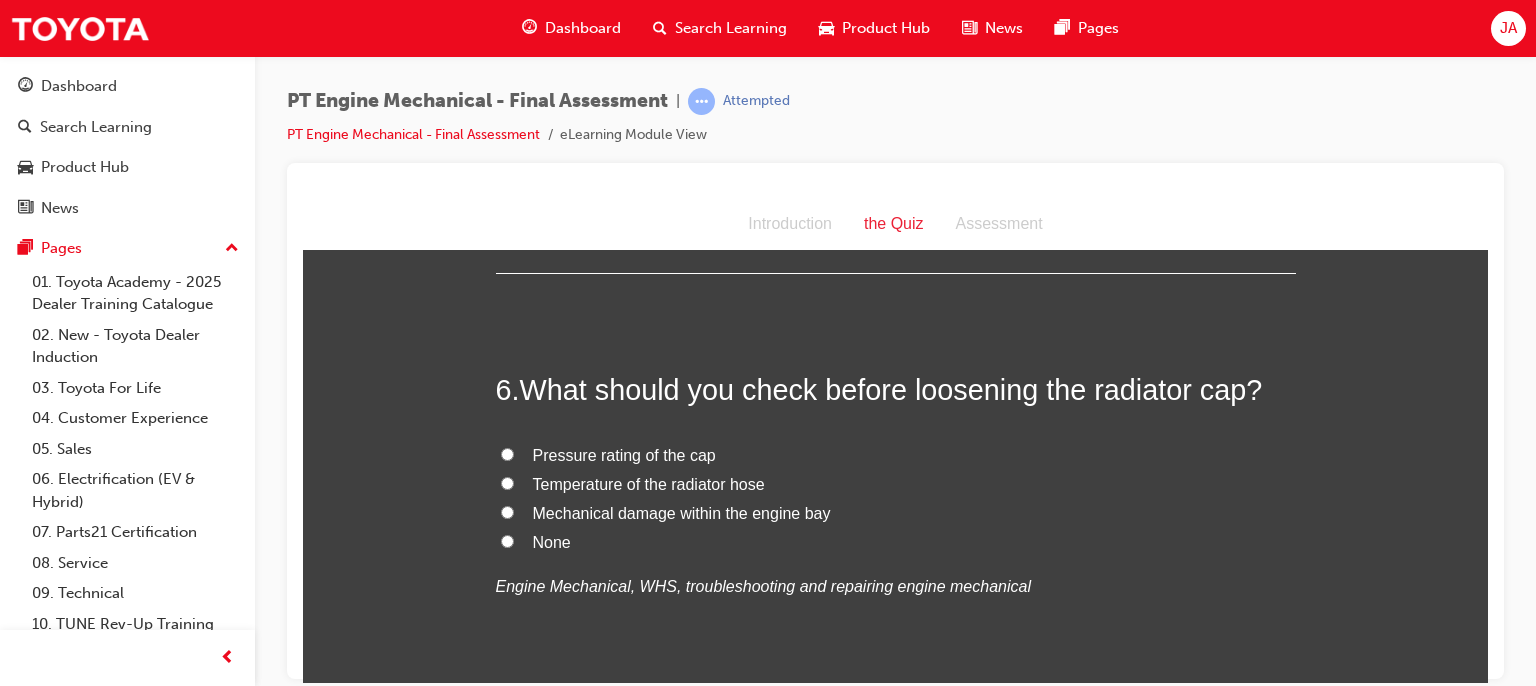 scroll, scrollTop: 2244, scrollLeft: 0, axis: vertical 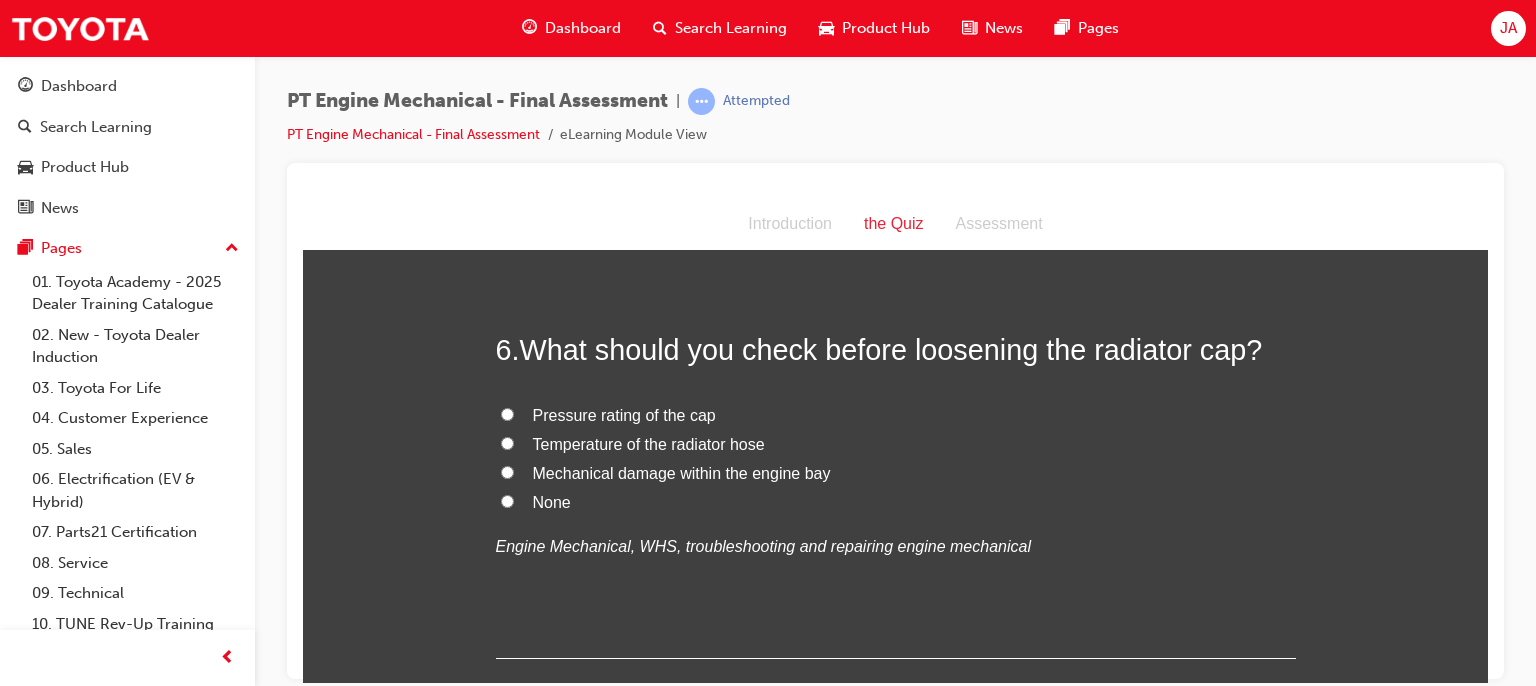 click on "Temperature of the radiator hose" at bounding box center (649, 443) 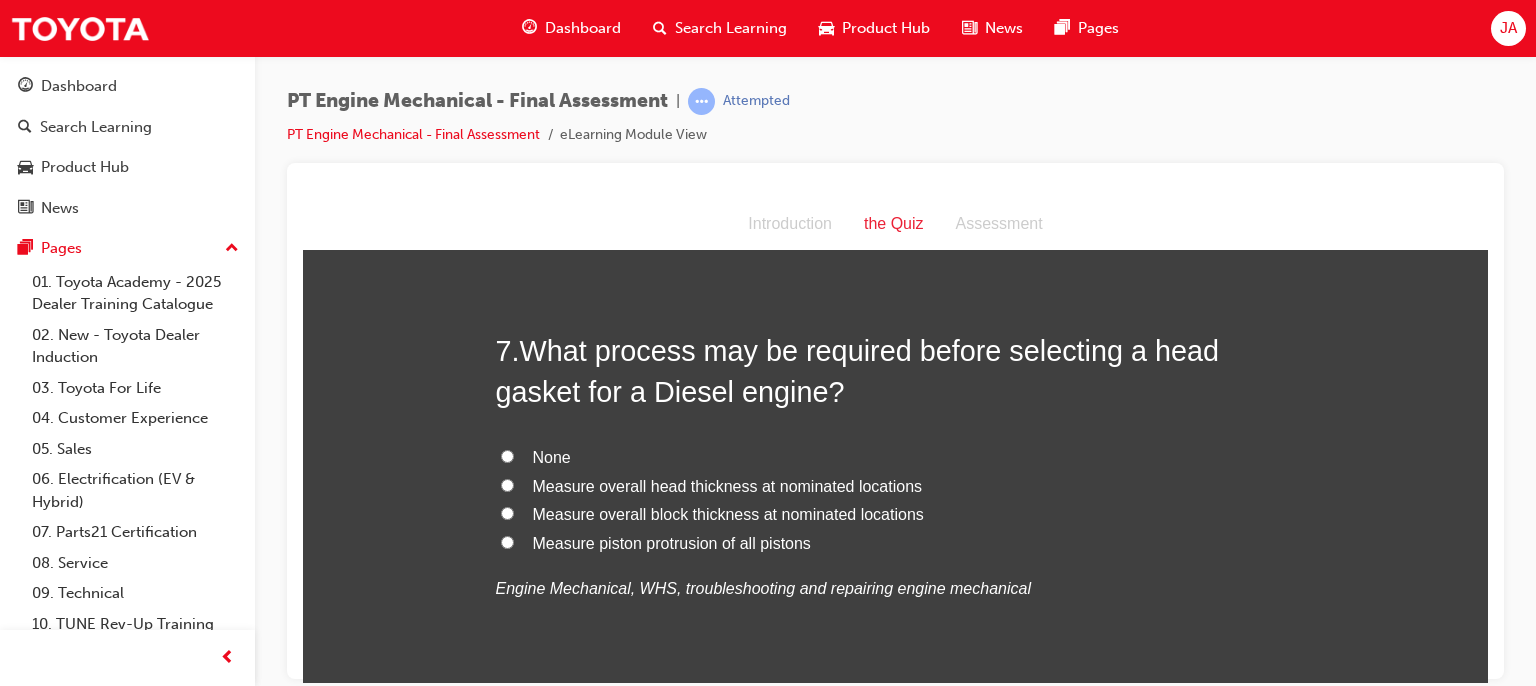 scroll, scrollTop: 2698, scrollLeft: 0, axis: vertical 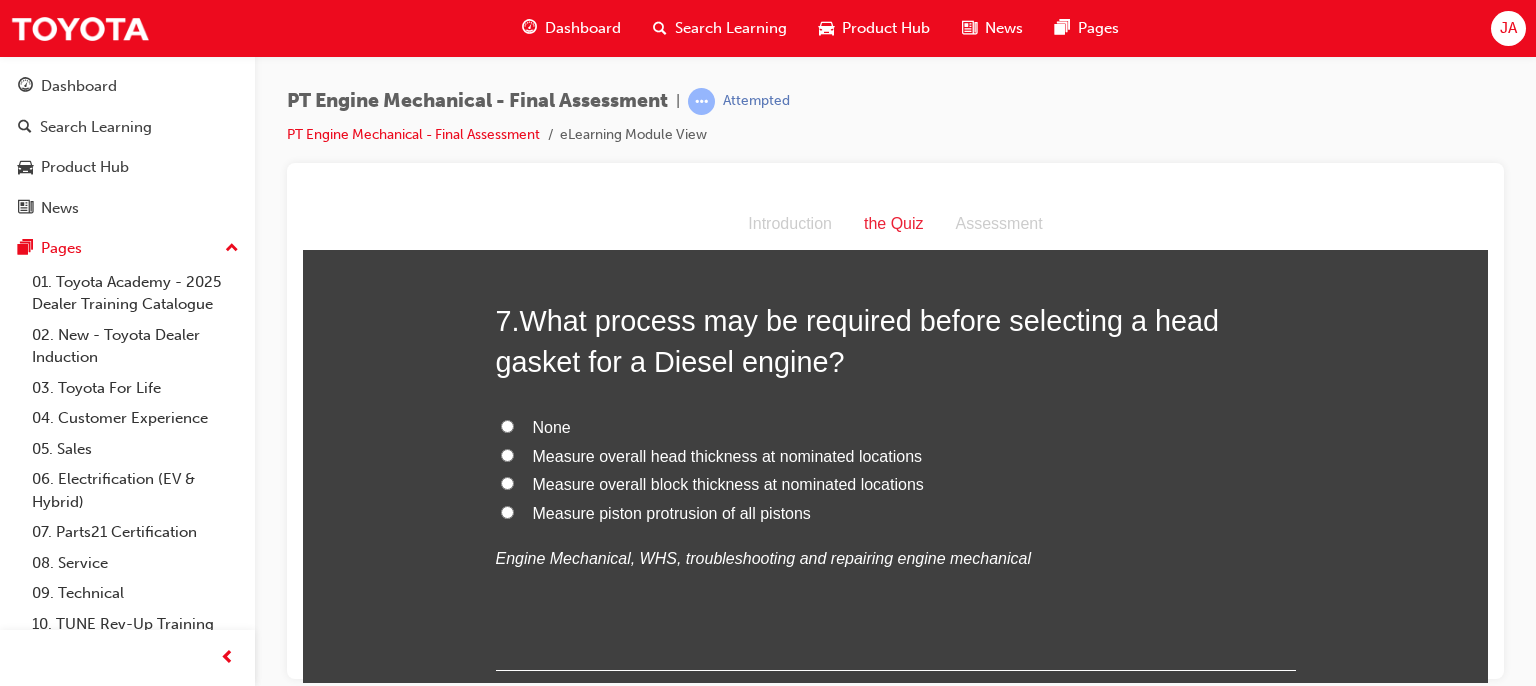 click on "Measure piston protrusion of all pistons" at bounding box center [672, 512] 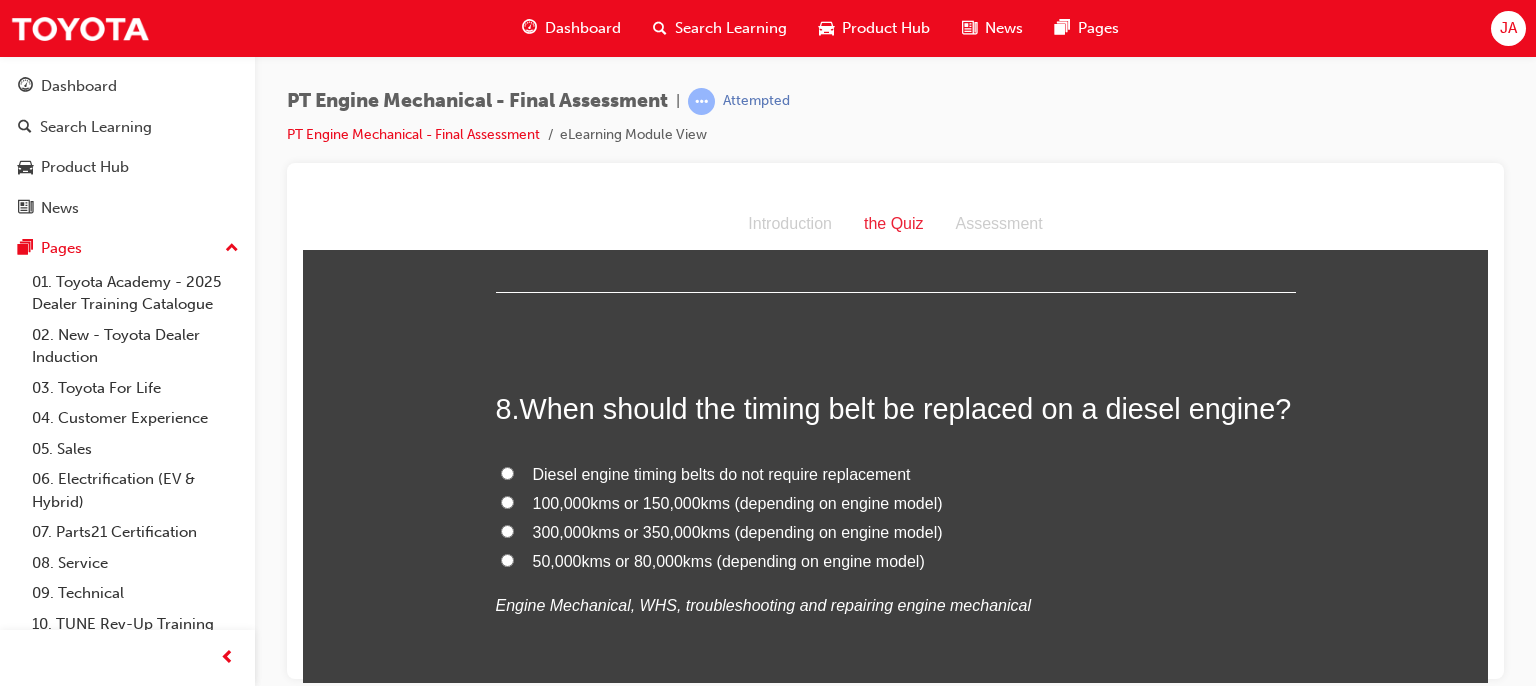 scroll, scrollTop: 3084, scrollLeft: 0, axis: vertical 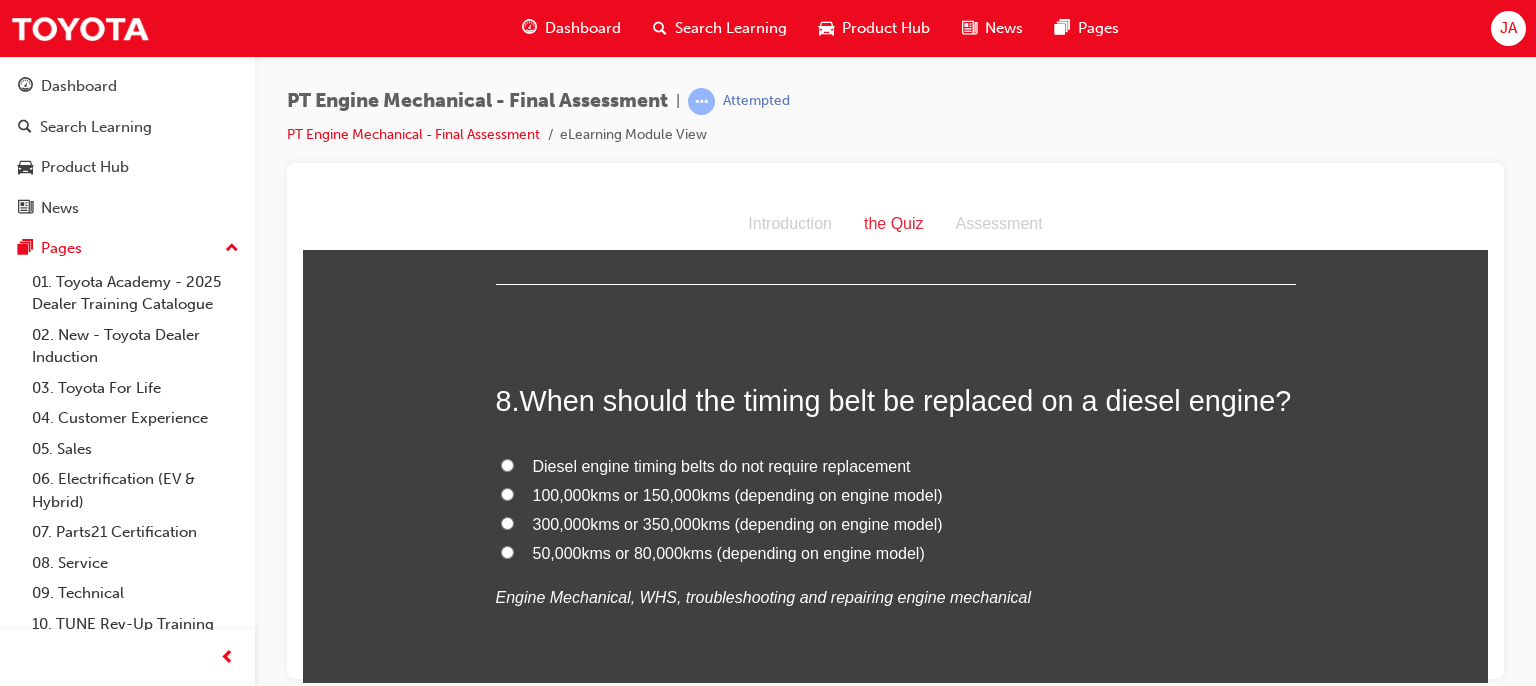click on "100,000kms or 150,000kms (depending on engine model)" at bounding box center [738, 494] 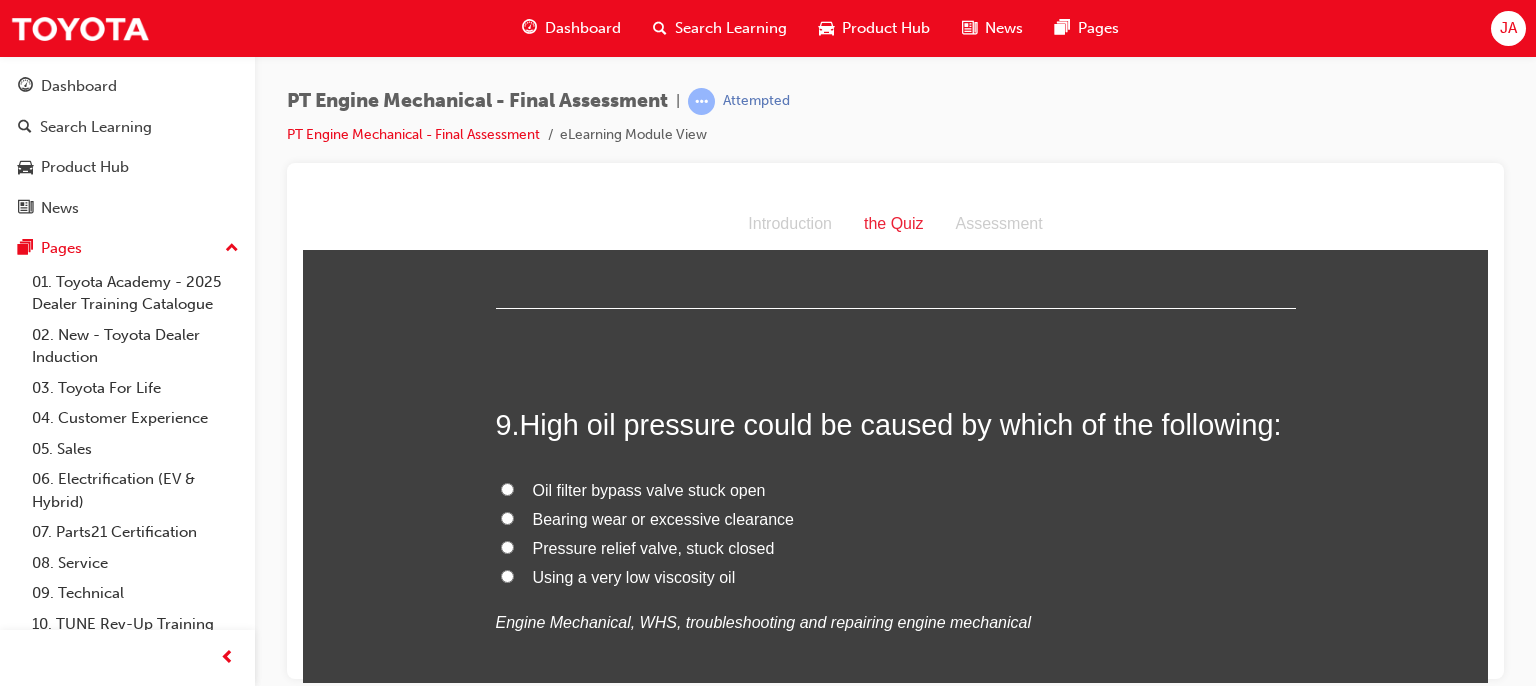 scroll, scrollTop: 3500, scrollLeft: 0, axis: vertical 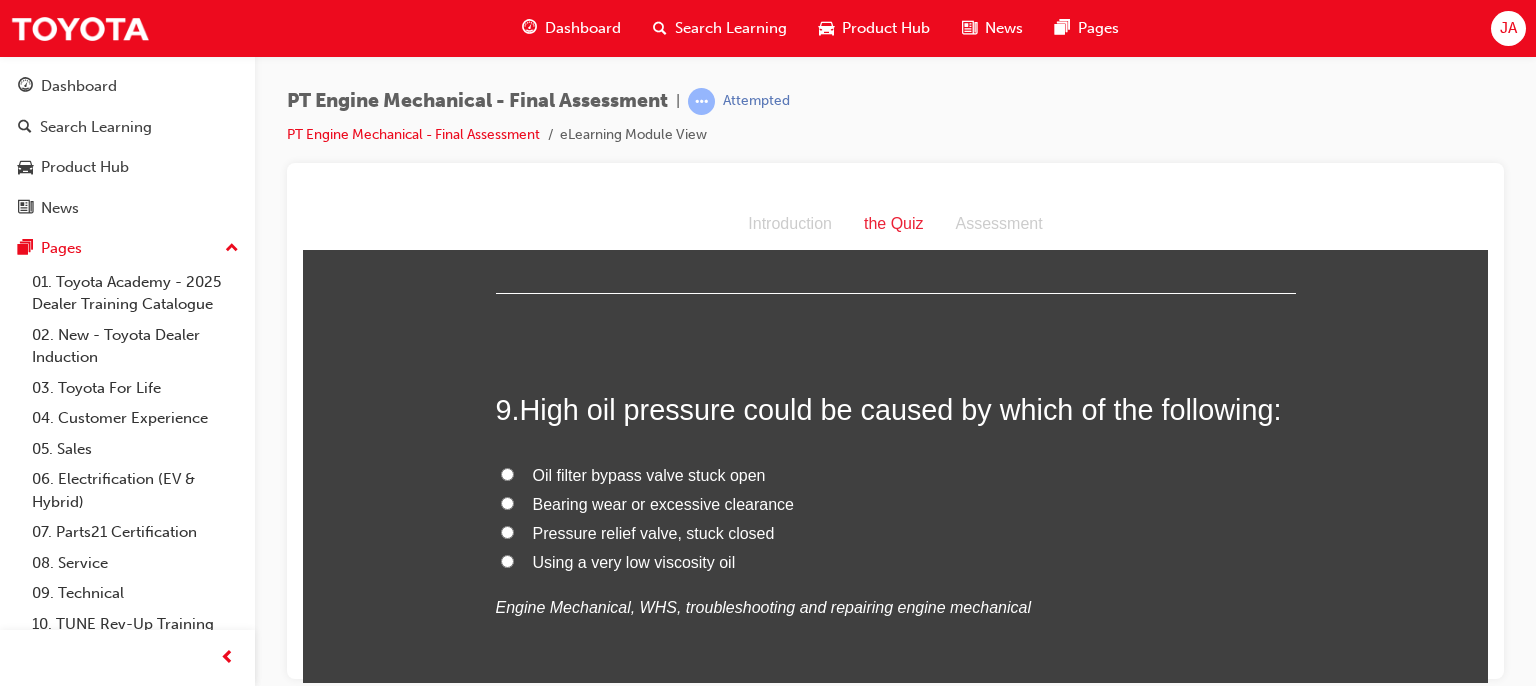 click on "Pressure relief valve, stuck closed" at bounding box center (654, 532) 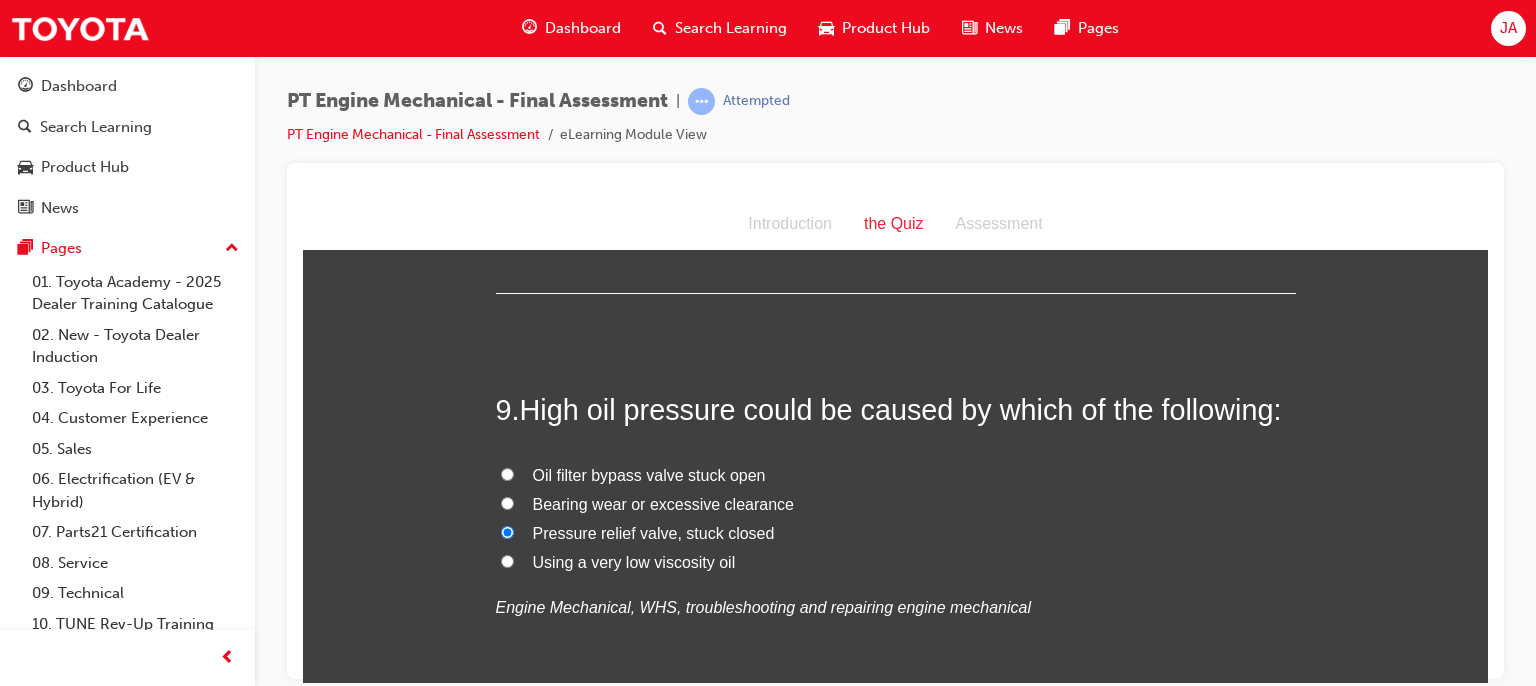 scroll, scrollTop: 3685, scrollLeft: 0, axis: vertical 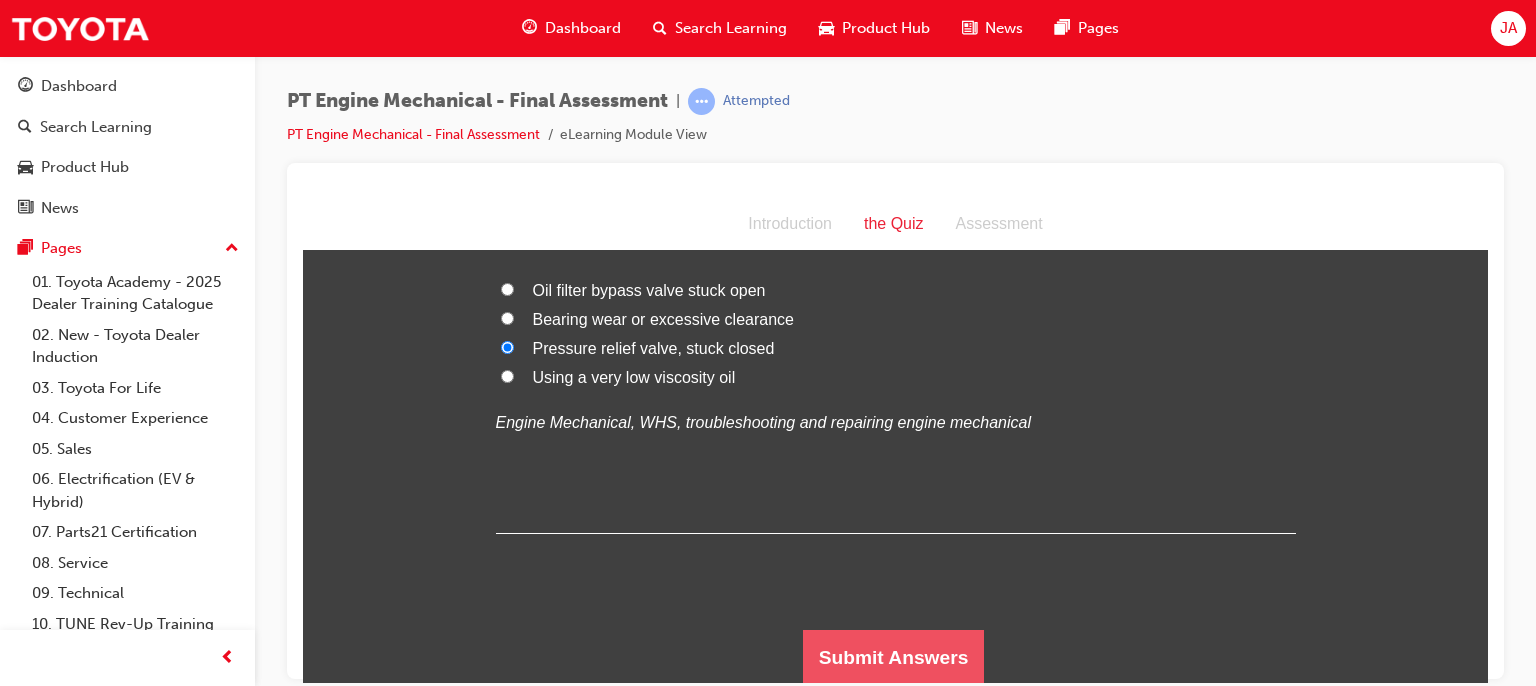 click on "Submit Answers" at bounding box center (894, 657) 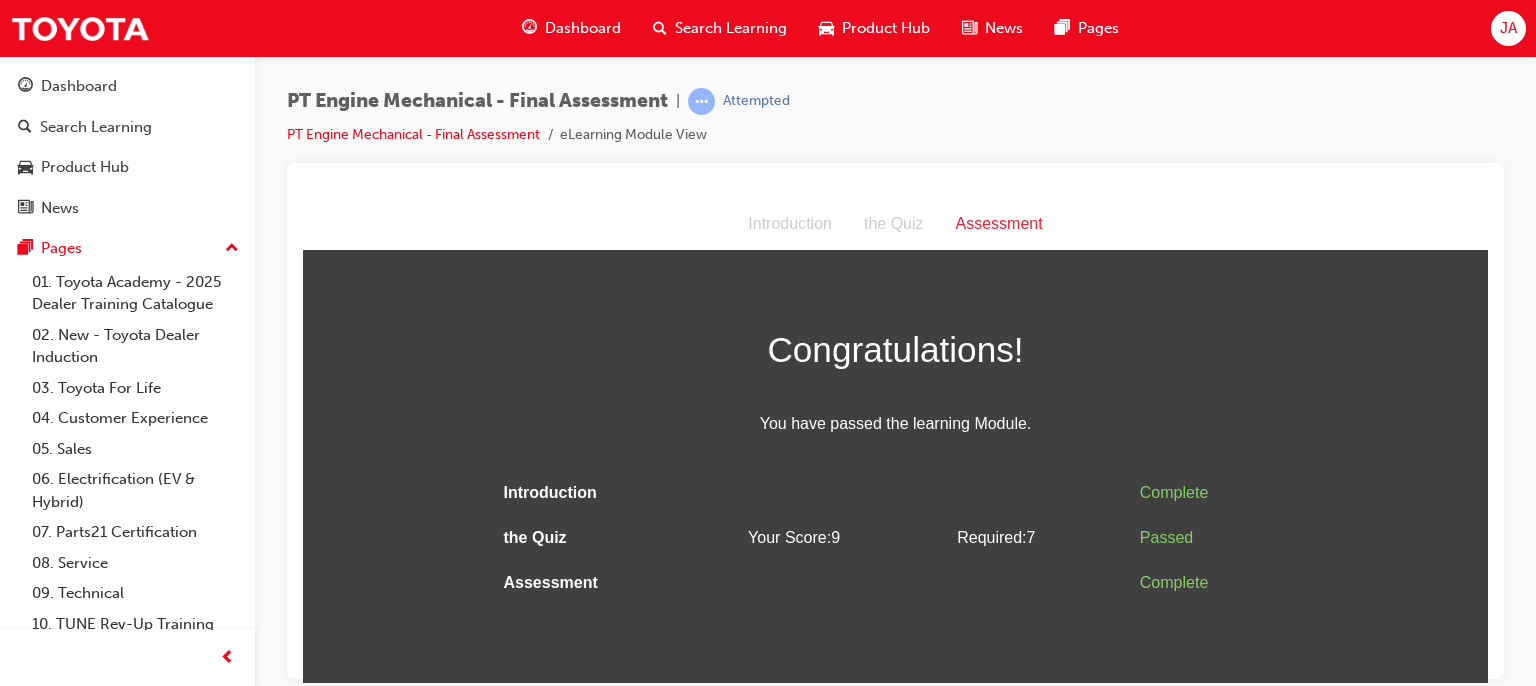 scroll, scrollTop: 0, scrollLeft: 0, axis: both 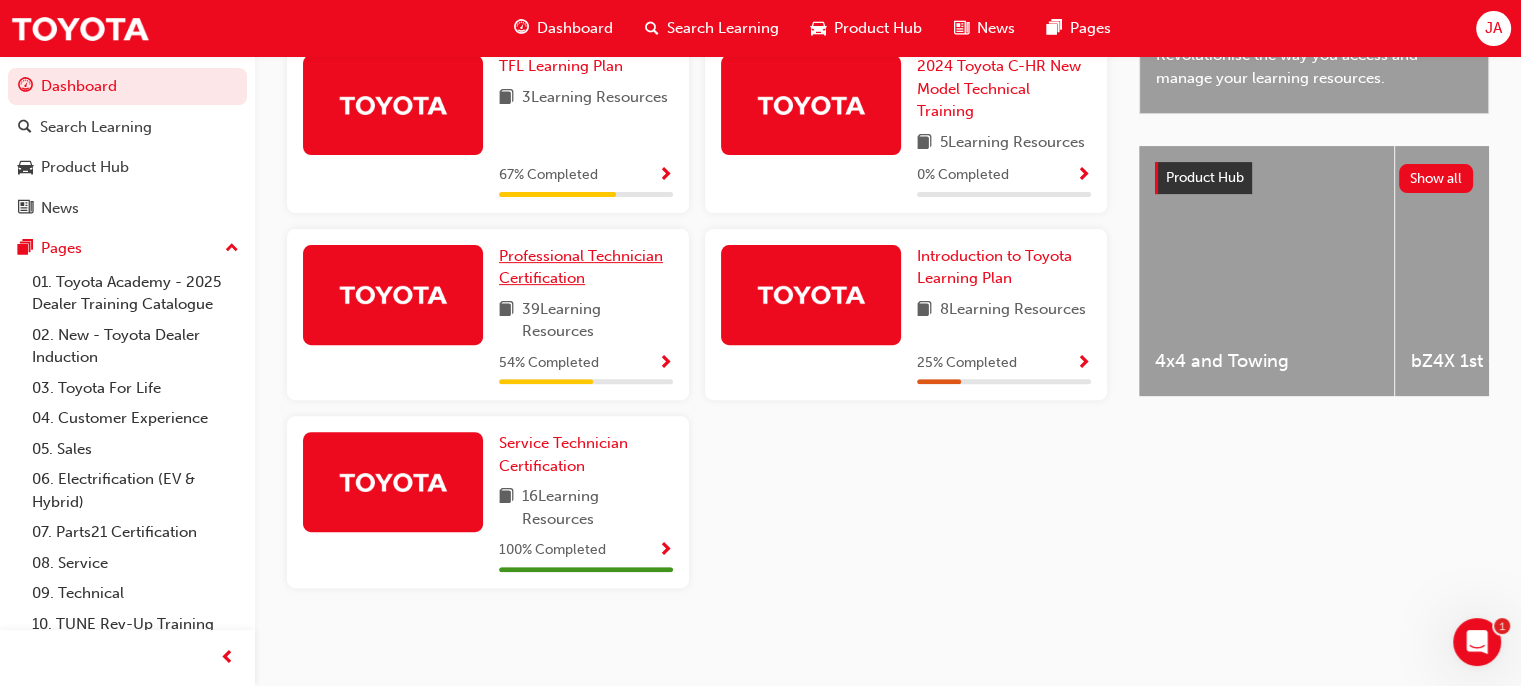 click on "Professional Technician Certification" at bounding box center [581, 267] 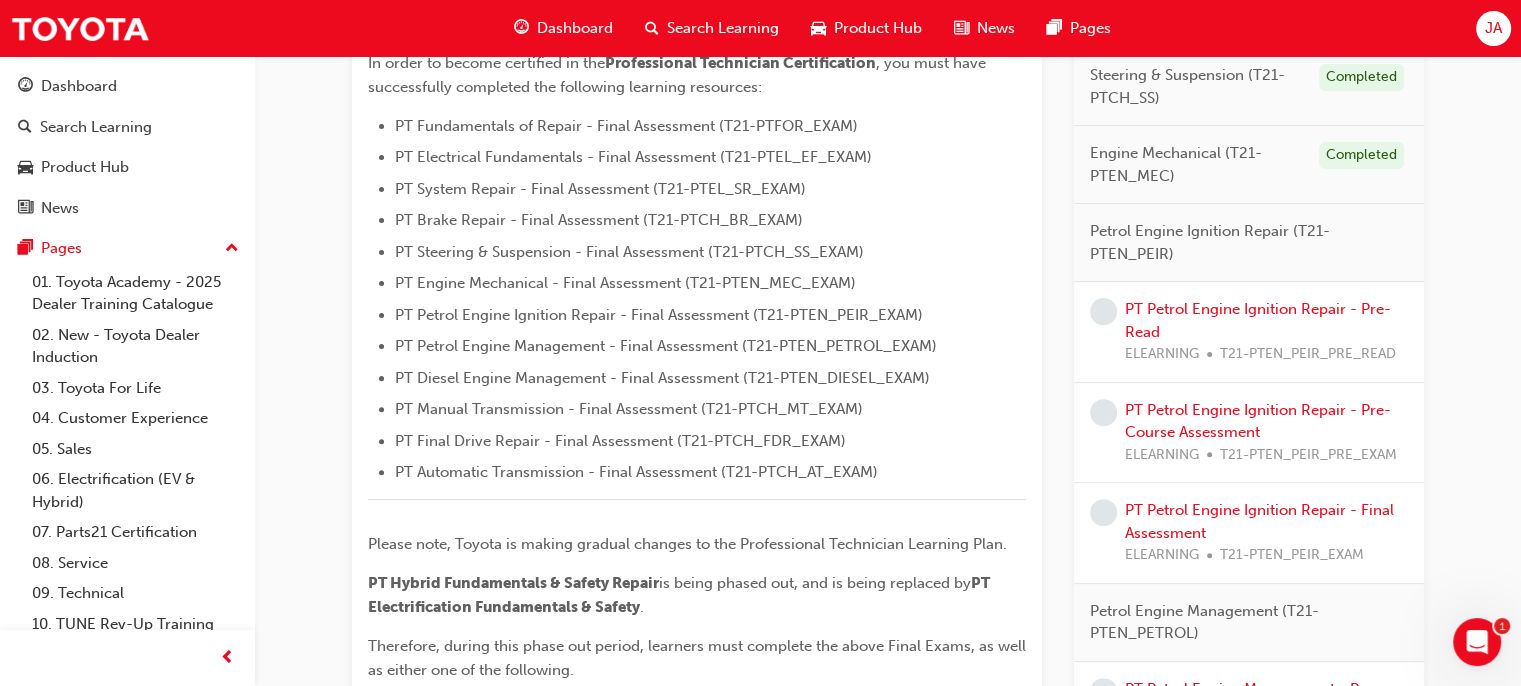 scroll, scrollTop: 584, scrollLeft: 0, axis: vertical 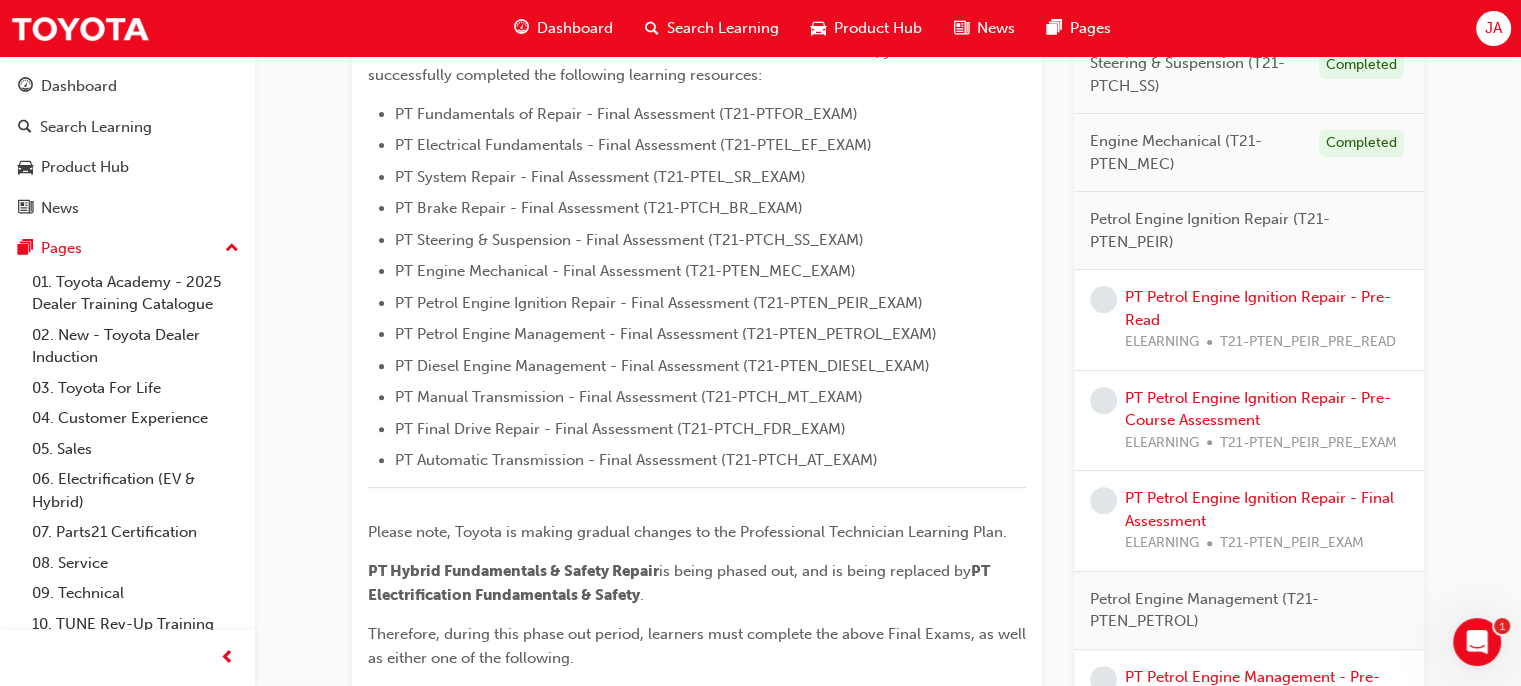 click on "PT Petrol Engine Ignition Repair - Pre-Read ELEARNING T21-PTEN_PEIR_PRE_READ" at bounding box center [1266, 320] 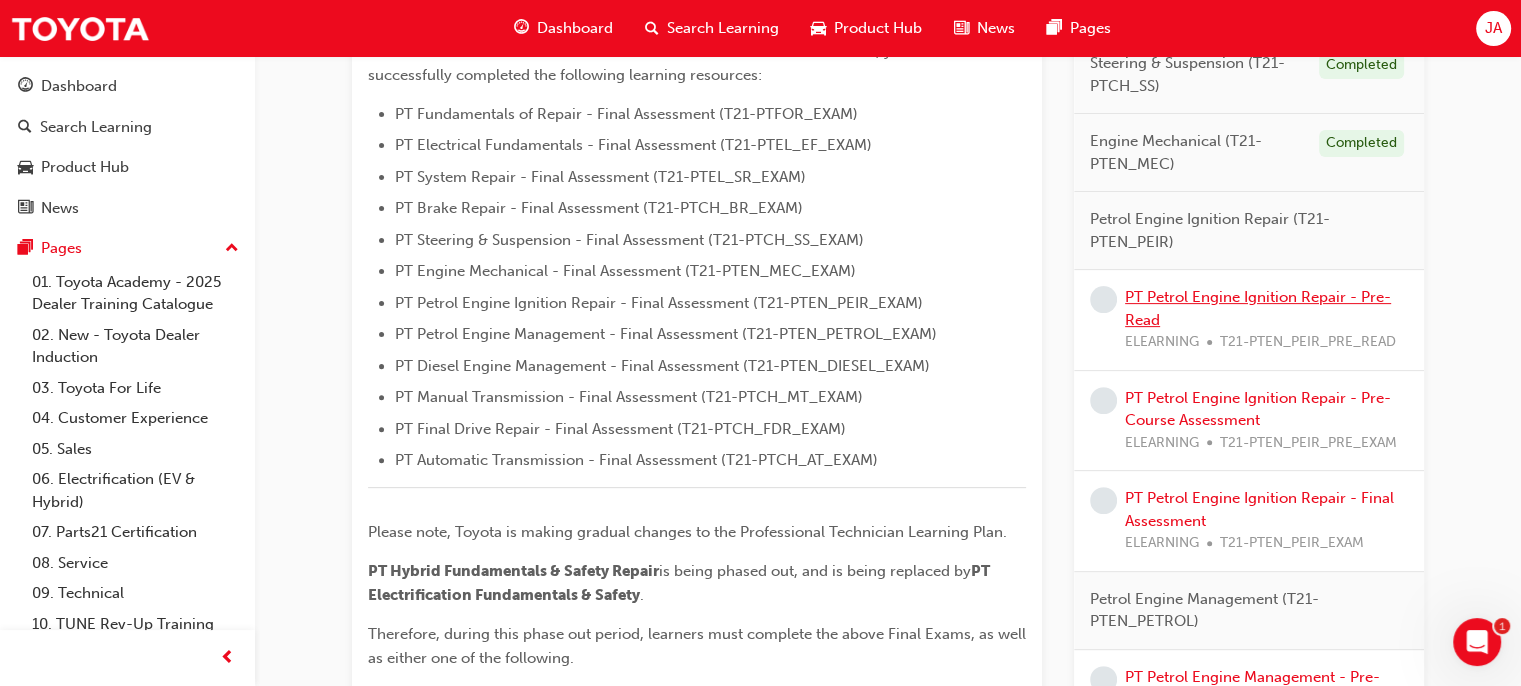 click on "PT Petrol Engine Ignition Repair - Pre-Read" at bounding box center (1258, 308) 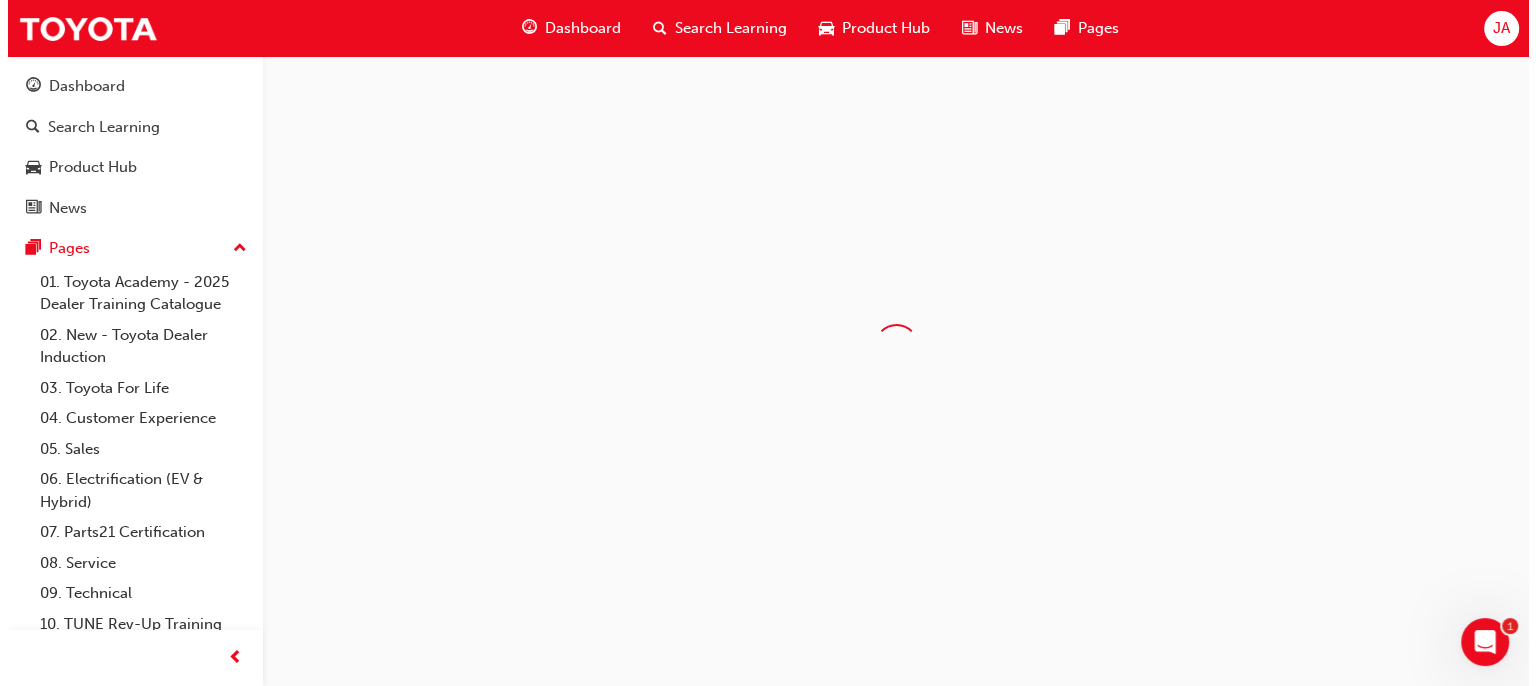 scroll, scrollTop: 0, scrollLeft: 0, axis: both 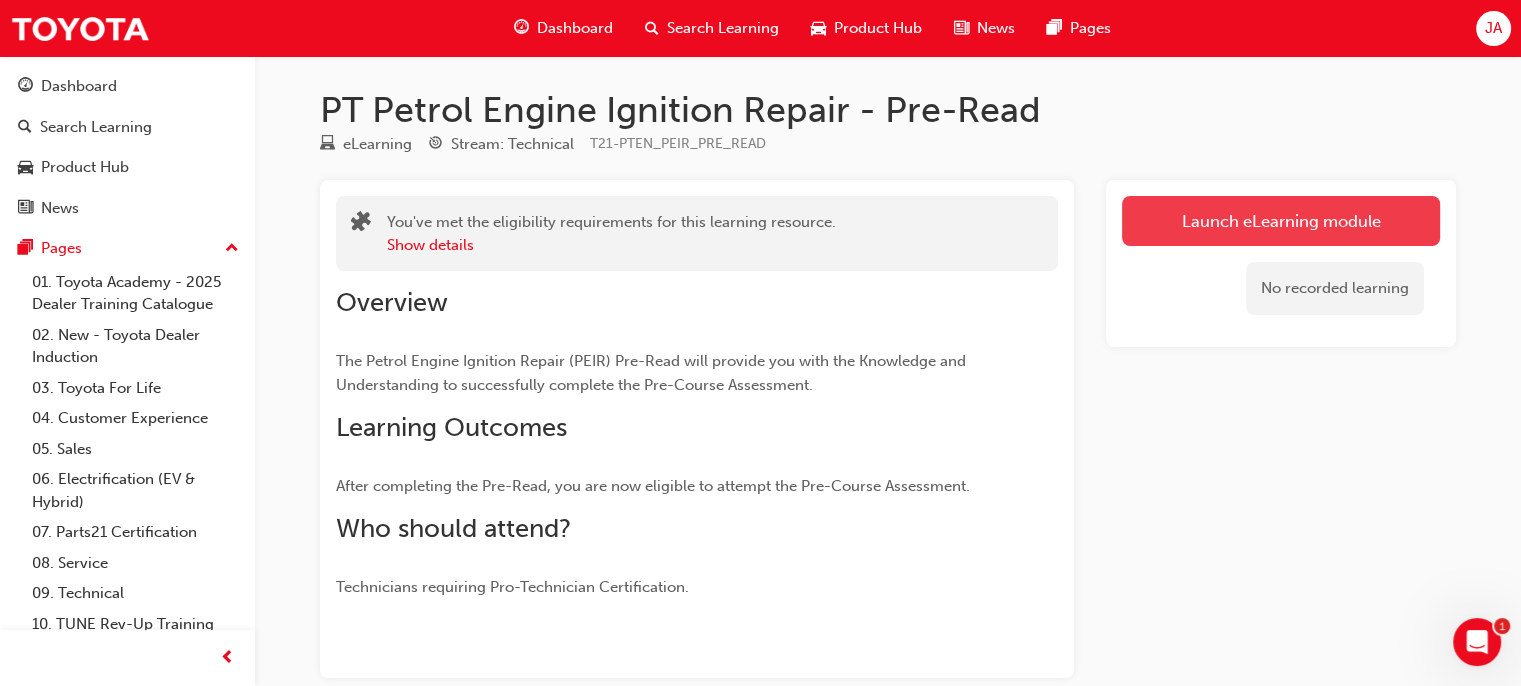 click on "Launch eLearning module" at bounding box center [1281, 221] 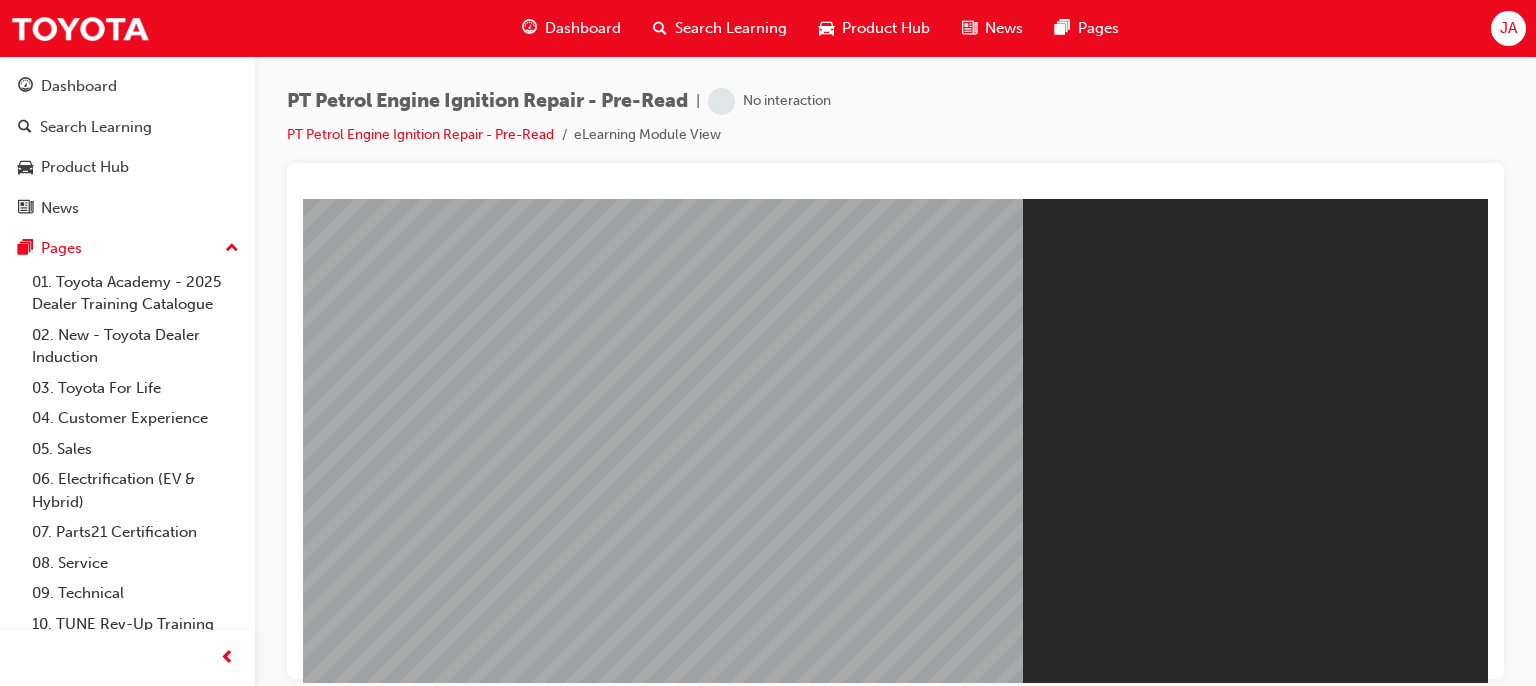 scroll, scrollTop: 0, scrollLeft: 0, axis: both 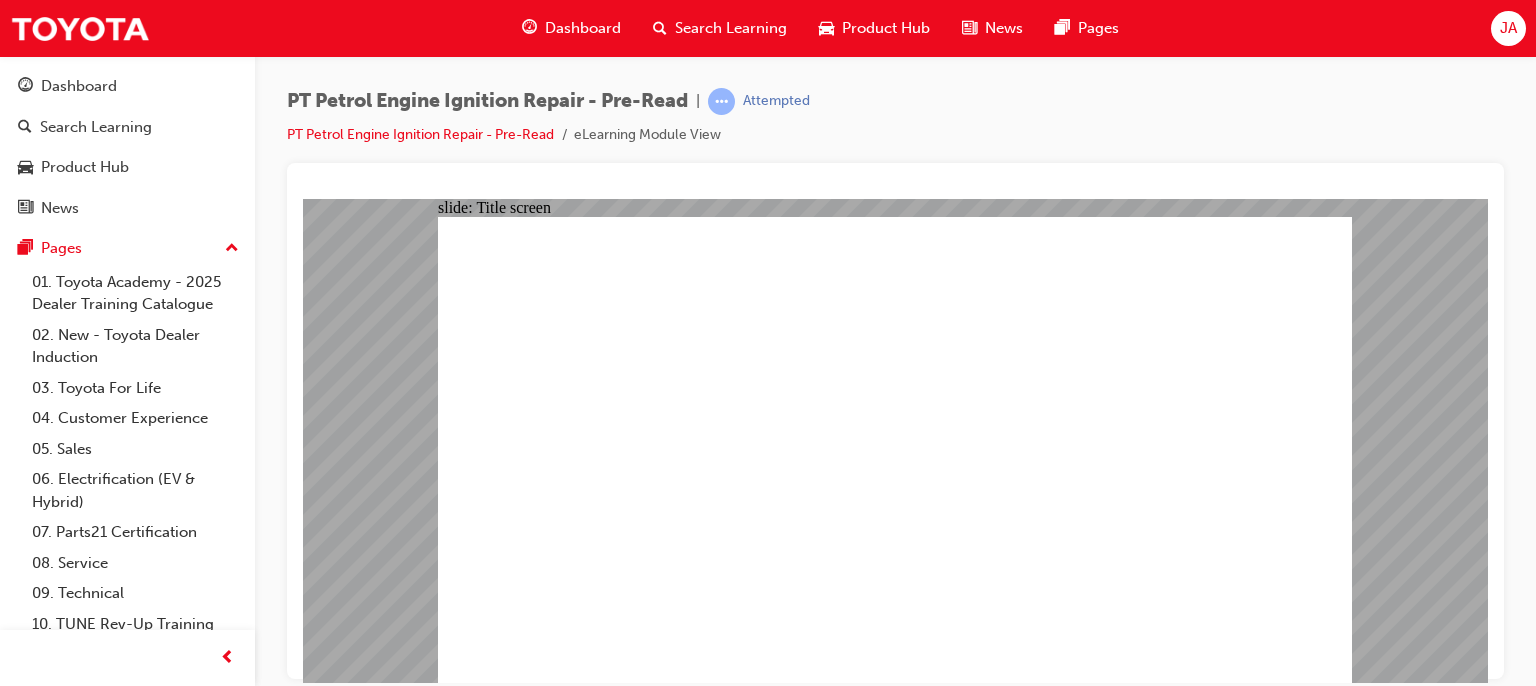 click 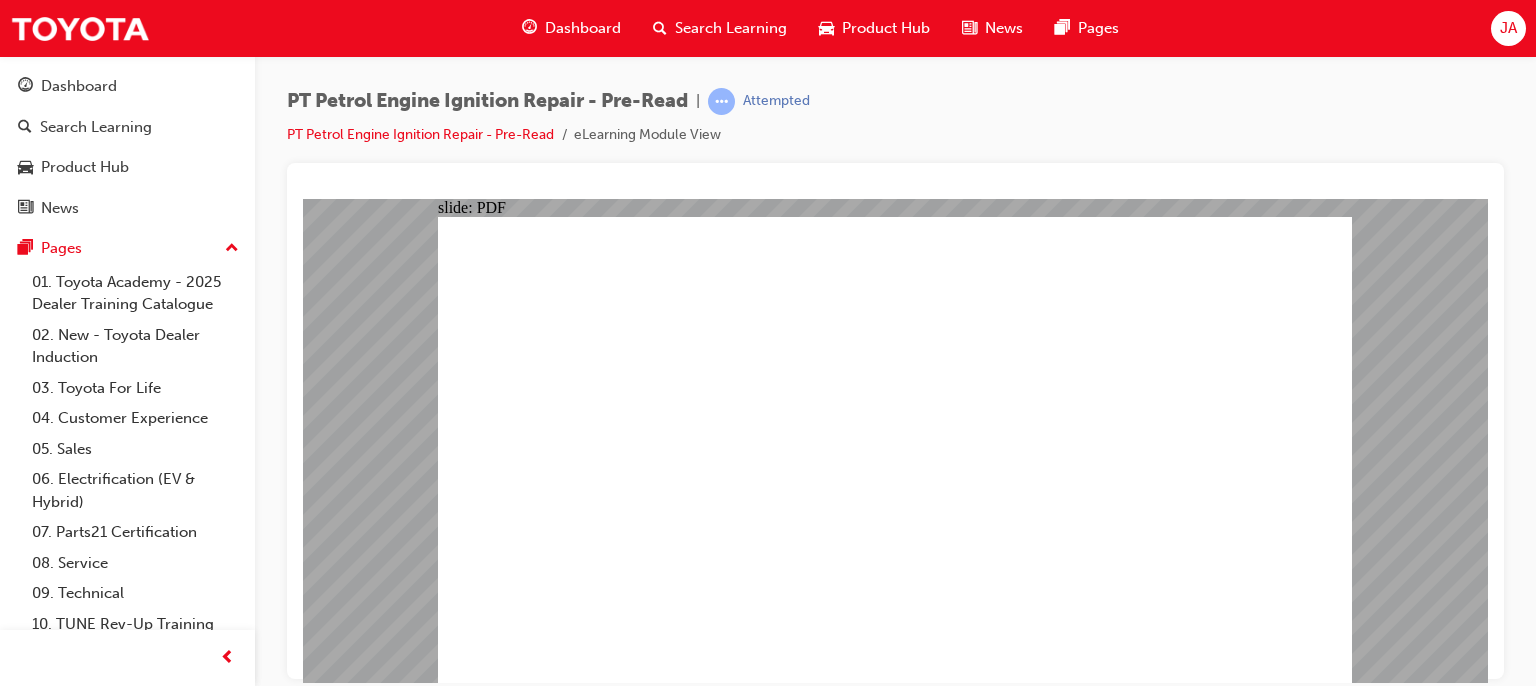 scroll, scrollTop: 0, scrollLeft: 0, axis: both 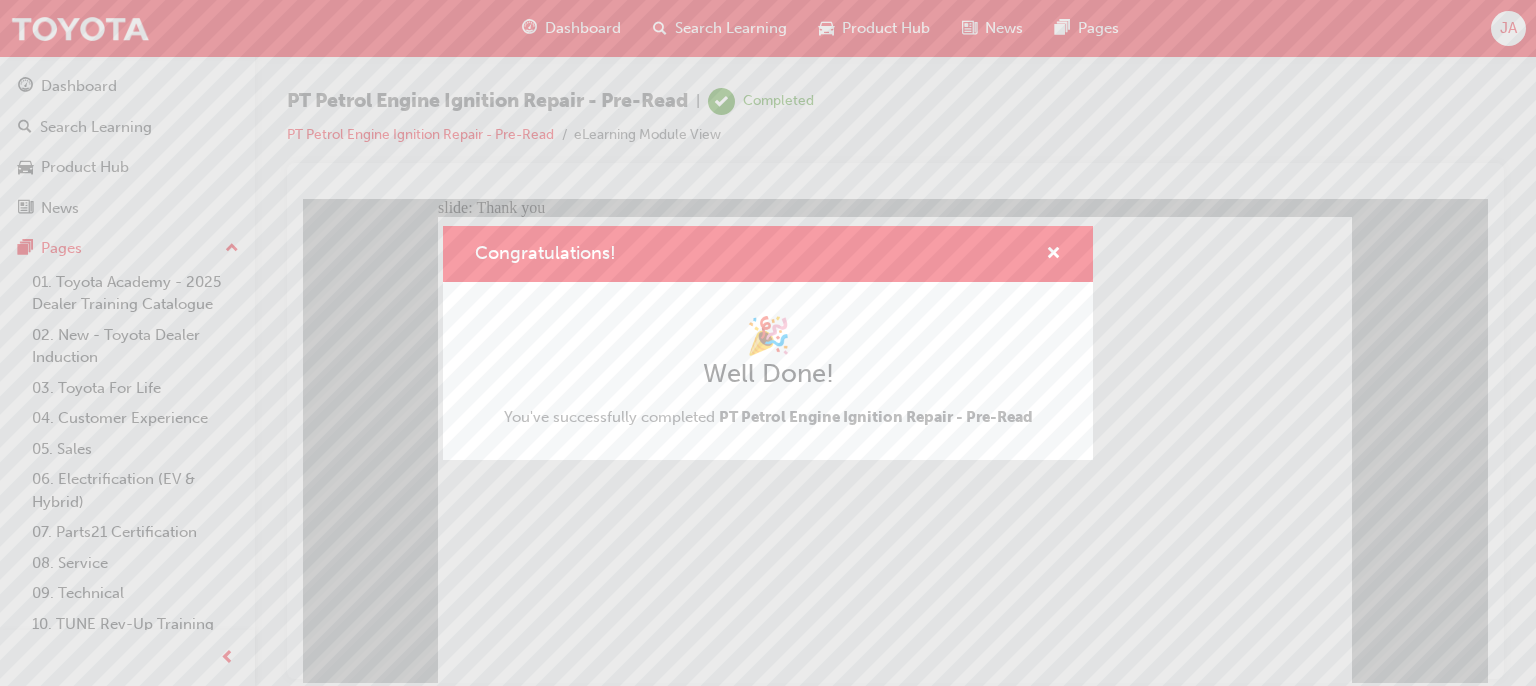 click on "Congratulations! 🎉 Well Done! You've successfully completed   PT Petrol Engine Ignition Repair - Pre-Read" at bounding box center (768, 343) 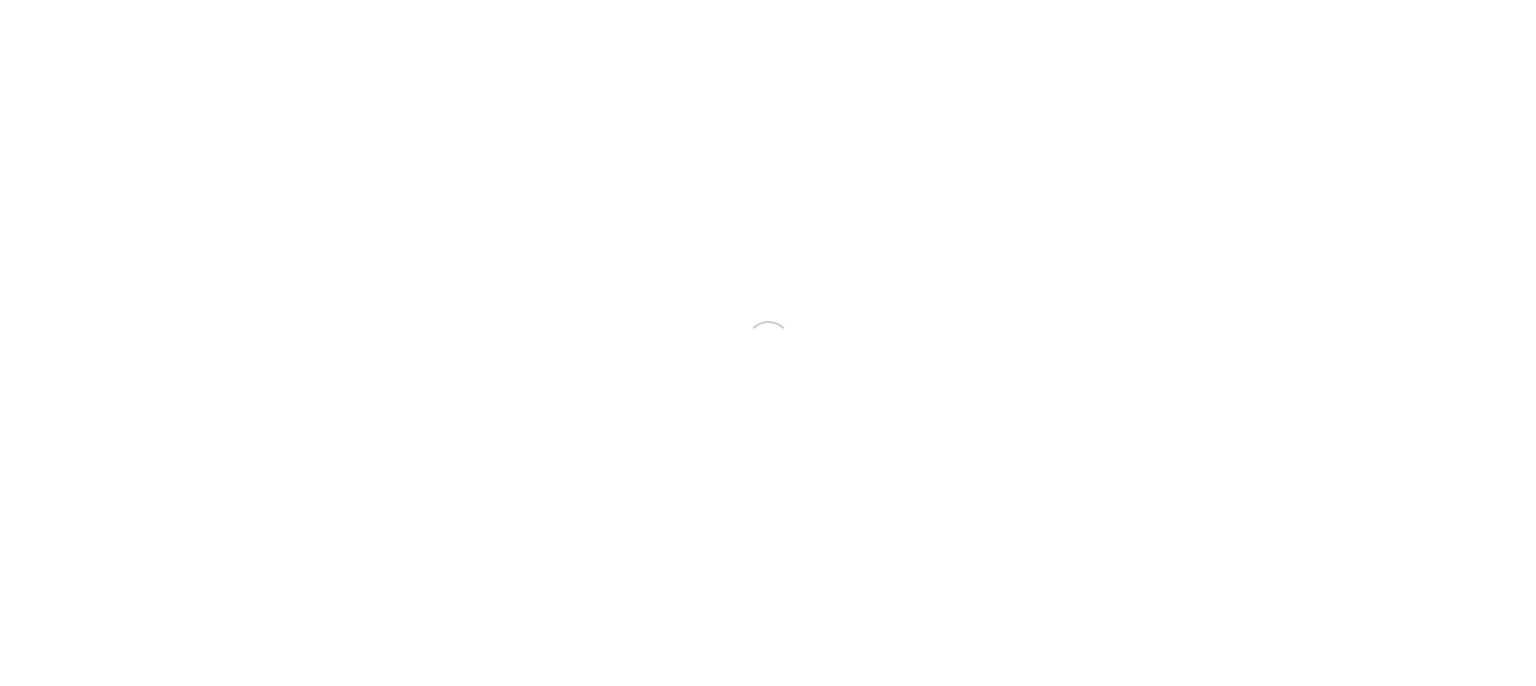 scroll, scrollTop: 0, scrollLeft: 0, axis: both 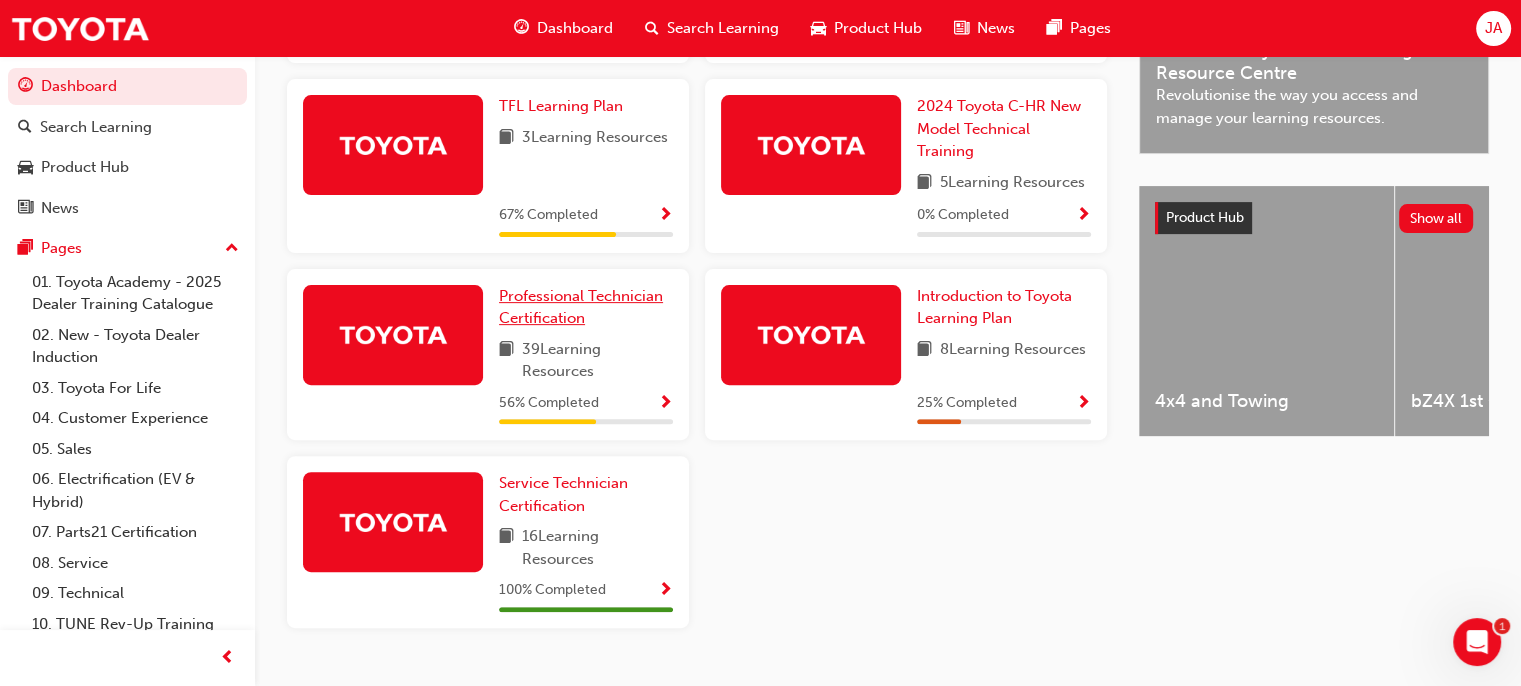 click on "Professional Technician Certification" at bounding box center (581, 307) 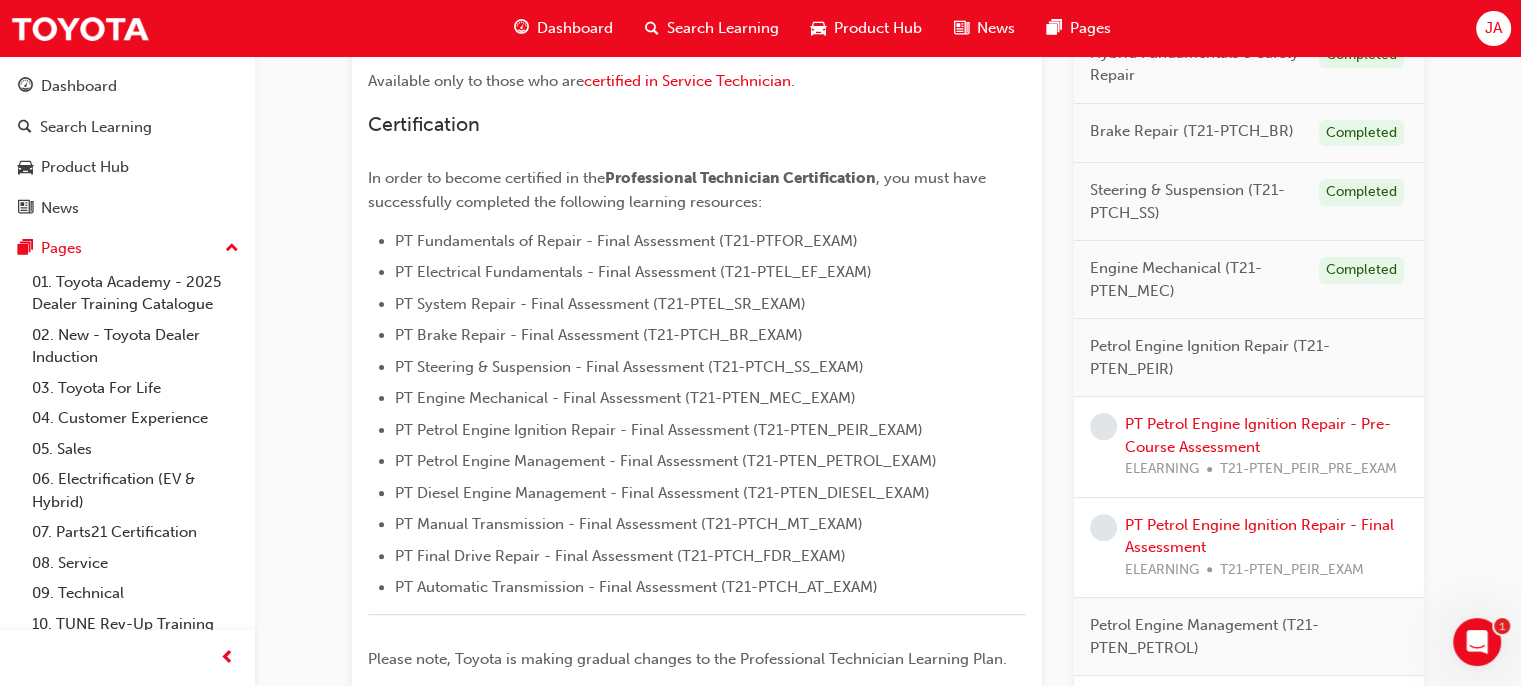 scroll, scrollTop: 584, scrollLeft: 0, axis: vertical 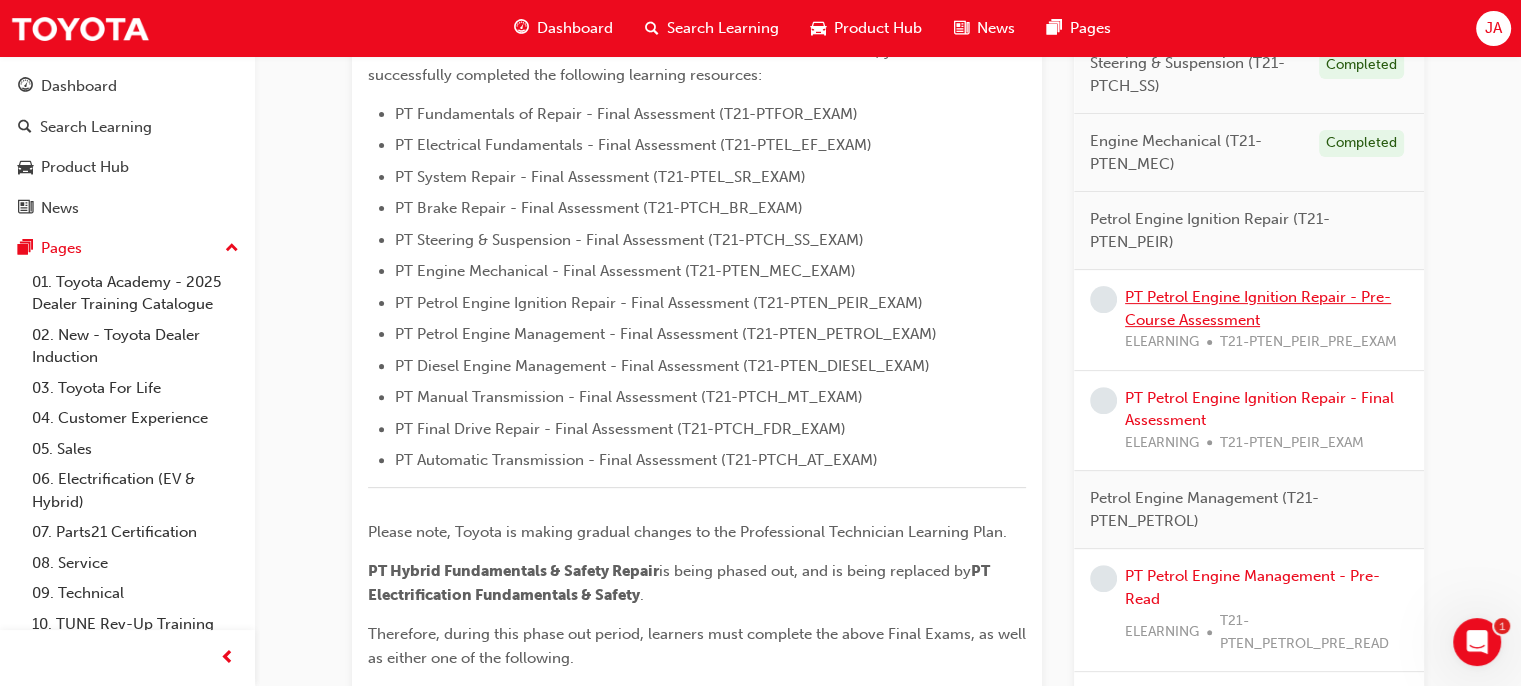 click on "PT Petrol Engine Ignition Repair - Pre-Course Assessment" at bounding box center (1258, 308) 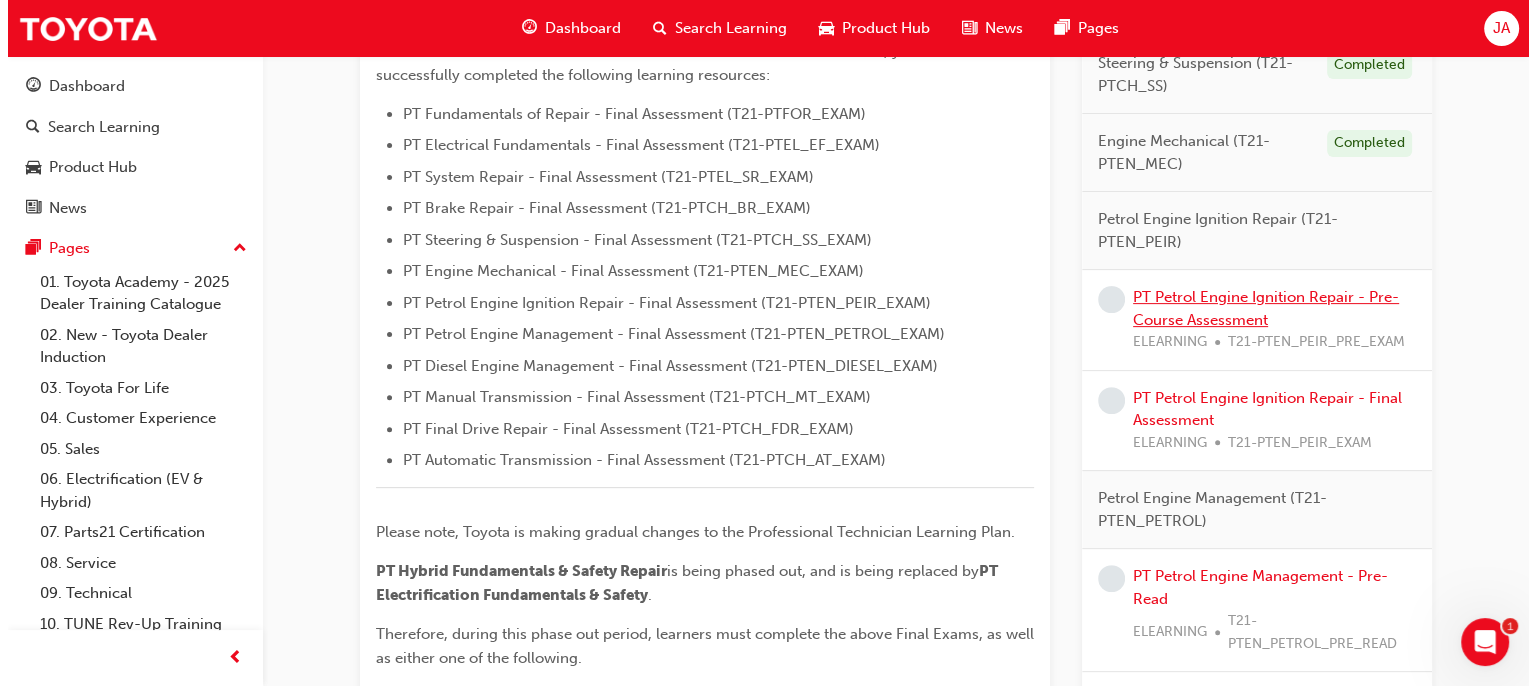 scroll, scrollTop: 0, scrollLeft: 0, axis: both 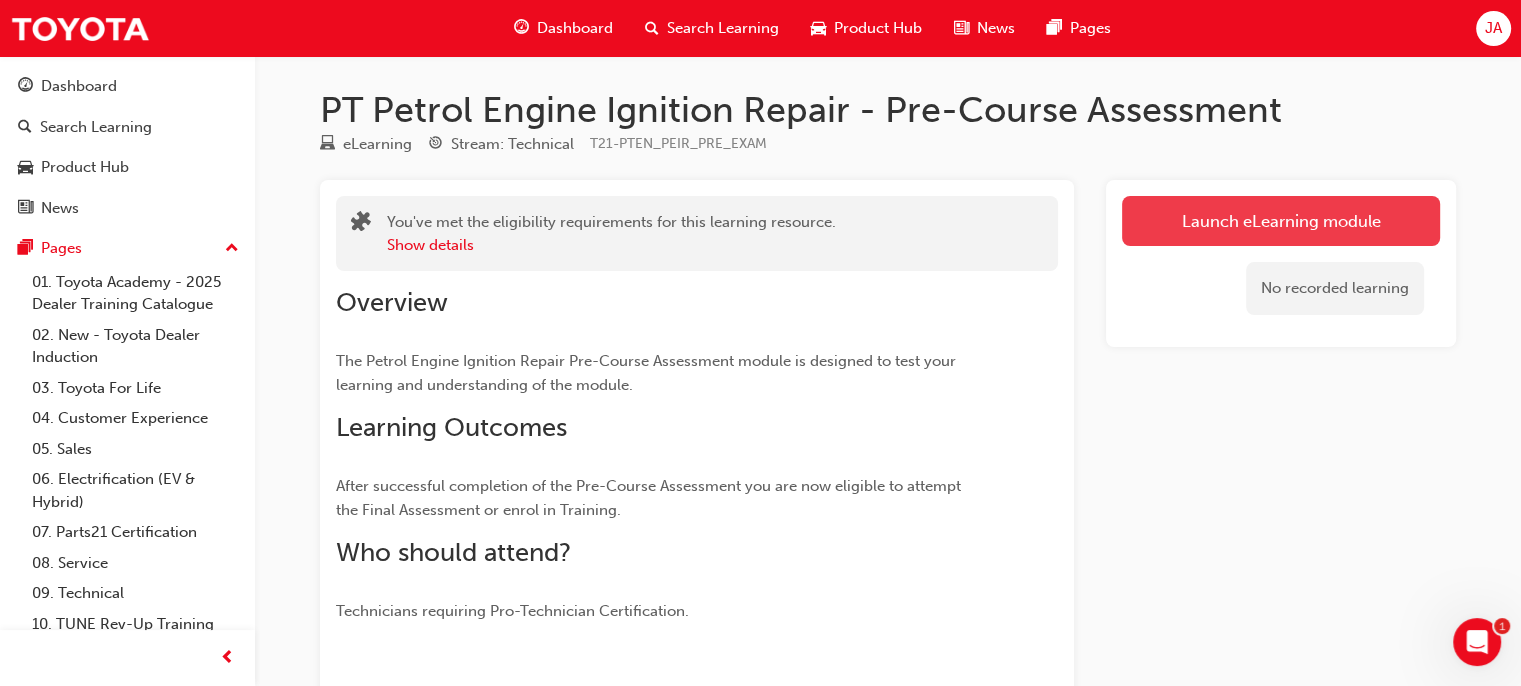 click on "Launch eLearning module" at bounding box center [1281, 221] 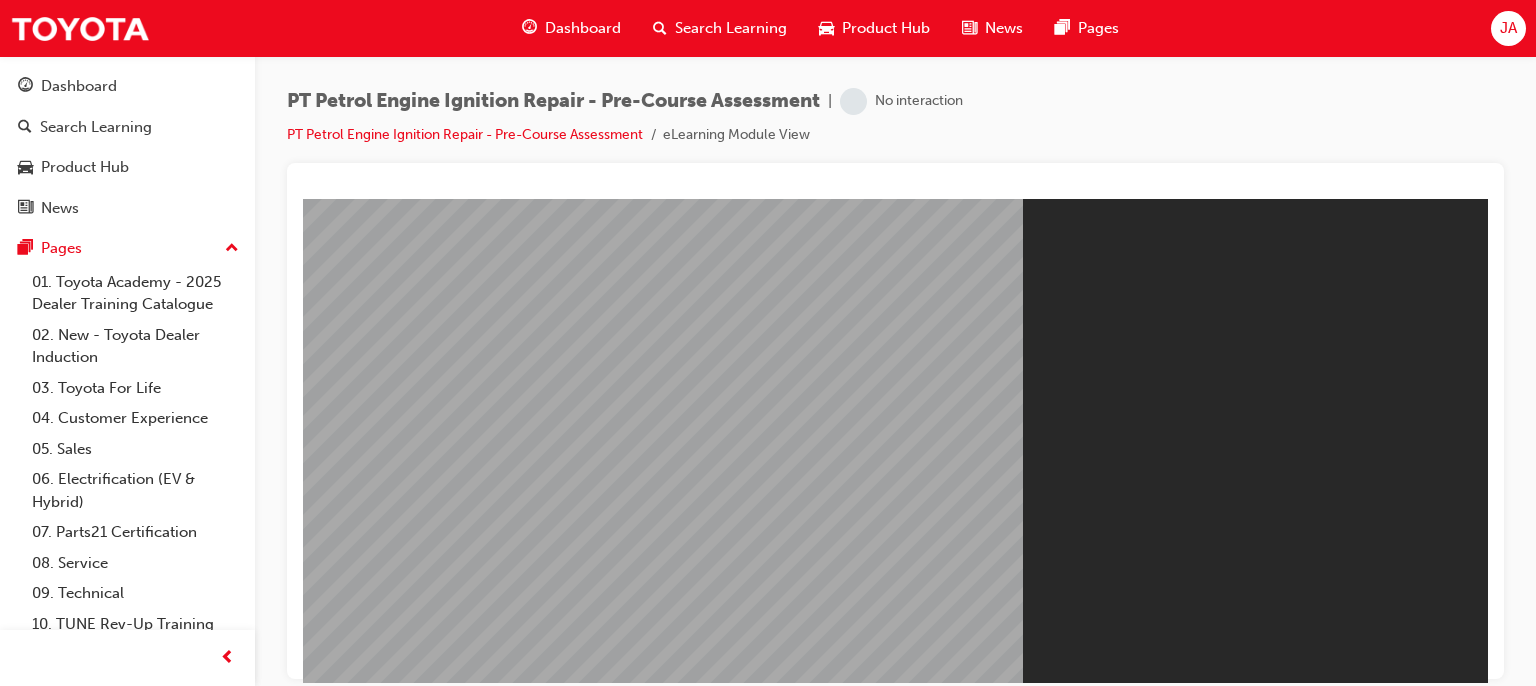 scroll, scrollTop: 0, scrollLeft: 0, axis: both 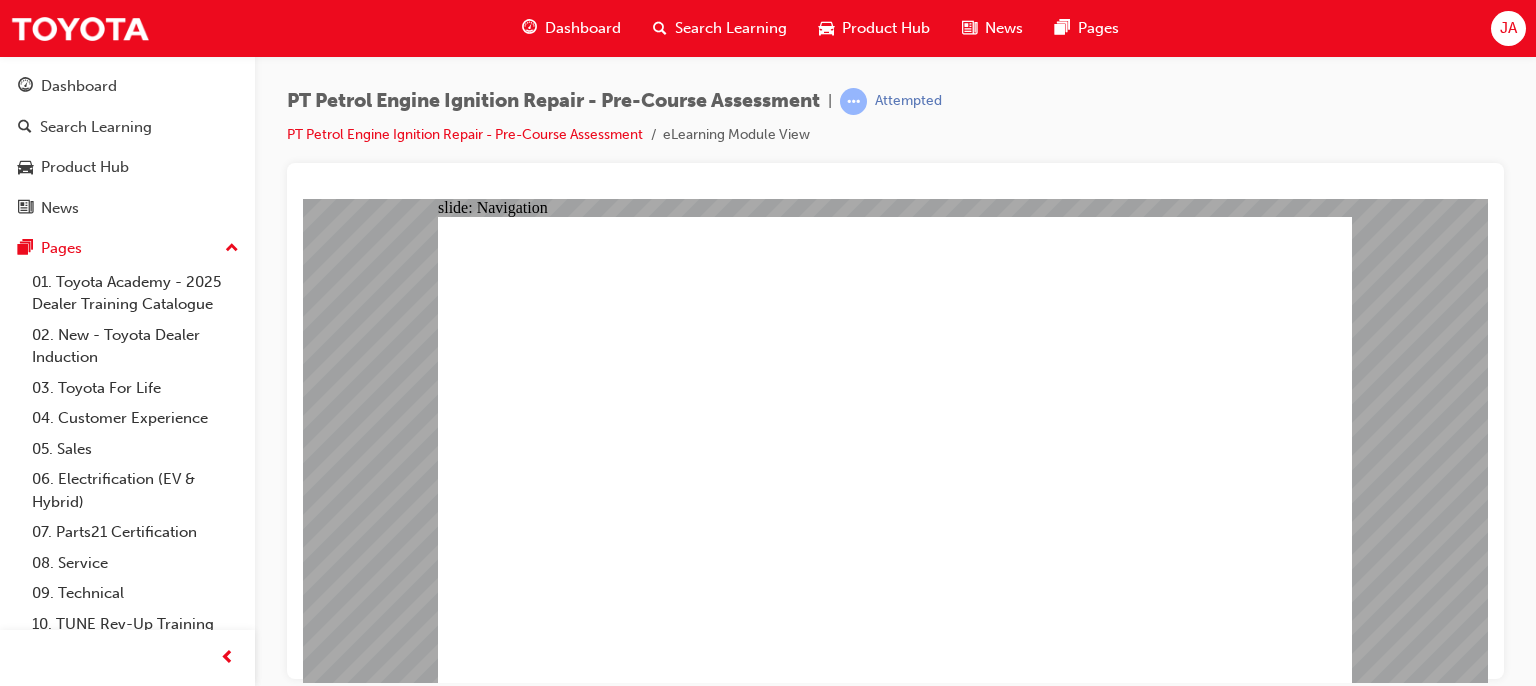 click 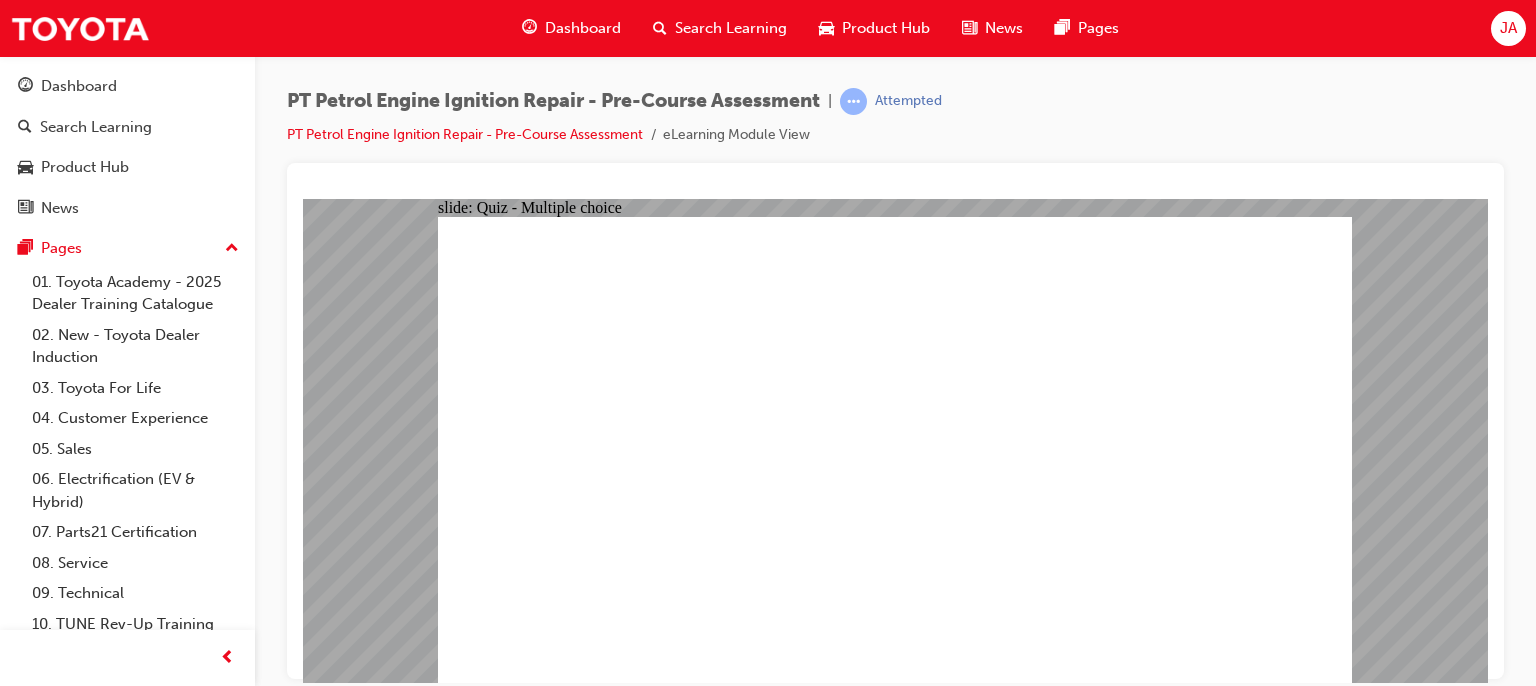 click 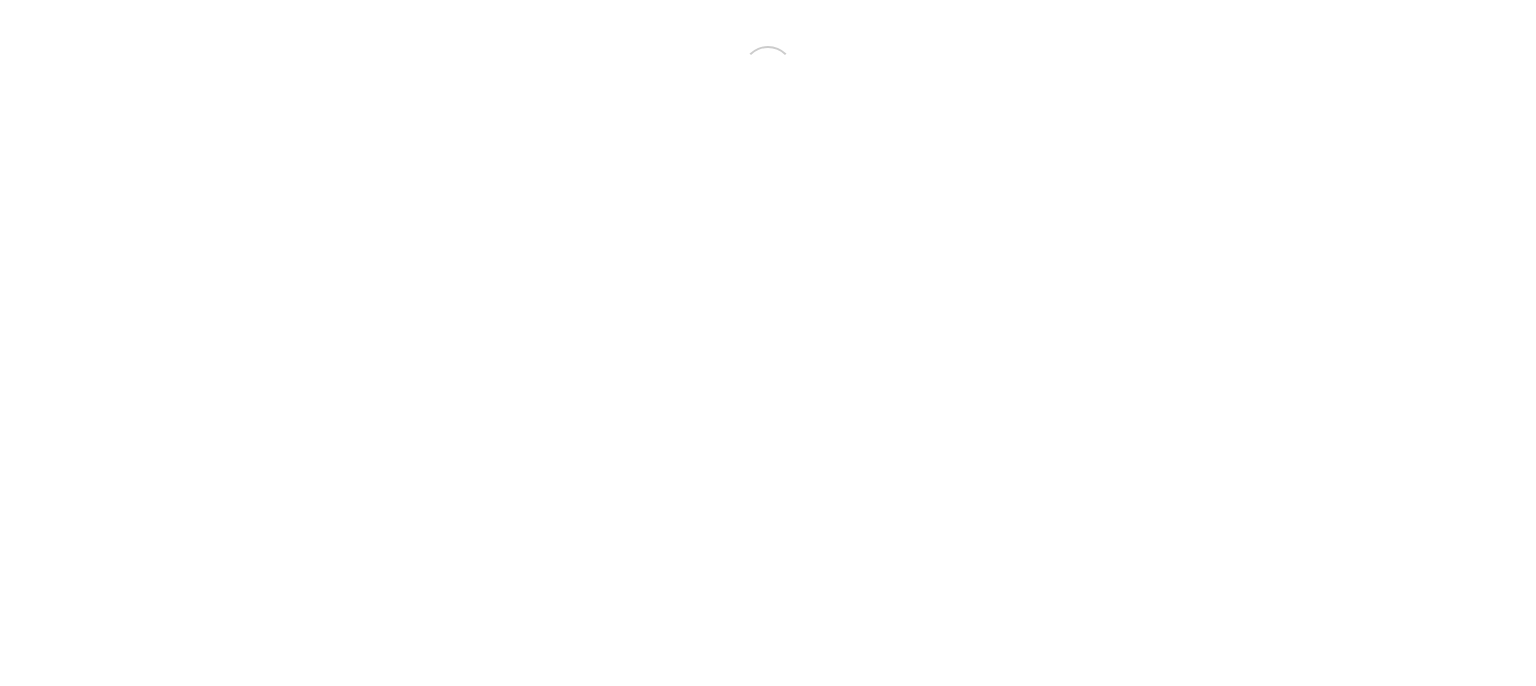scroll, scrollTop: 0, scrollLeft: 0, axis: both 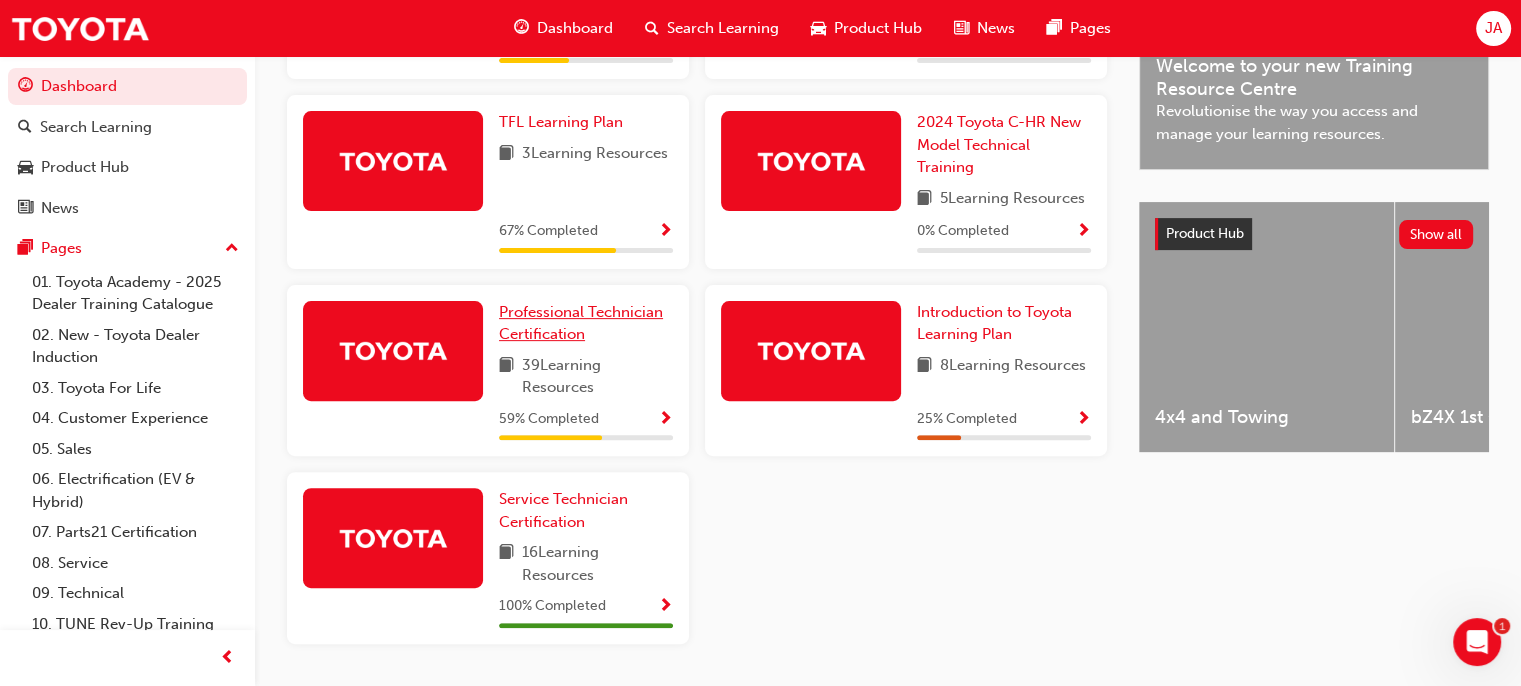 click on "Professional Technician Certification" at bounding box center (581, 323) 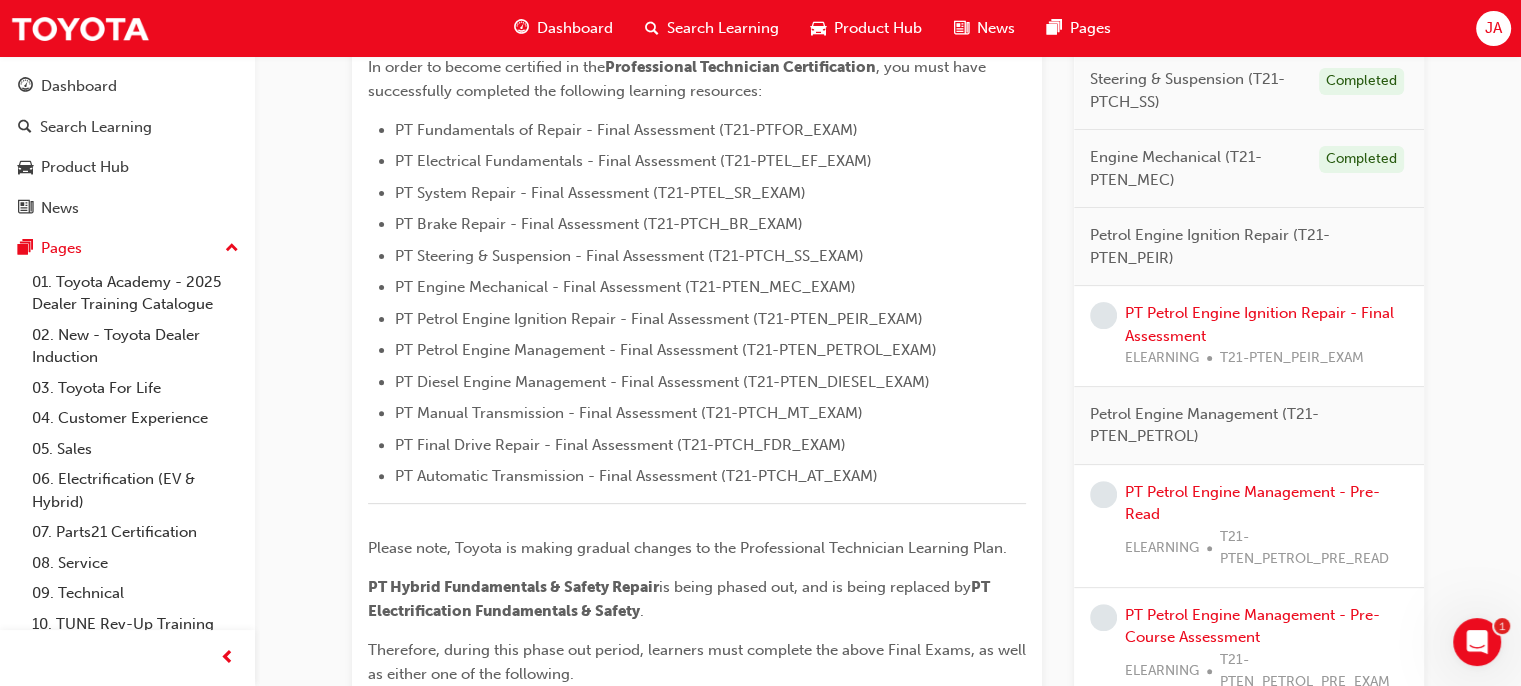 scroll, scrollTop: 572, scrollLeft: 0, axis: vertical 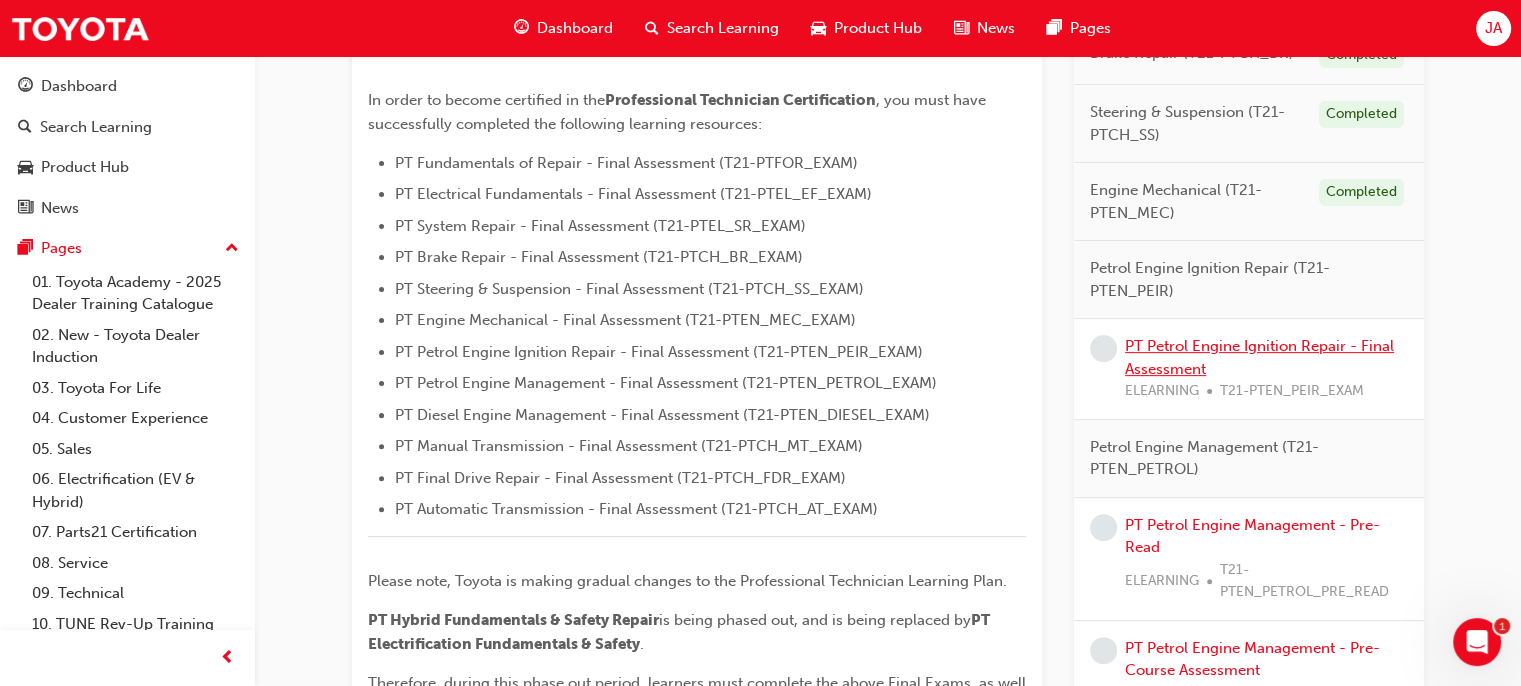 click on "PT Petrol Engine Ignition Repair - Final Assessment" at bounding box center (1259, 357) 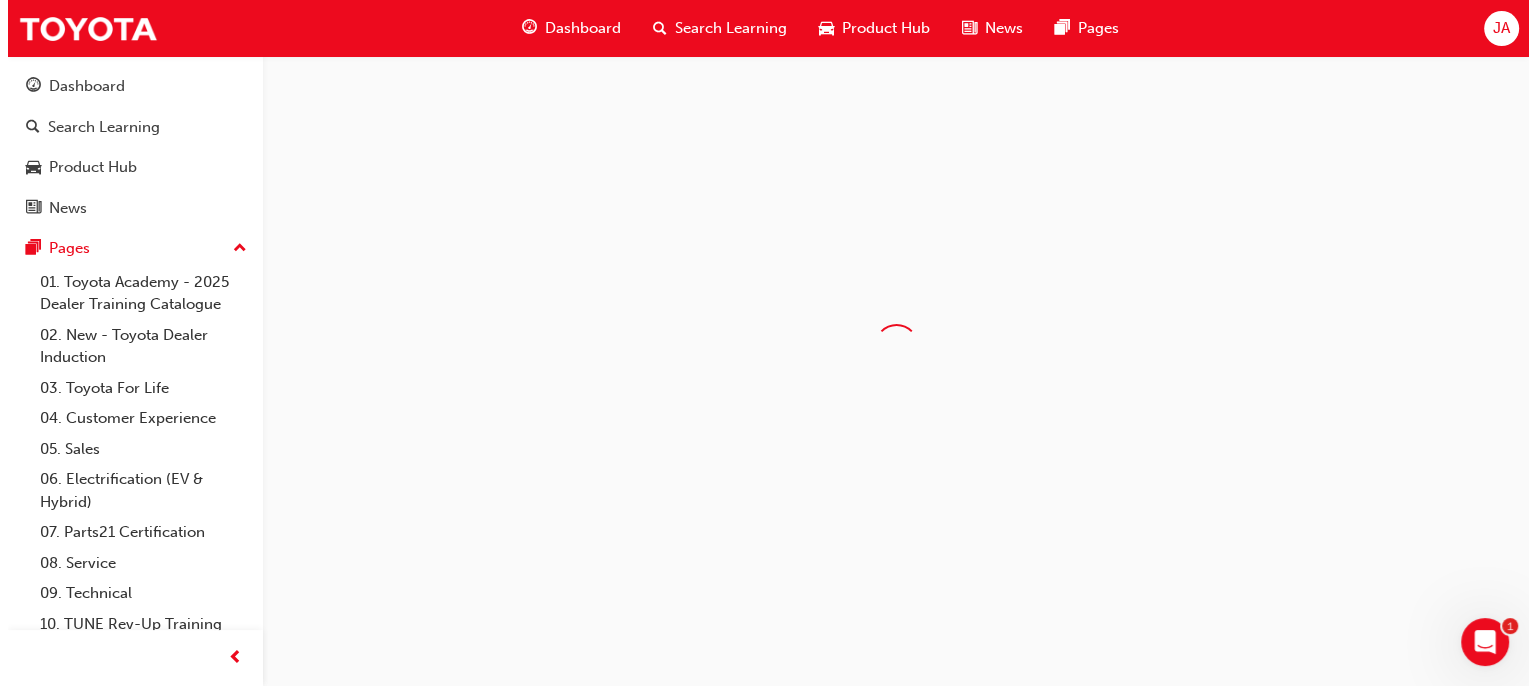 scroll, scrollTop: 0, scrollLeft: 0, axis: both 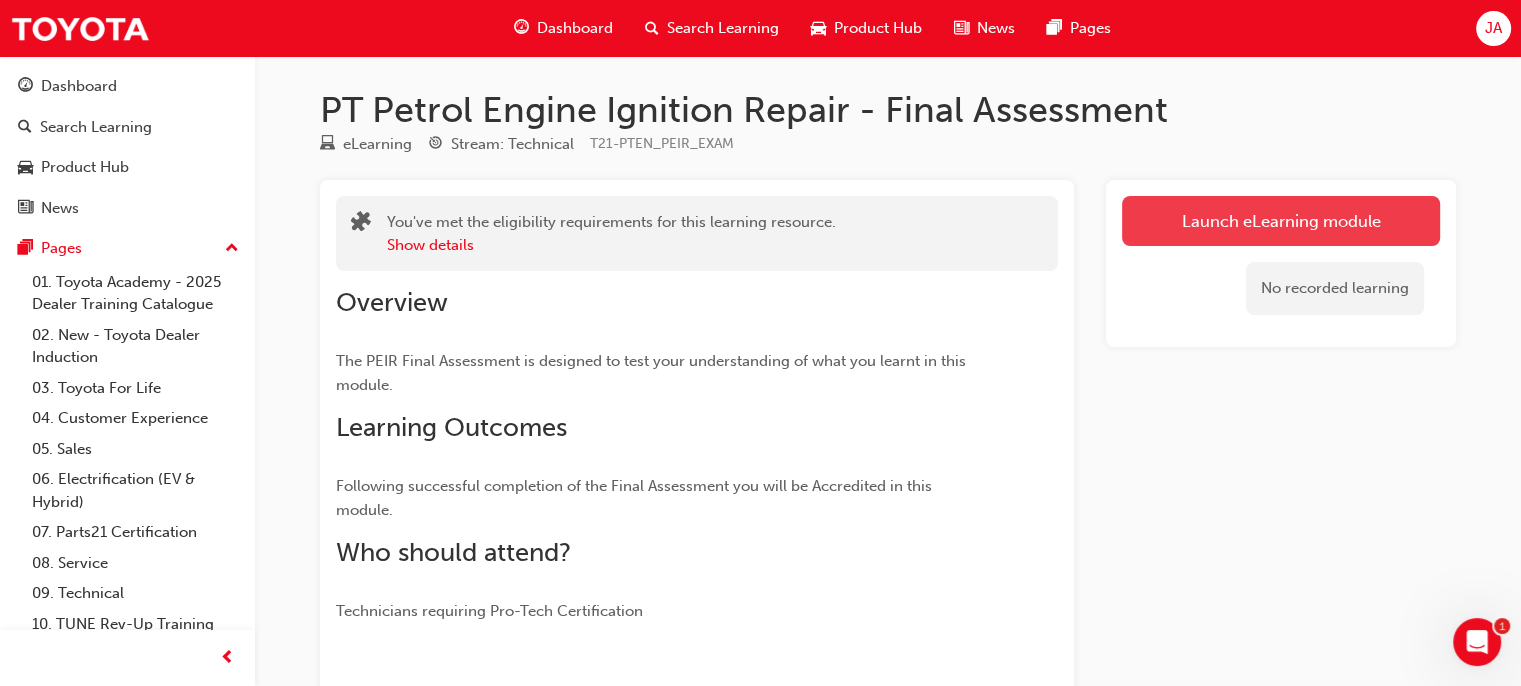 click on "Launch eLearning module" at bounding box center (1281, 221) 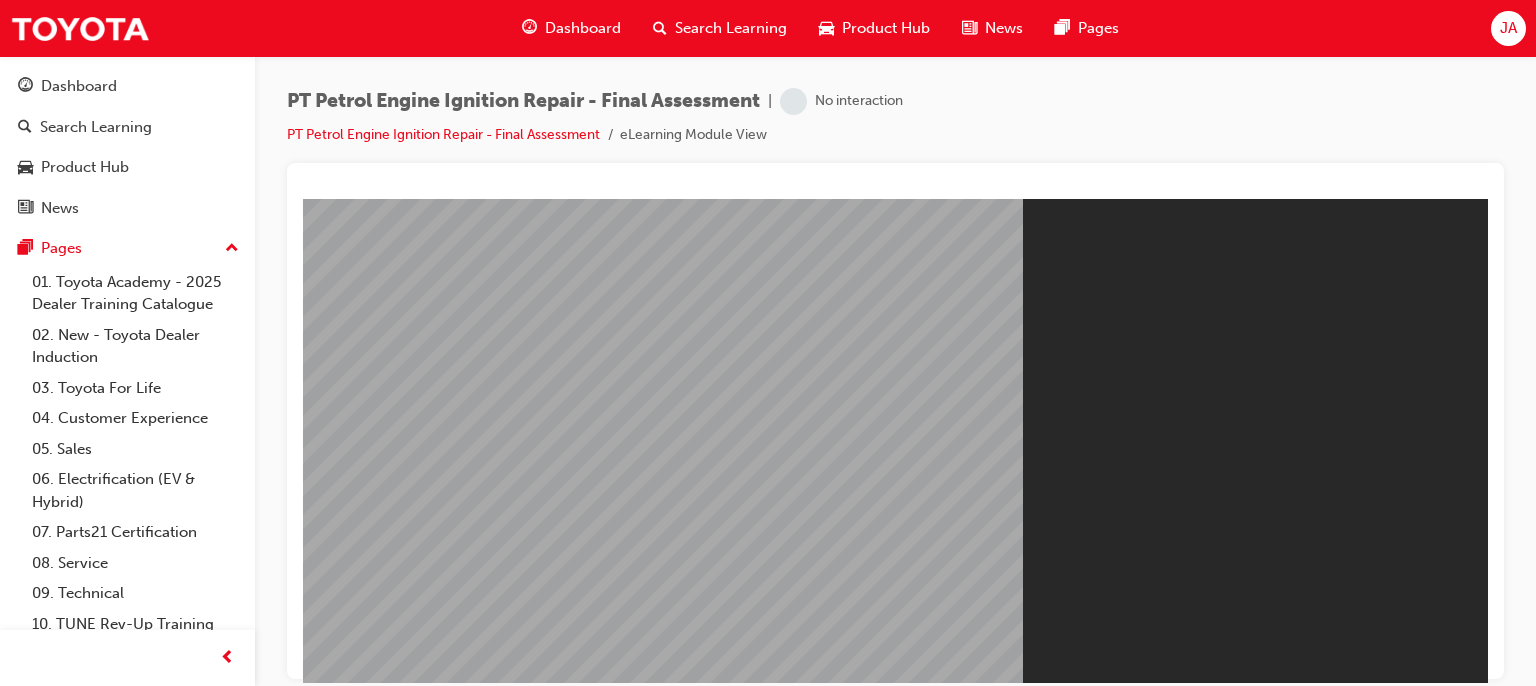 scroll, scrollTop: 0, scrollLeft: 0, axis: both 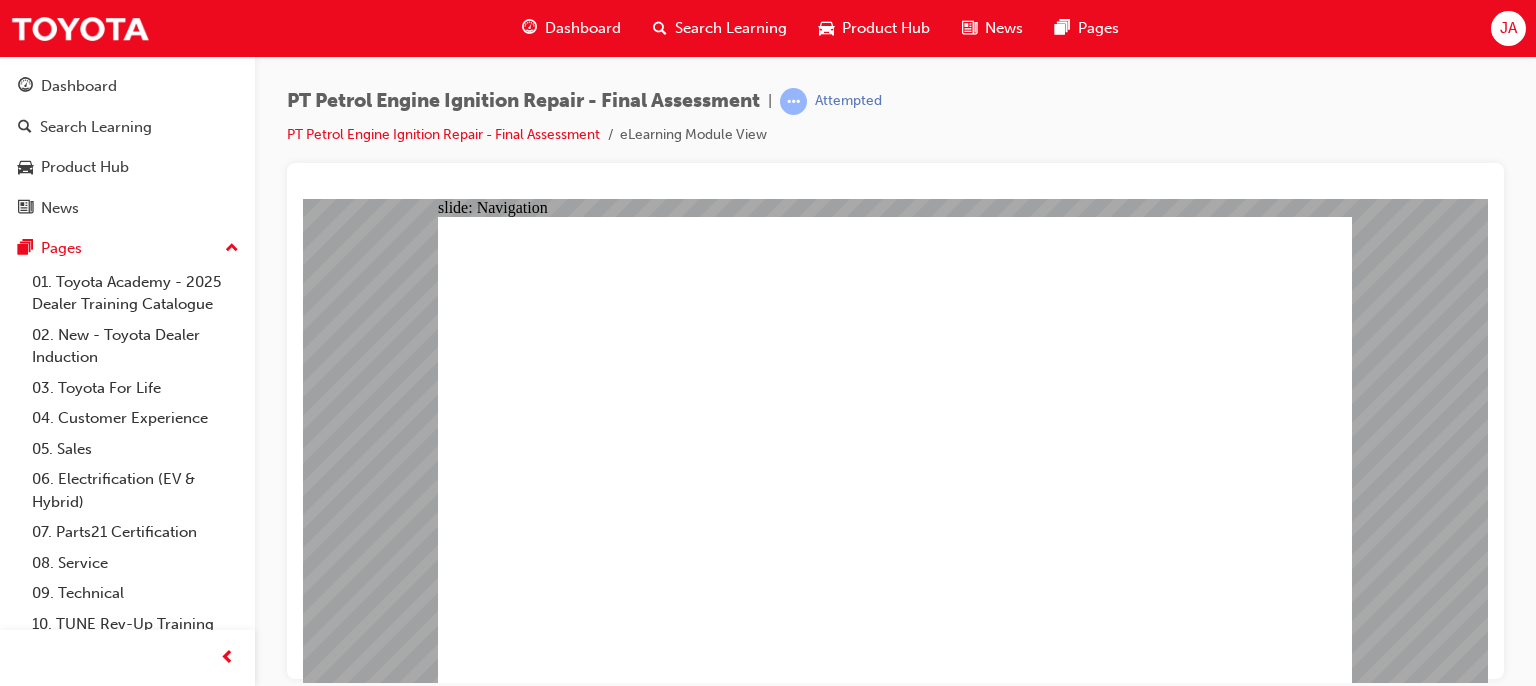 click 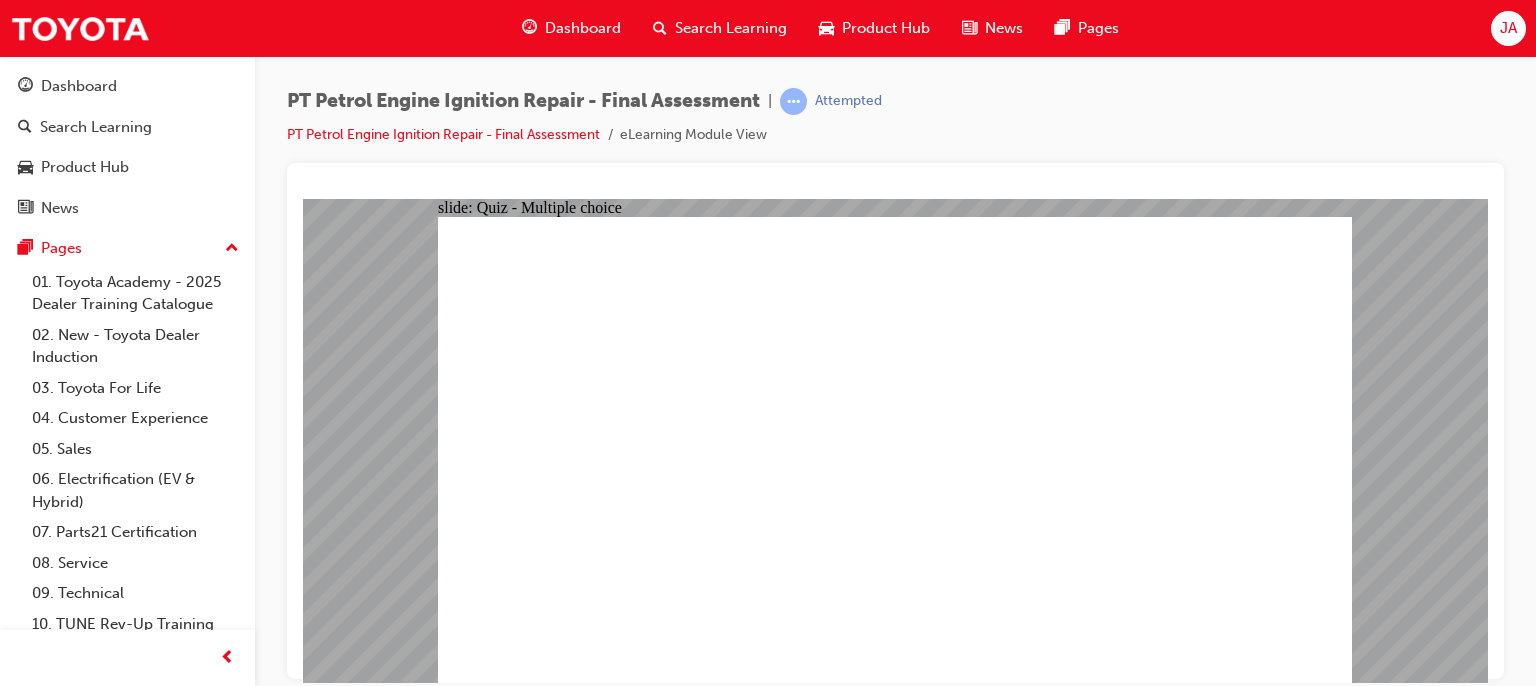 click 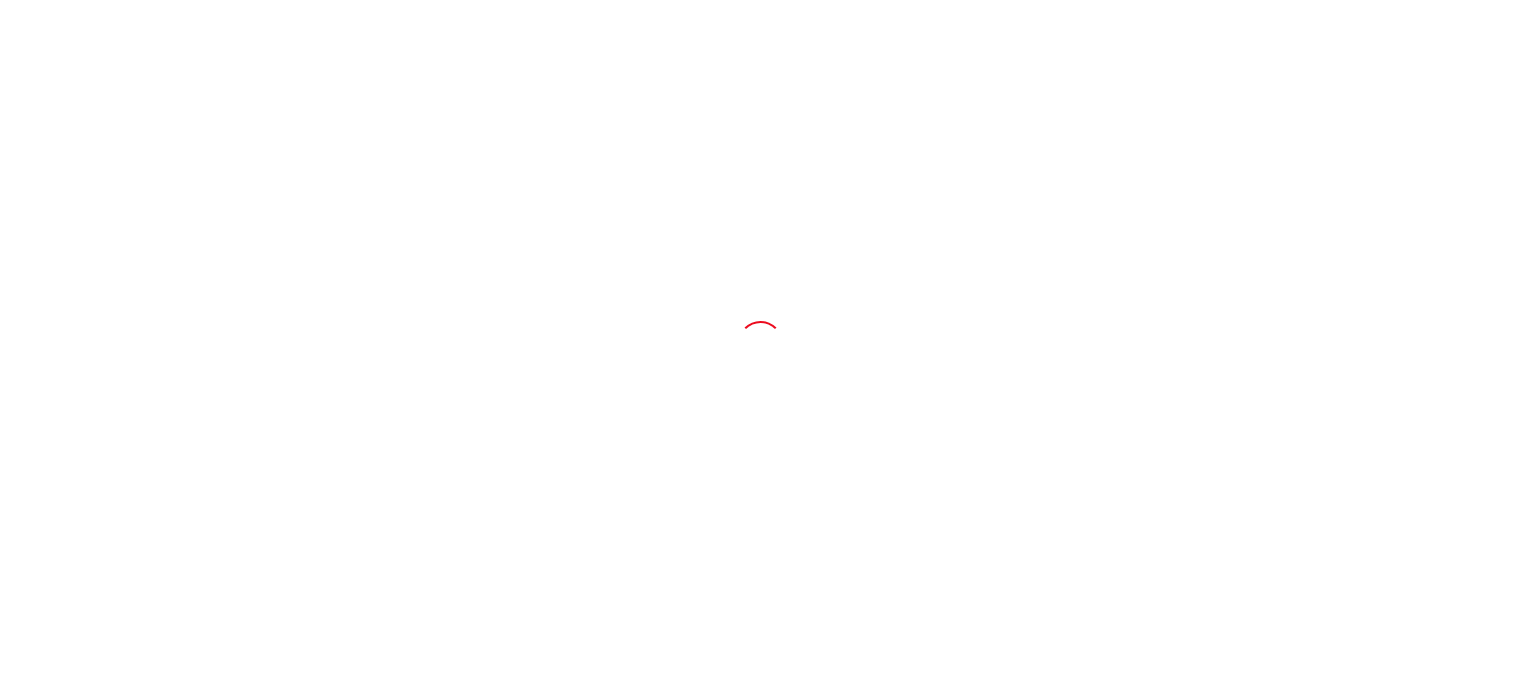 scroll, scrollTop: 0, scrollLeft: 0, axis: both 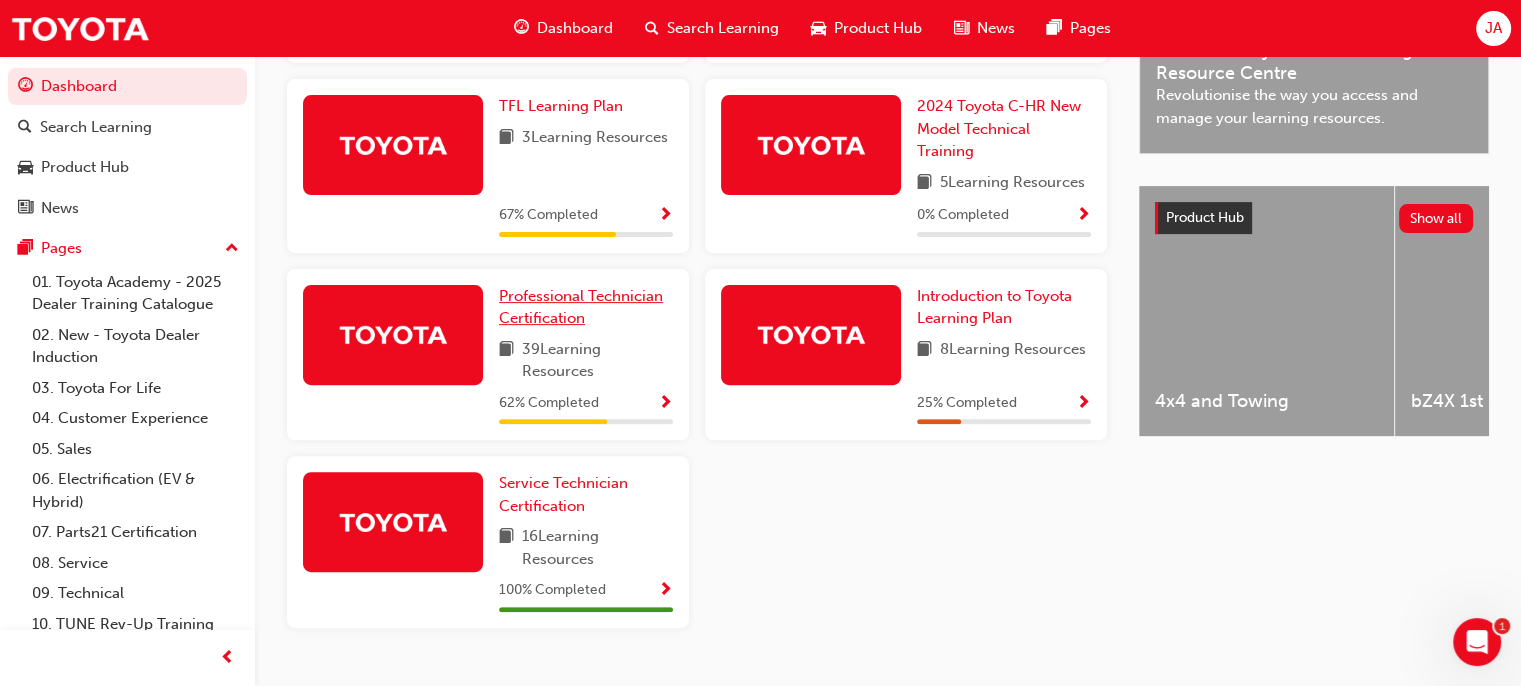 click on "Professional Technician Certification" at bounding box center [581, 307] 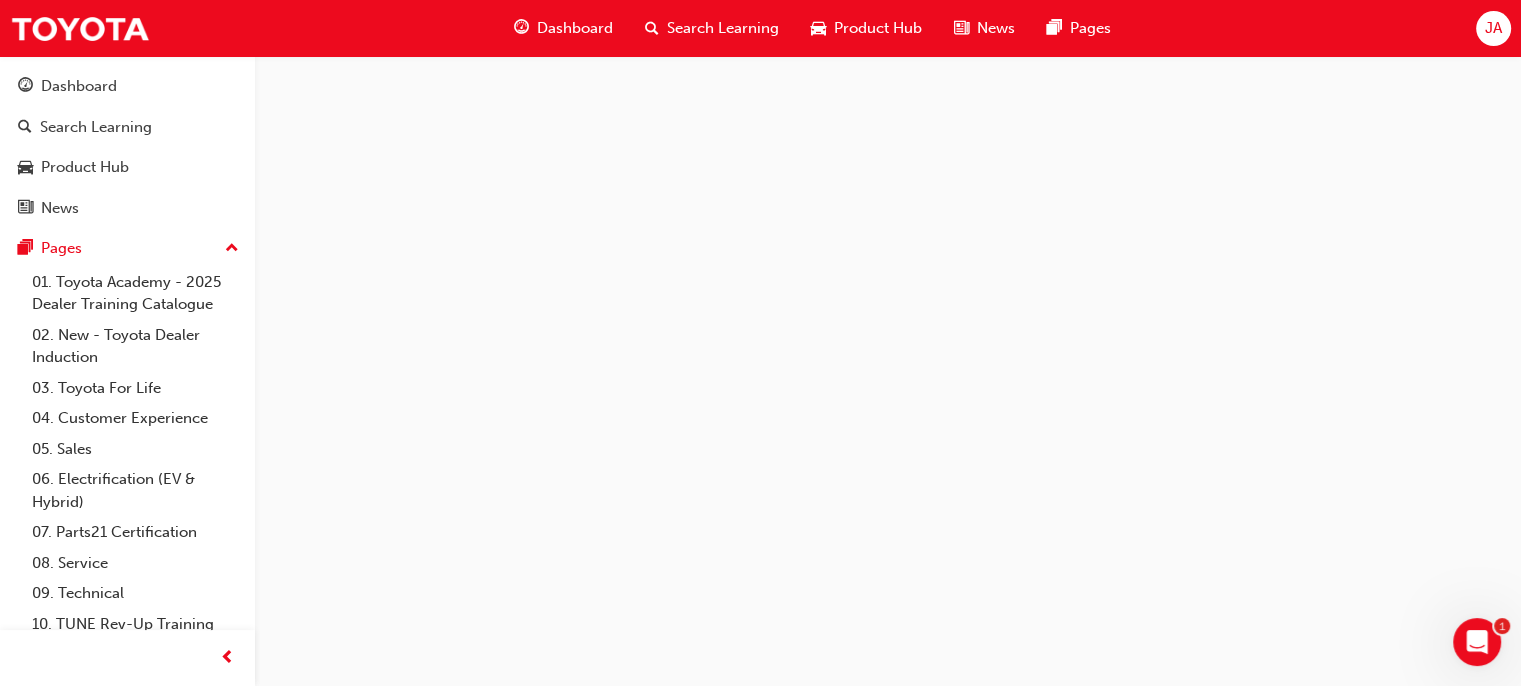 scroll, scrollTop: 0, scrollLeft: 0, axis: both 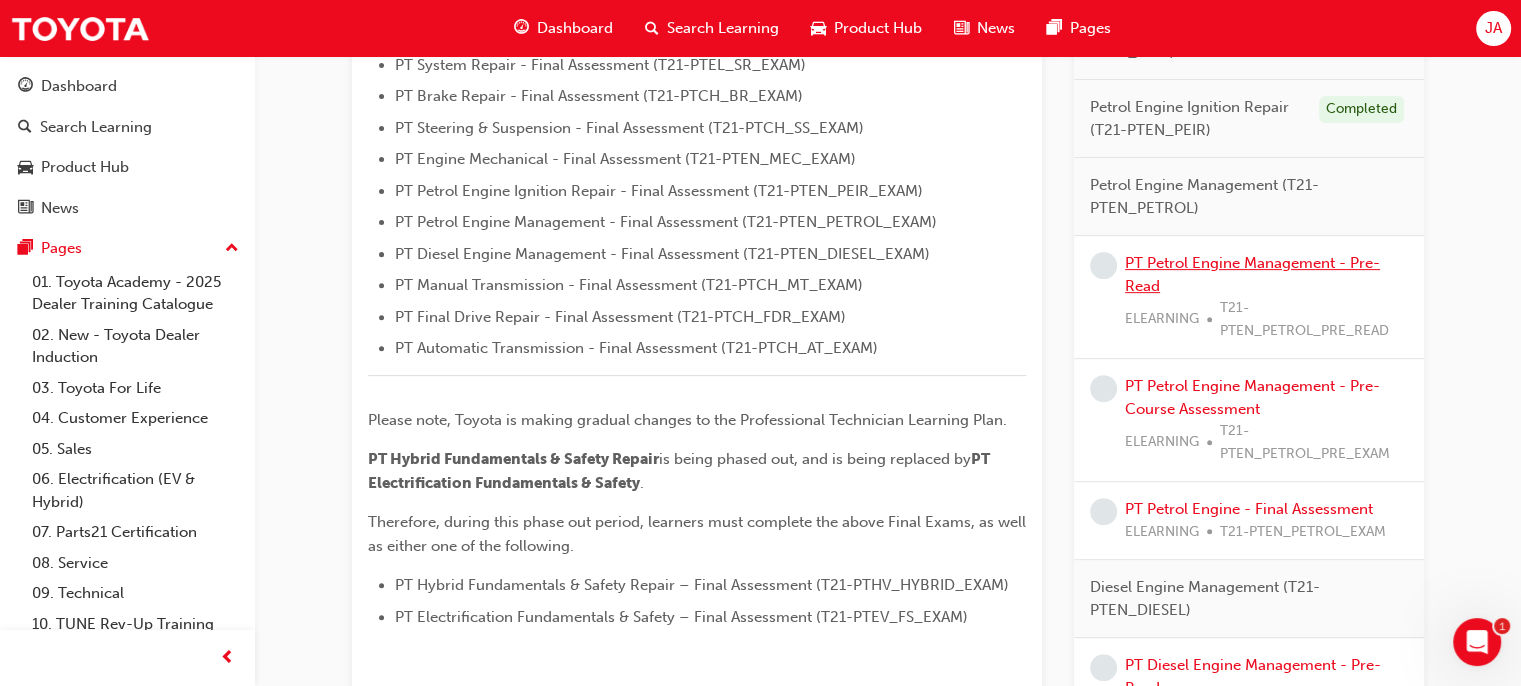 click on "PT Petrol Engine Management - Pre-Read" at bounding box center [1252, 274] 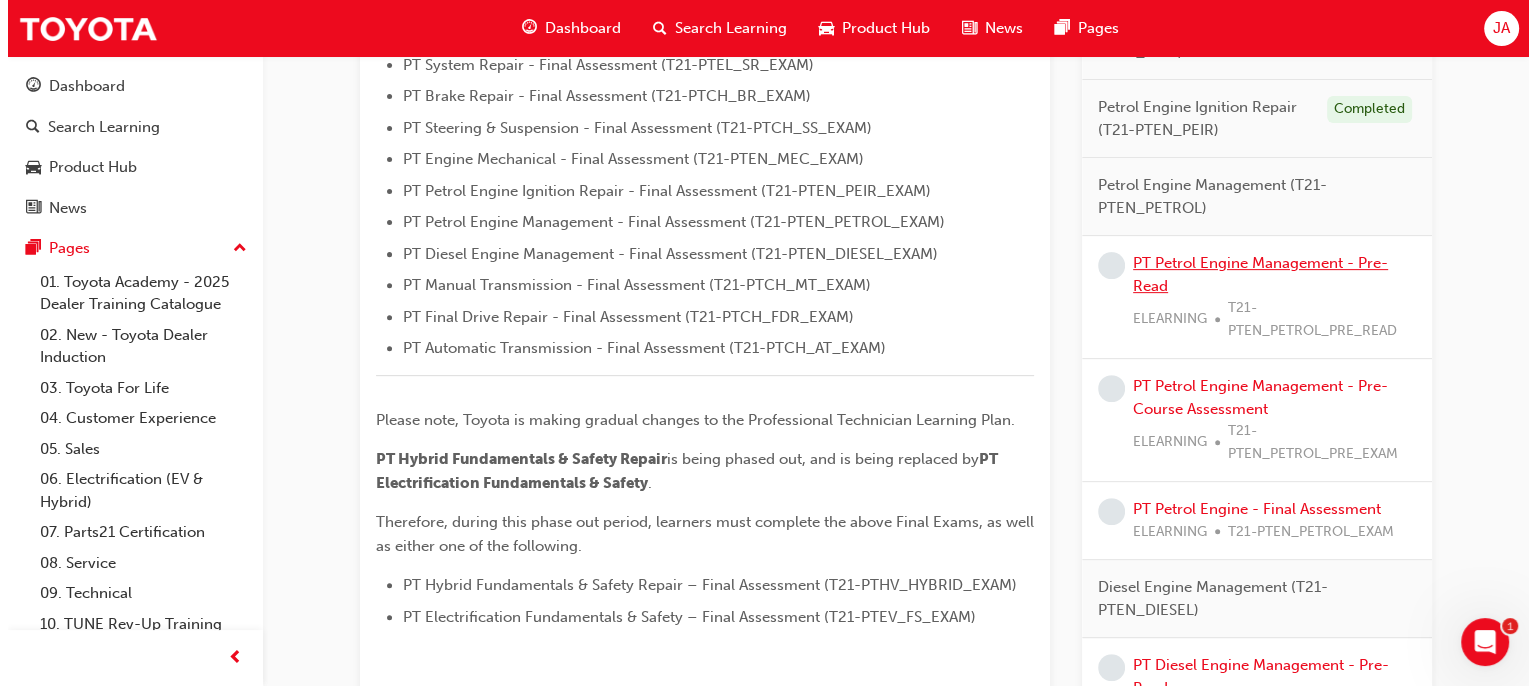 scroll, scrollTop: 0, scrollLeft: 0, axis: both 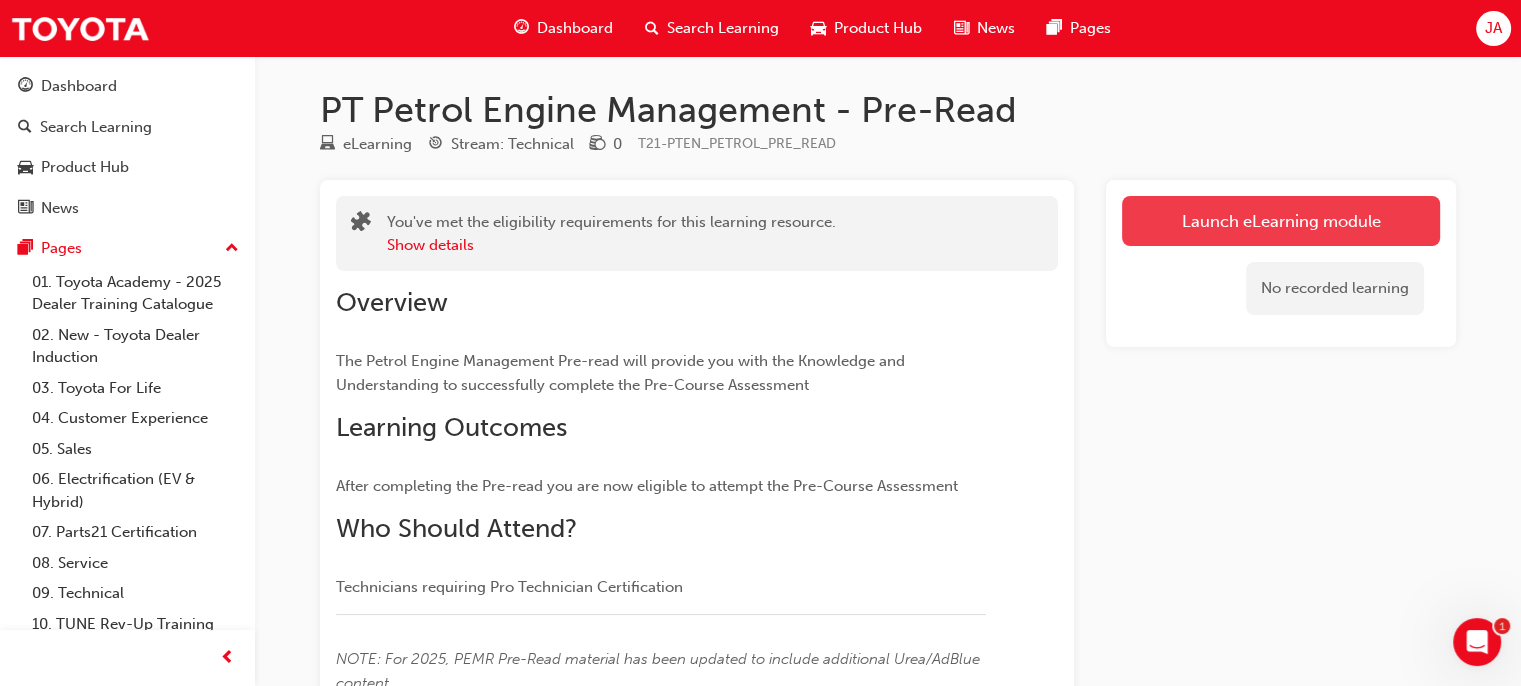 click on "Launch eLearning module" at bounding box center (1281, 221) 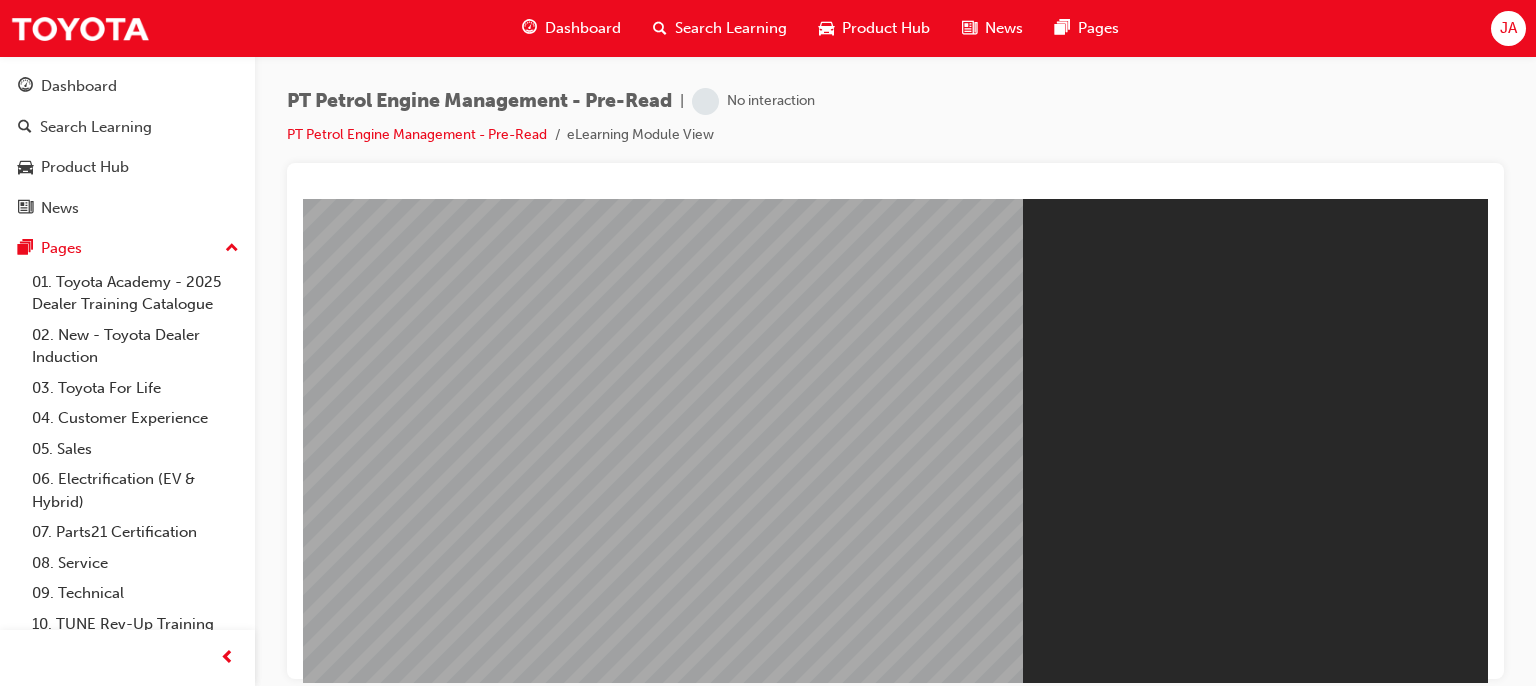 scroll, scrollTop: 0, scrollLeft: 0, axis: both 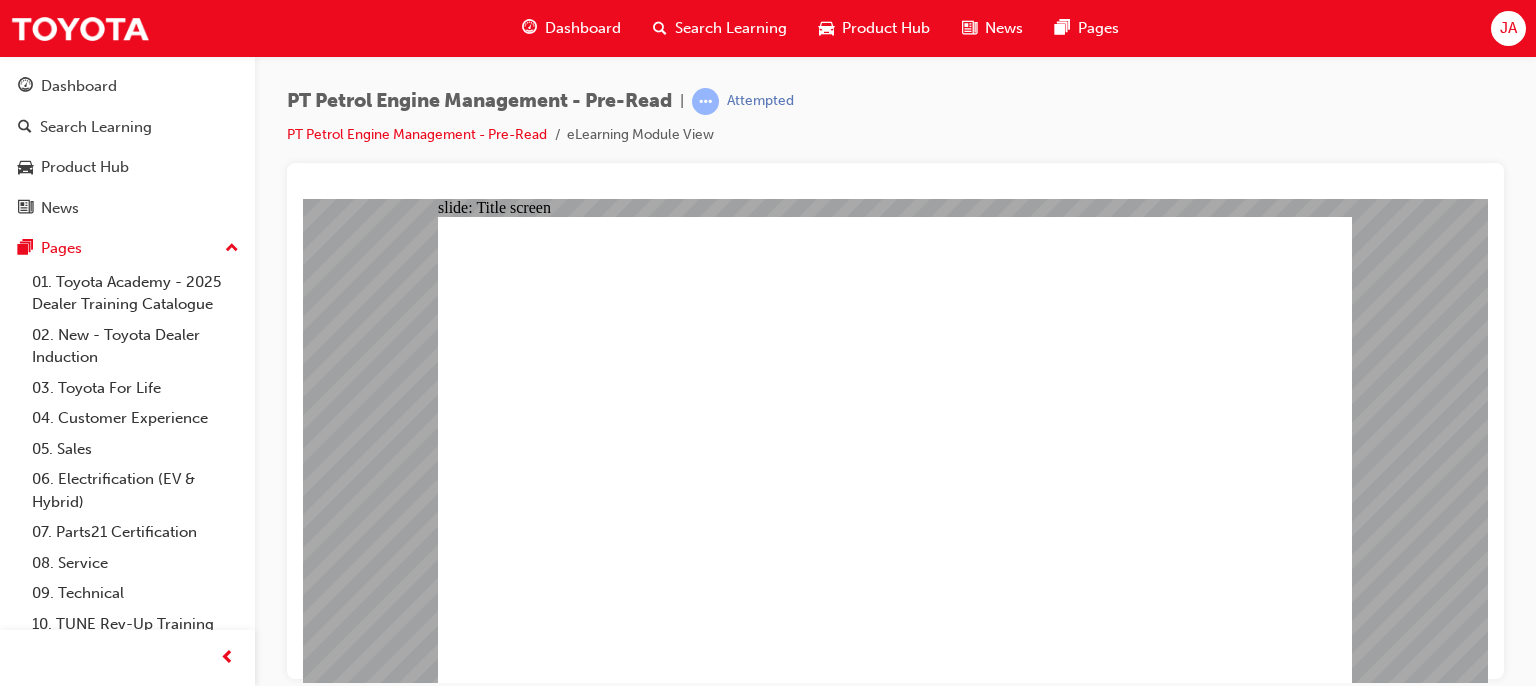 click 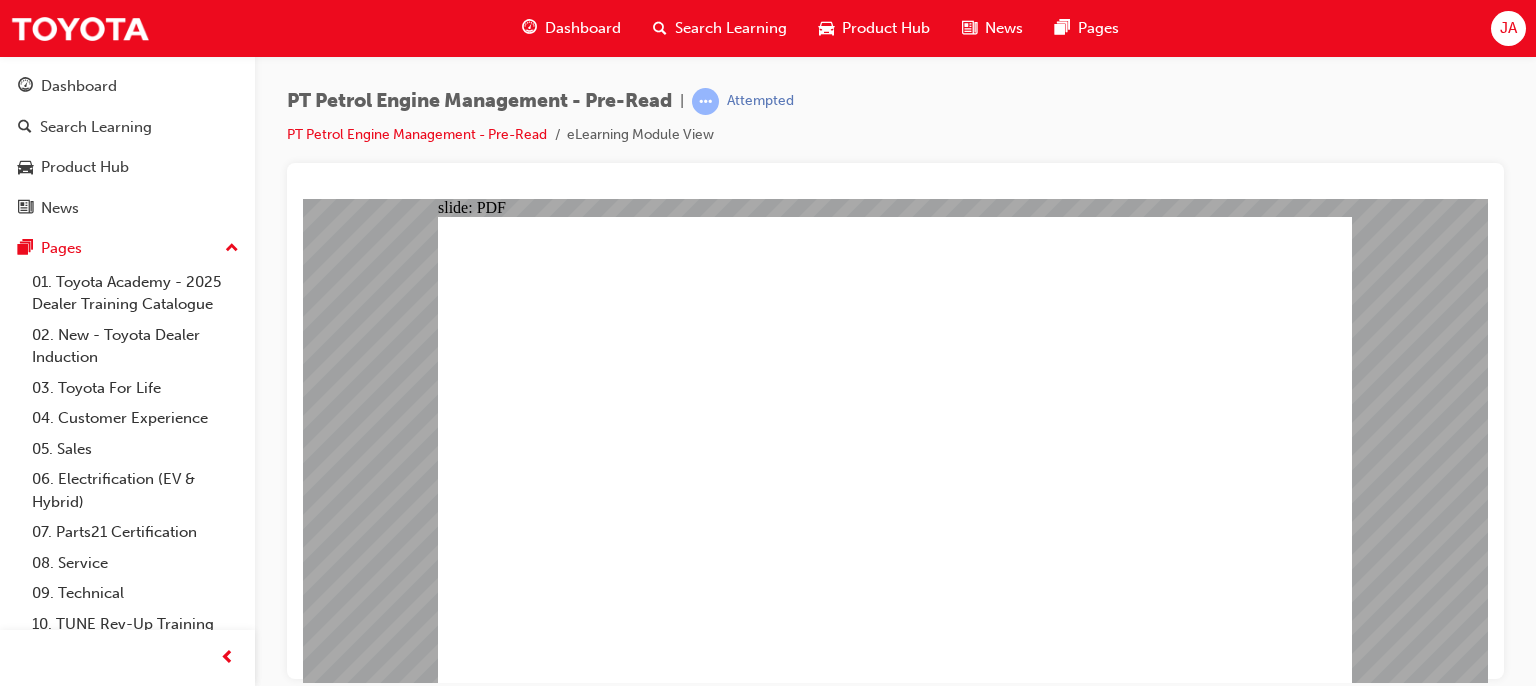 click 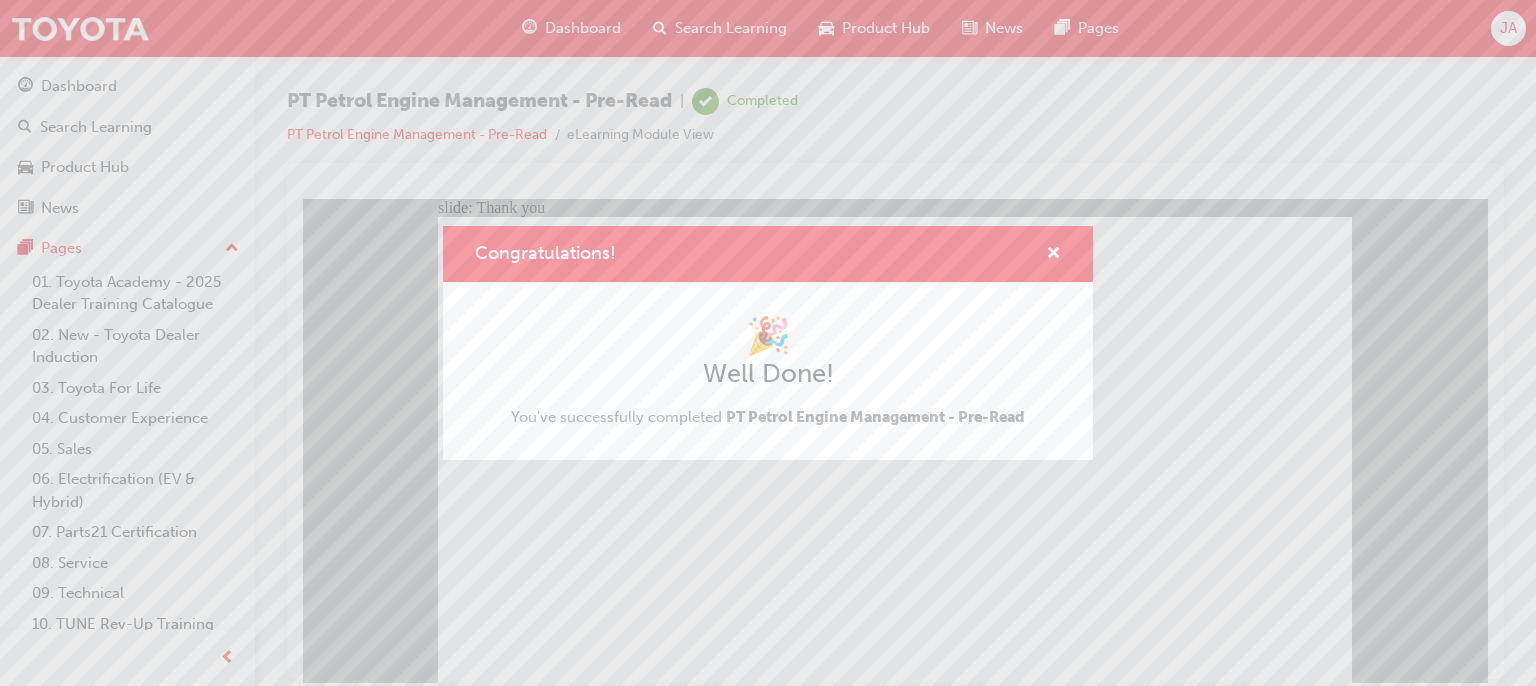 click on "Congratulations! 🎉 Well Done! You've successfully completed   PT Petrol Engine Management - Pre-Read" at bounding box center [768, 343] 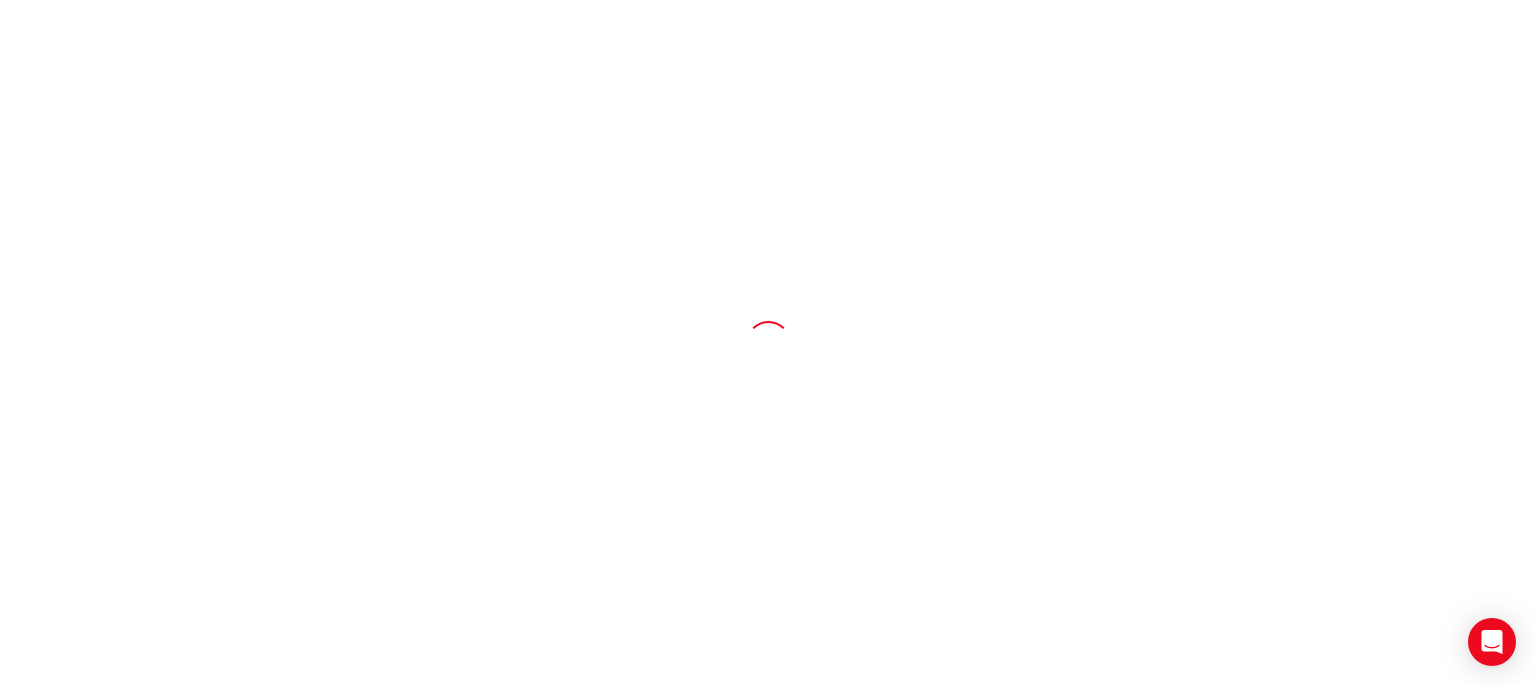 scroll, scrollTop: 0, scrollLeft: 0, axis: both 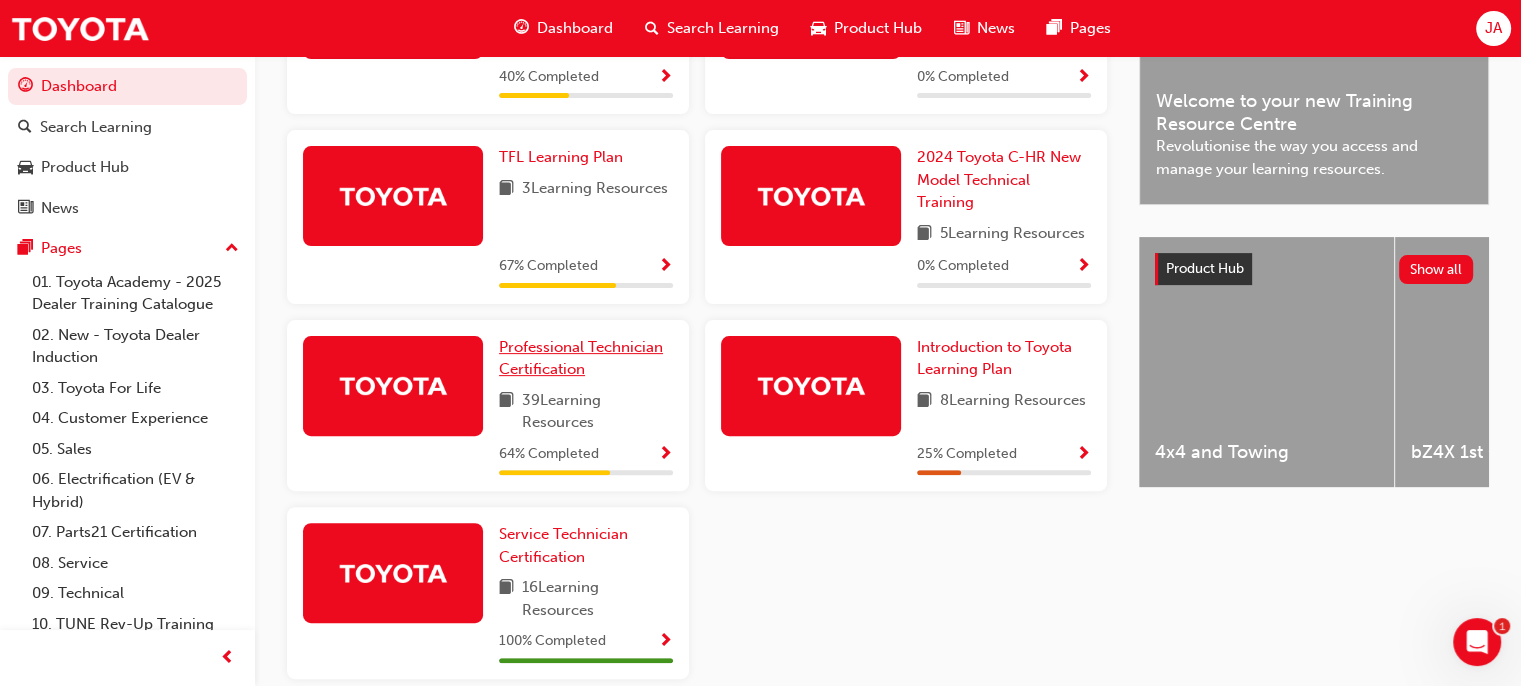 click on "Professional Technician Certification" at bounding box center (581, 358) 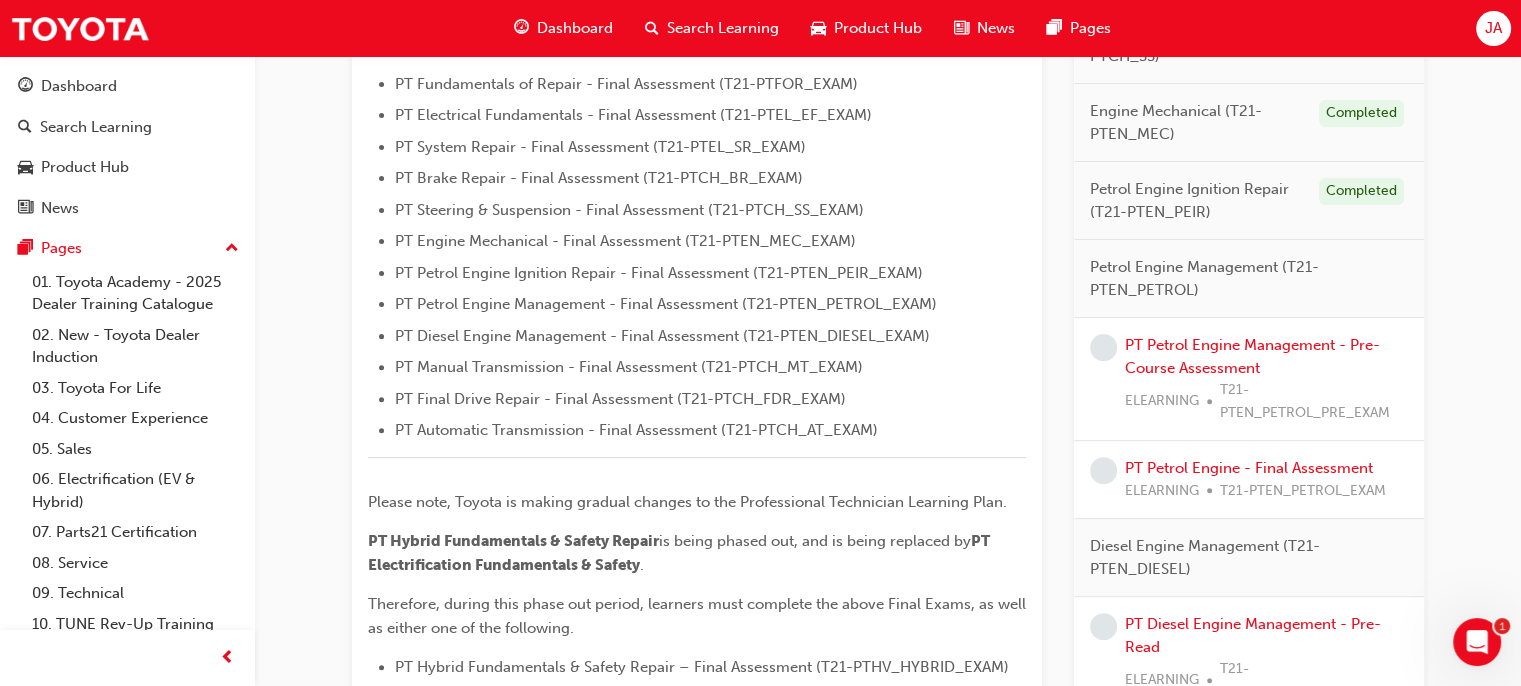 scroll, scrollTop: 604, scrollLeft: 0, axis: vertical 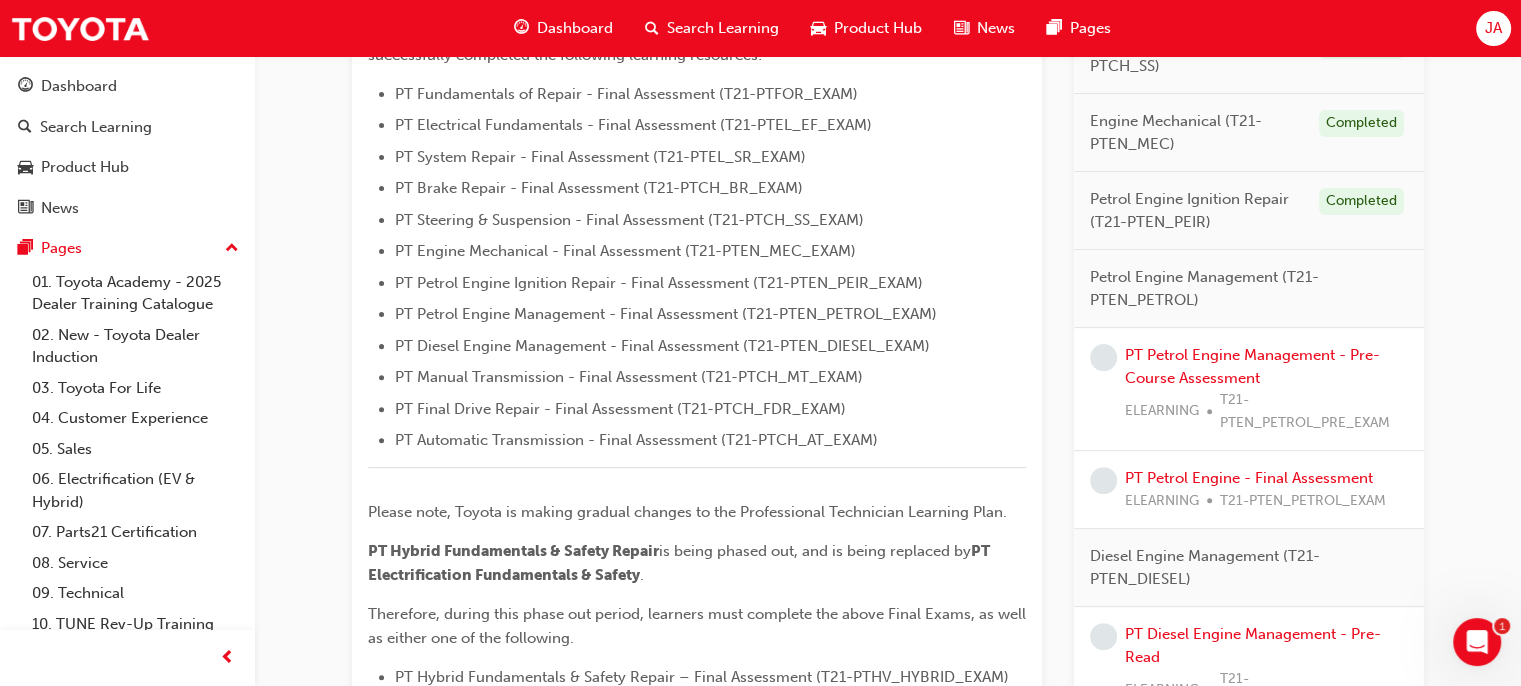 click on "PT Petrol Engine Management - Pre-Course Assessment ELEARNING T21-PTEN_PETROL_PRE_EXAM" at bounding box center (1266, 389) 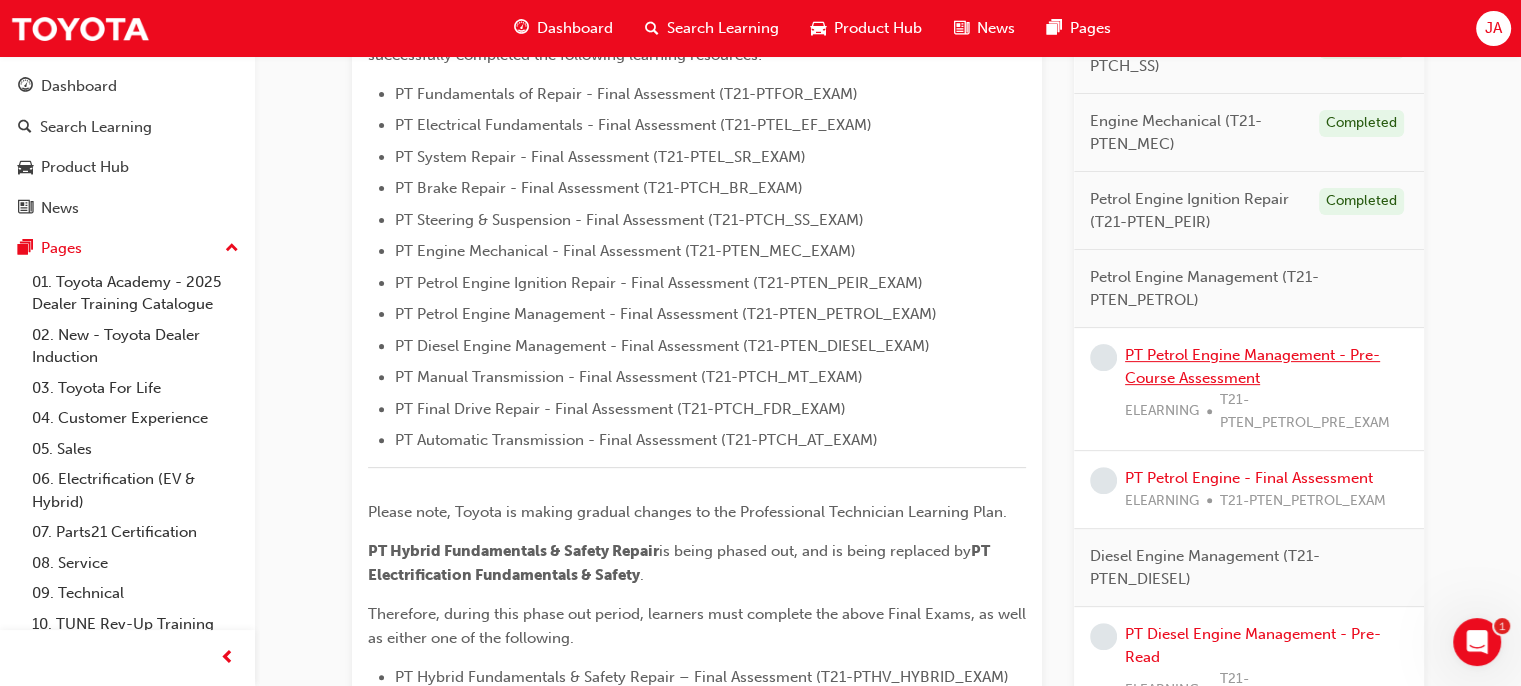click on "PT Petrol Engine Management - Pre-Course Assessment" at bounding box center (1252, 366) 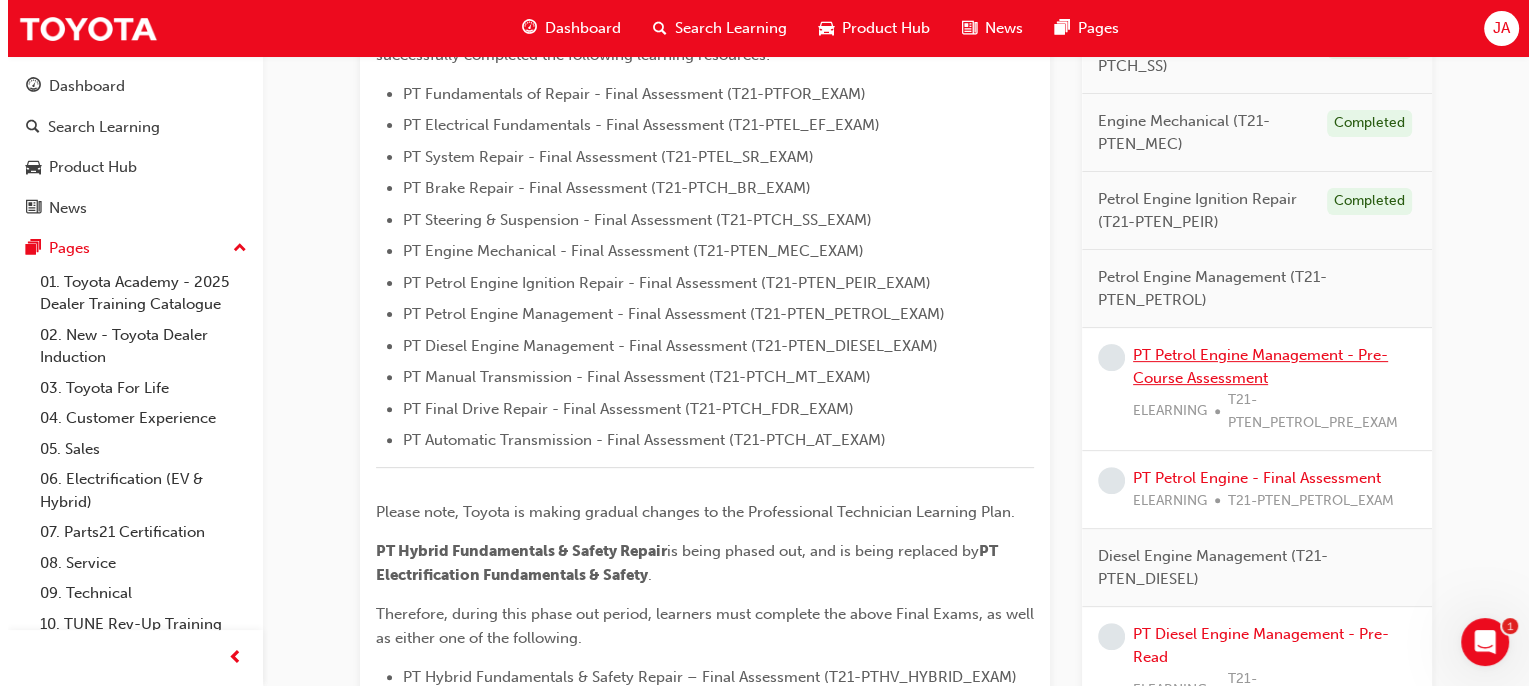 scroll, scrollTop: 0, scrollLeft: 0, axis: both 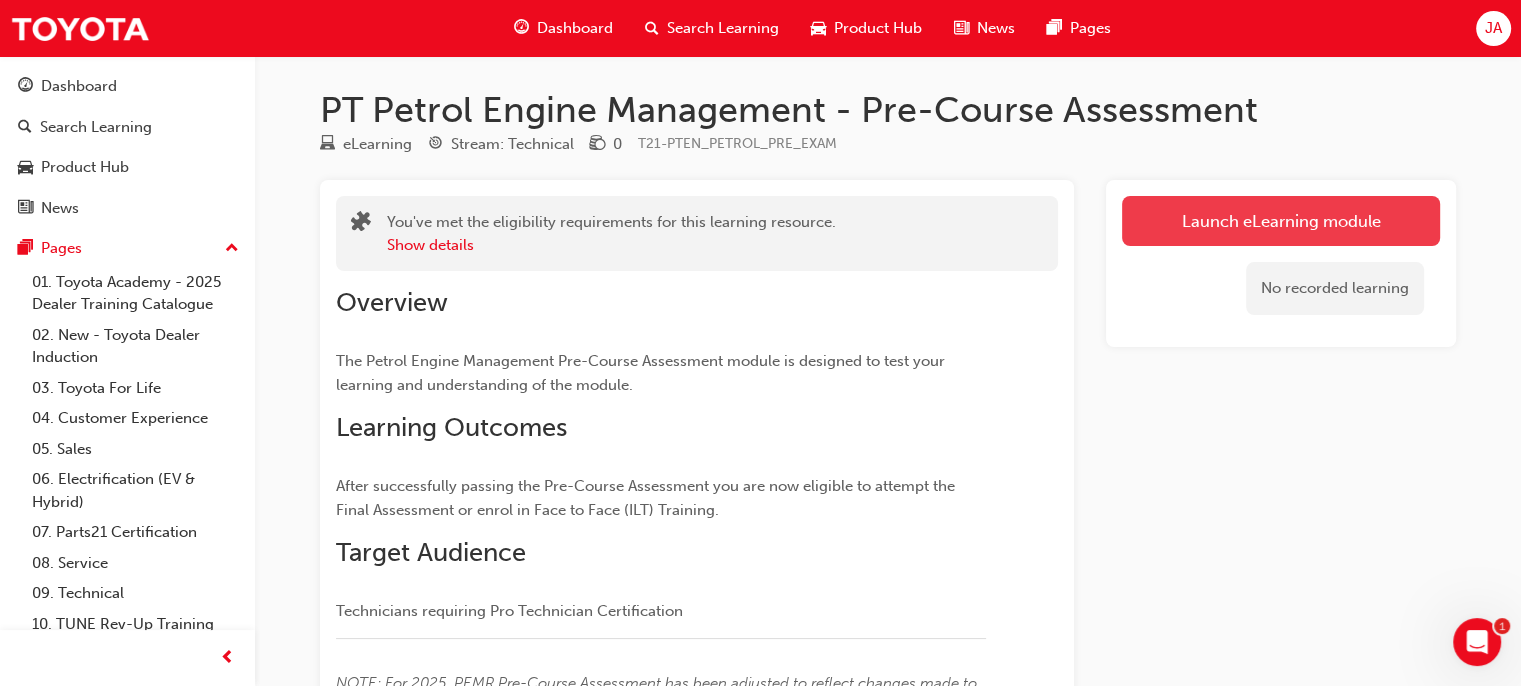 click on "Launch eLearning module" at bounding box center (1281, 221) 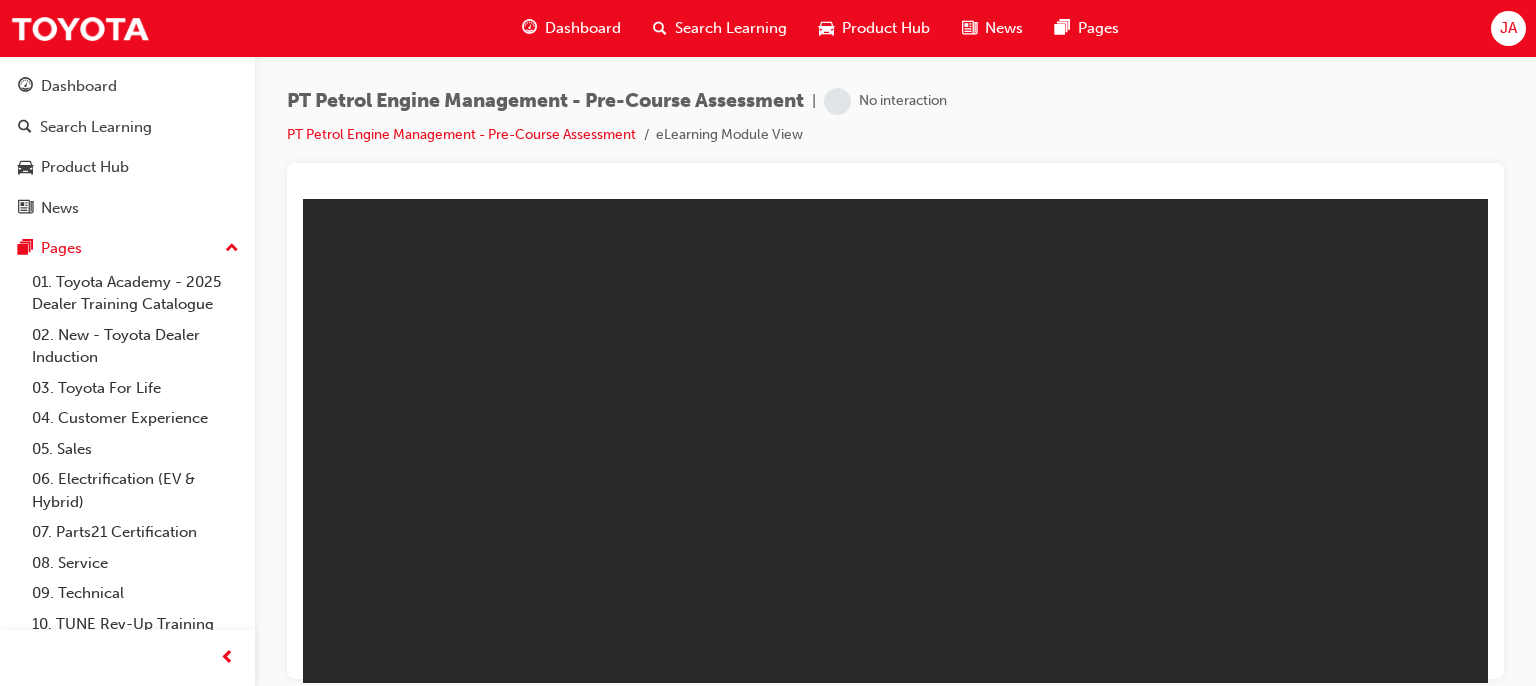 scroll, scrollTop: 0, scrollLeft: 0, axis: both 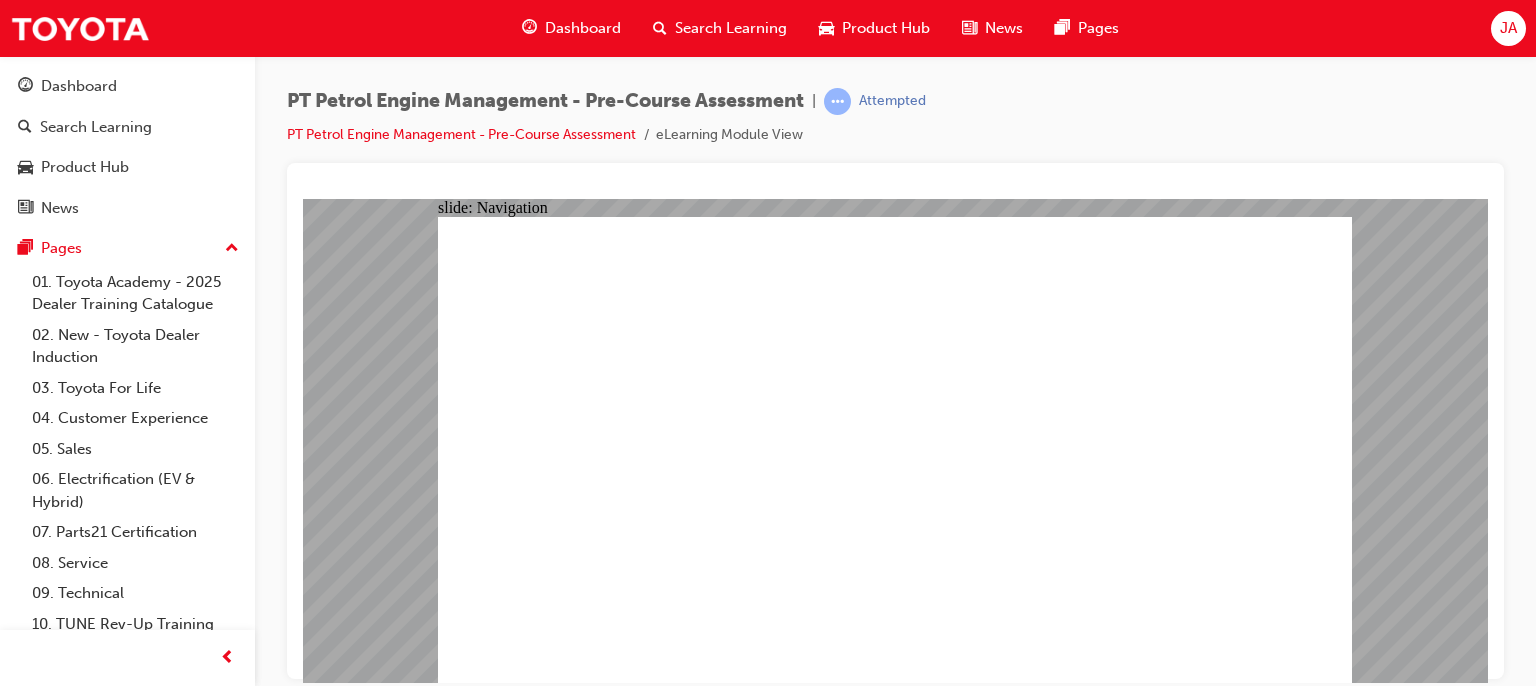 click 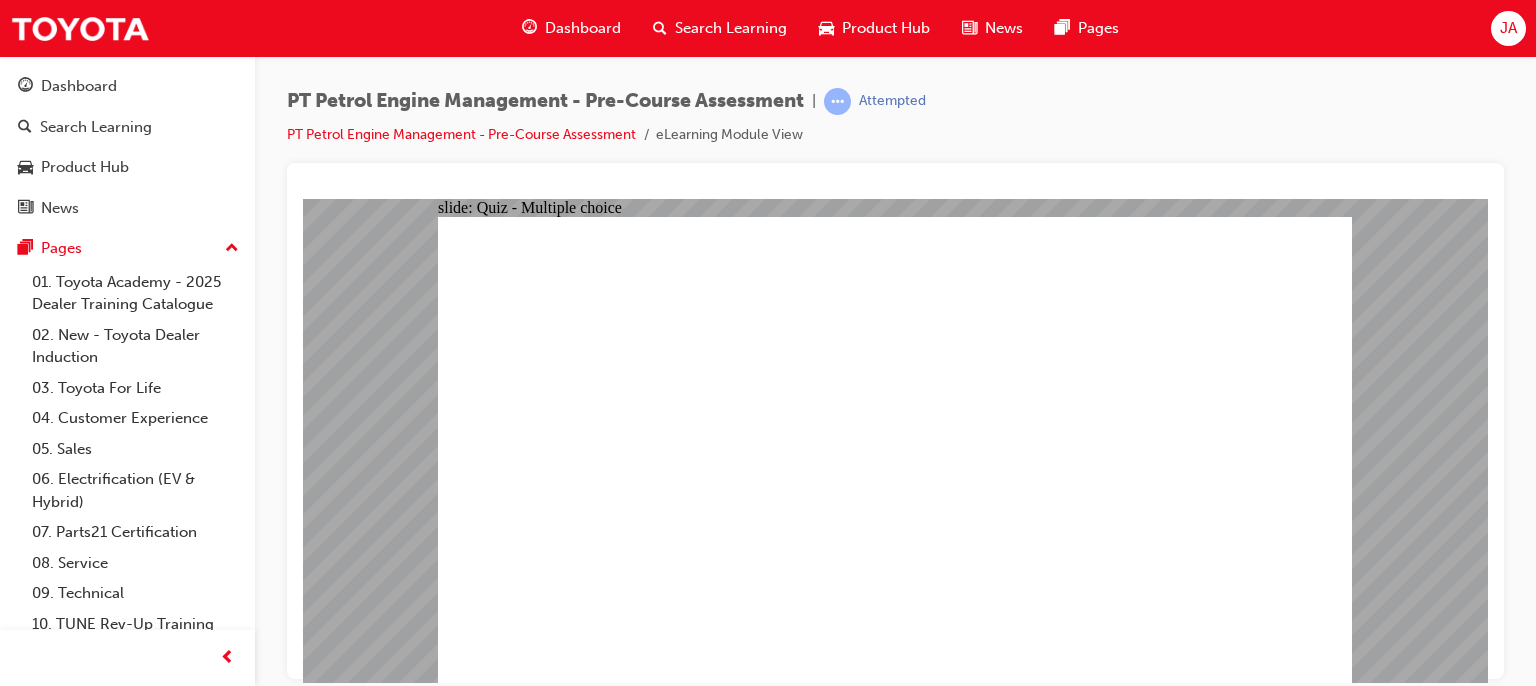 click 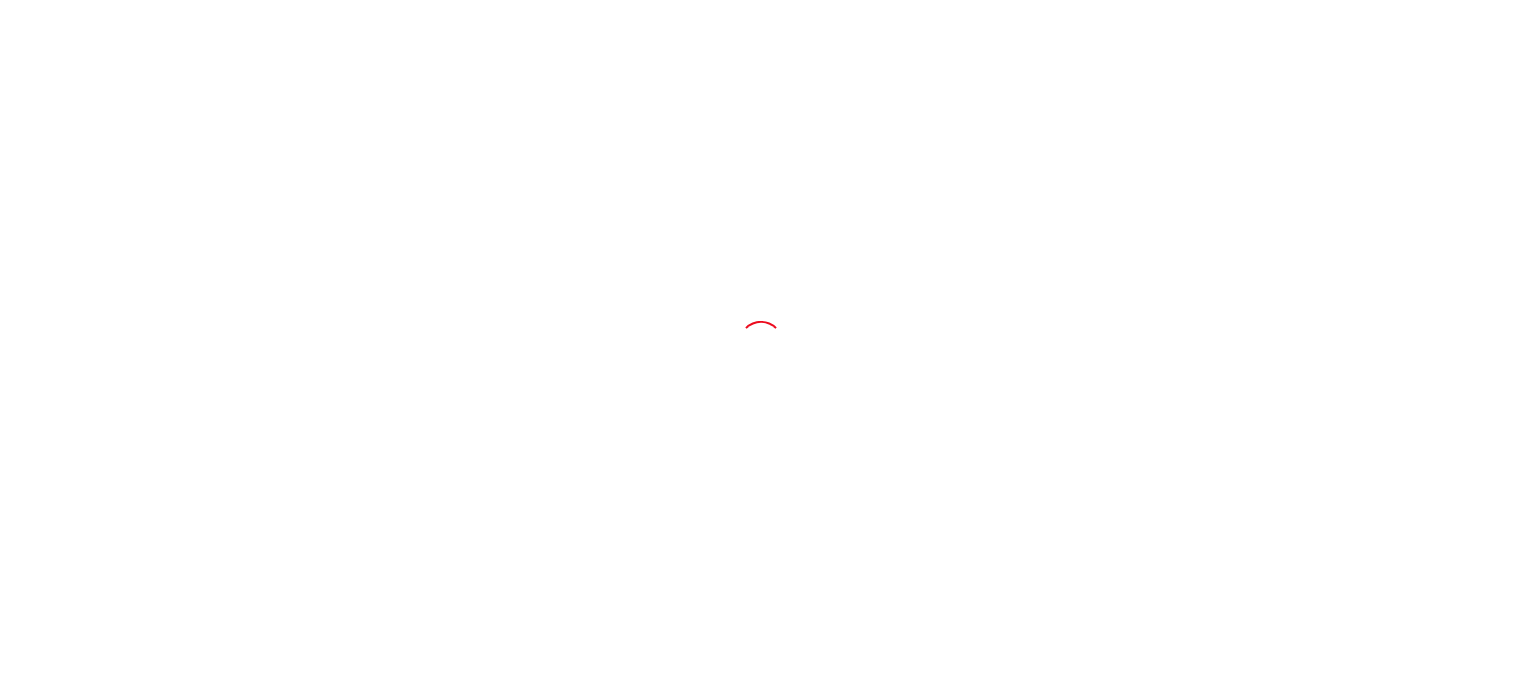 scroll, scrollTop: 0, scrollLeft: 0, axis: both 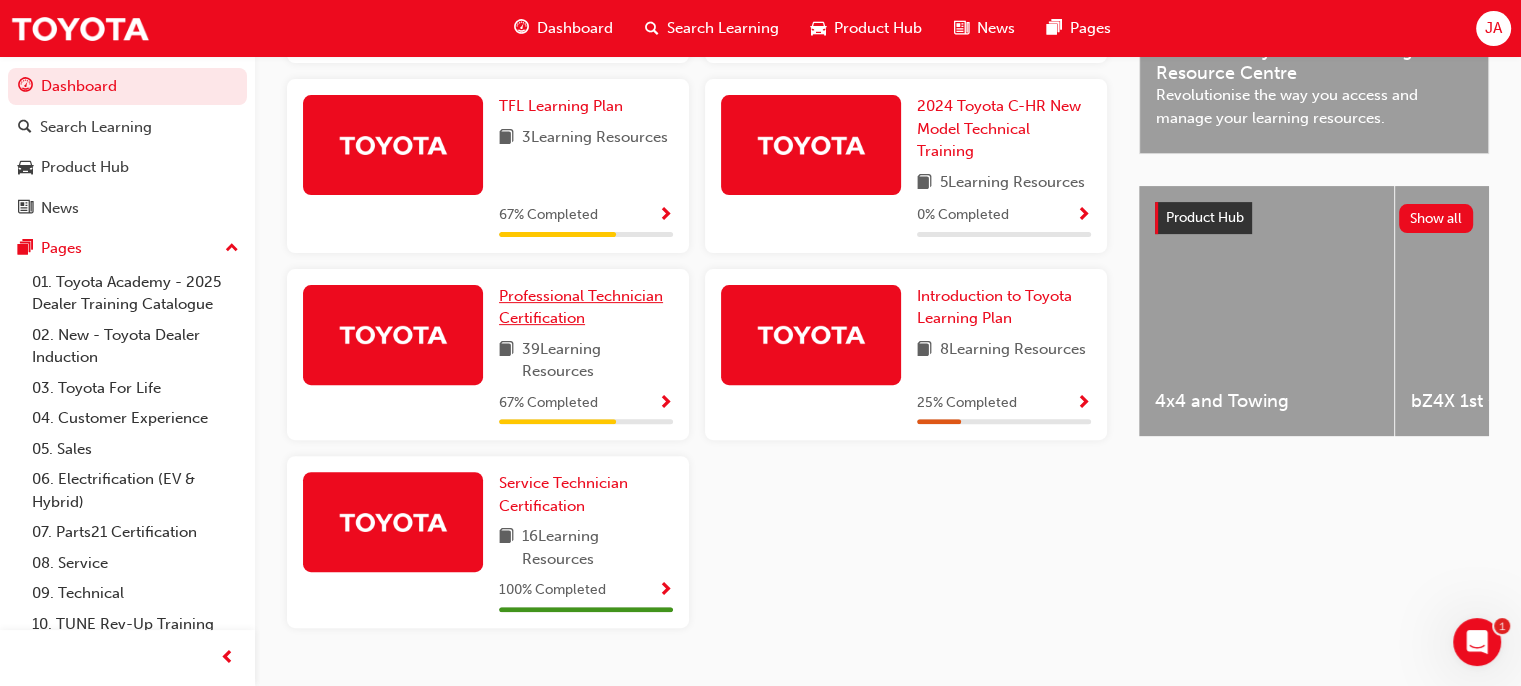 click on "Professional Technician Certification" at bounding box center [581, 307] 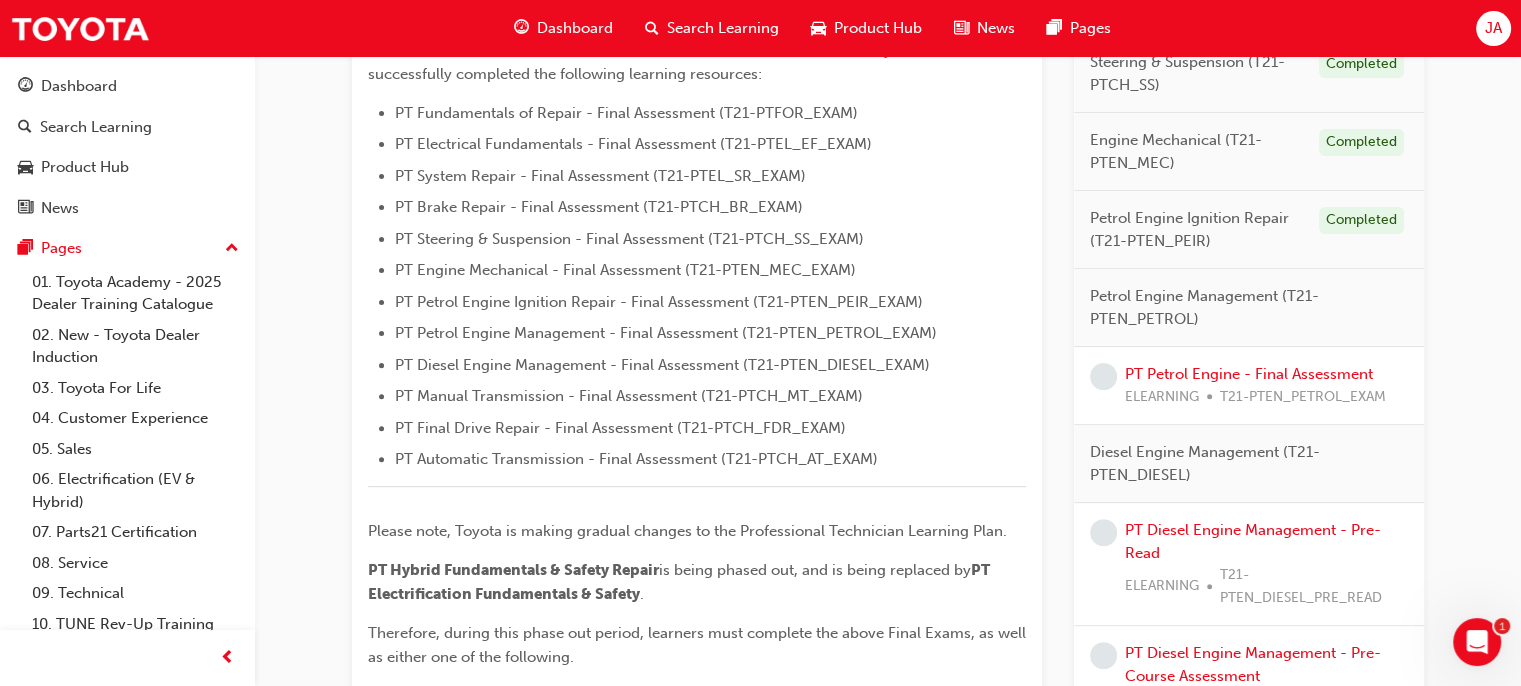 scroll, scrollTop: 548, scrollLeft: 0, axis: vertical 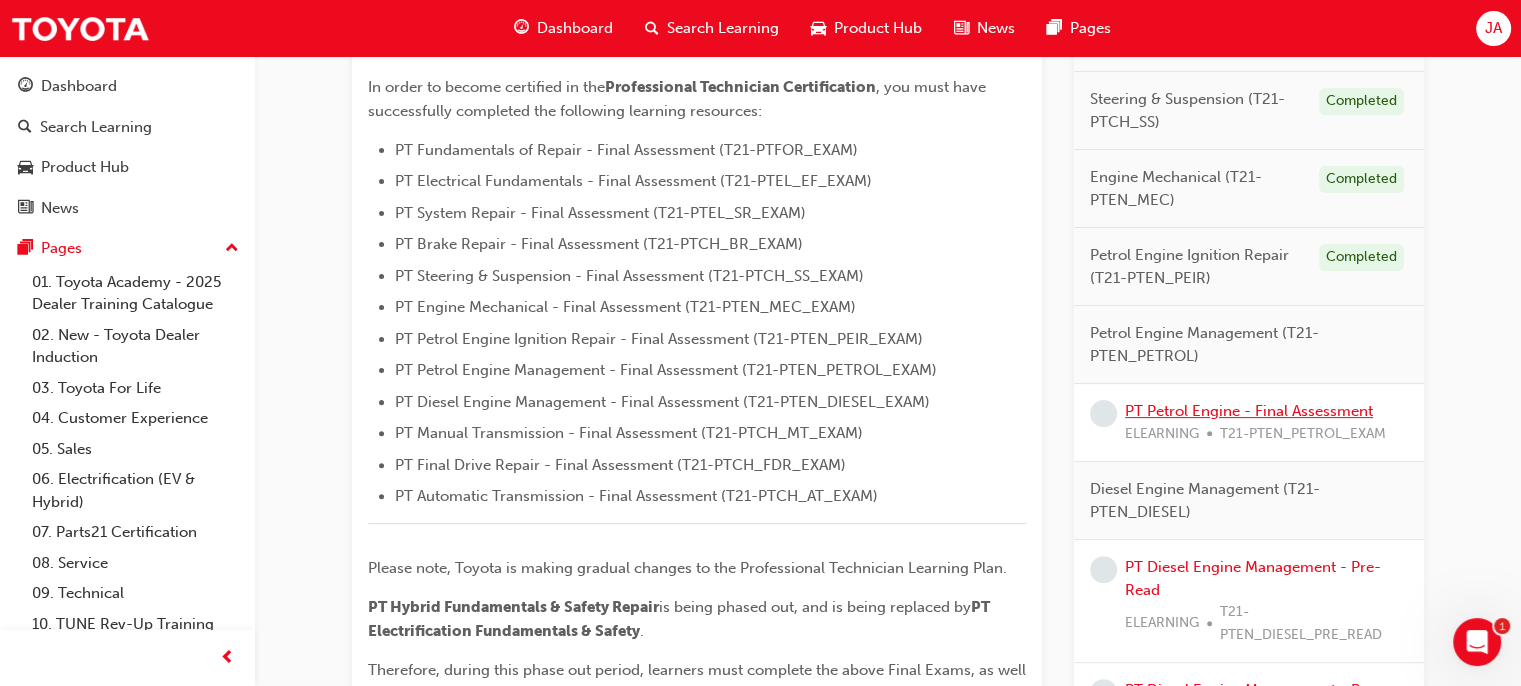 click on "PT Petrol Engine - Final Assessment" at bounding box center (1249, 411) 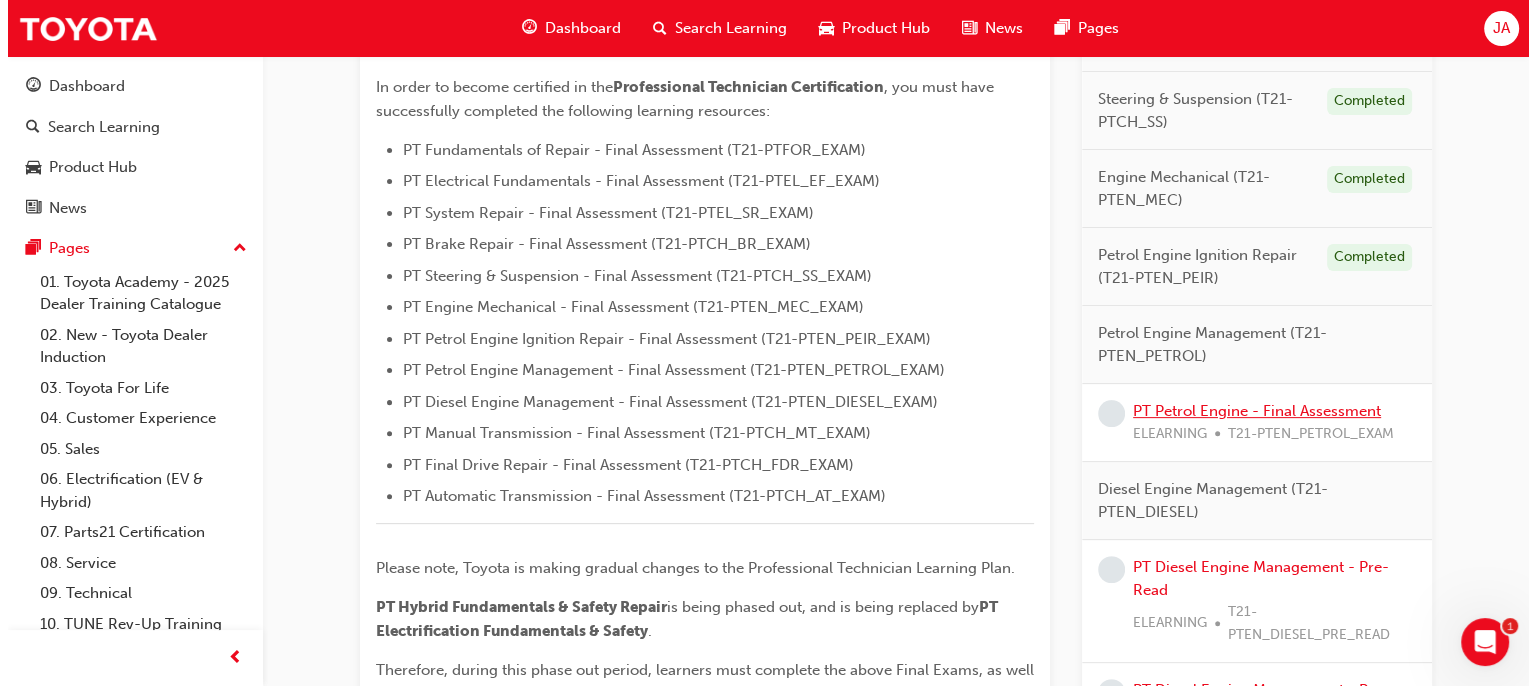 scroll, scrollTop: 0, scrollLeft: 0, axis: both 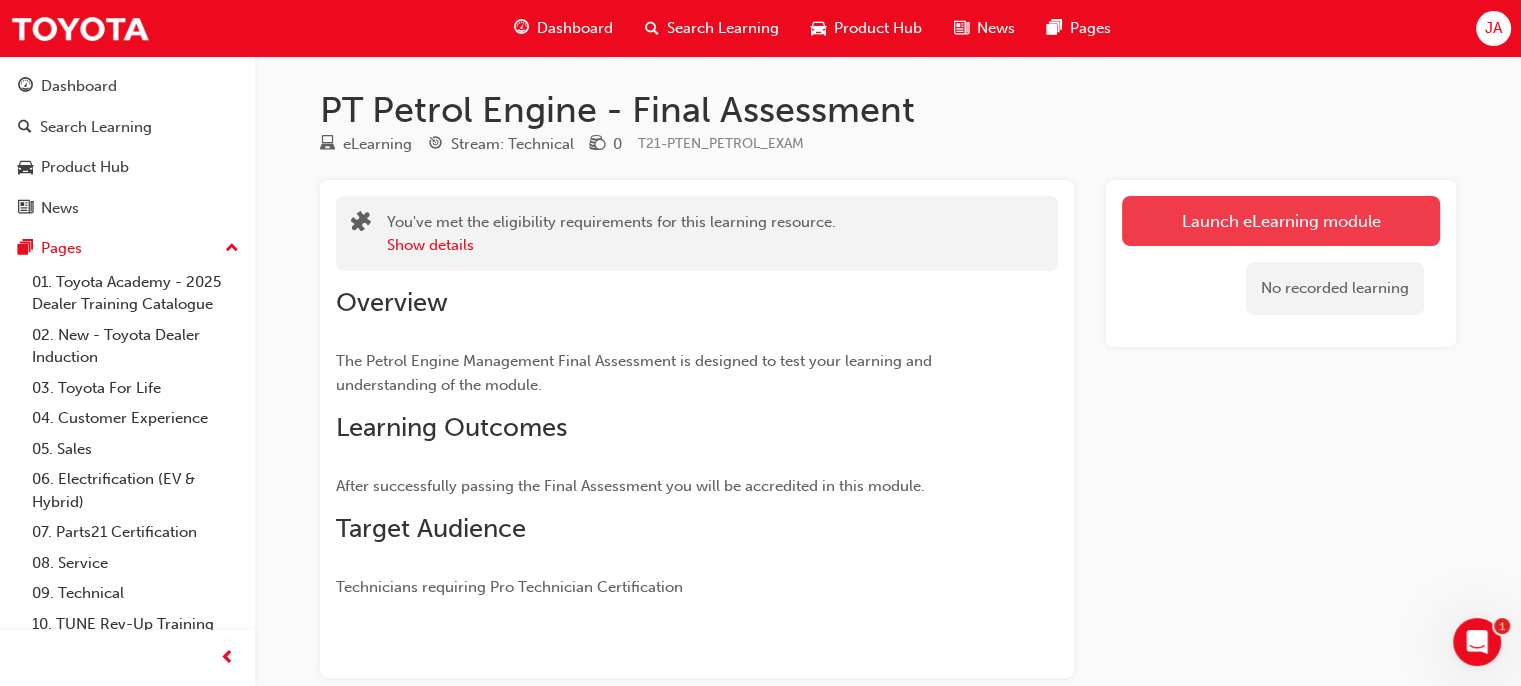 click on "Launch eLearning module" at bounding box center (1281, 221) 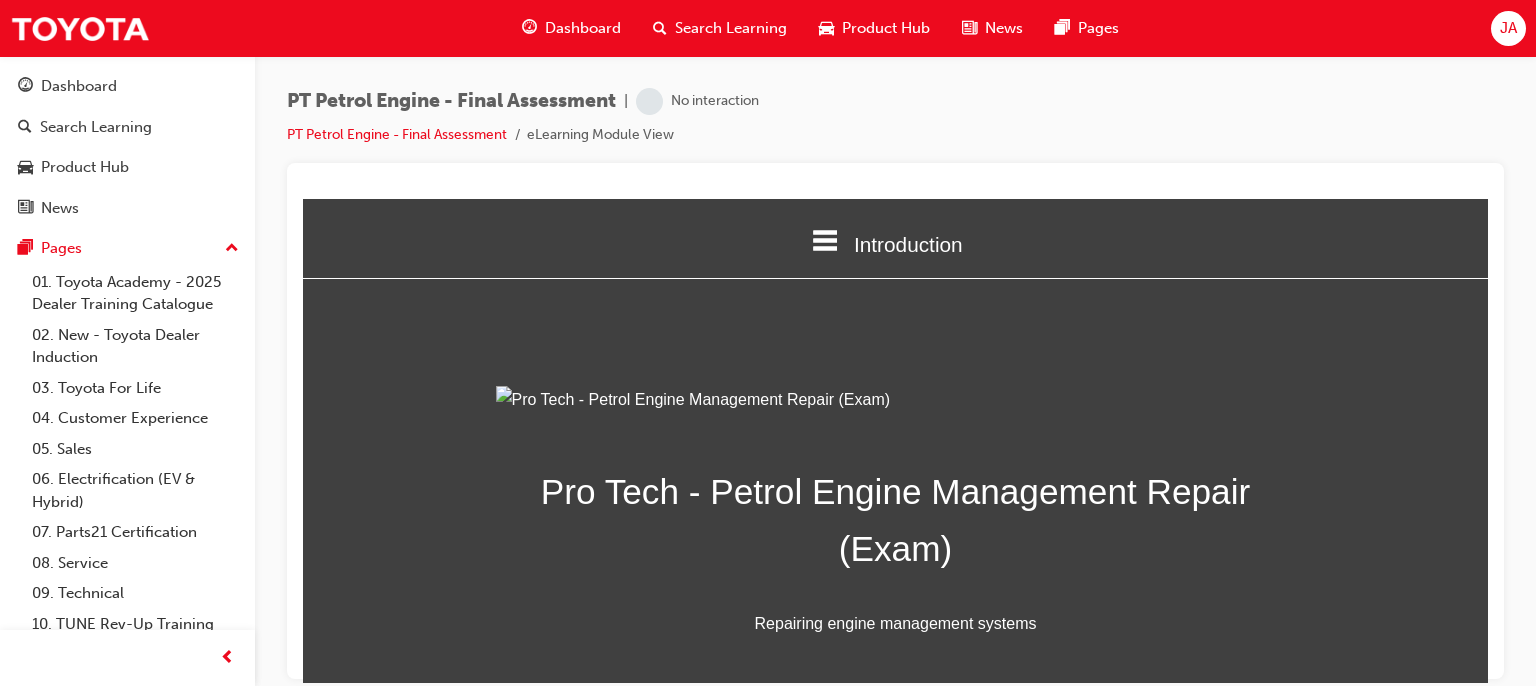 scroll, scrollTop: 0, scrollLeft: 0, axis: both 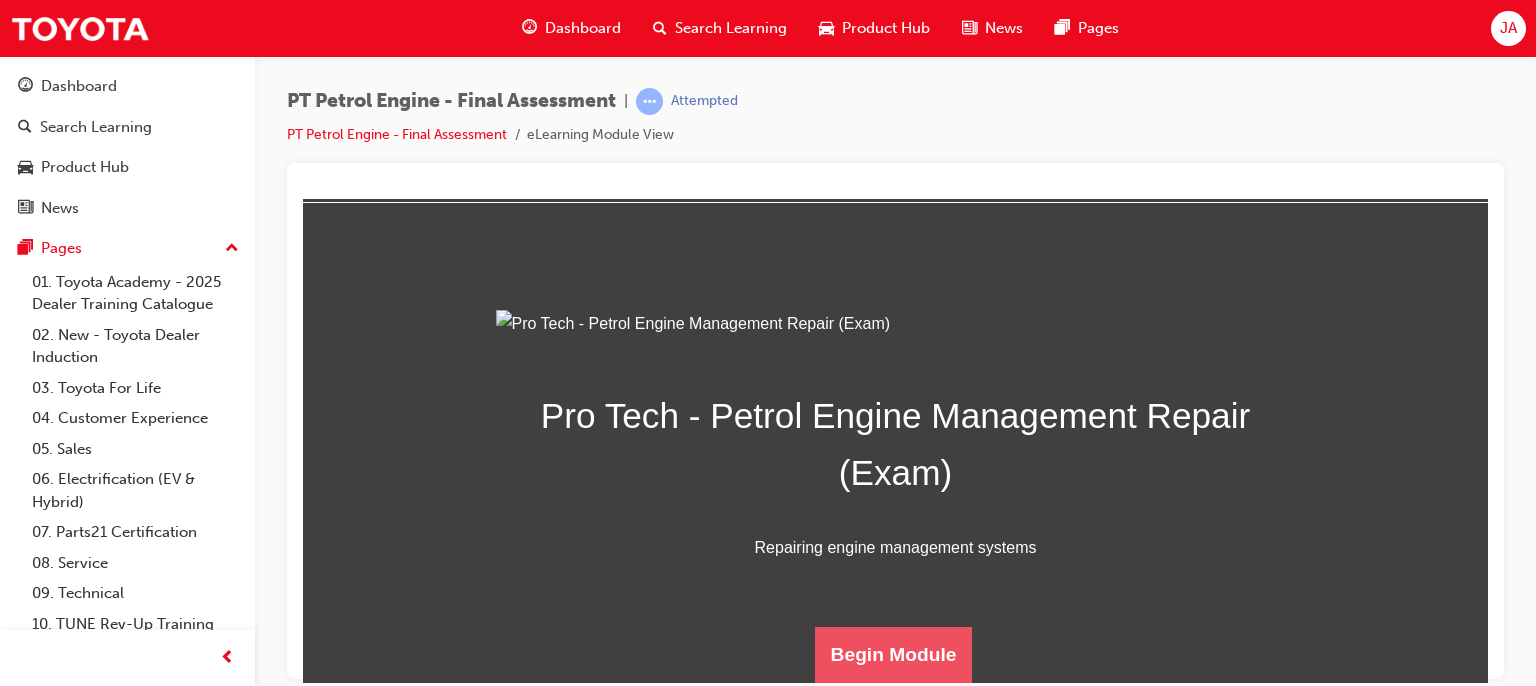 click on "Begin Module" at bounding box center [894, 654] 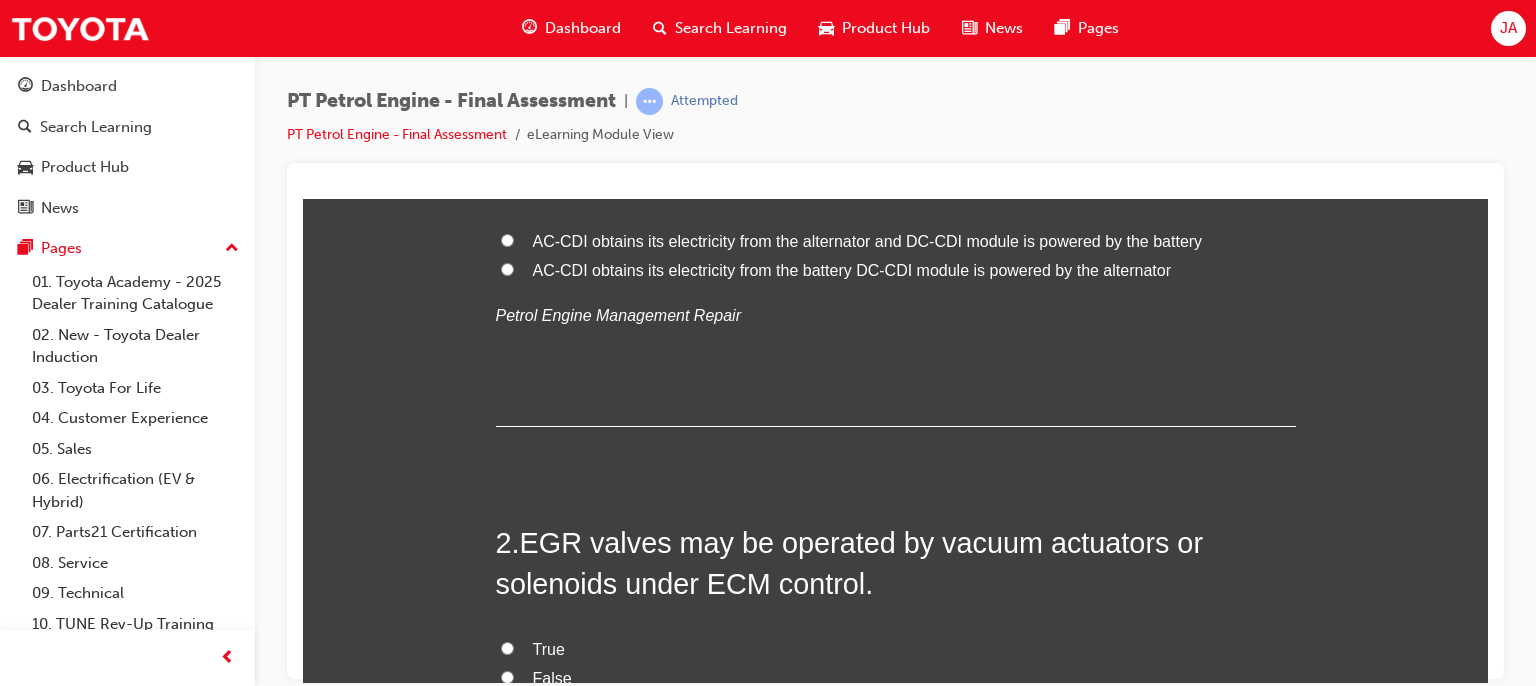 scroll, scrollTop: 0, scrollLeft: 0, axis: both 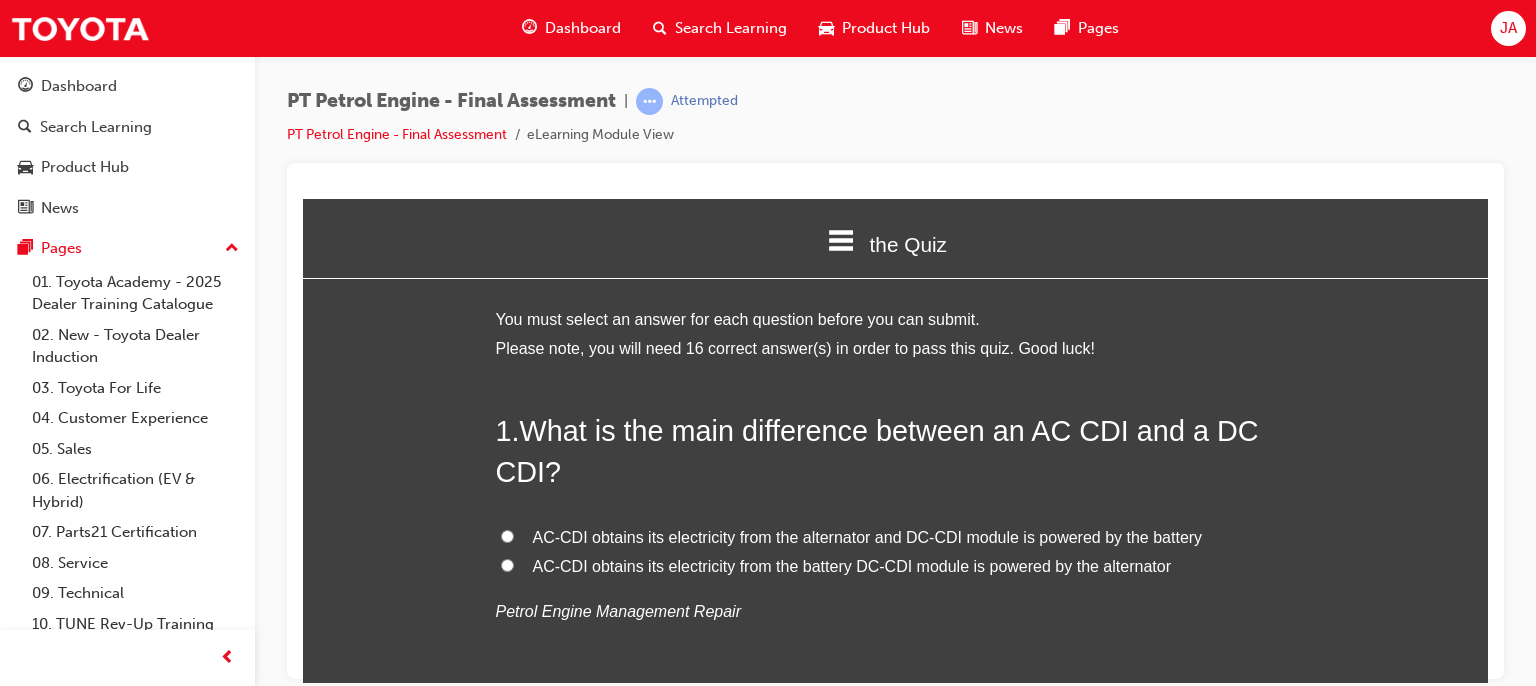 drag, startPoint x: 1474, startPoint y: 227, endPoint x: 1787, endPoint y: 218, distance: 313.12936 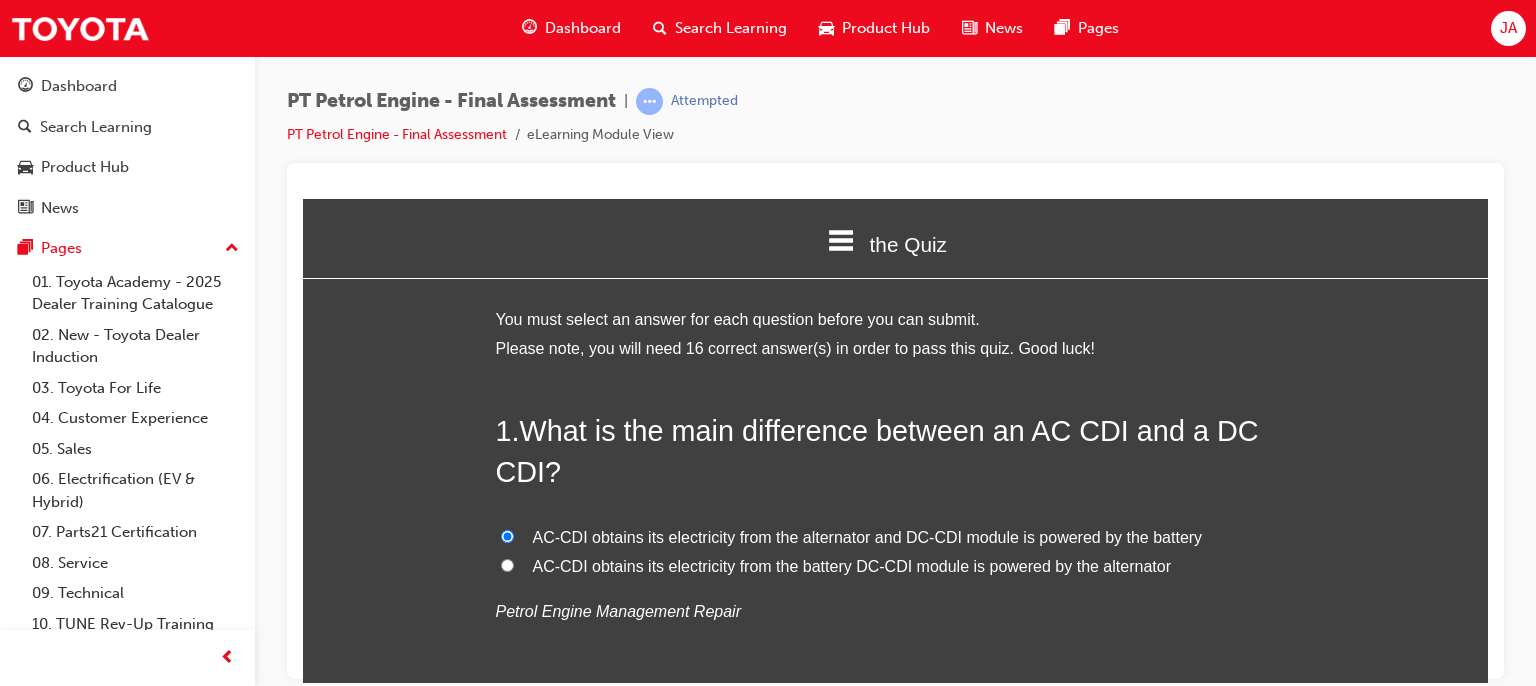 radio on "true" 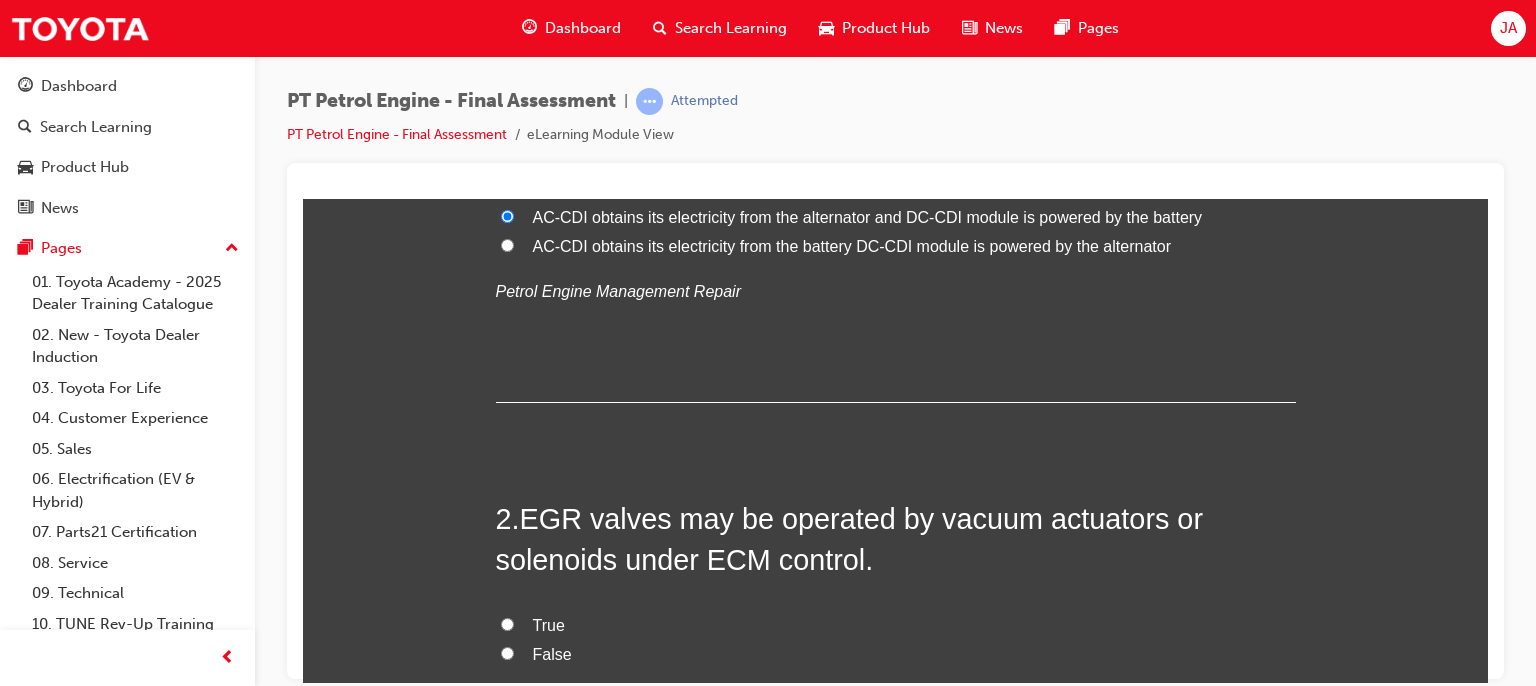 scroll, scrollTop: 360, scrollLeft: 0, axis: vertical 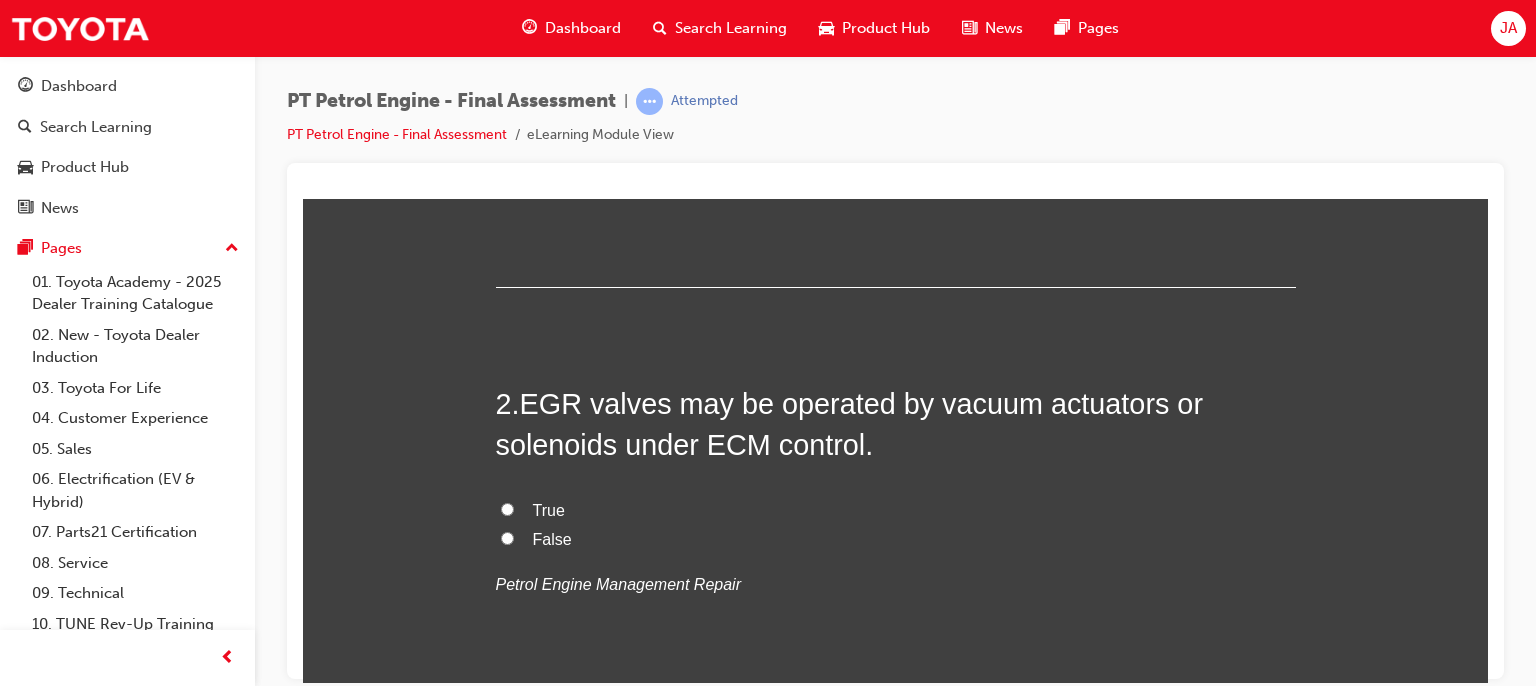 click on "True" at bounding box center (549, 509) 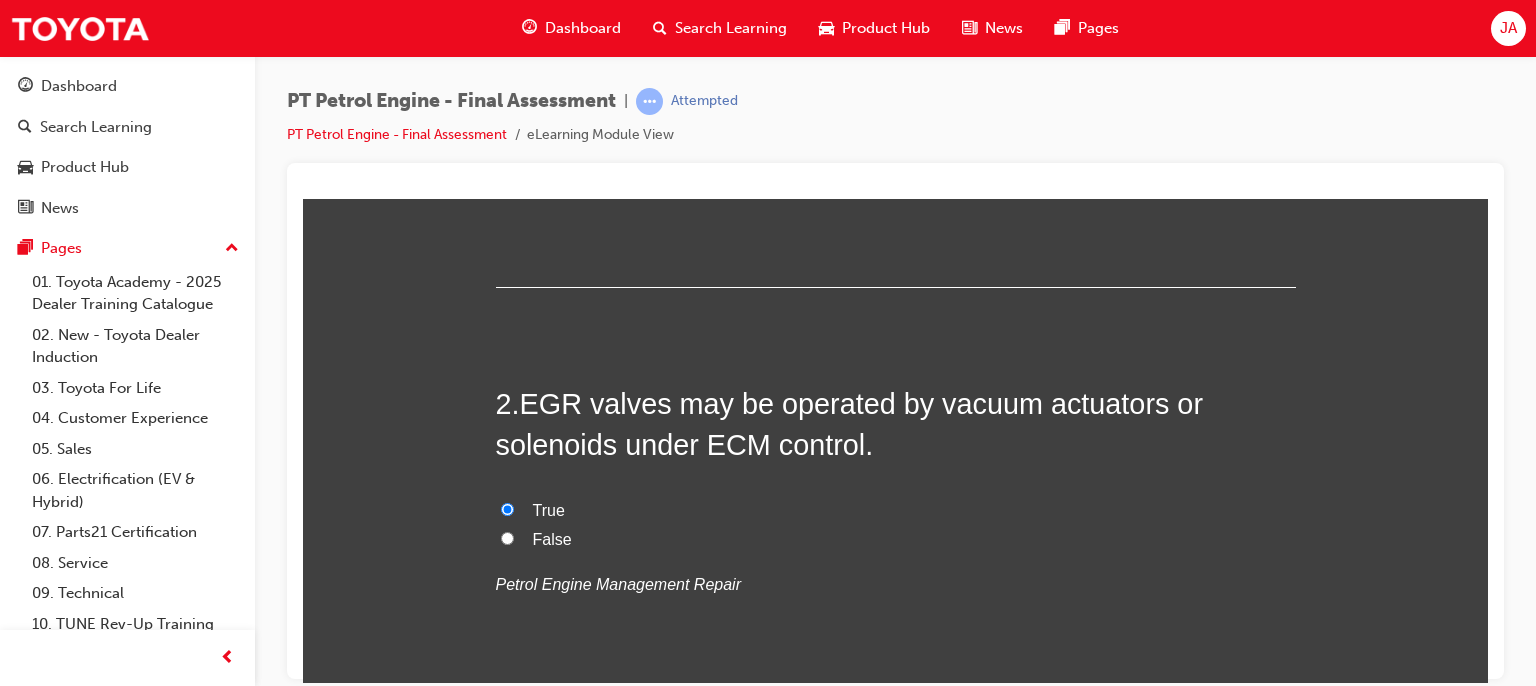 radio on "true" 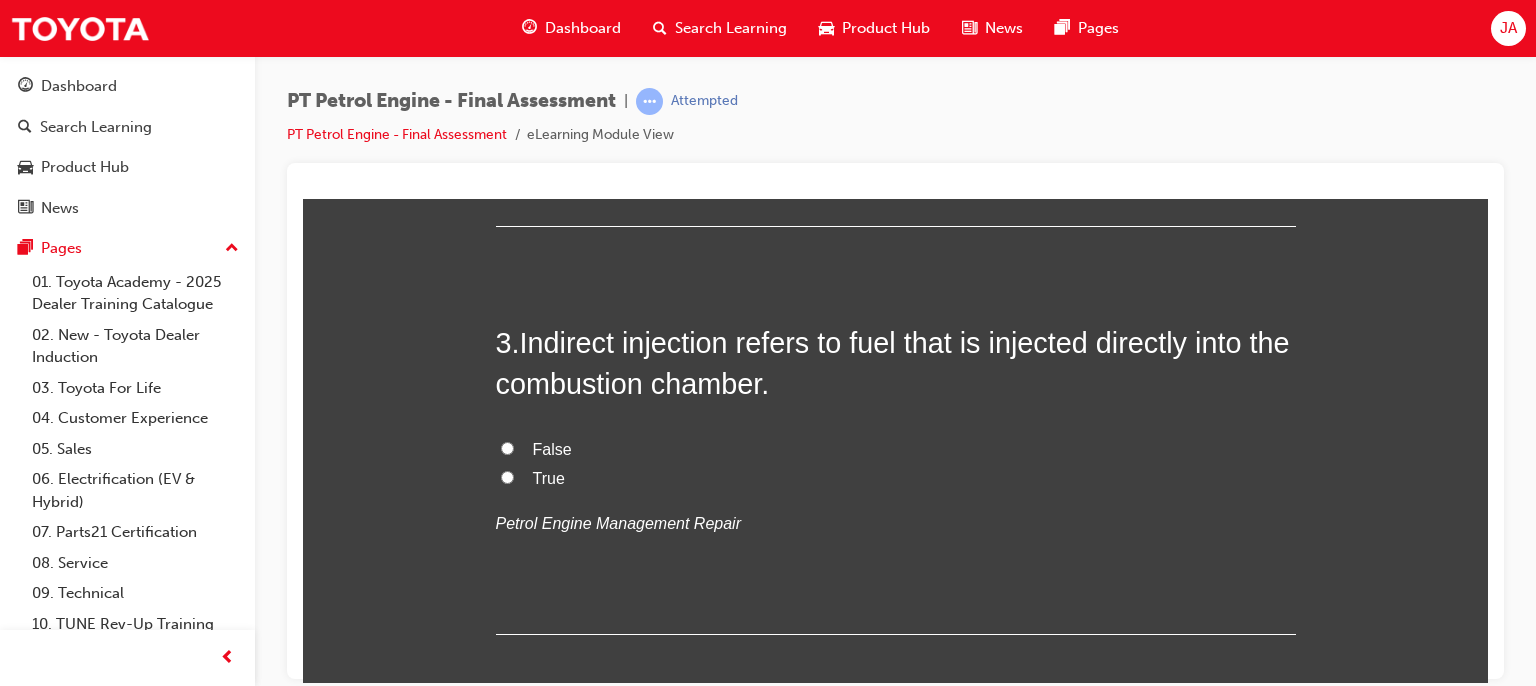 scroll, scrollTop: 825, scrollLeft: 0, axis: vertical 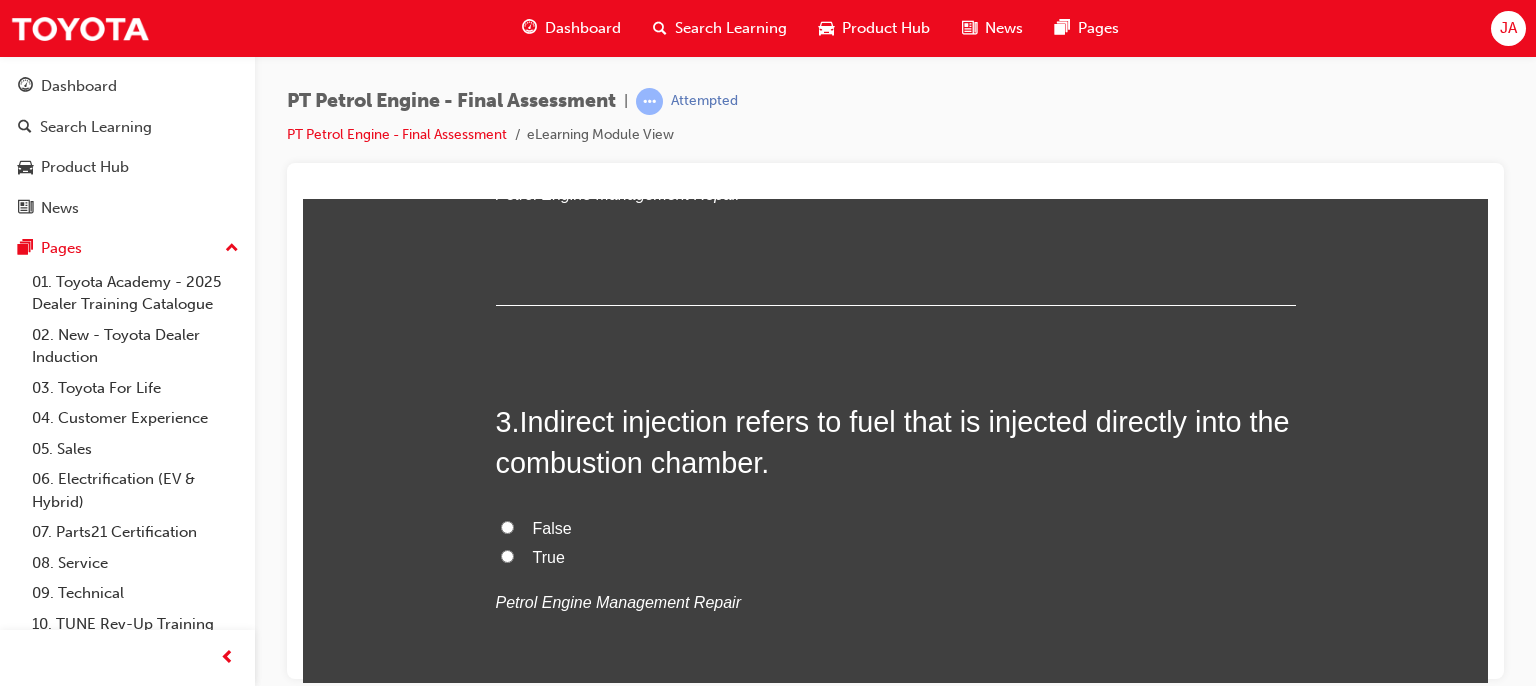 click on "False" at bounding box center (507, 526) 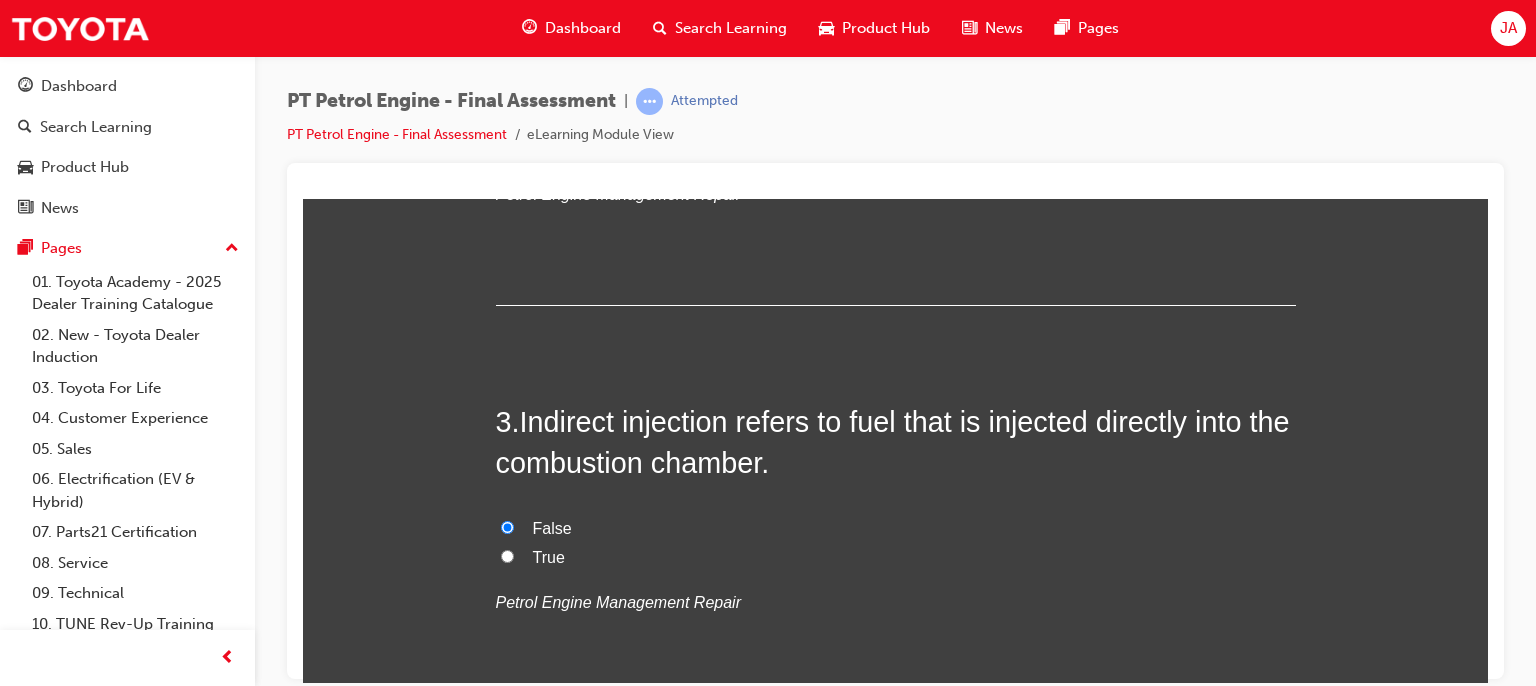 radio on "true" 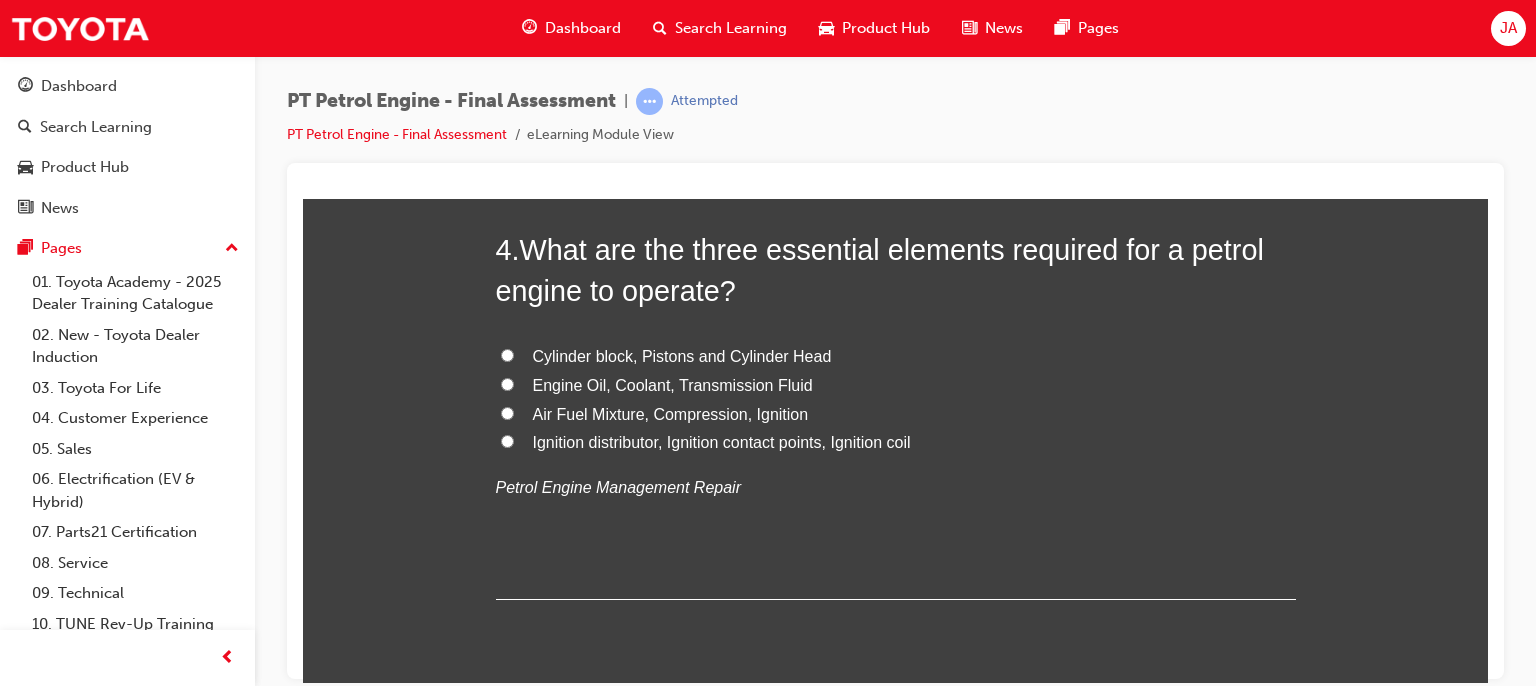 scroll, scrollTop: 1436, scrollLeft: 0, axis: vertical 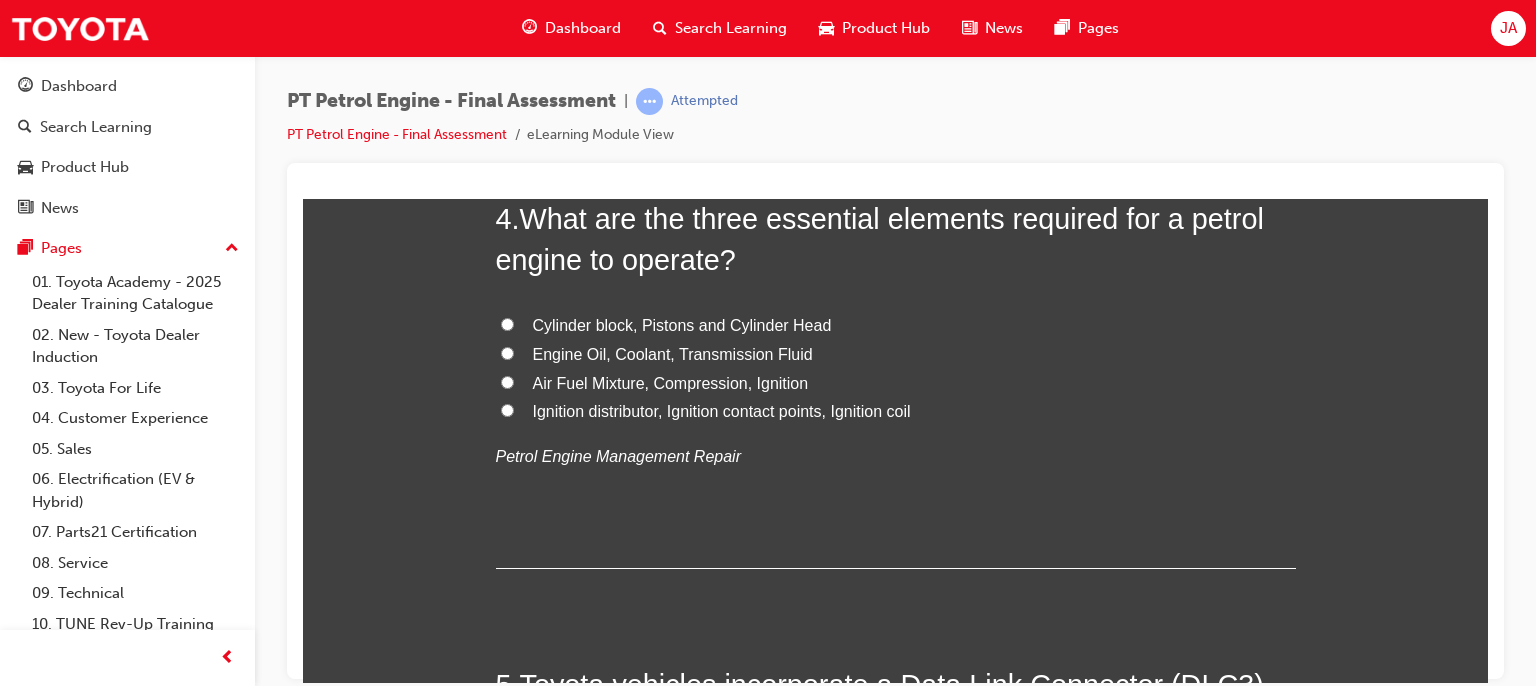 click on "Air Fuel Mixture, Compression, Ignition" at bounding box center [671, 382] 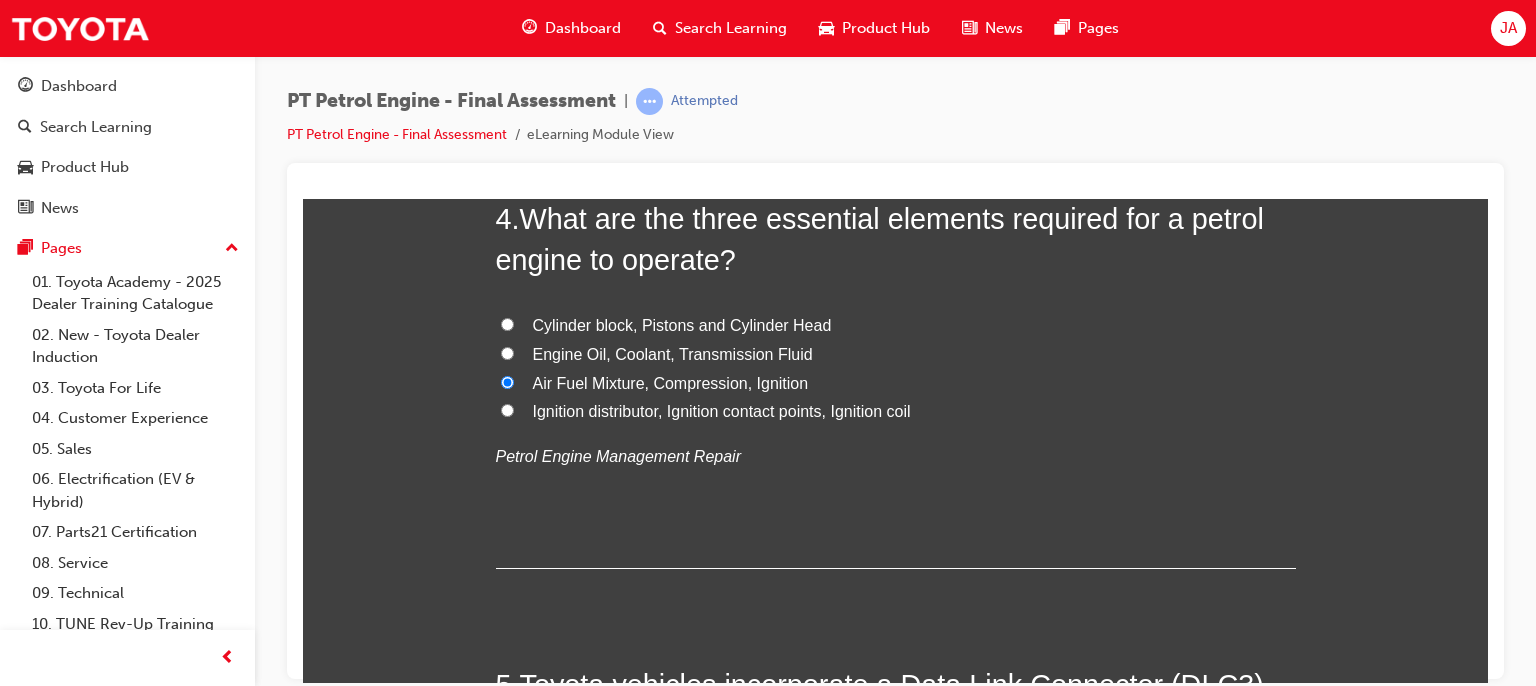 radio on "true" 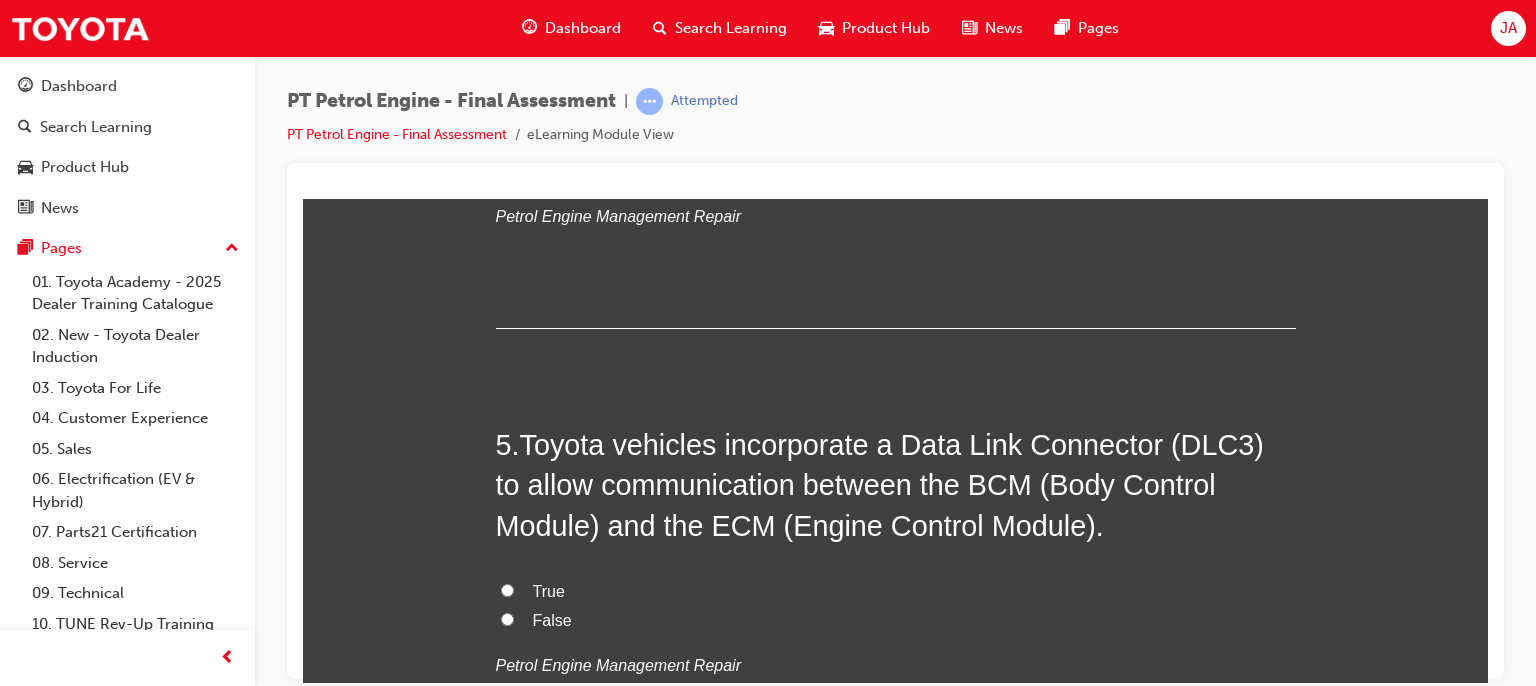 scroll, scrollTop: 1770, scrollLeft: 0, axis: vertical 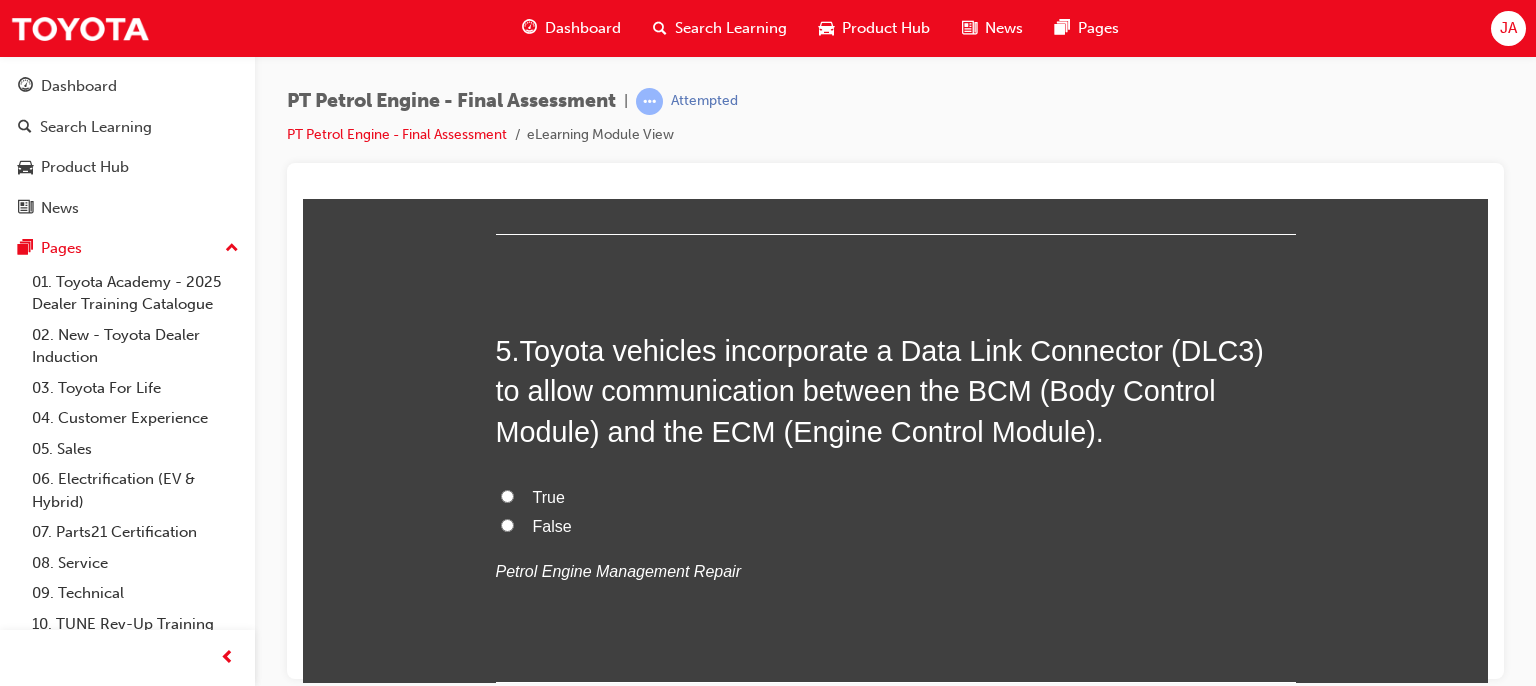 click on "True" at bounding box center (896, 497) 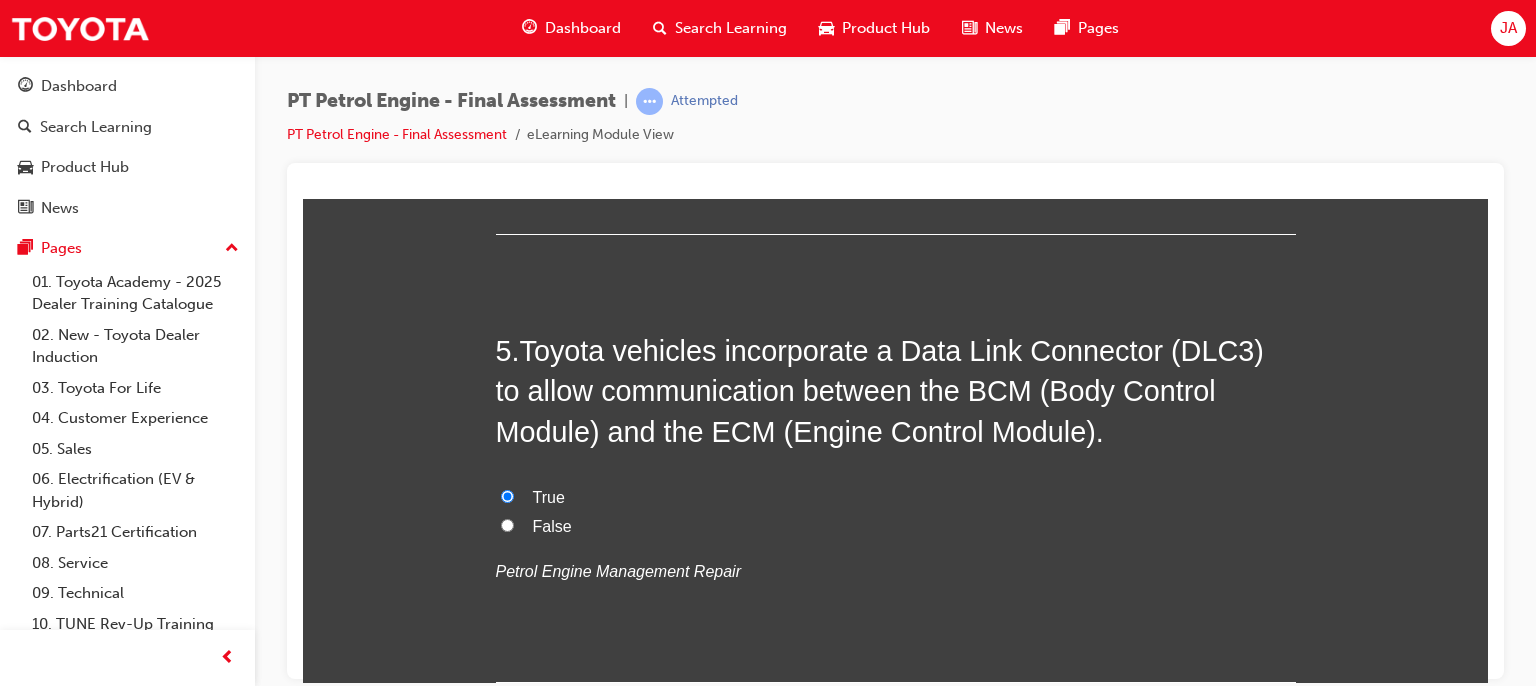 radio on "true" 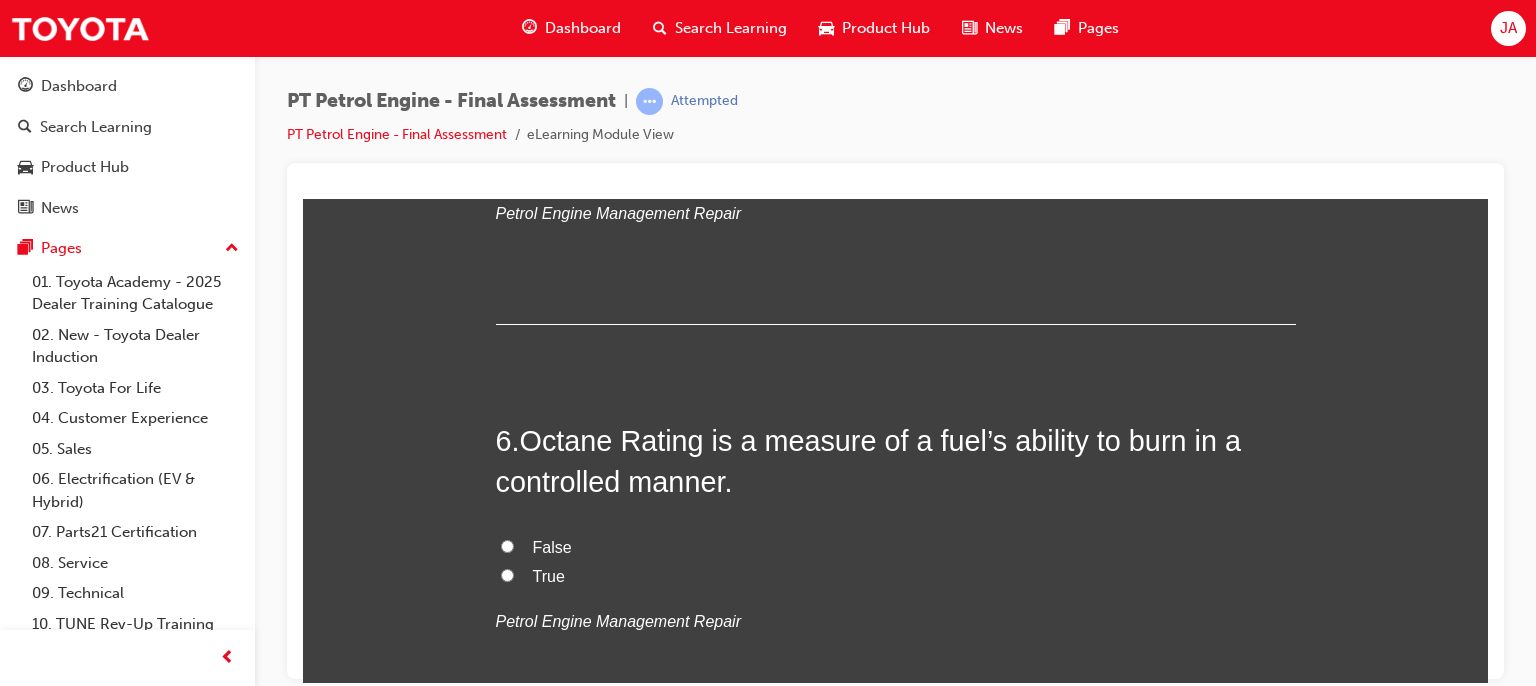 scroll, scrollTop: 2130, scrollLeft: 0, axis: vertical 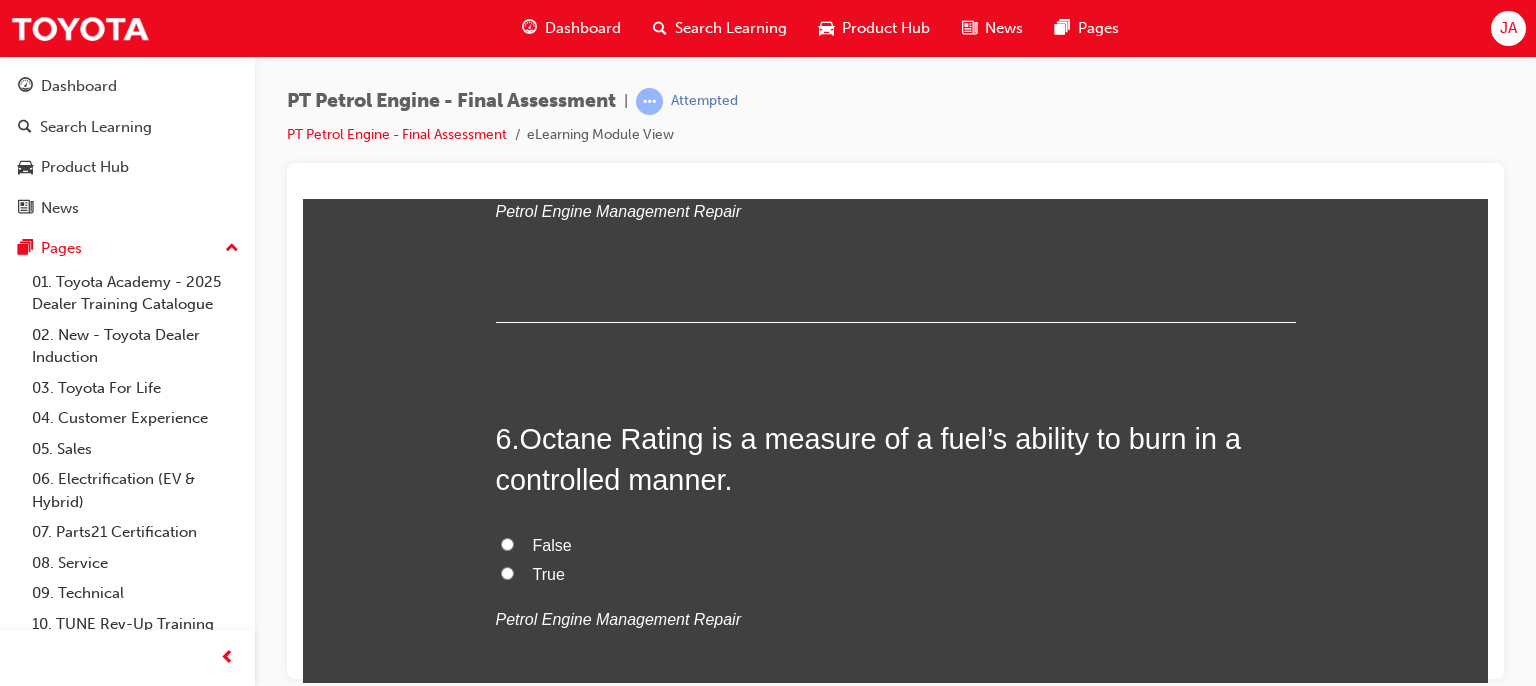 click on "True" at bounding box center (507, 572) 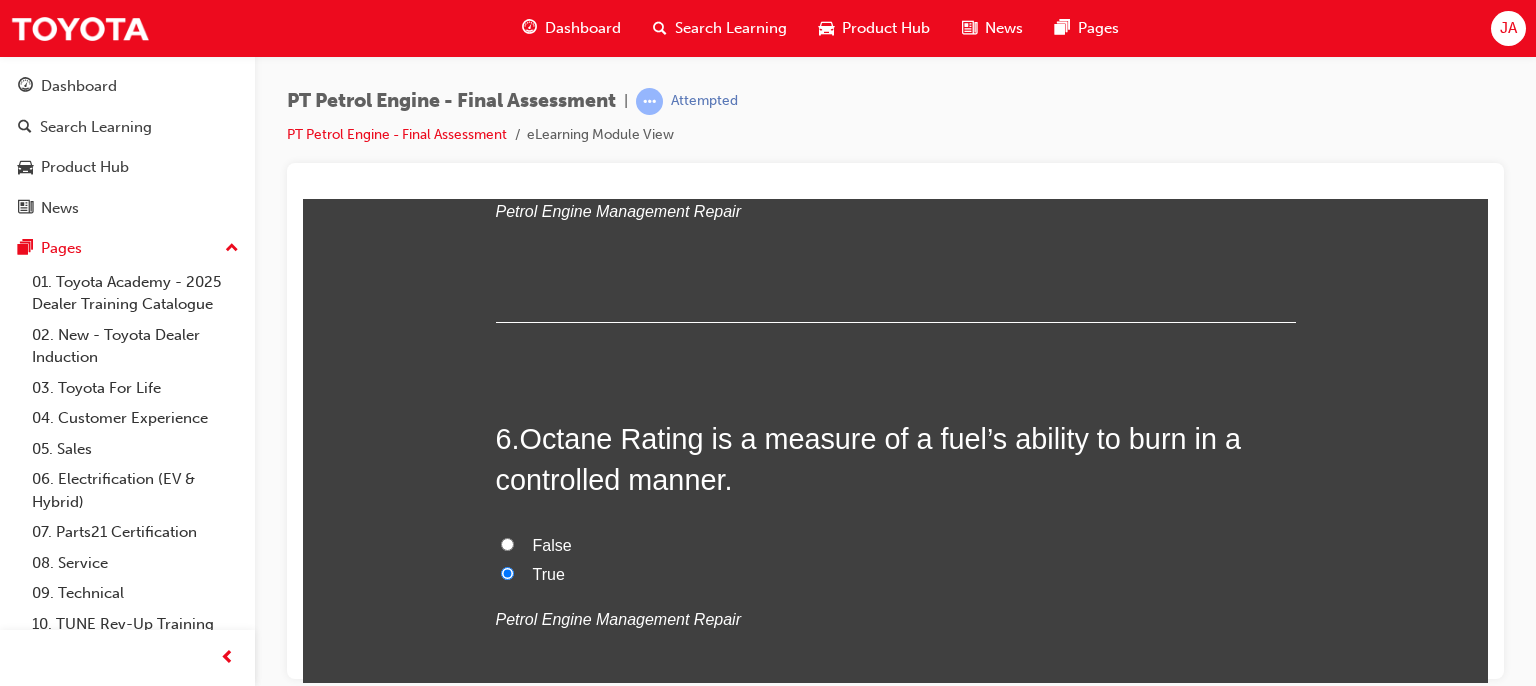 radio on "true" 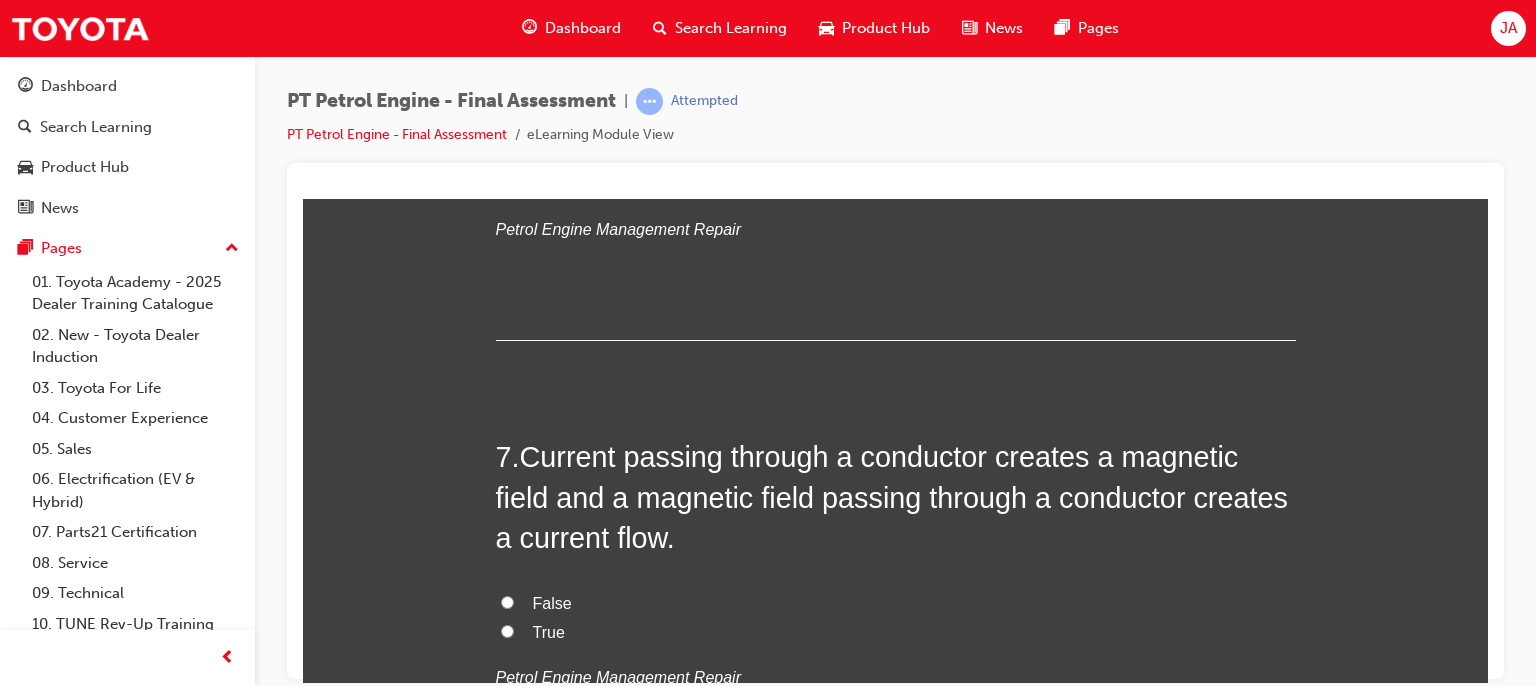 scroll, scrollTop: 2536, scrollLeft: 0, axis: vertical 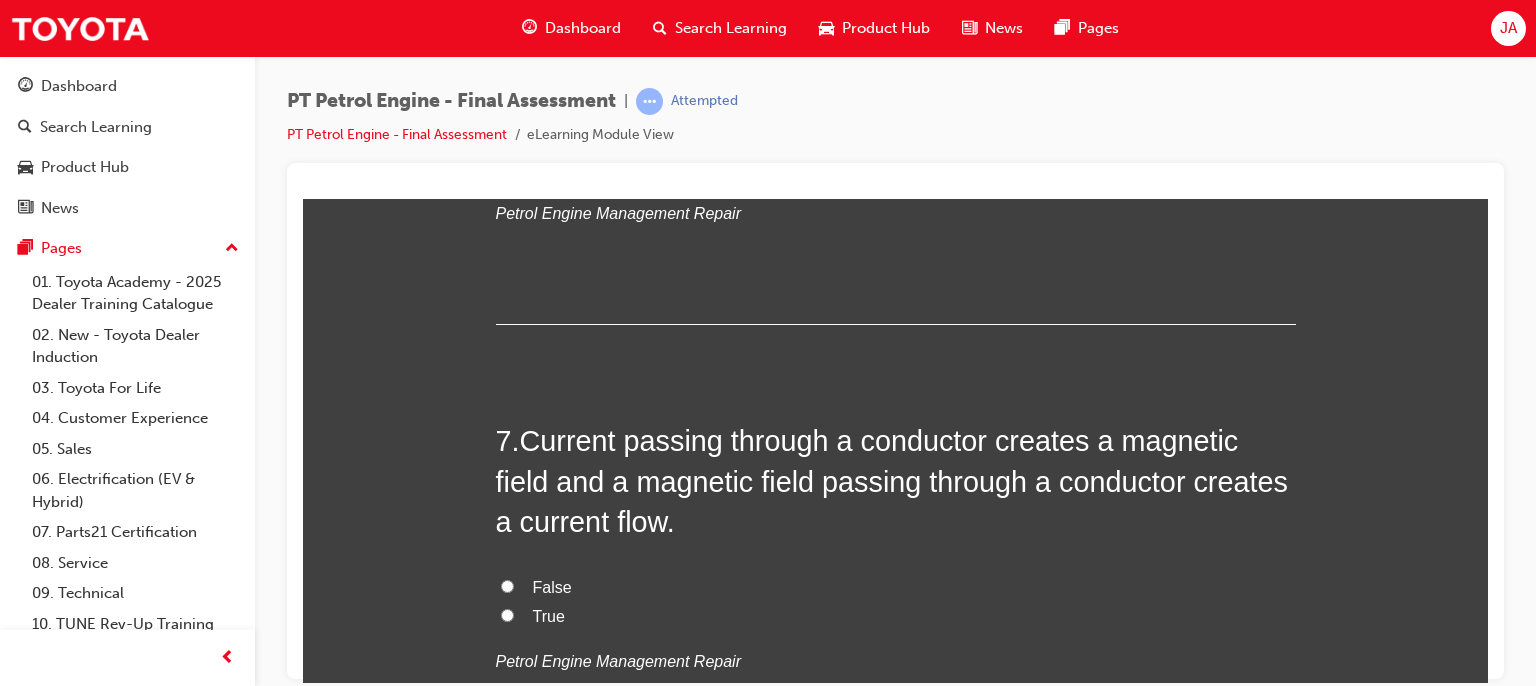click on "False" at bounding box center (507, 585) 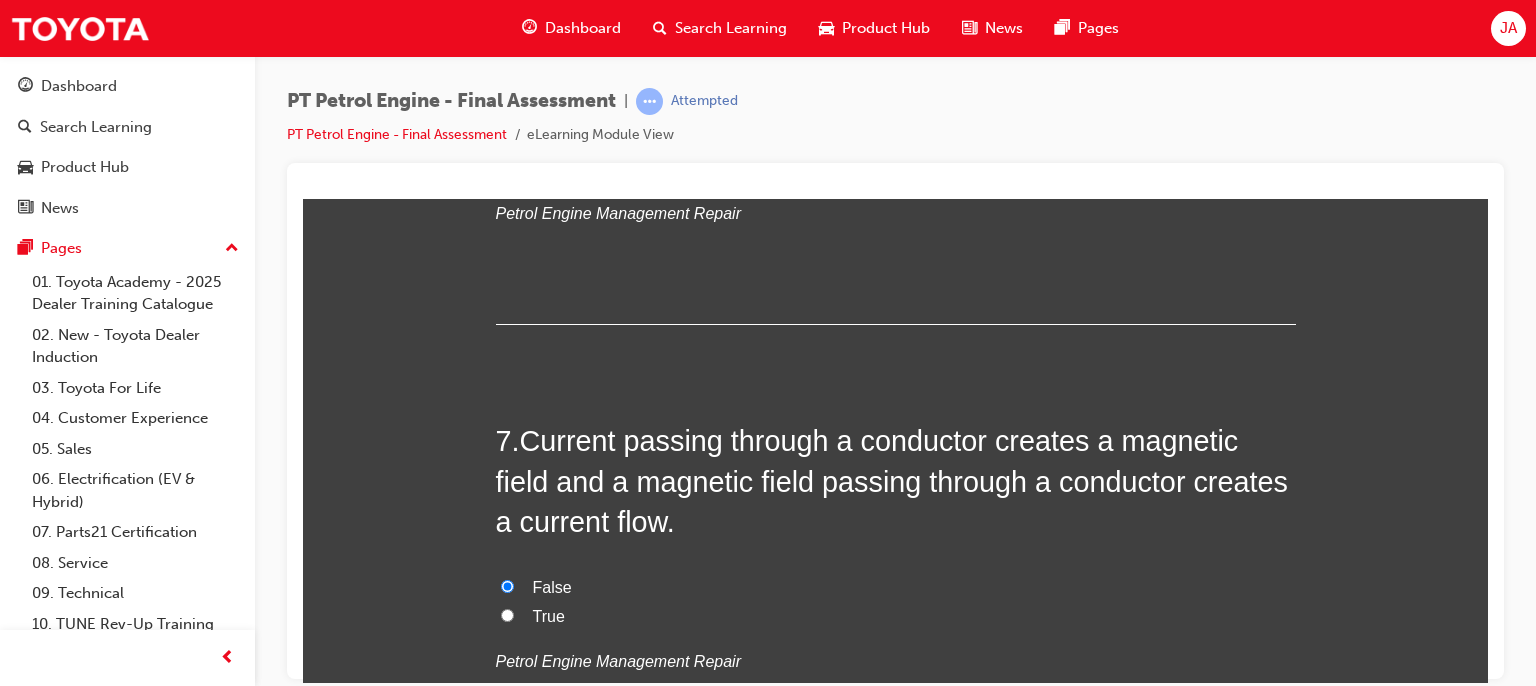 radio on "true" 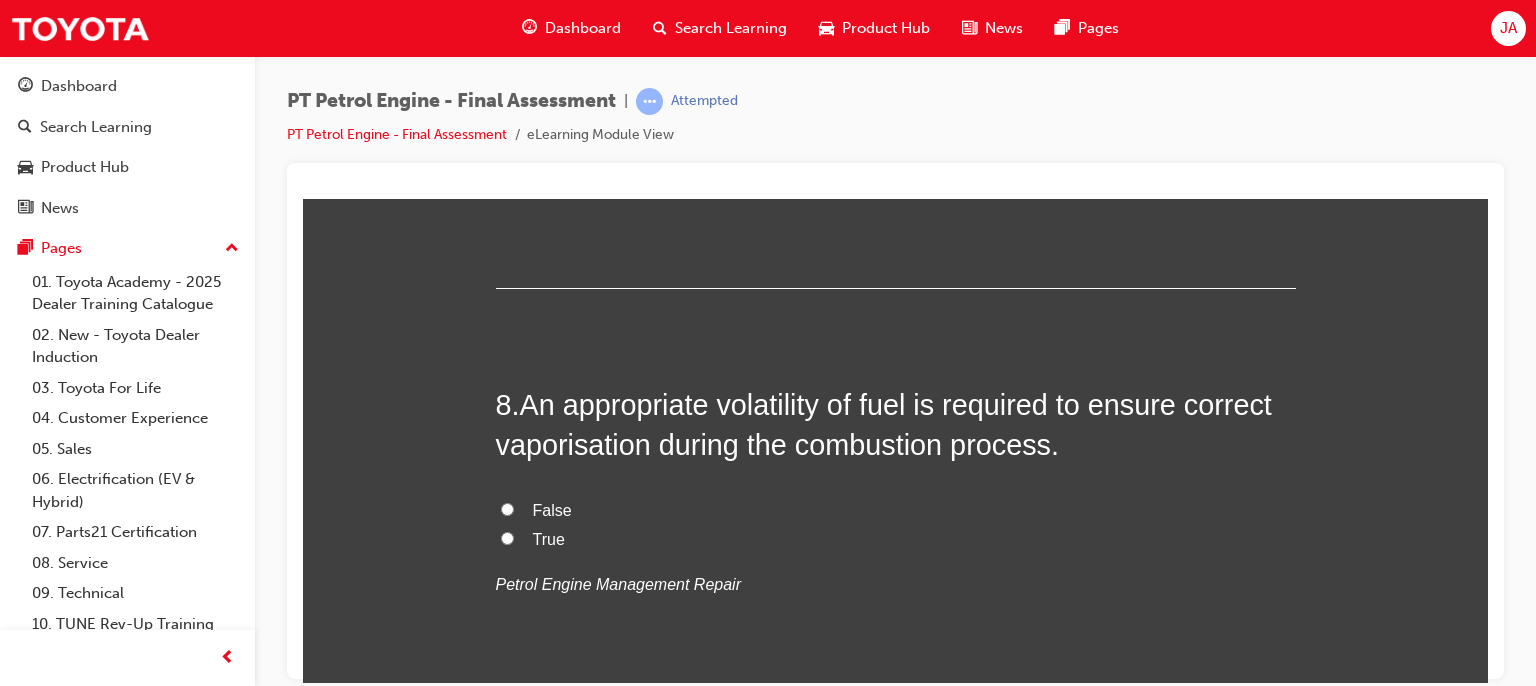 scroll, scrollTop: 3068, scrollLeft: 0, axis: vertical 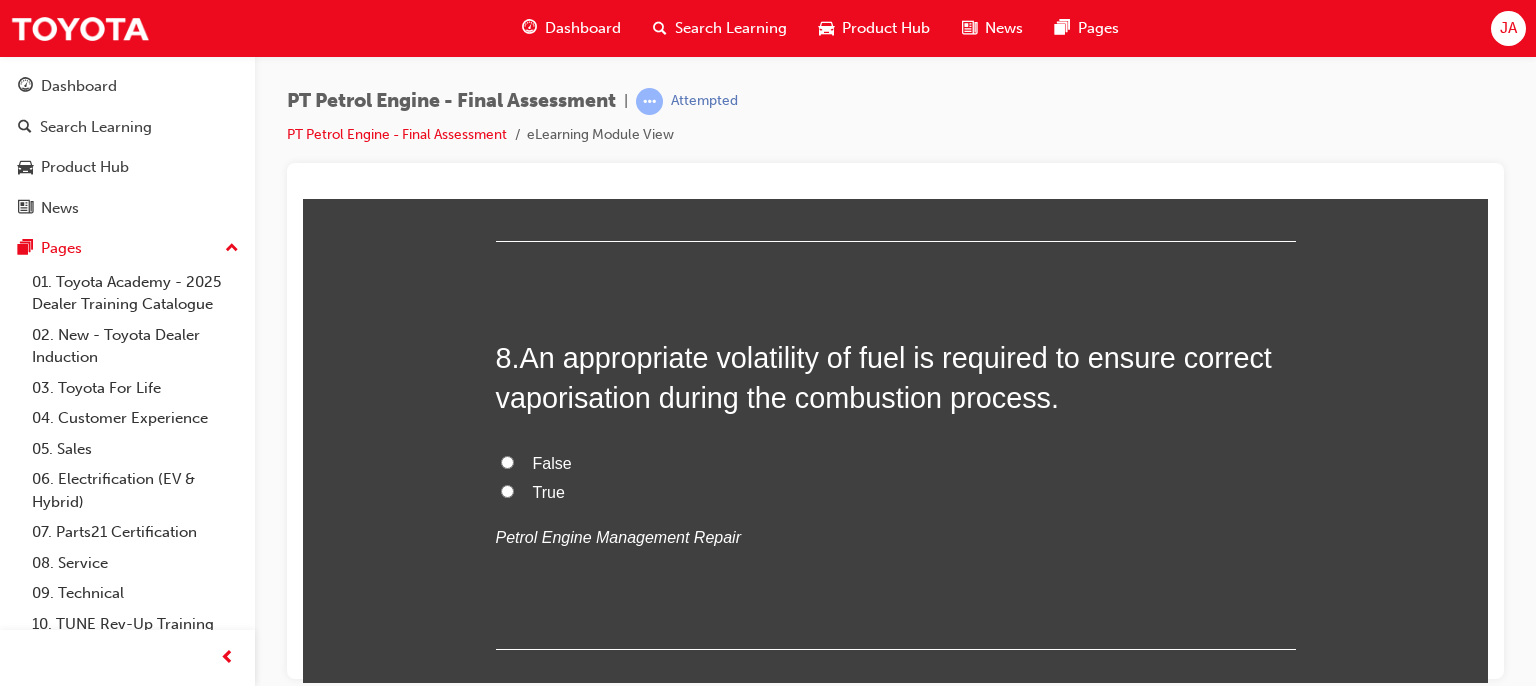 click on "True" at bounding box center [507, 490] 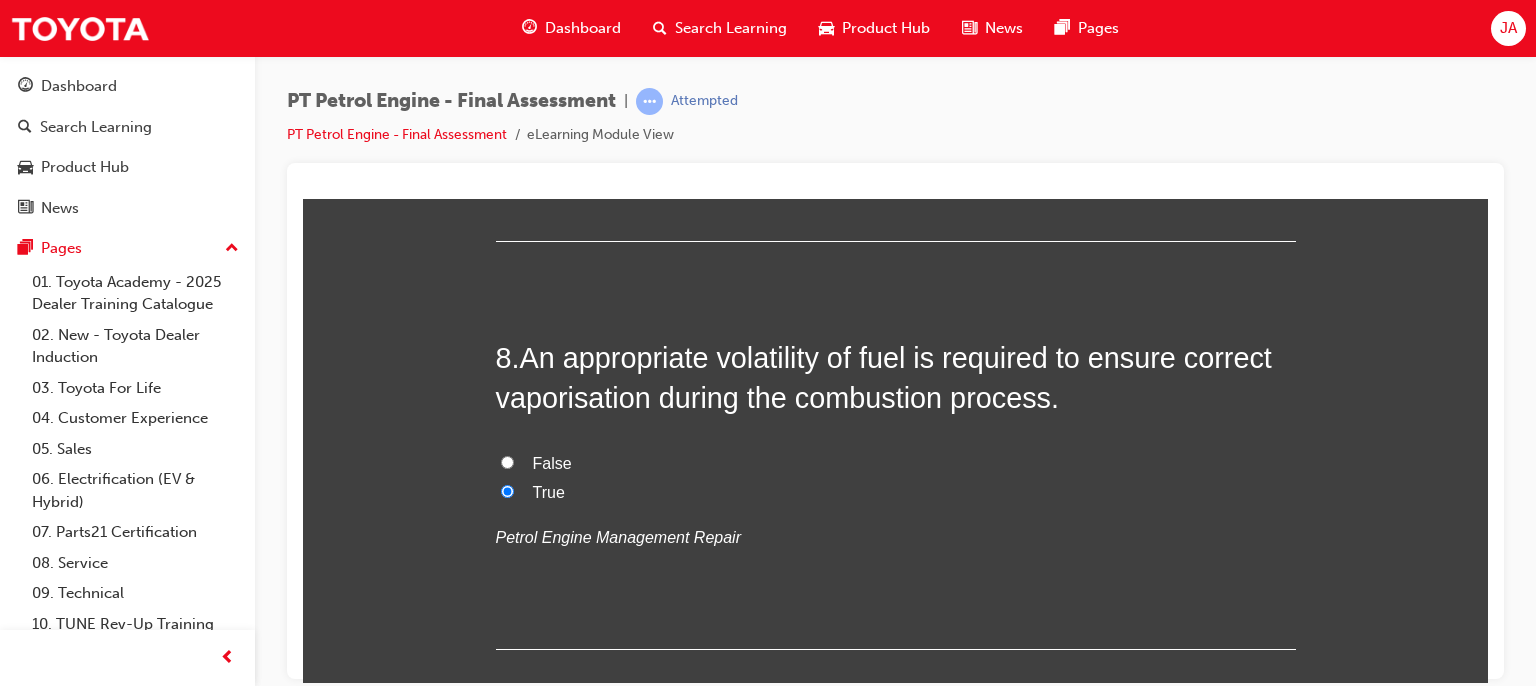 radio on "true" 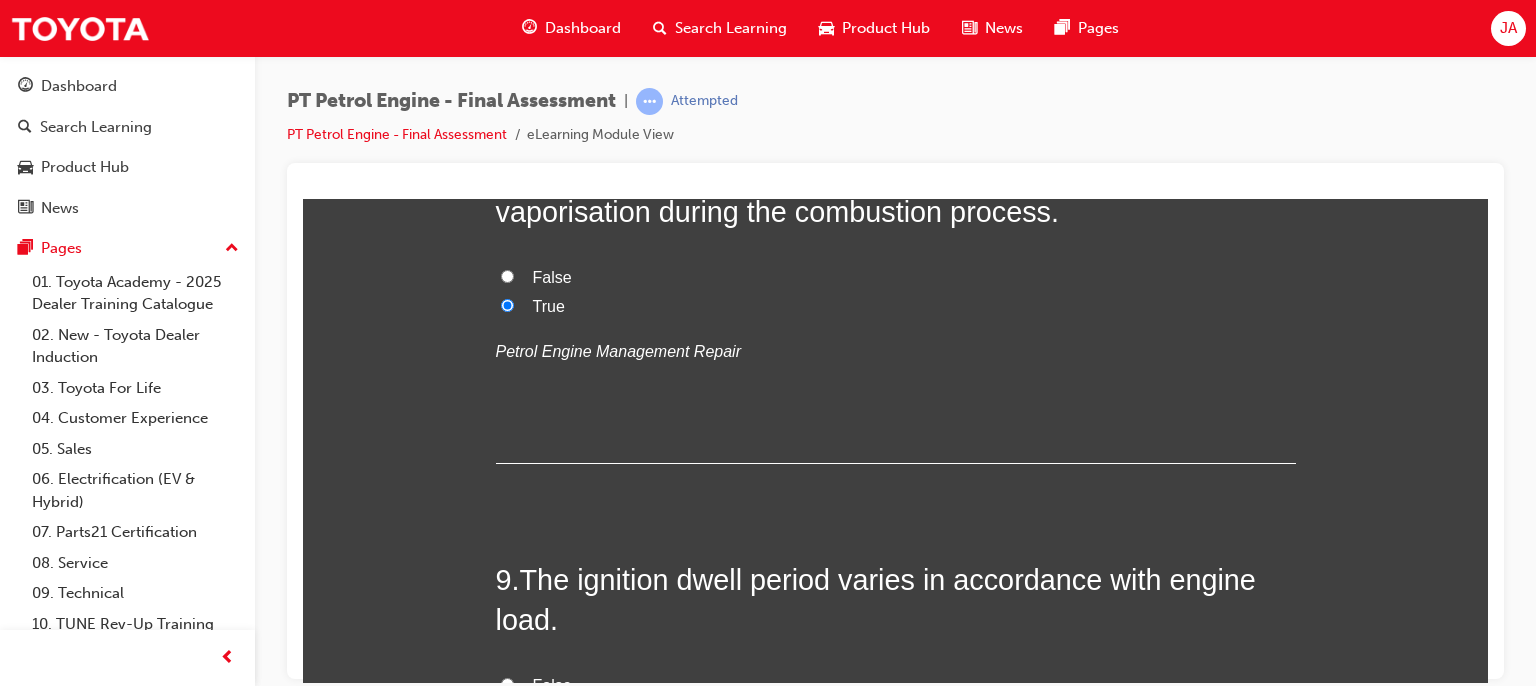 scroll, scrollTop: 3068, scrollLeft: 0, axis: vertical 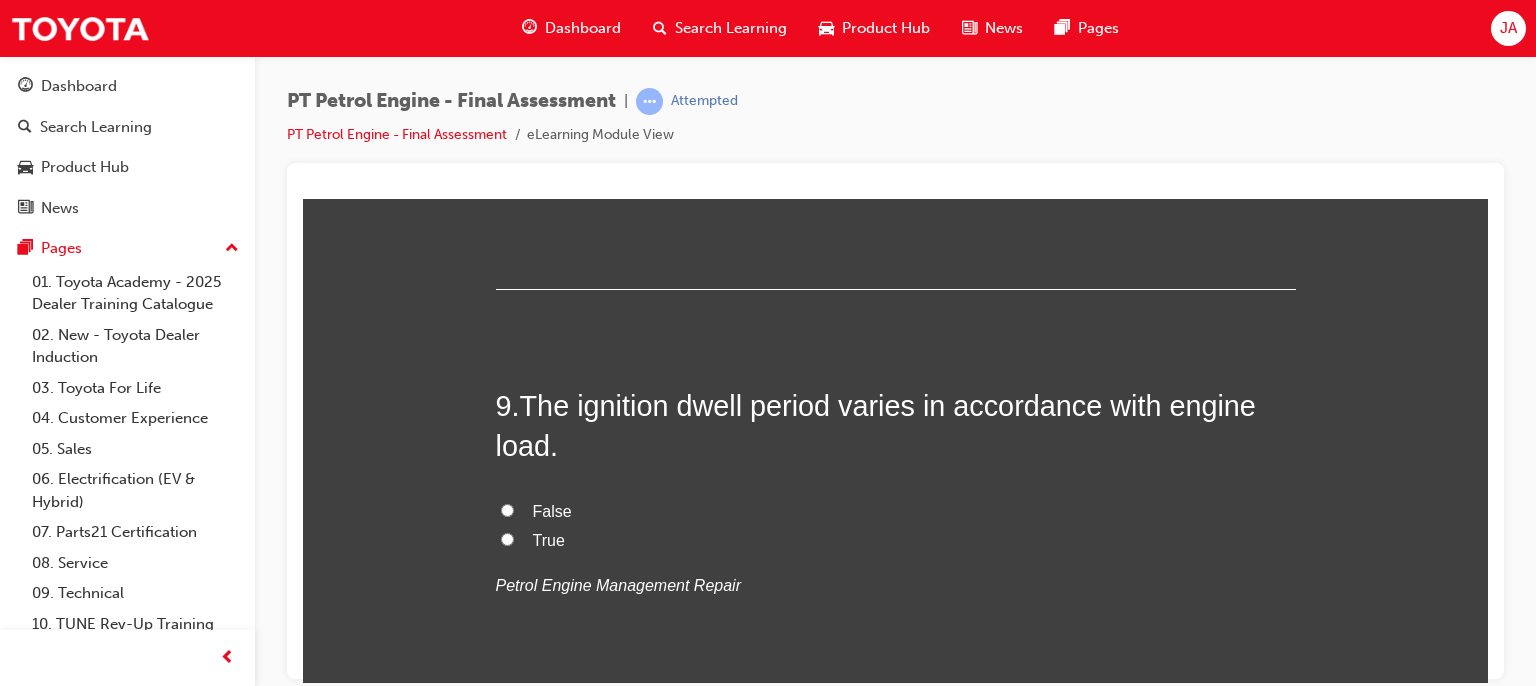 click on "True" at bounding box center (549, 539) 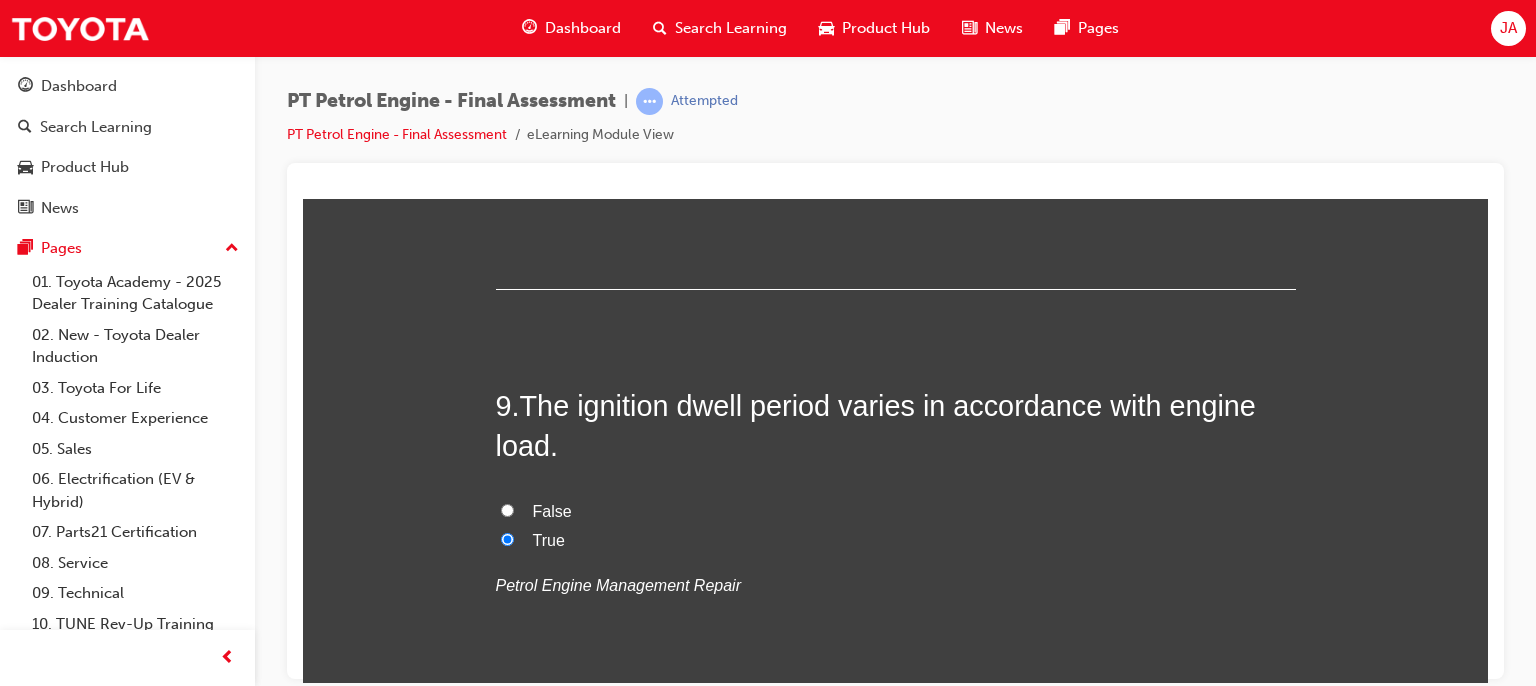 radio on "true" 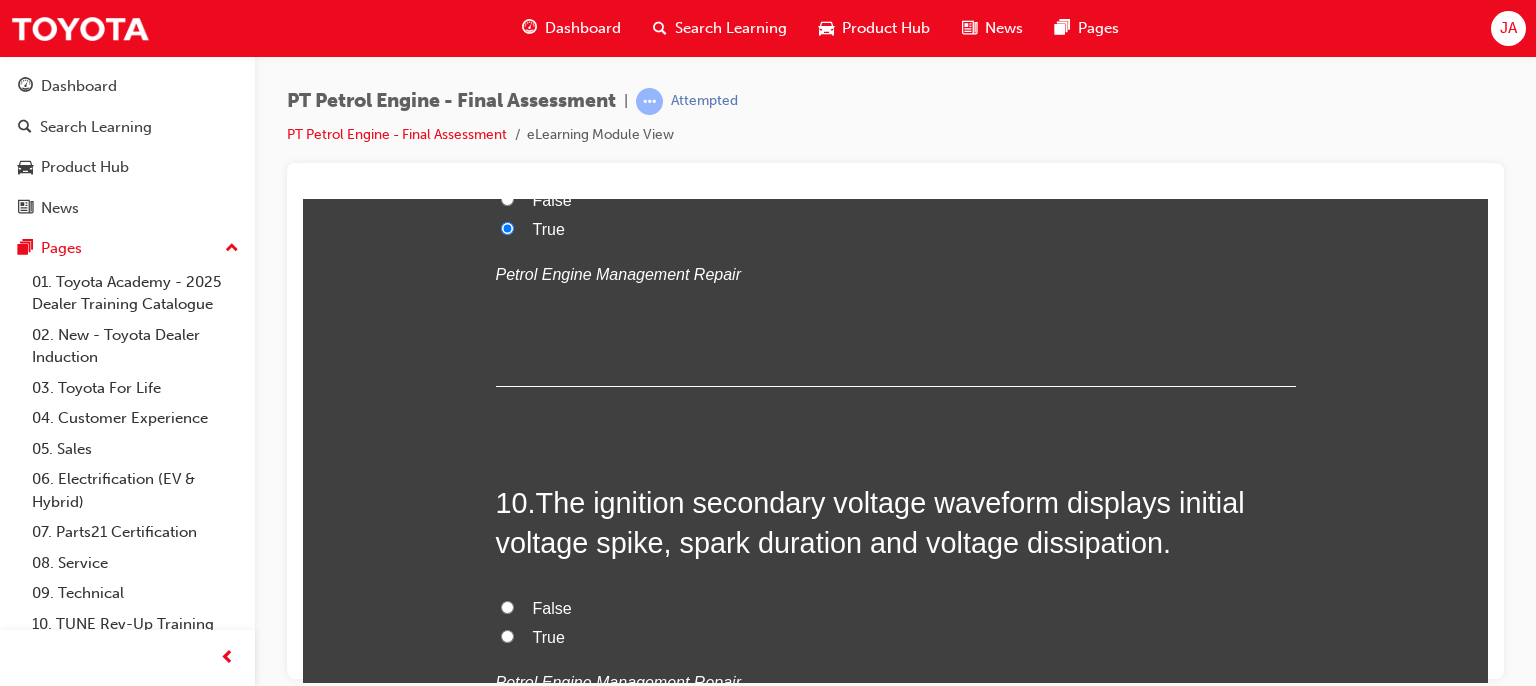 scroll, scrollTop: 3881, scrollLeft: 0, axis: vertical 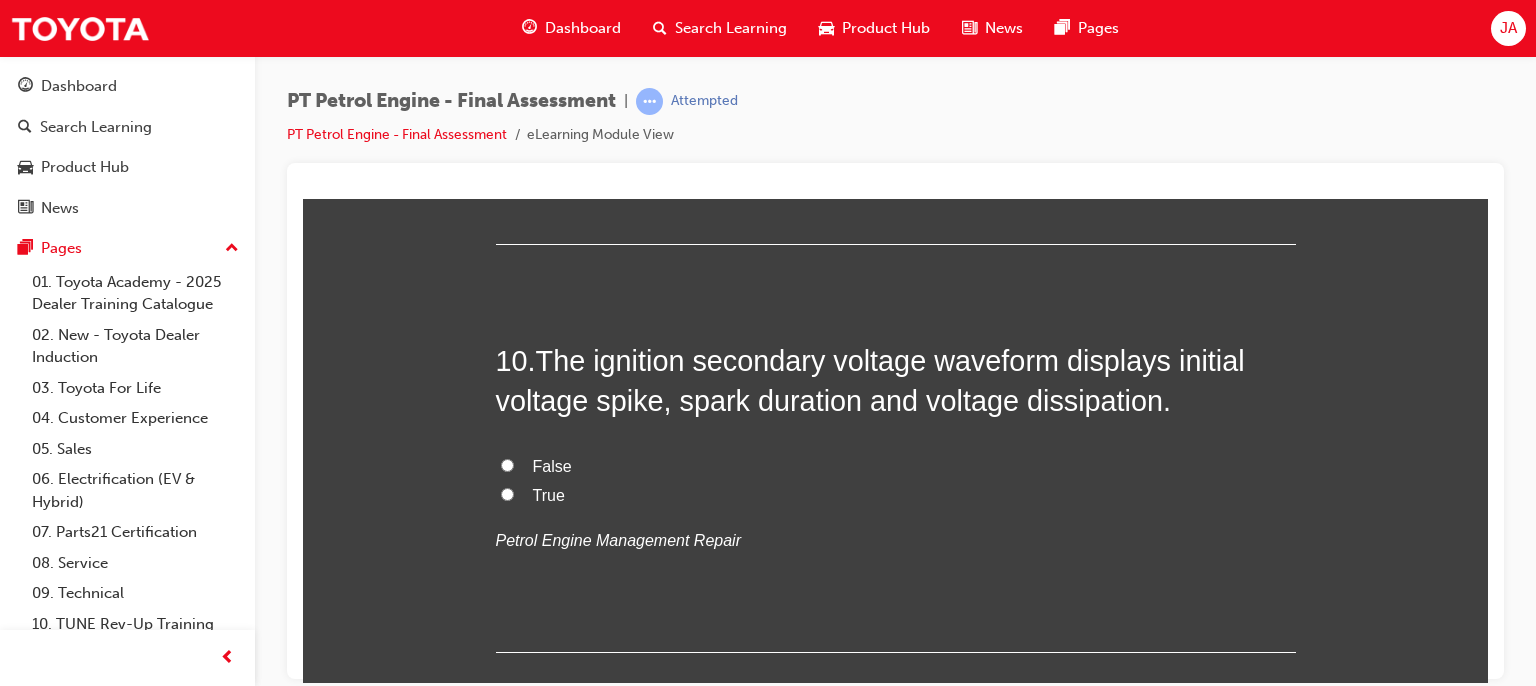 click on "True" at bounding box center (507, 493) 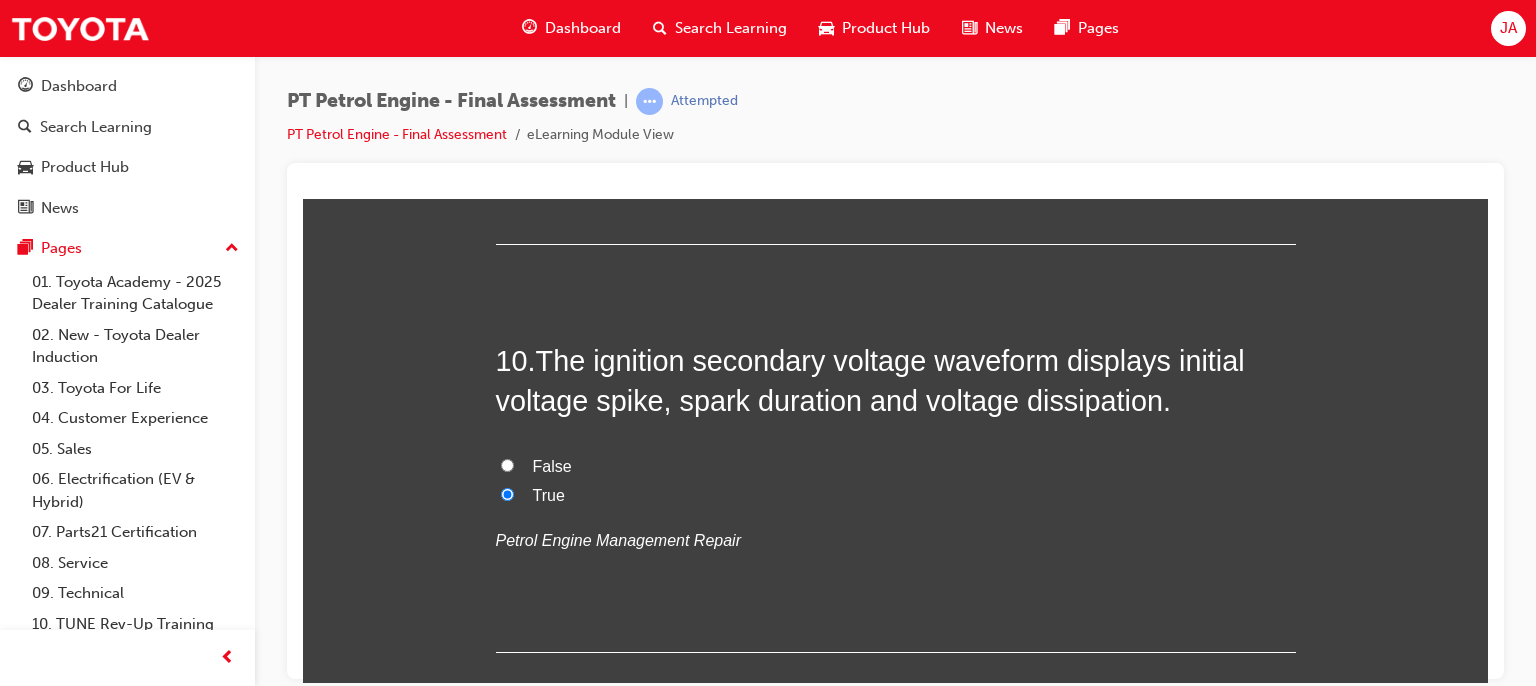 radio on "true" 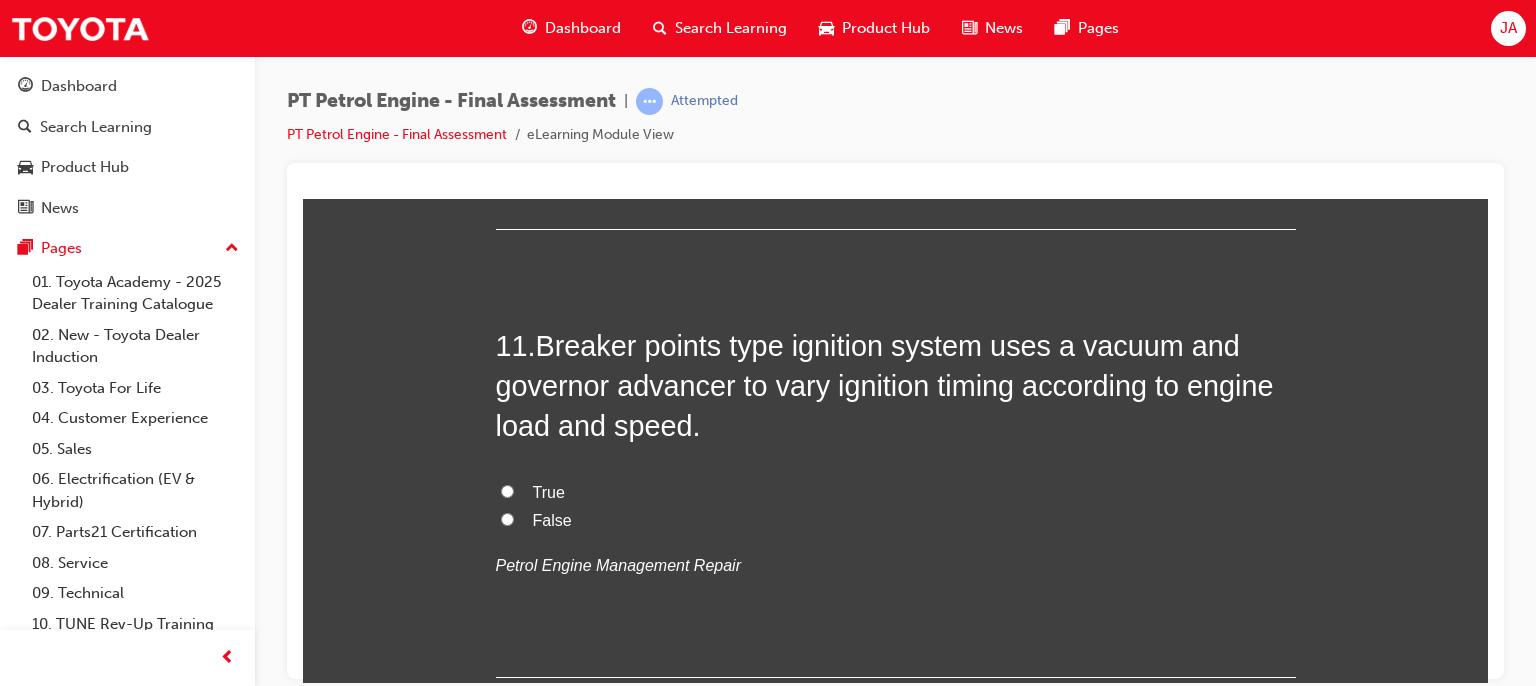 scroll, scrollTop: 3881, scrollLeft: 0, axis: vertical 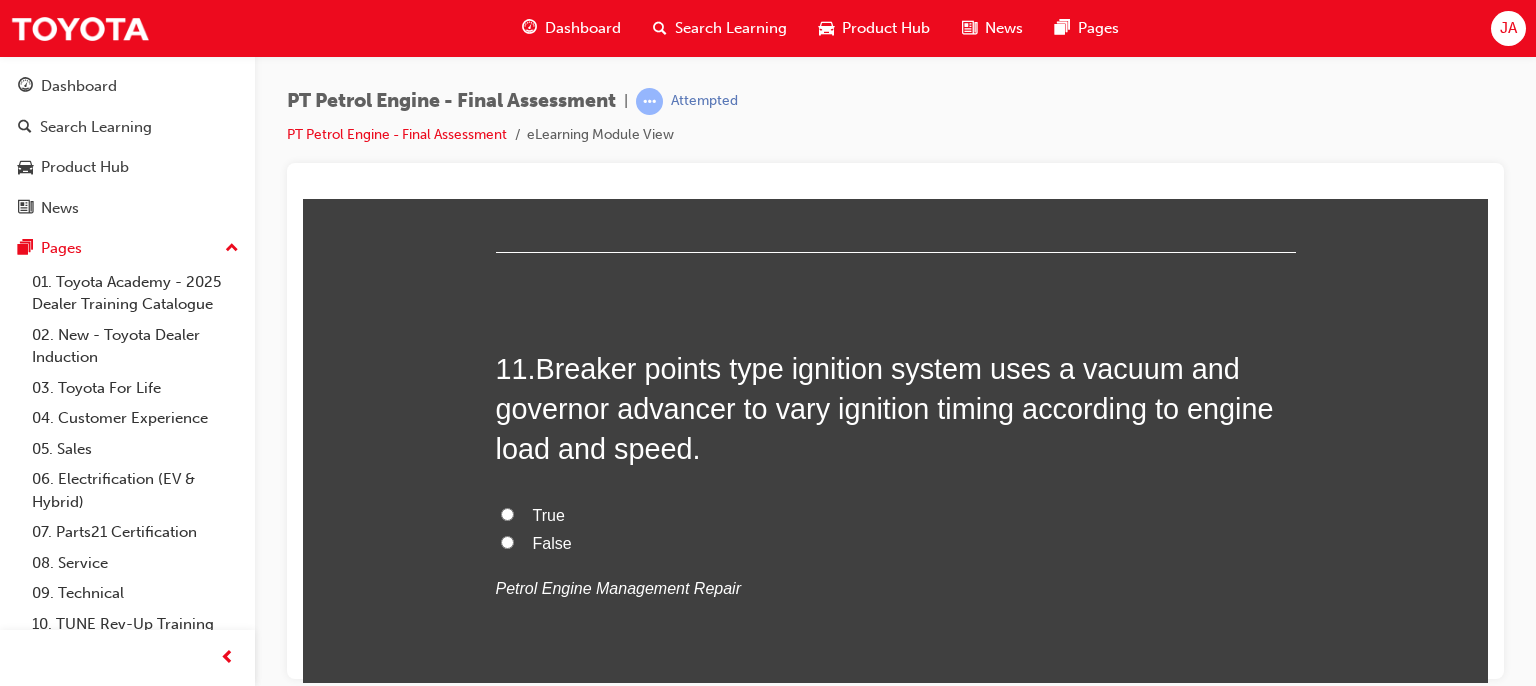 click on "True" at bounding box center [896, 515] 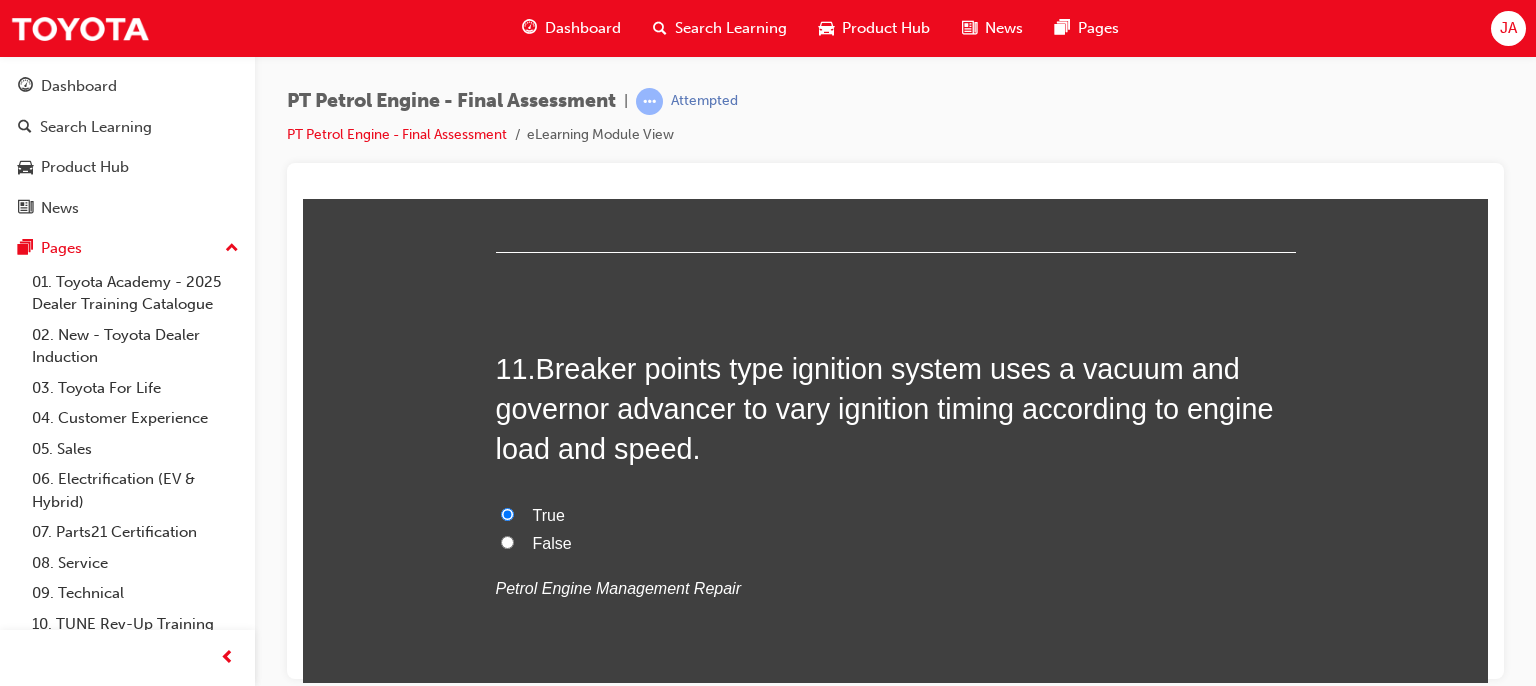 radio on "true" 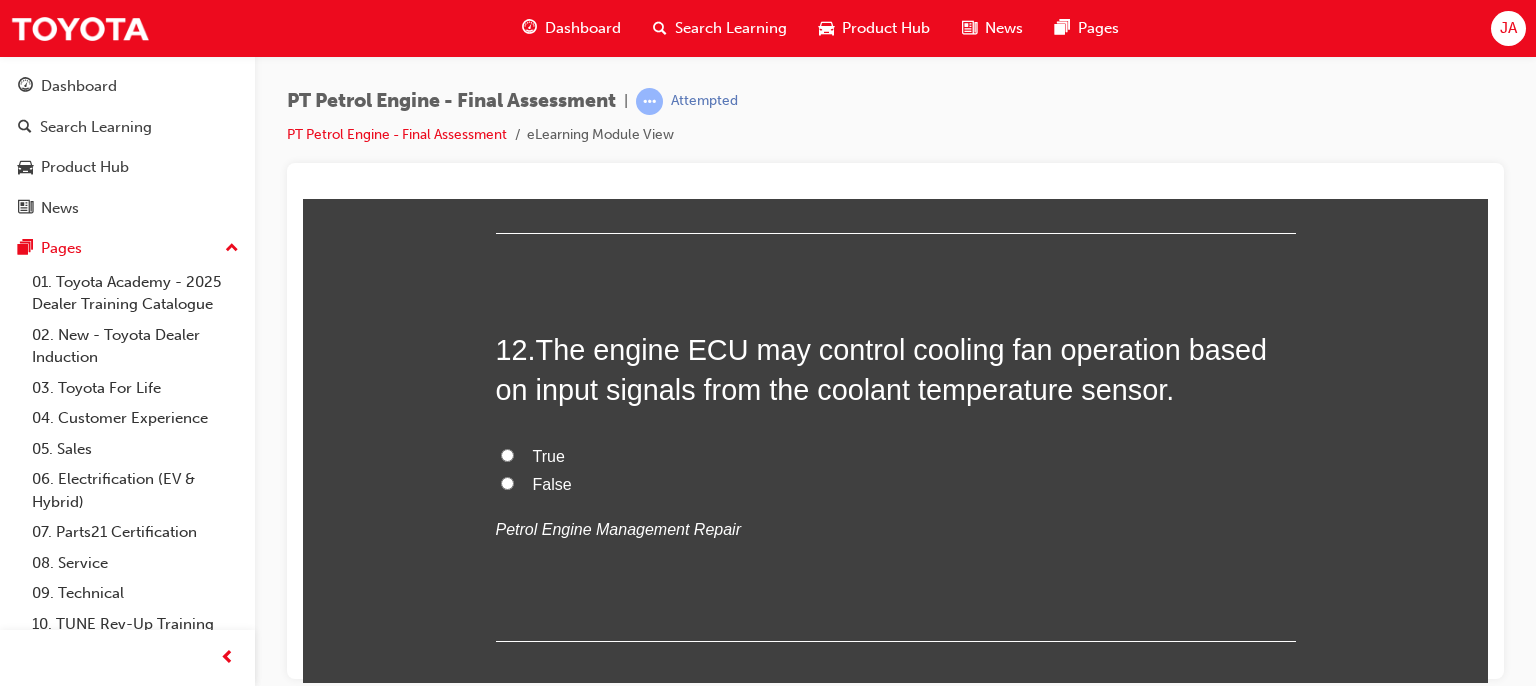 scroll, scrollTop: 4788, scrollLeft: 0, axis: vertical 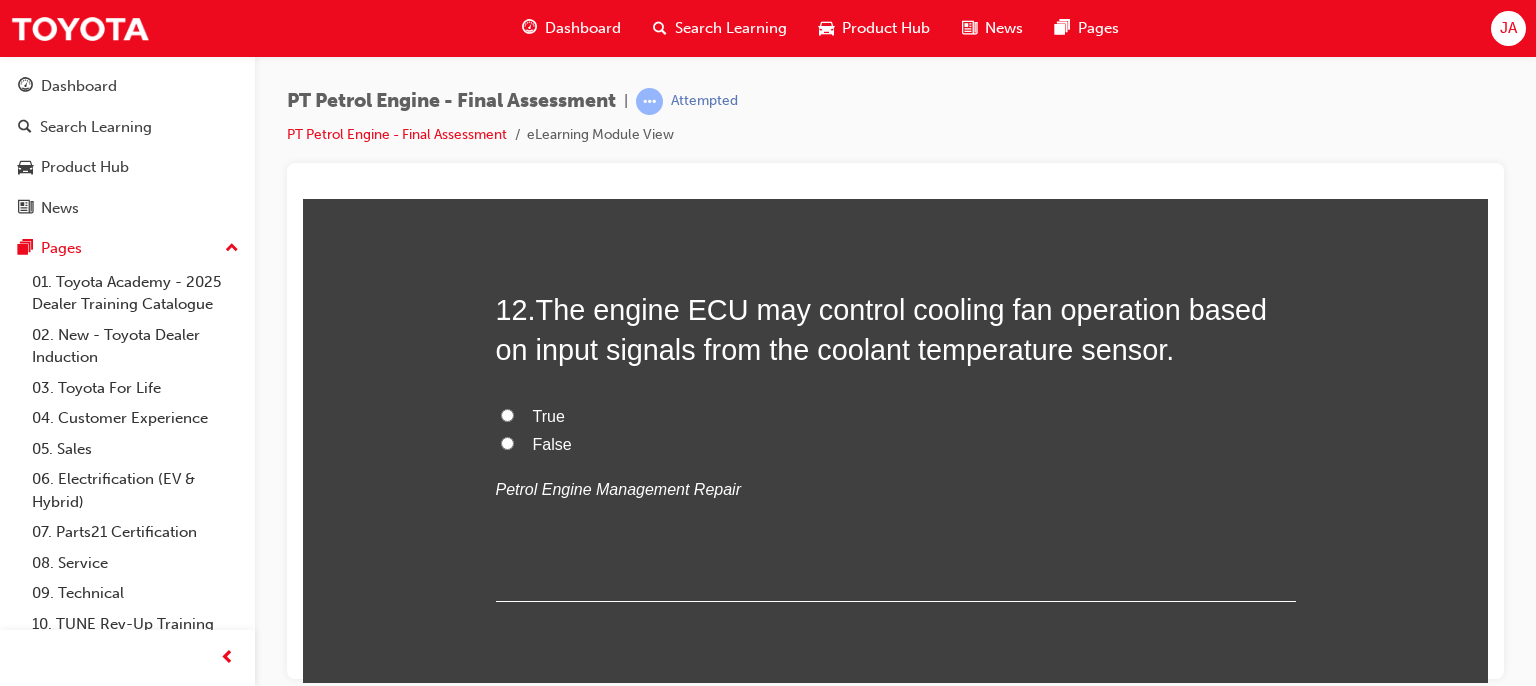 click on "True" at bounding box center (507, 414) 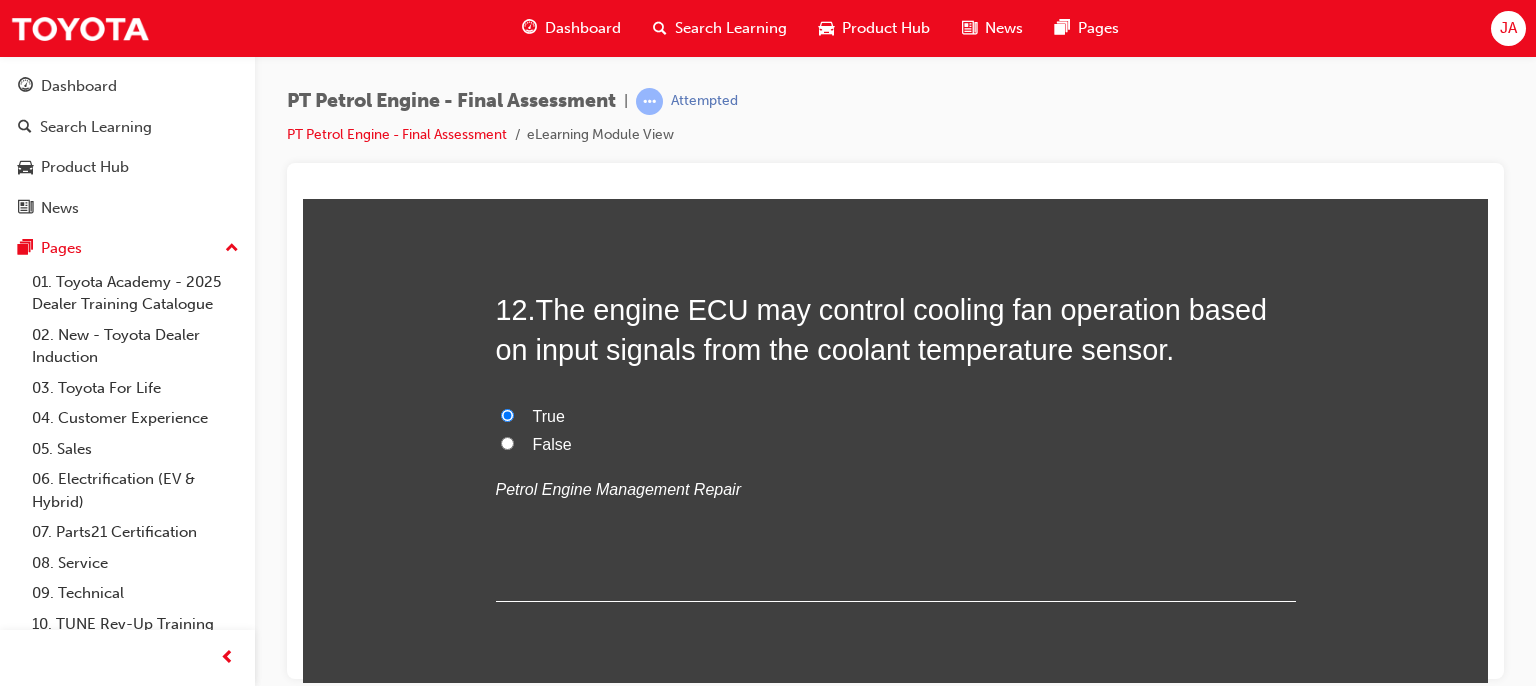 radio on "true" 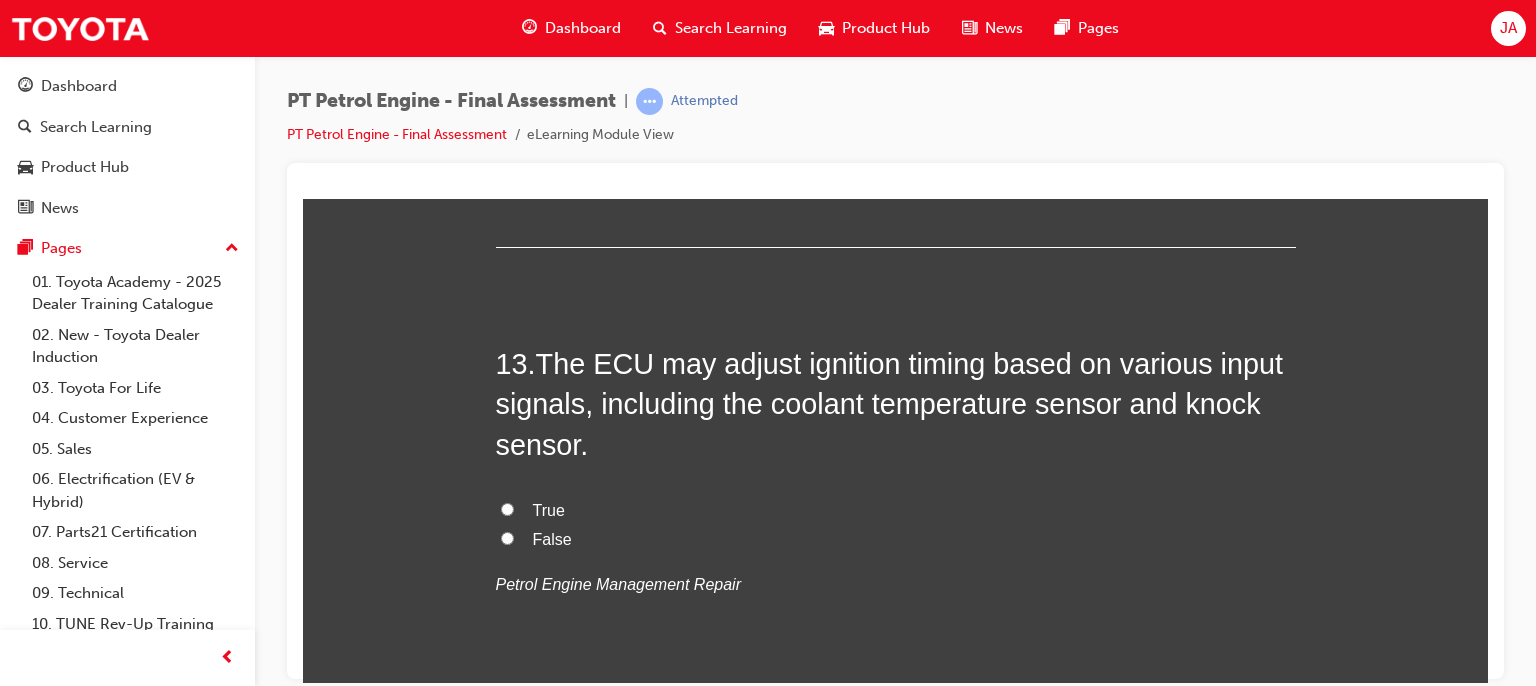 scroll, scrollTop: 5148, scrollLeft: 0, axis: vertical 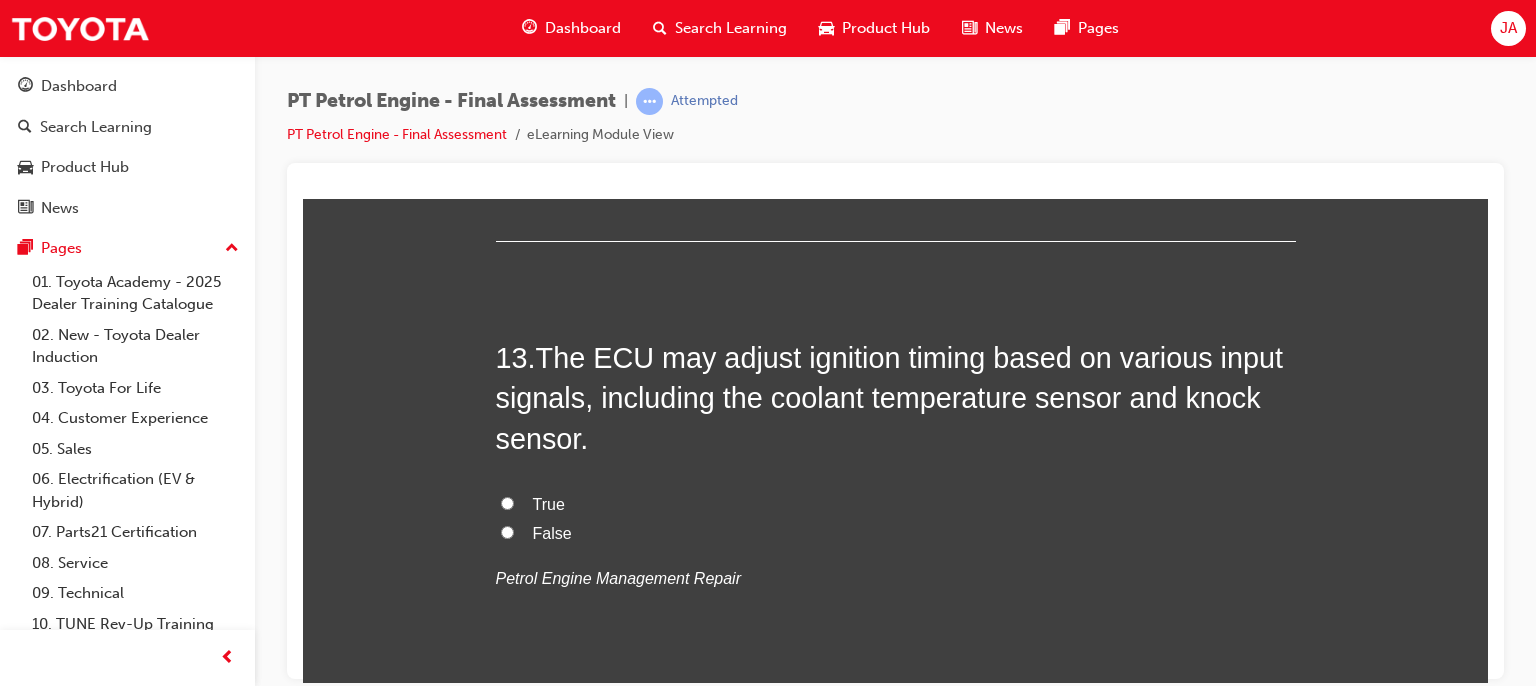 click on "True" at bounding box center (507, 502) 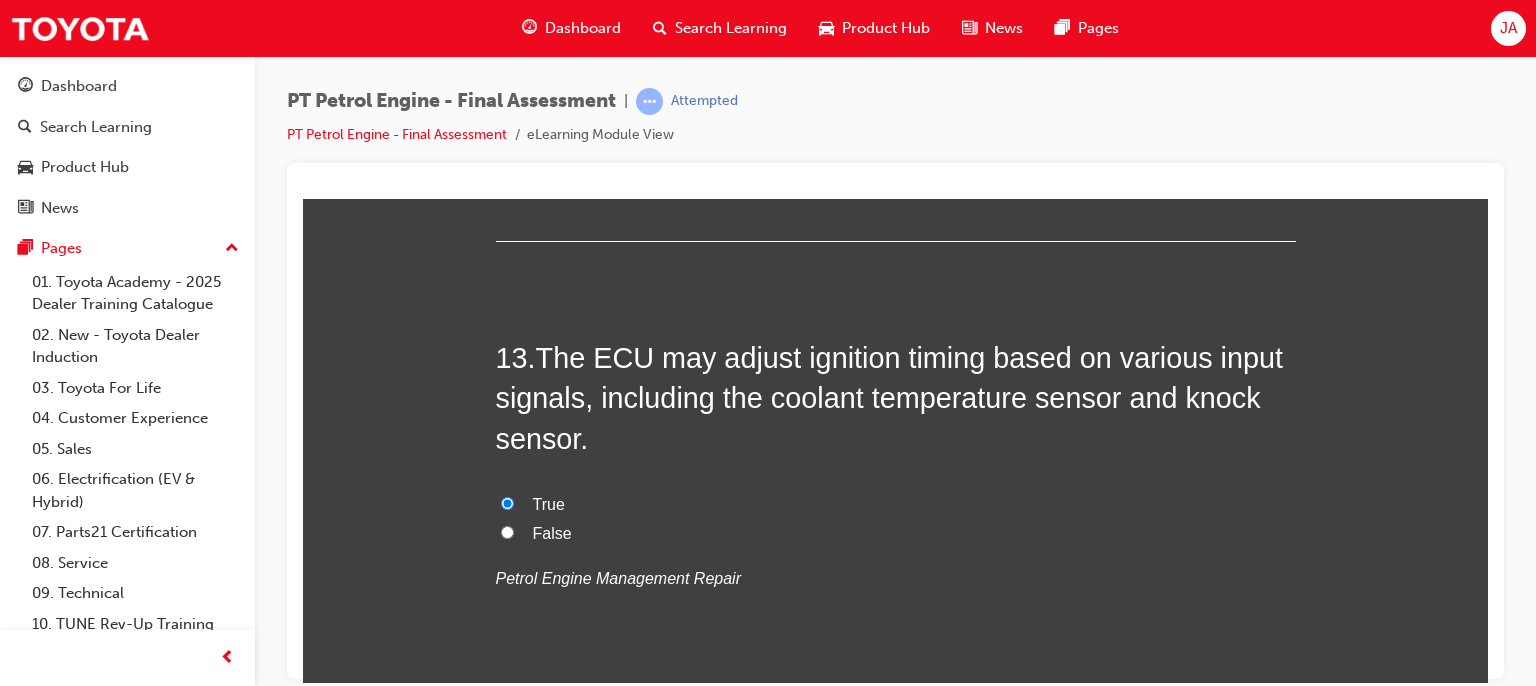 radio on "true" 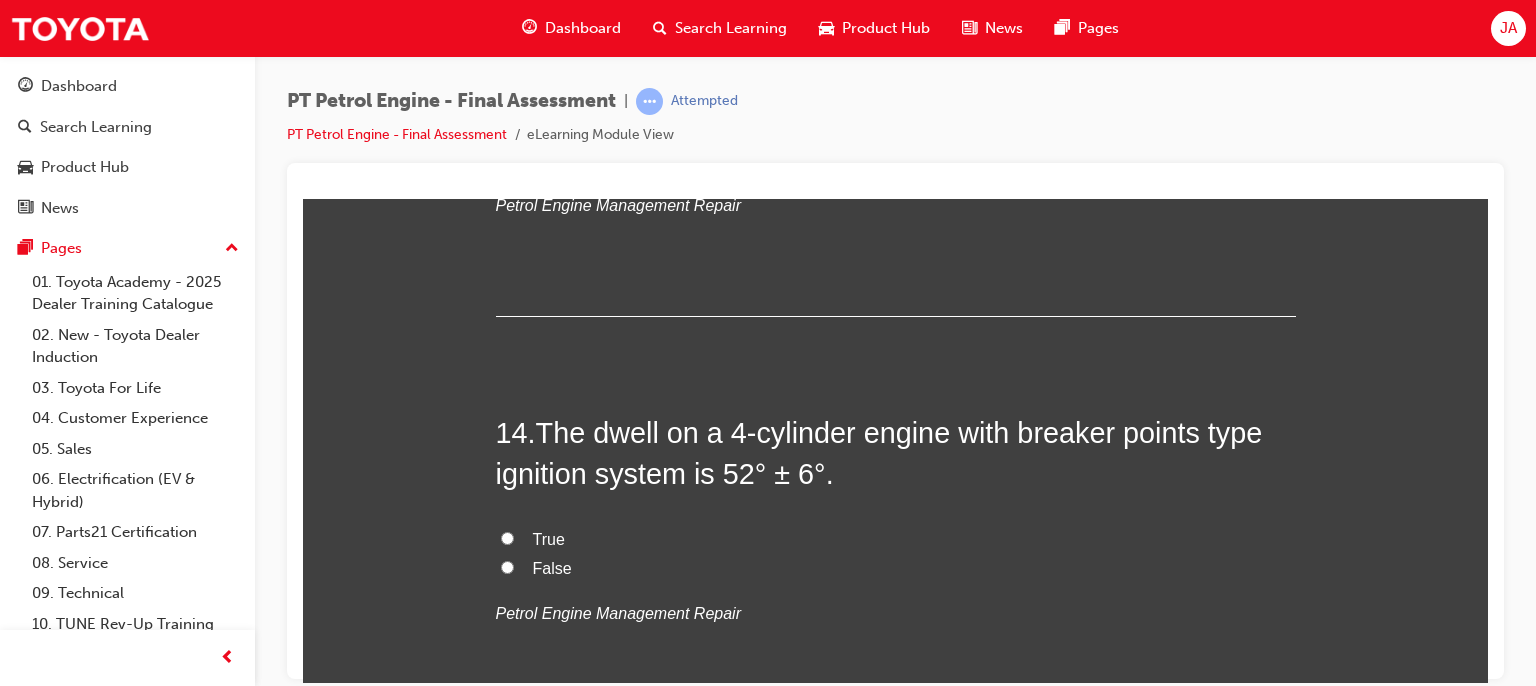 scroll, scrollTop: 5548, scrollLeft: 0, axis: vertical 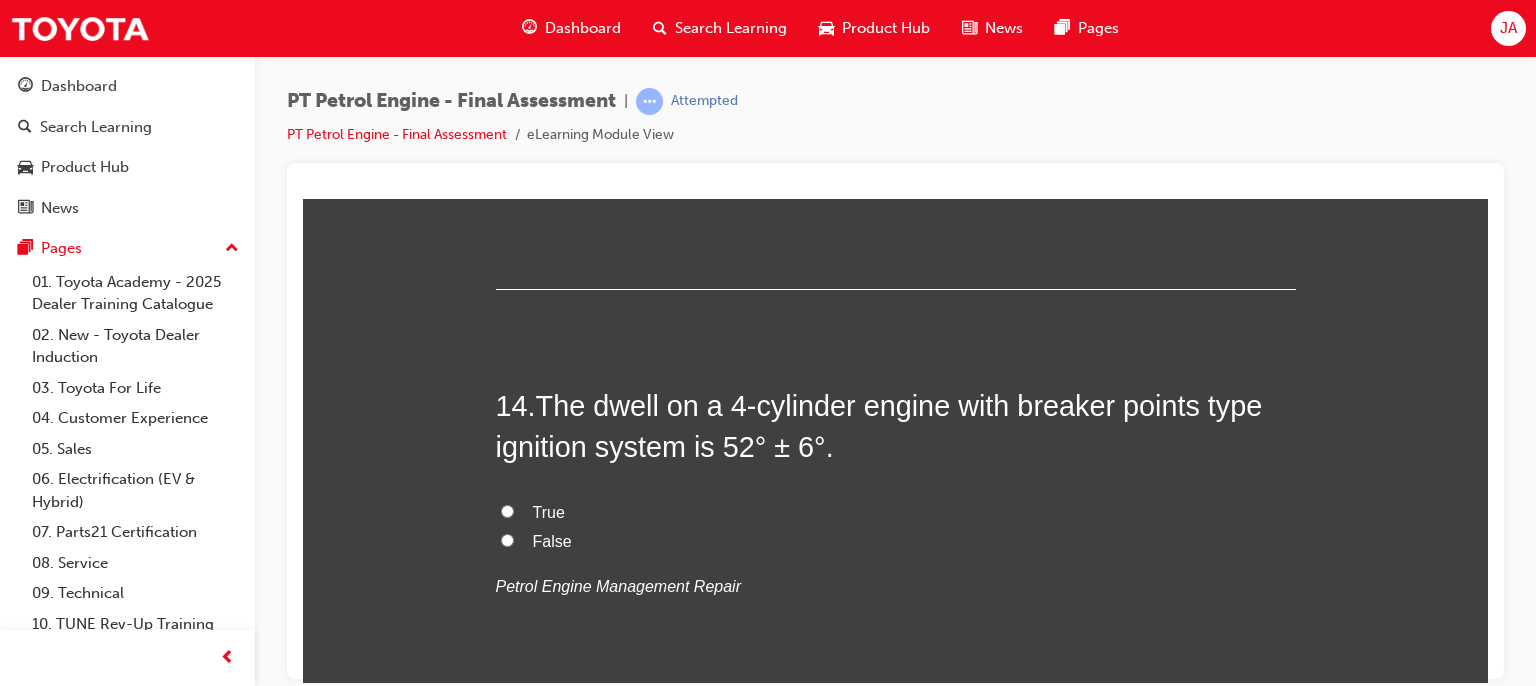 click on "True" at bounding box center (507, 510) 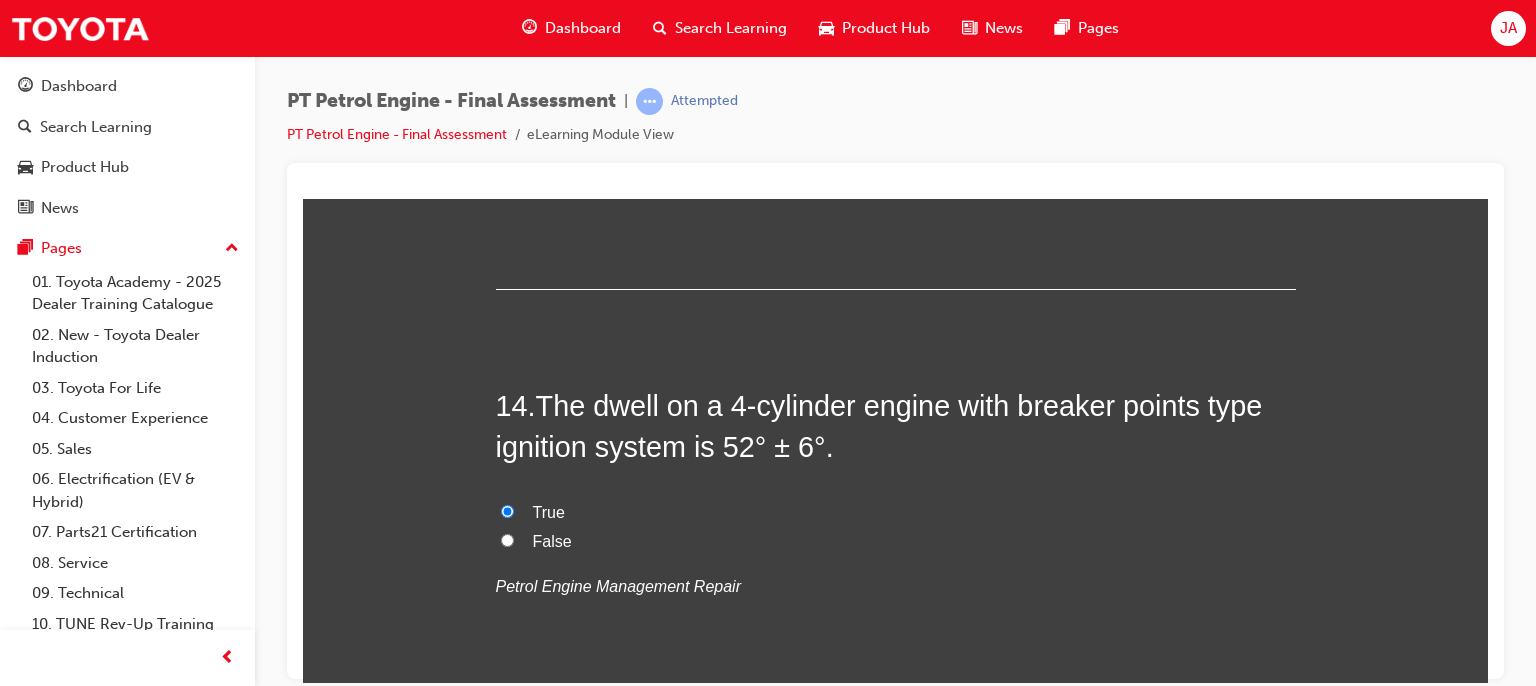 radio on "true" 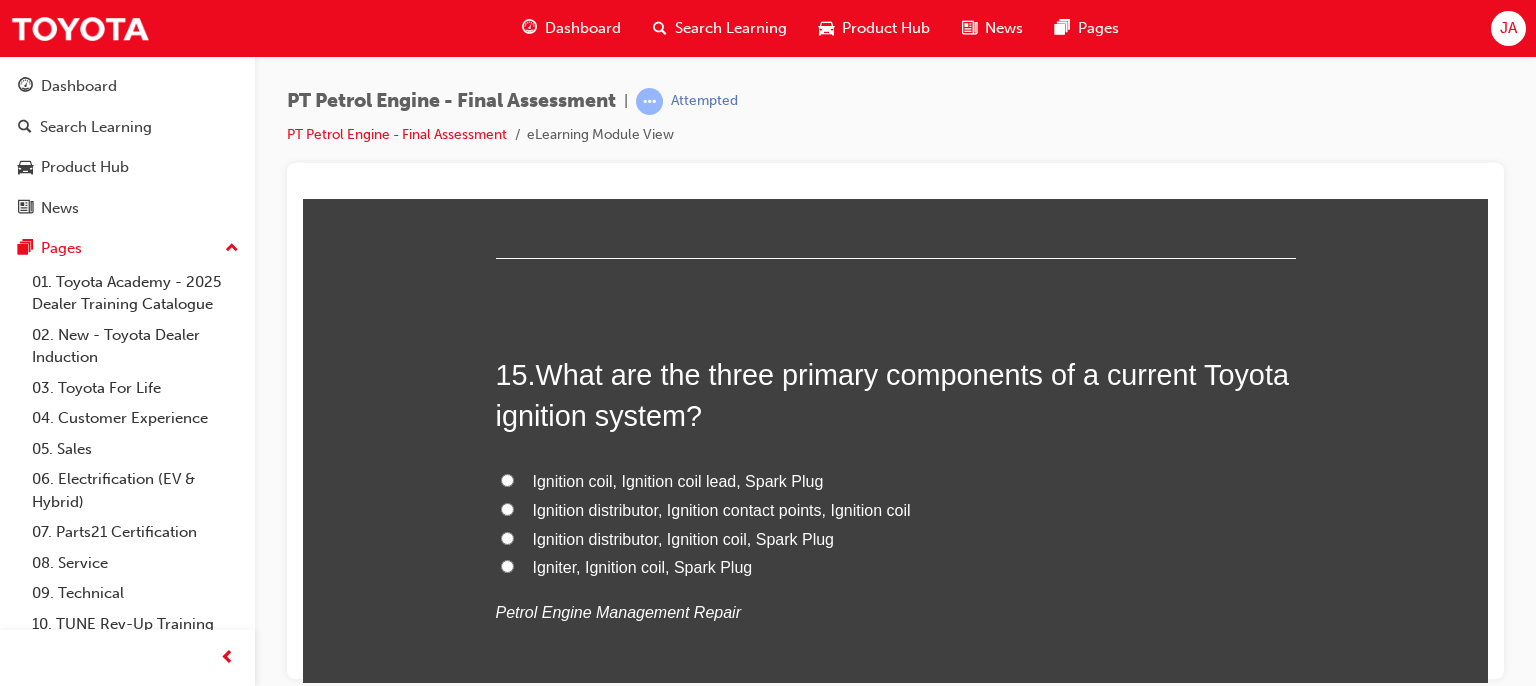 scroll, scrollTop: 5988, scrollLeft: 0, axis: vertical 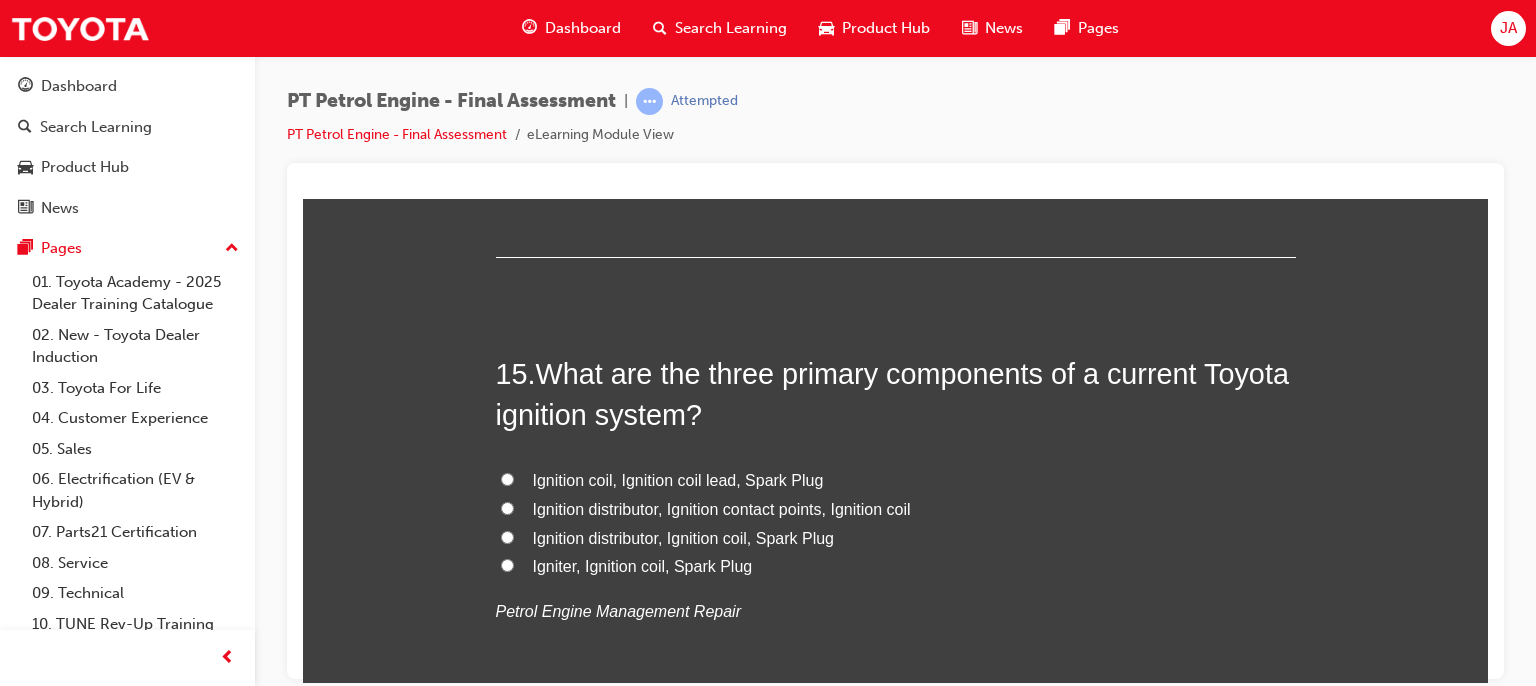 click on "Ignition distributor, Ignition coil, Spark Plug" at bounding box center (684, 537) 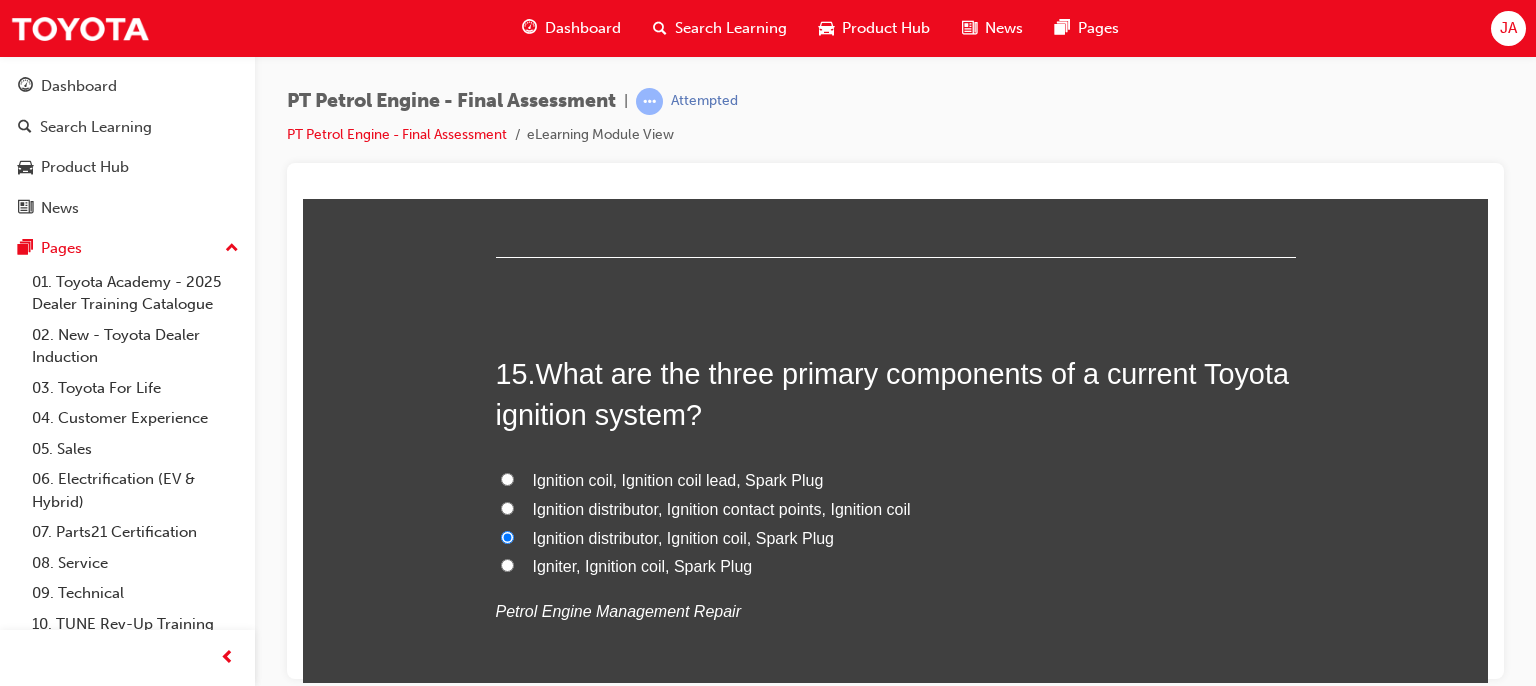 radio on "true" 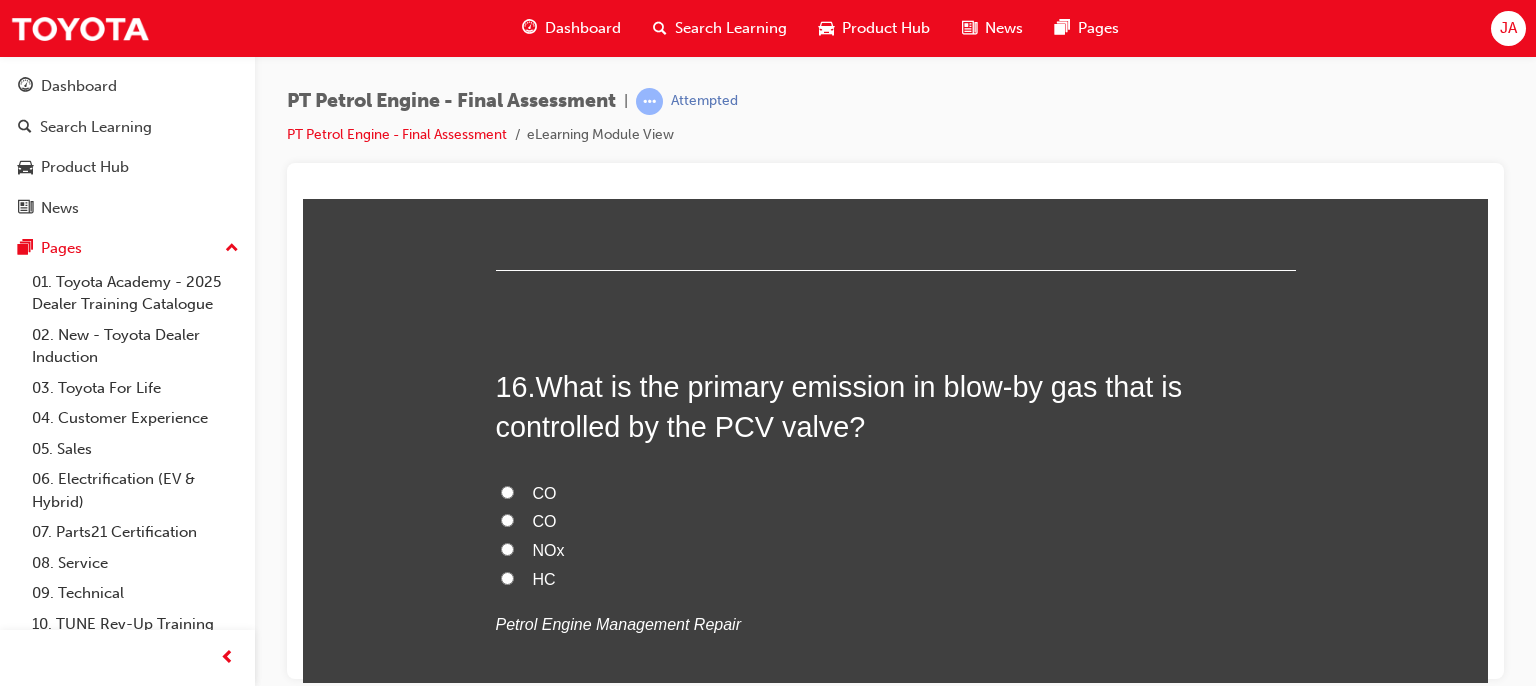 scroll, scrollTop: 6457, scrollLeft: 0, axis: vertical 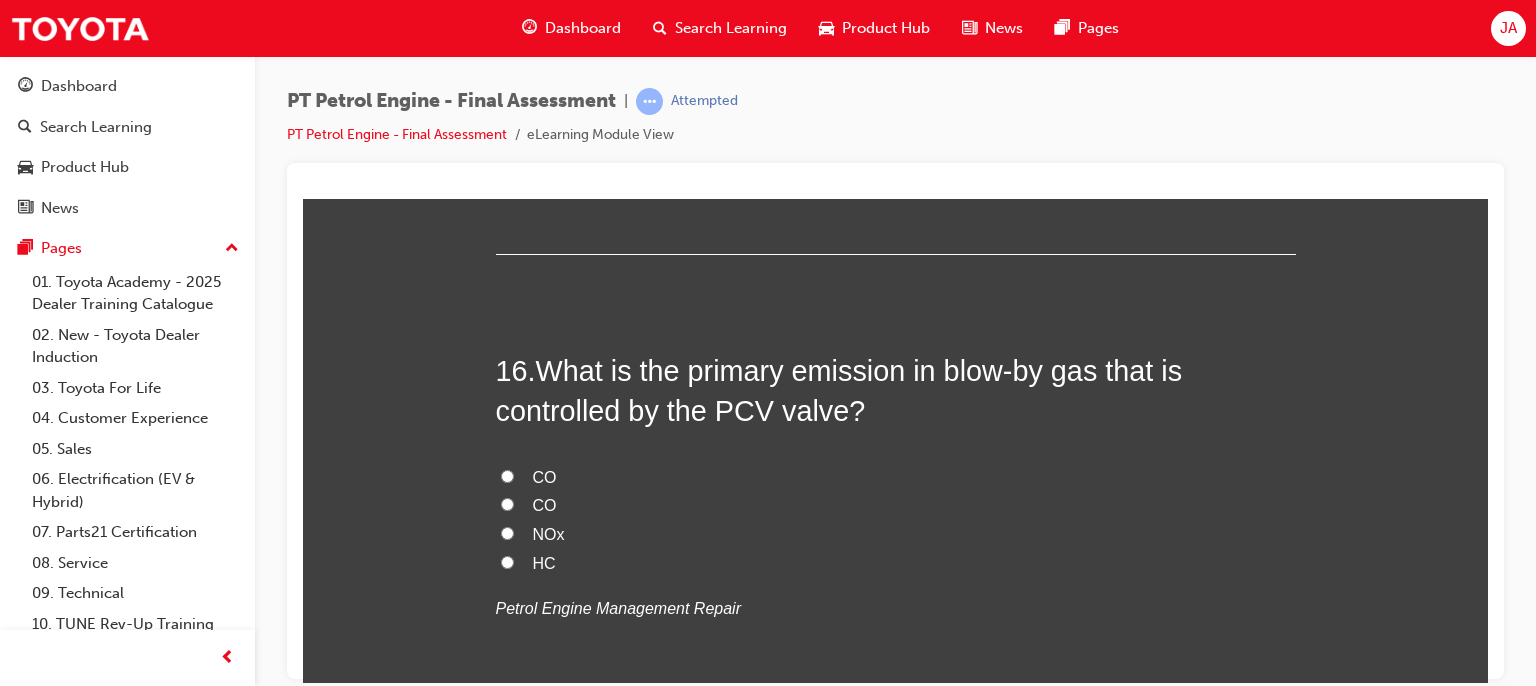 click on "HC" at bounding box center (507, 561) 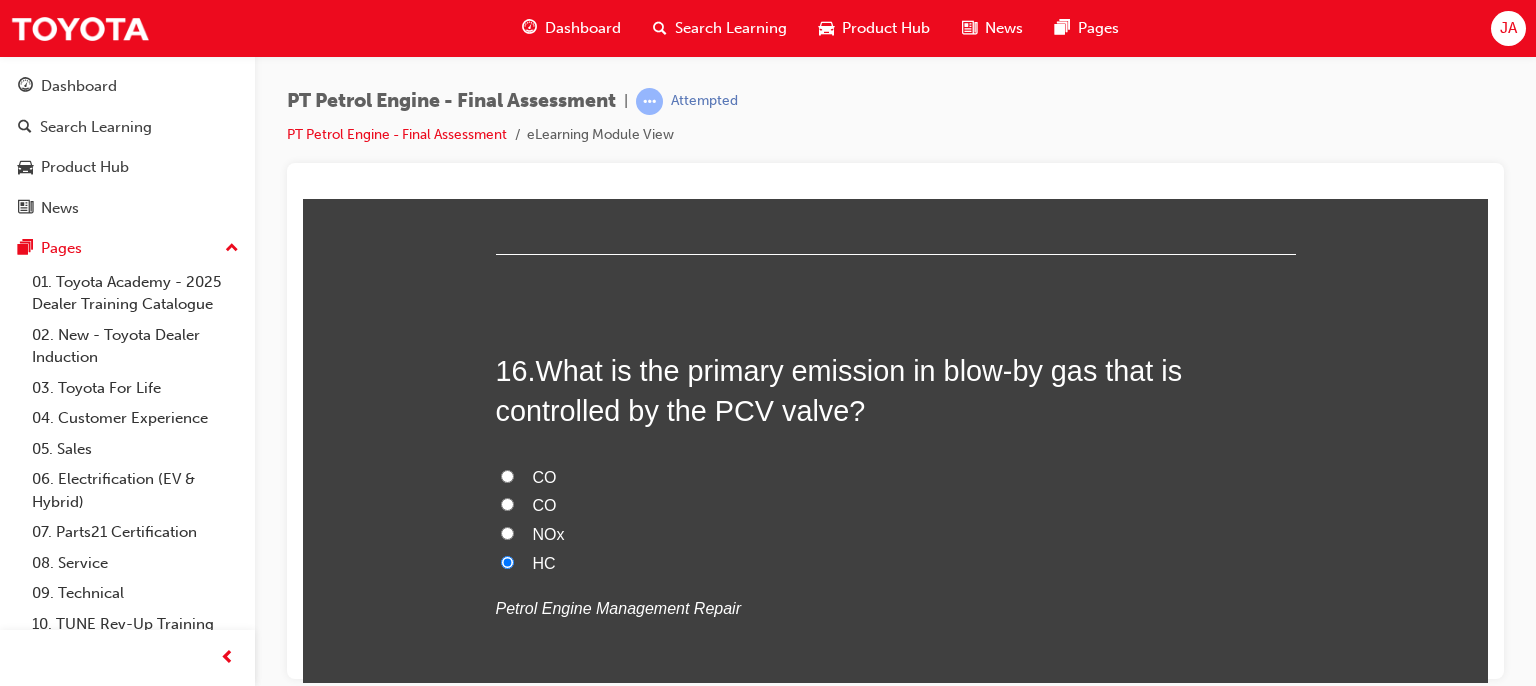 radio on "true" 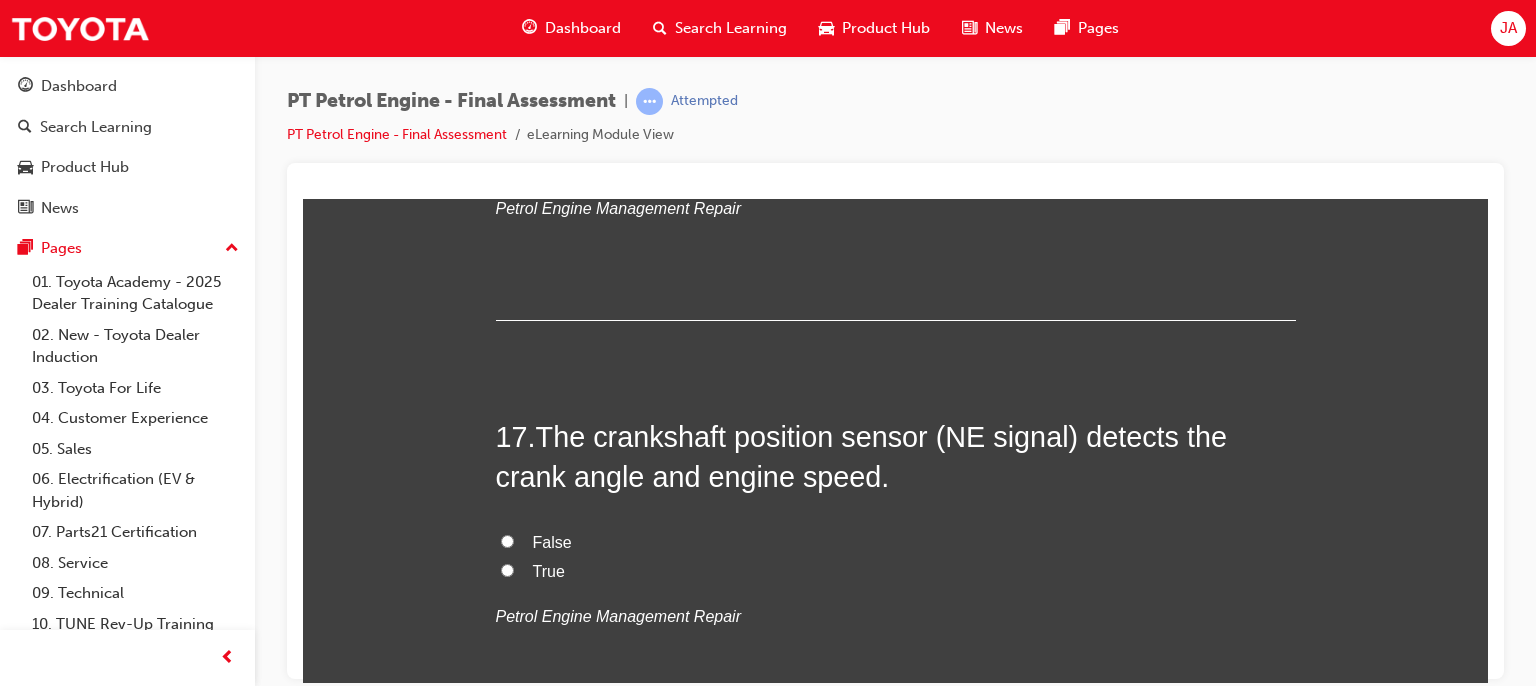 scroll, scrollTop: 6897, scrollLeft: 0, axis: vertical 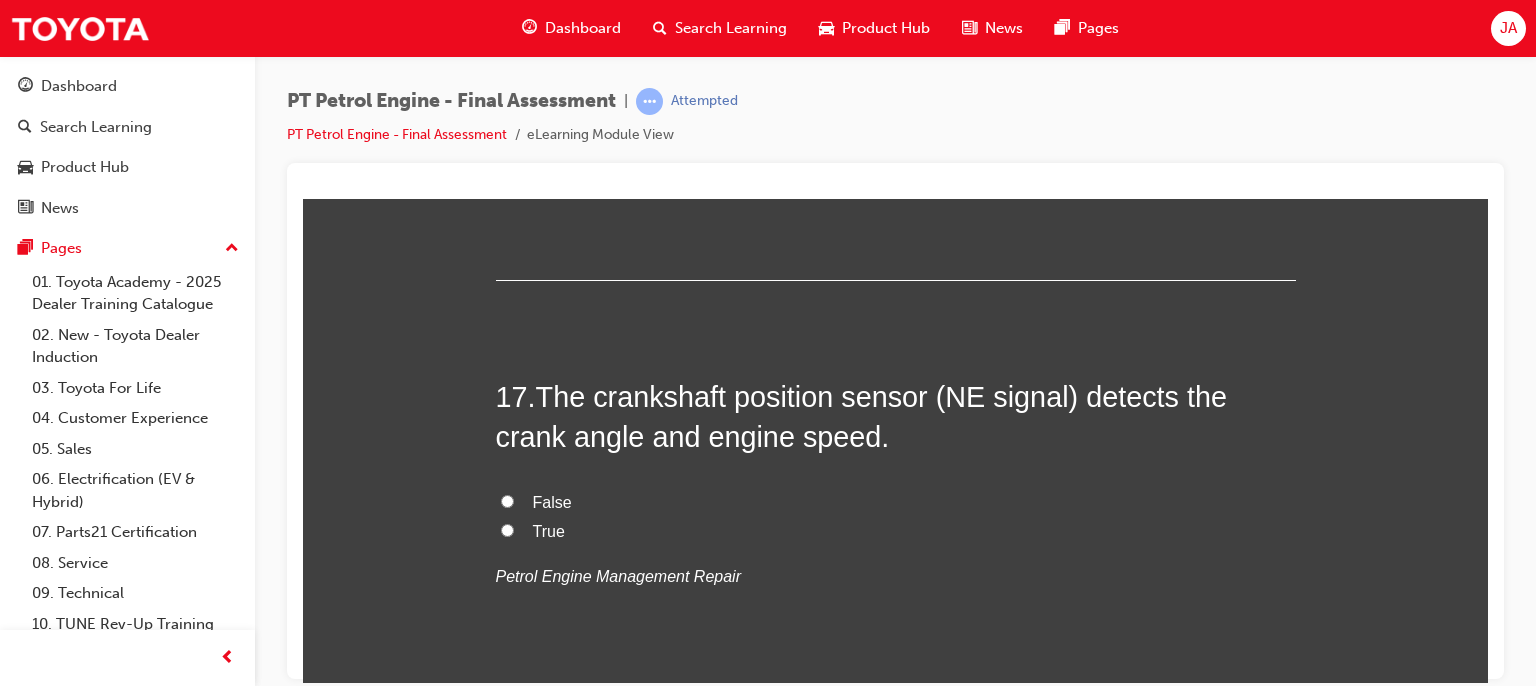 click on "True" at bounding box center [507, 529] 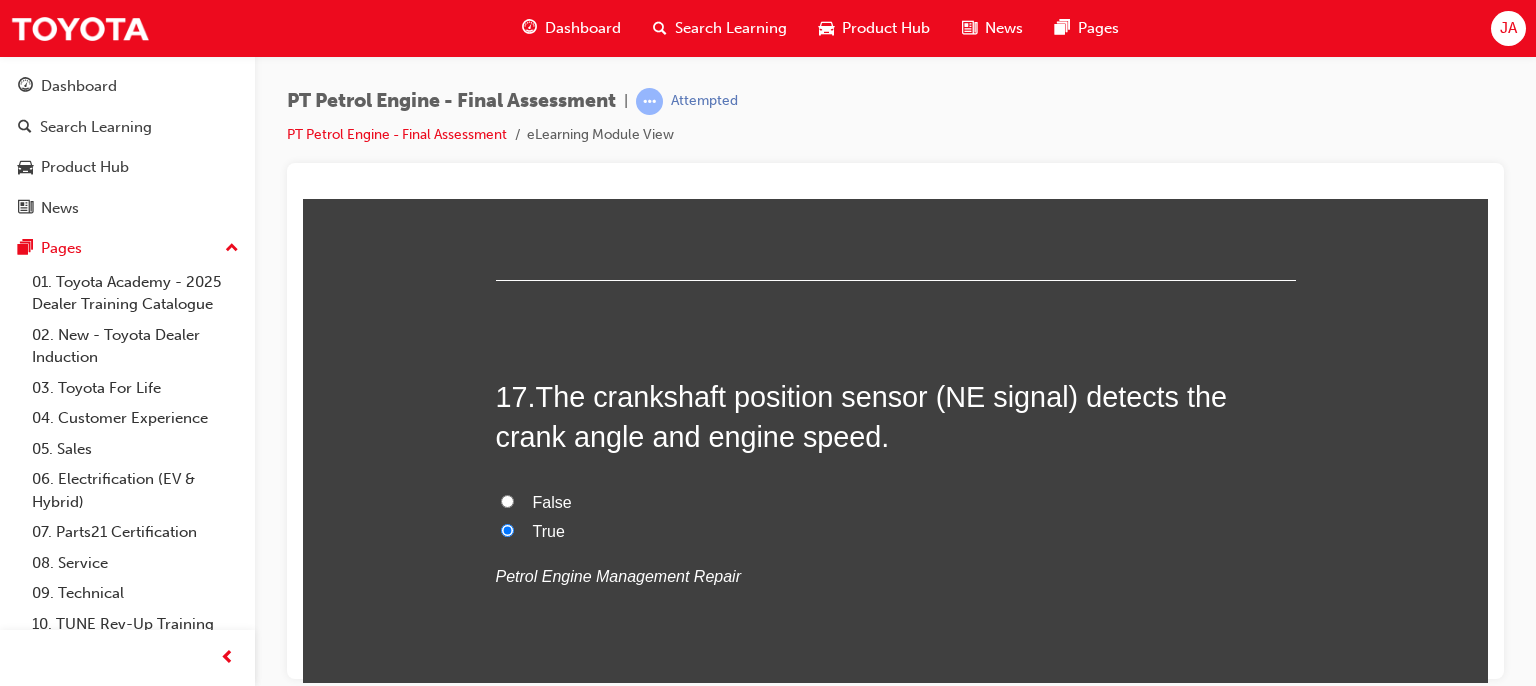 radio on "true" 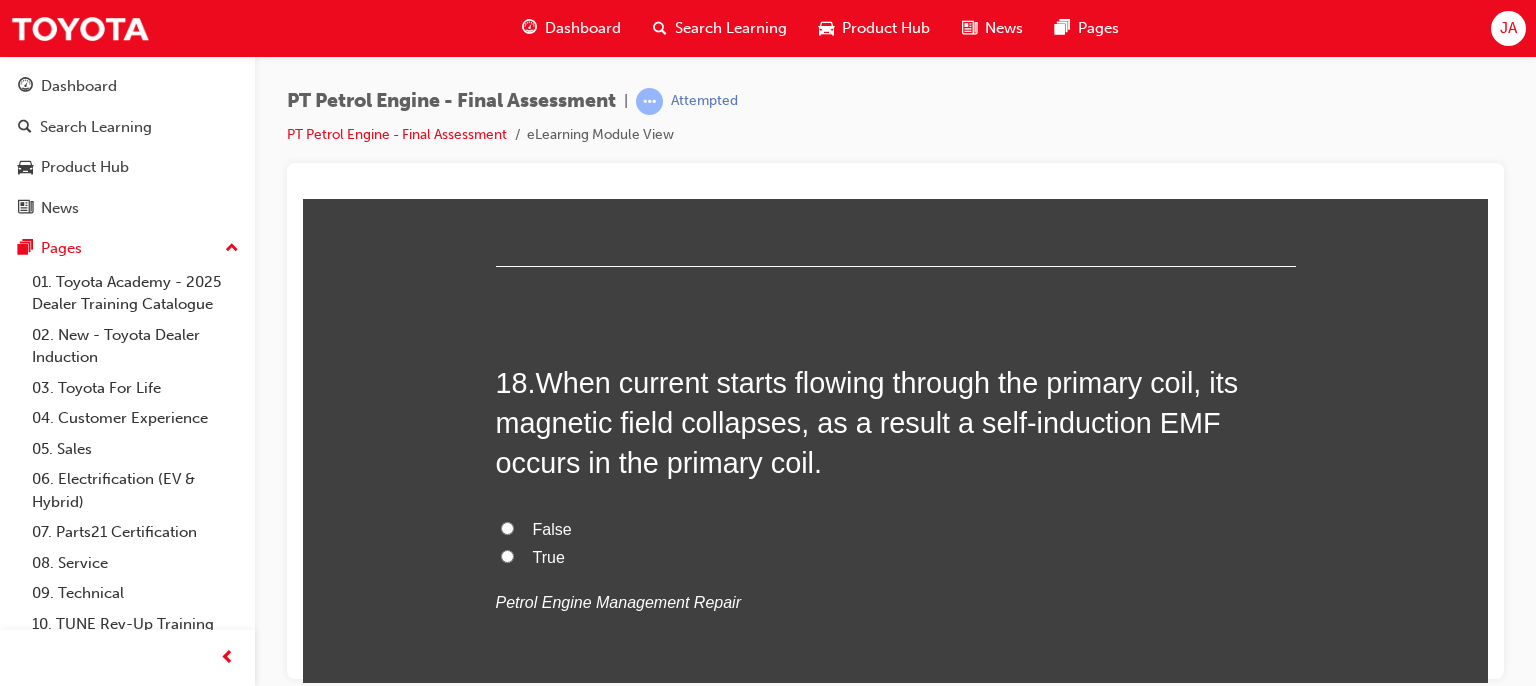 scroll, scrollTop: 7337, scrollLeft: 0, axis: vertical 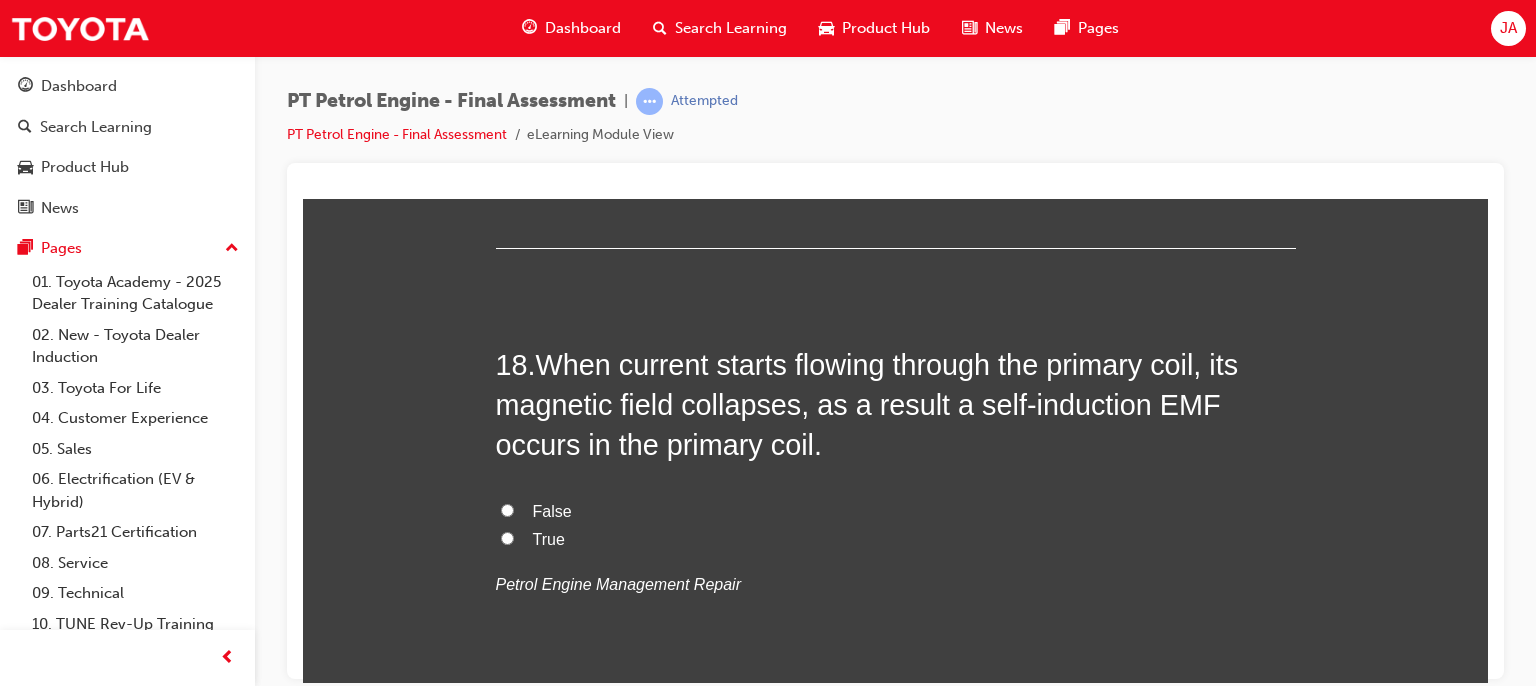 click on "False" at bounding box center (896, 511) 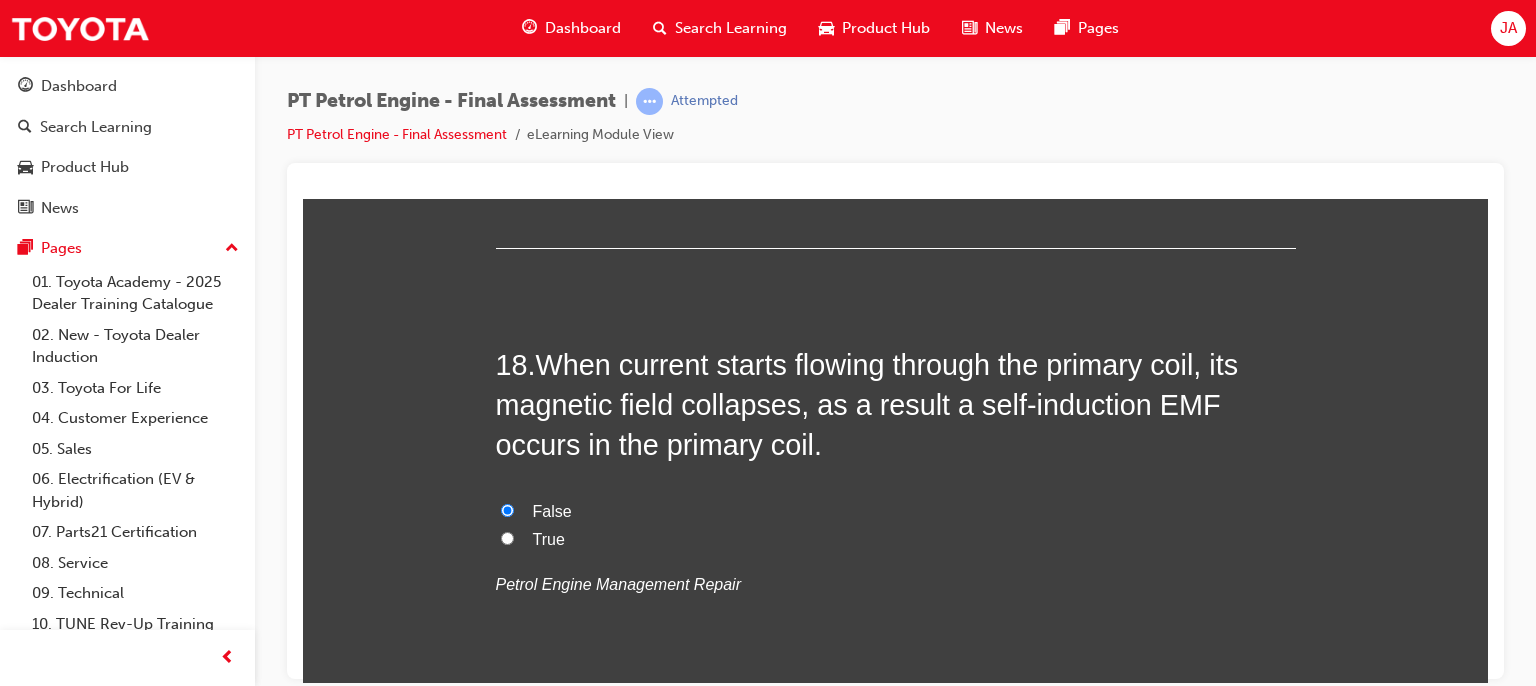 radio on "true" 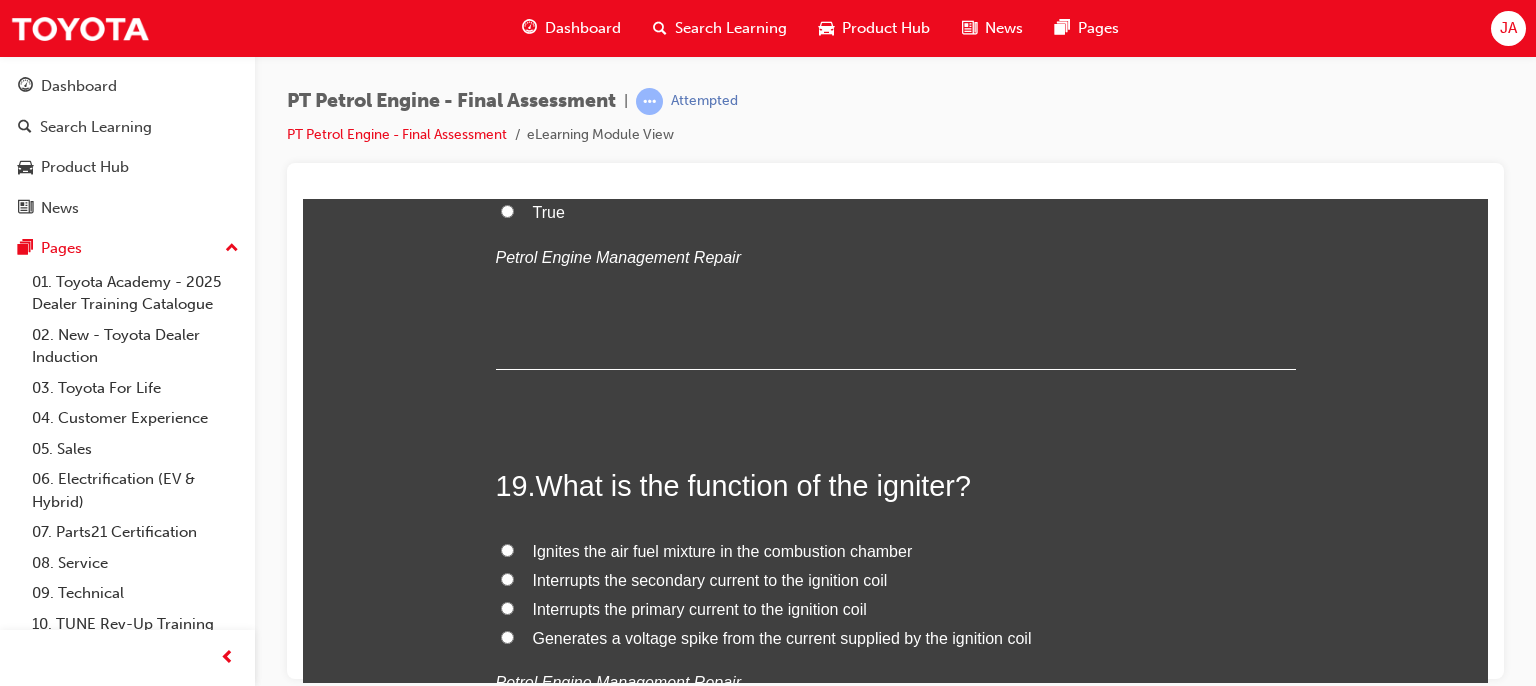 scroll, scrollTop: 7807, scrollLeft: 0, axis: vertical 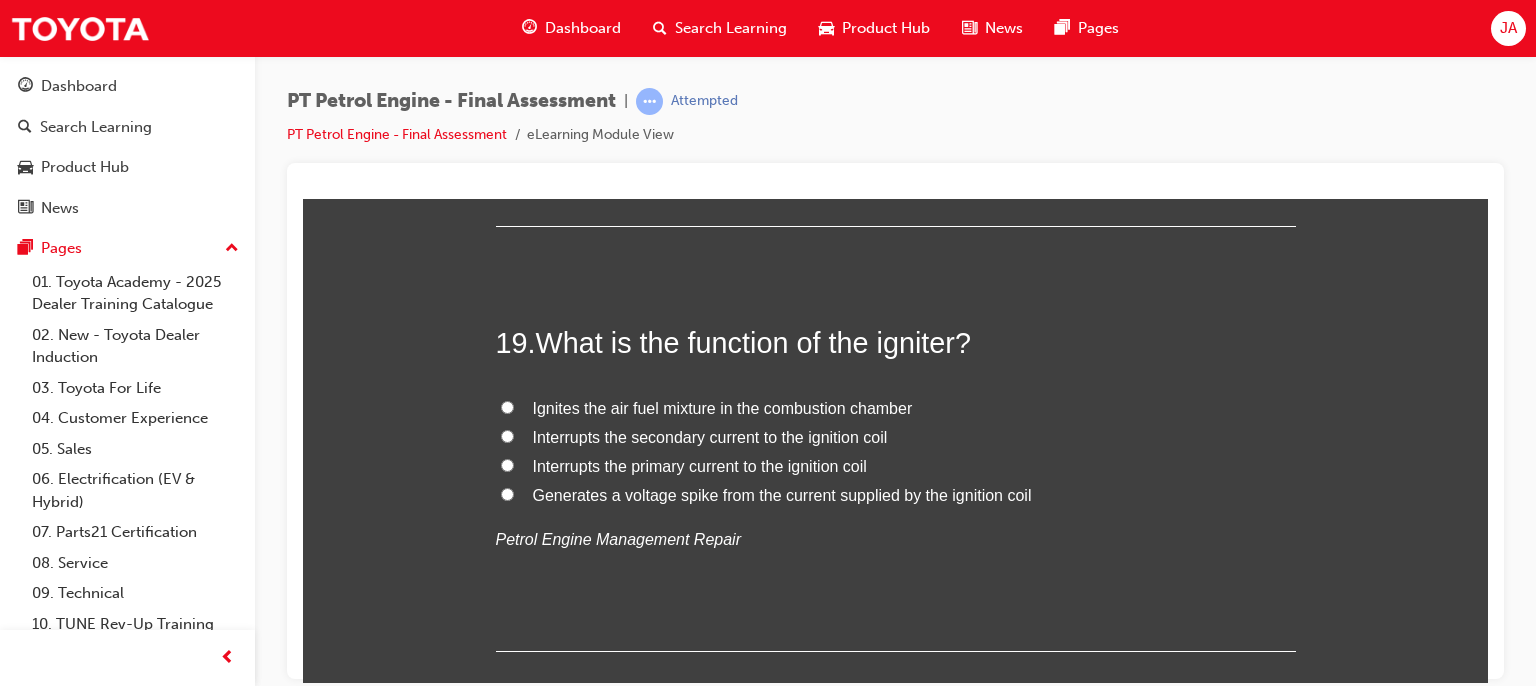 click on "Generates a voltage spike from the current supplied by the ignition coil" at bounding box center (782, 494) 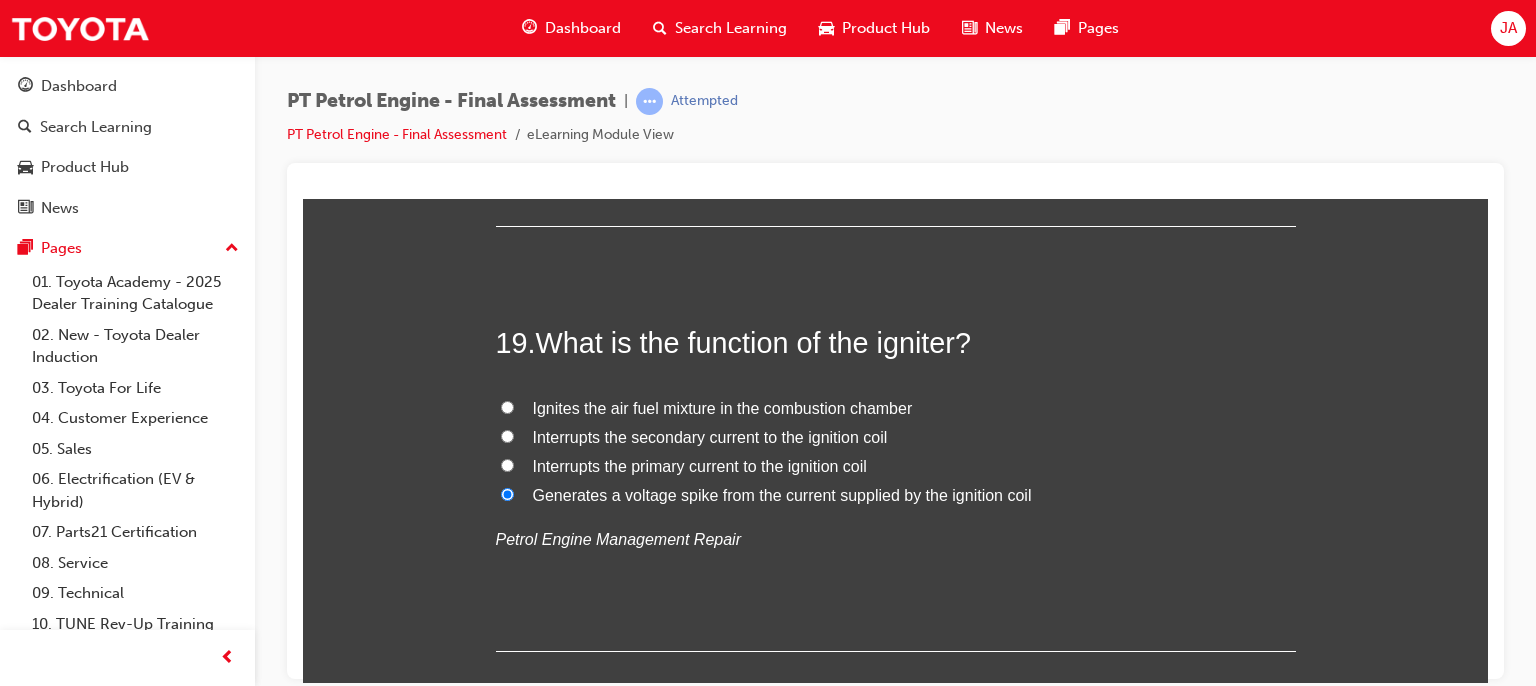 radio on "true" 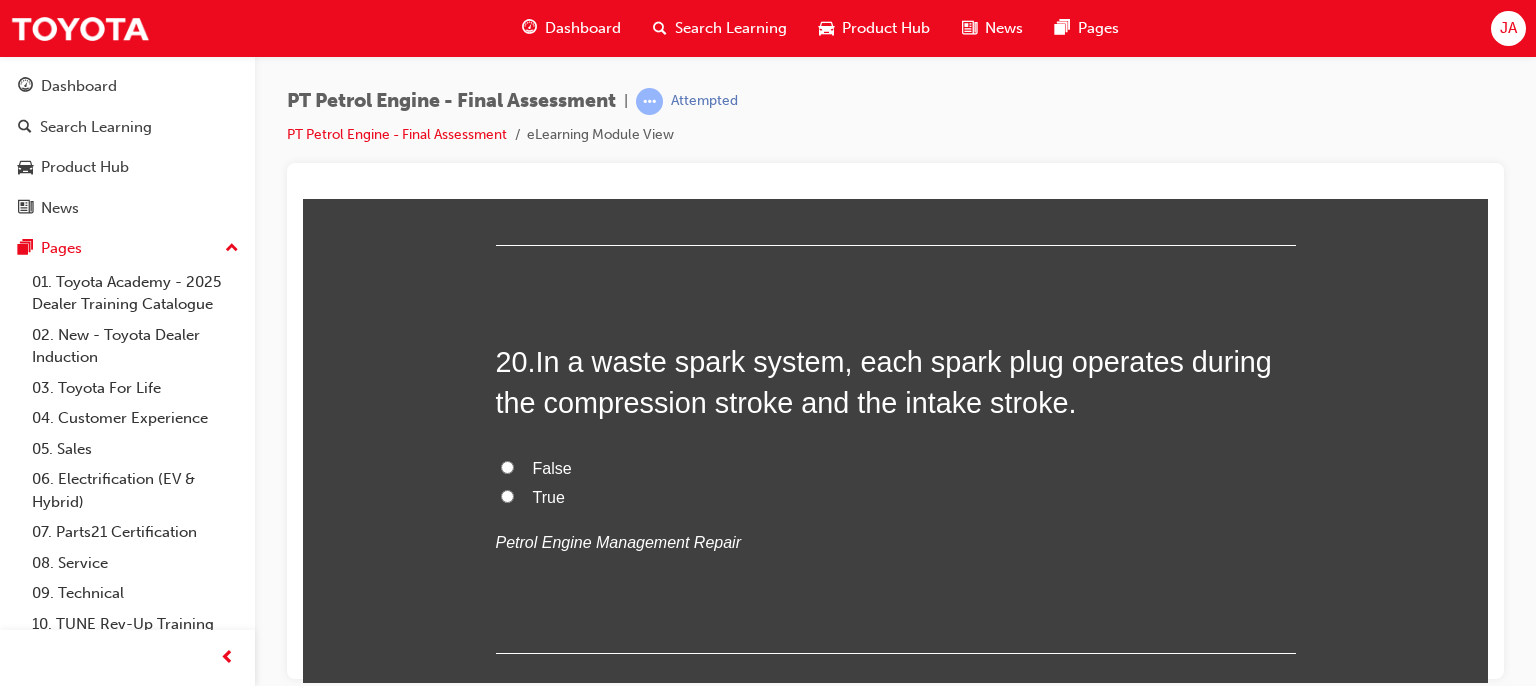 scroll, scrollTop: 8331, scrollLeft: 0, axis: vertical 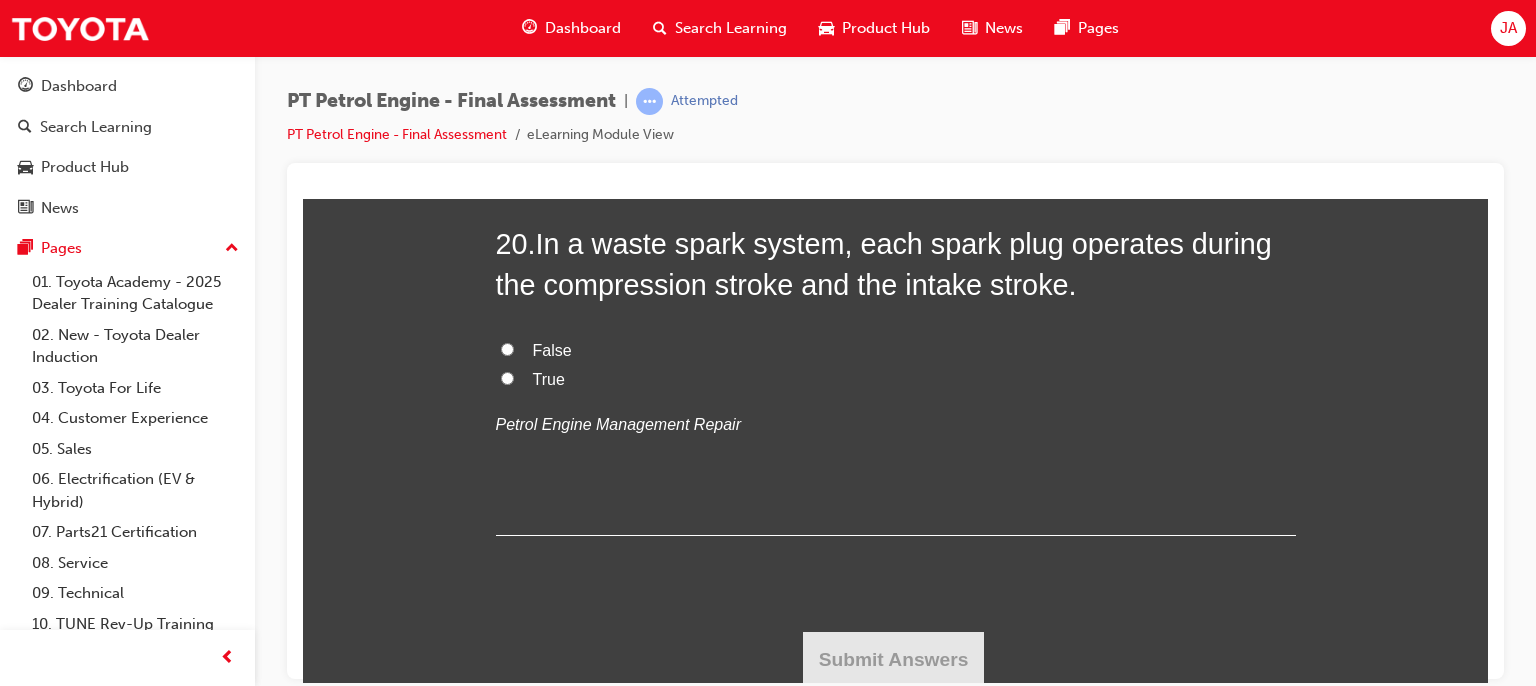 click on "False" at bounding box center [507, 348] 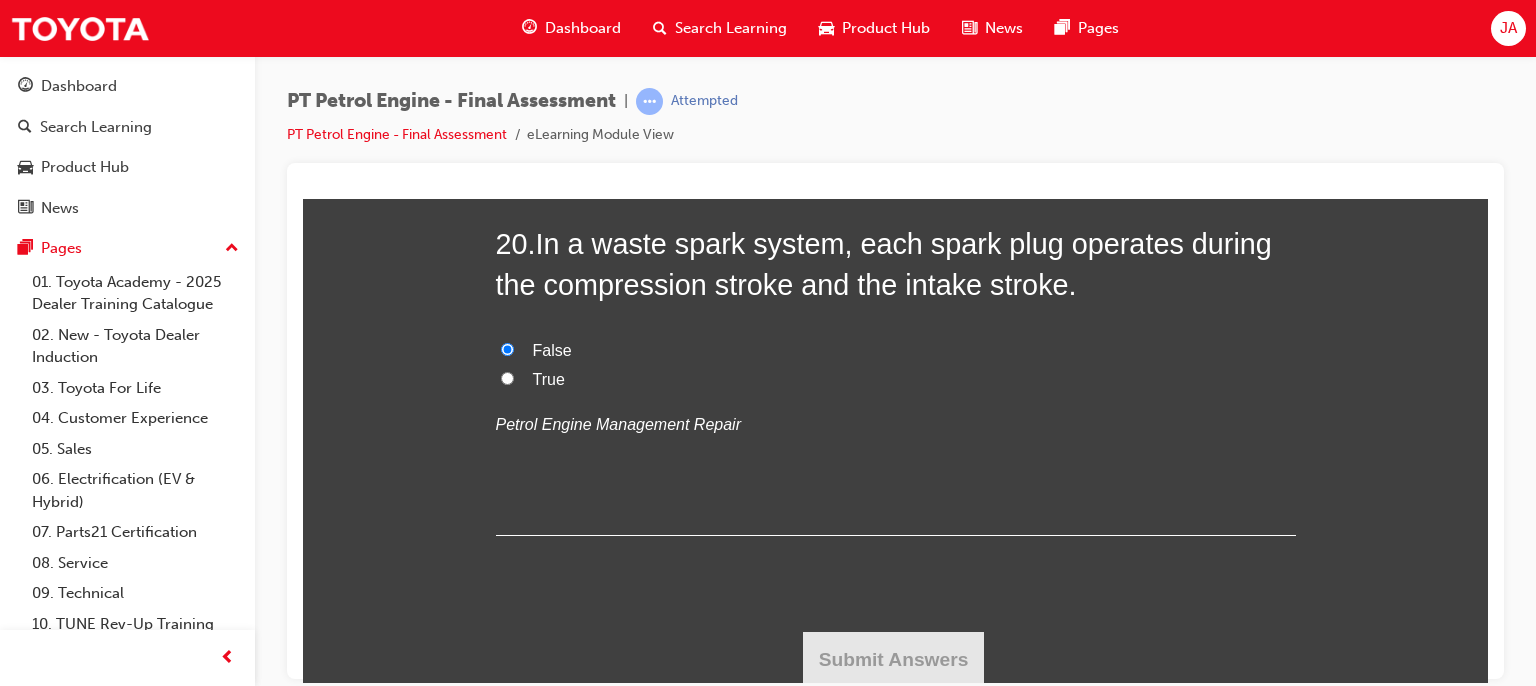 radio on "true" 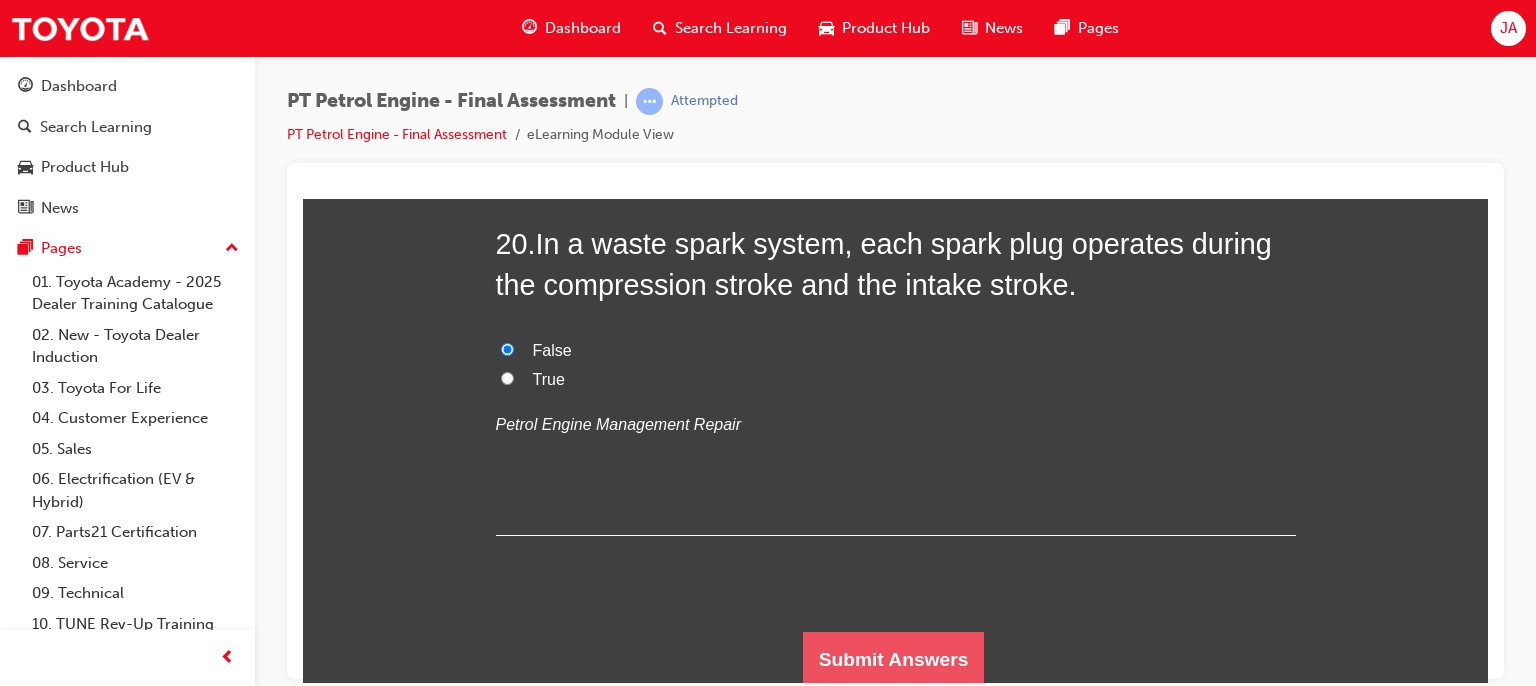click on "Submit Answers" at bounding box center [894, 659] 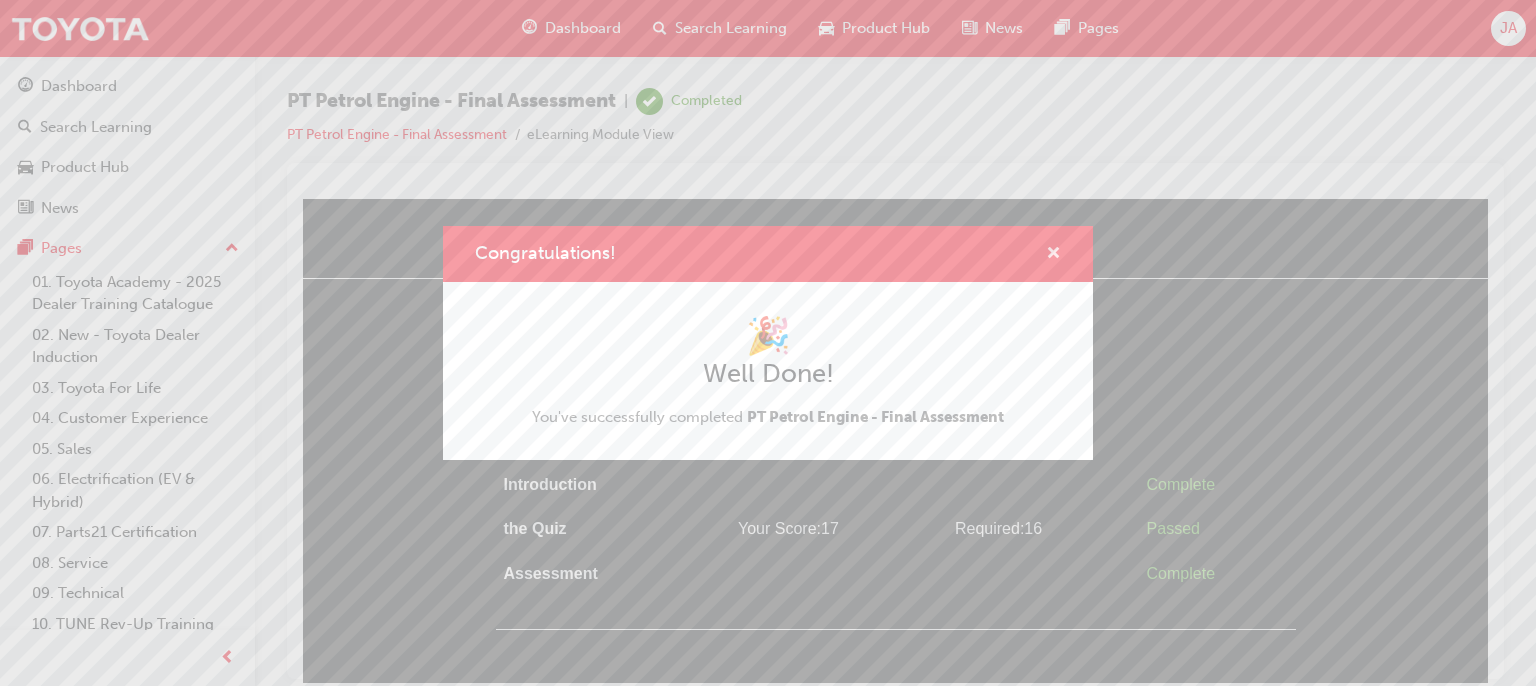 click at bounding box center [1053, 255] 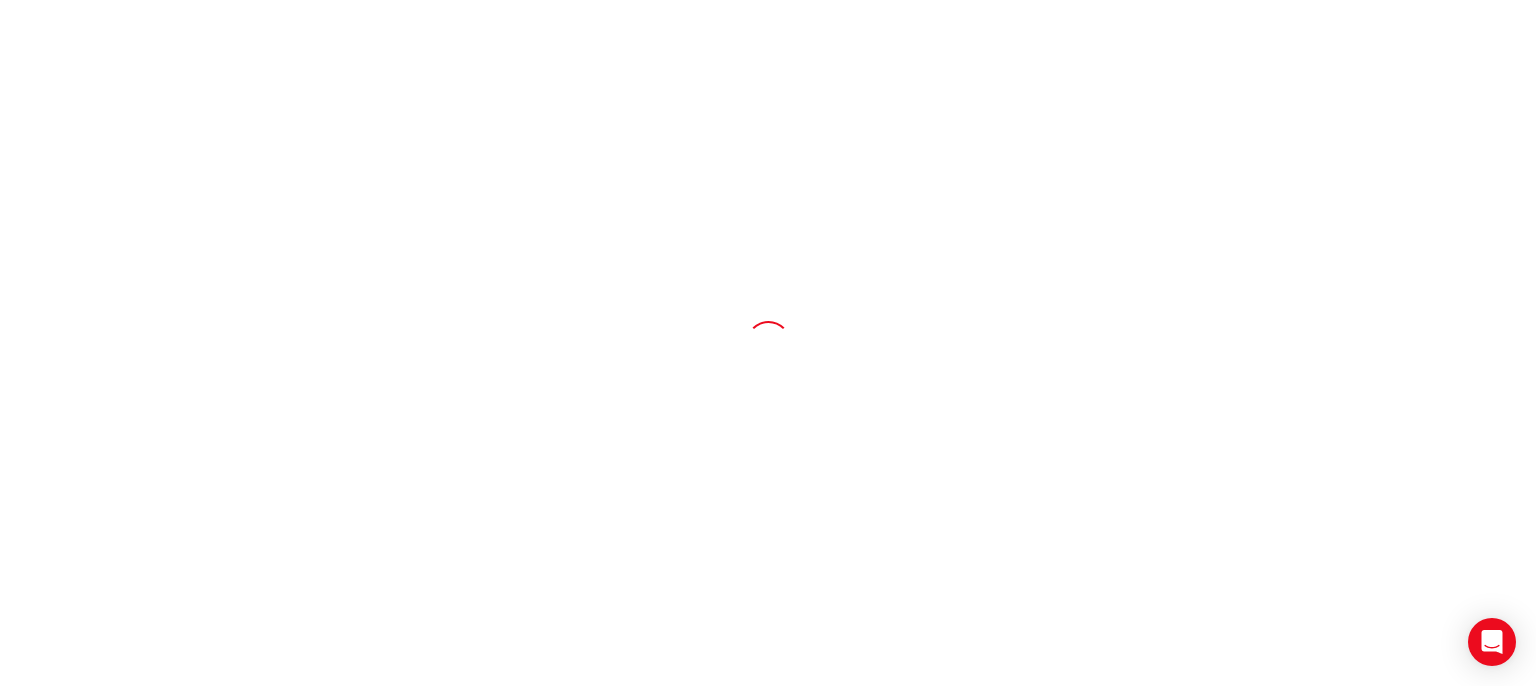 scroll, scrollTop: 0, scrollLeft: 0, axis: both 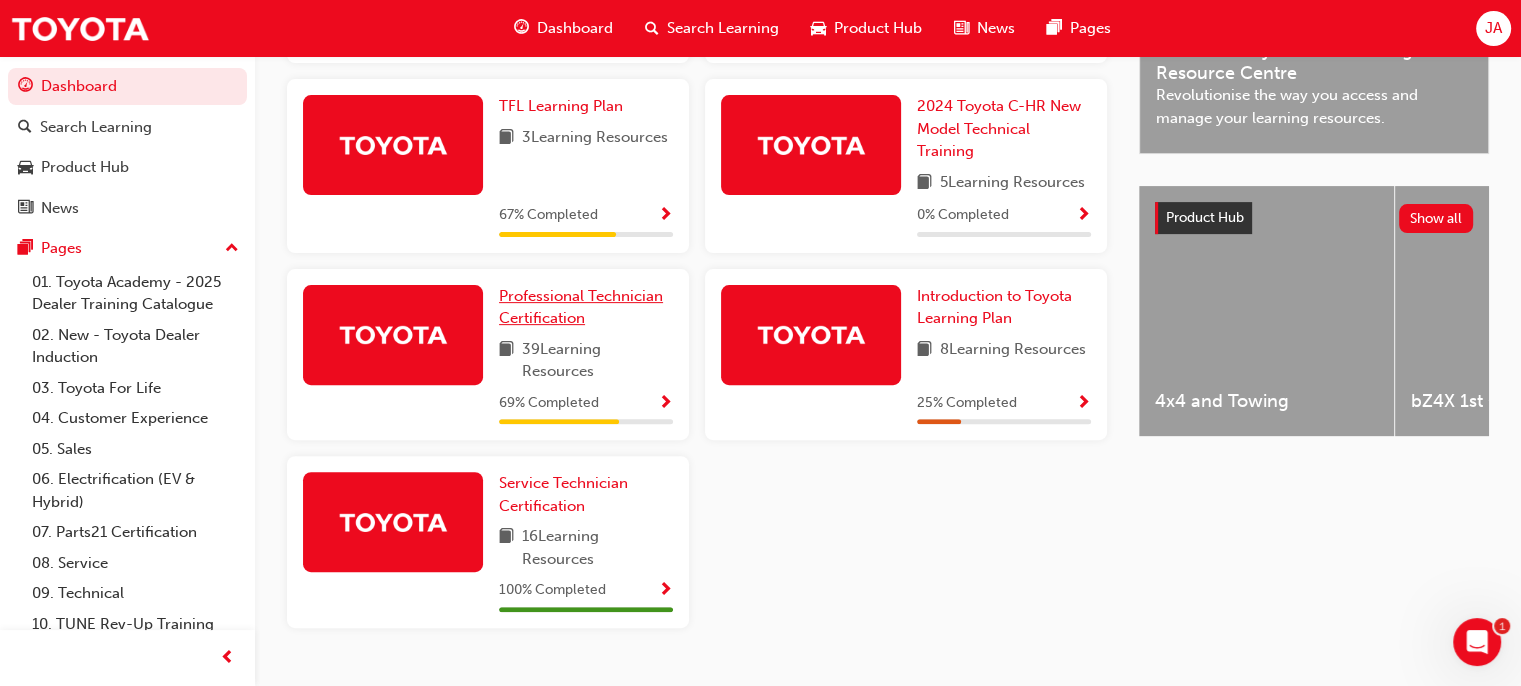 click on "Professional Technician Certification" at bounding box center (581, 307) 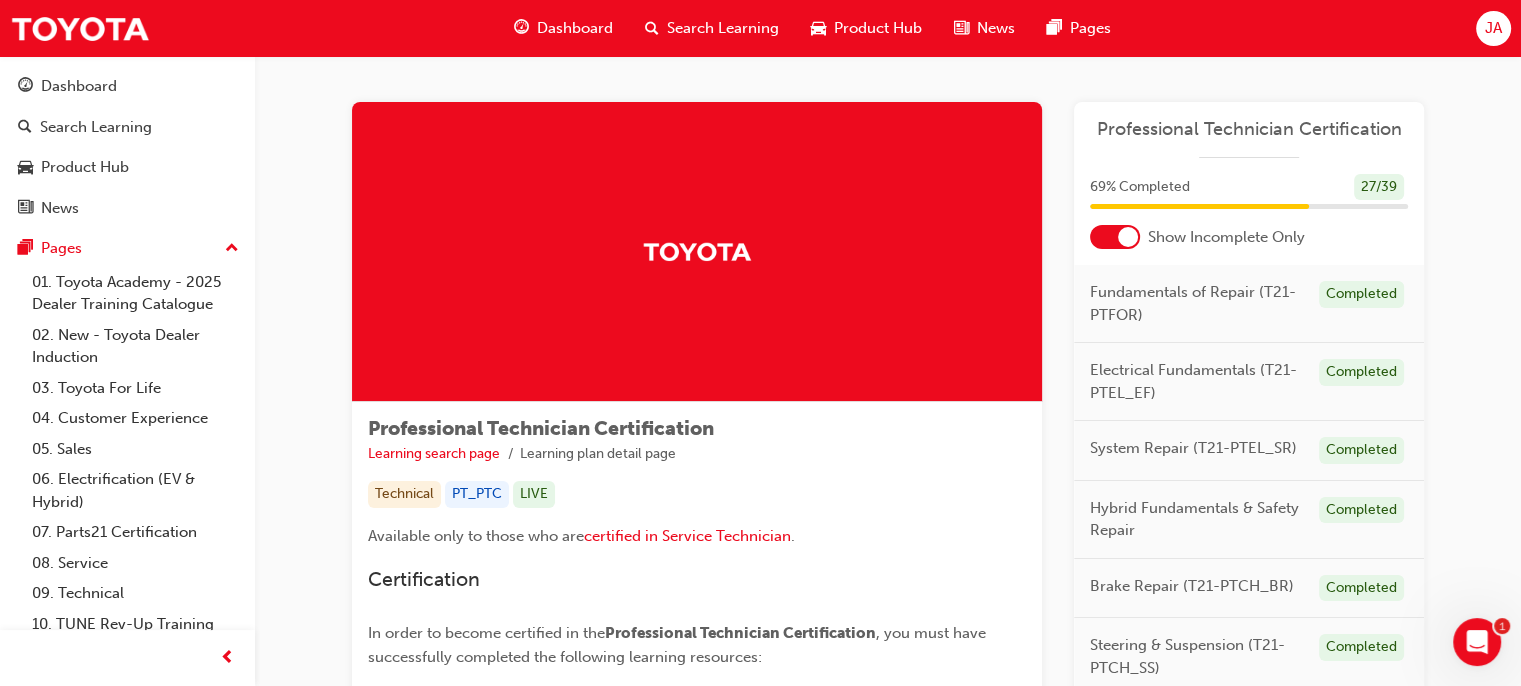 scroll, scrollTop: 0, scrollLeft: 0, axis: both 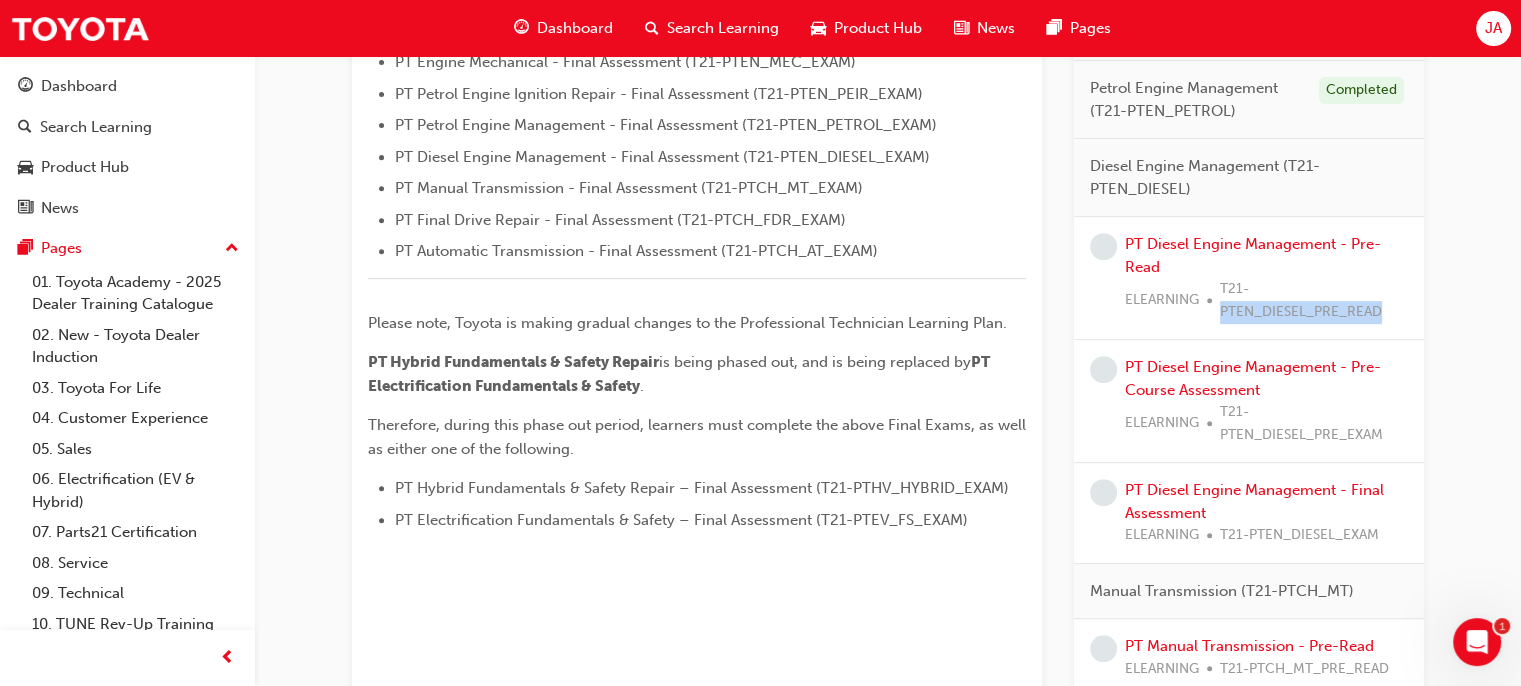 drag, startPoint x: 1492, startPoint y: 308, endPoint x: 1532, endPoint y: 293, distance: 42.72002 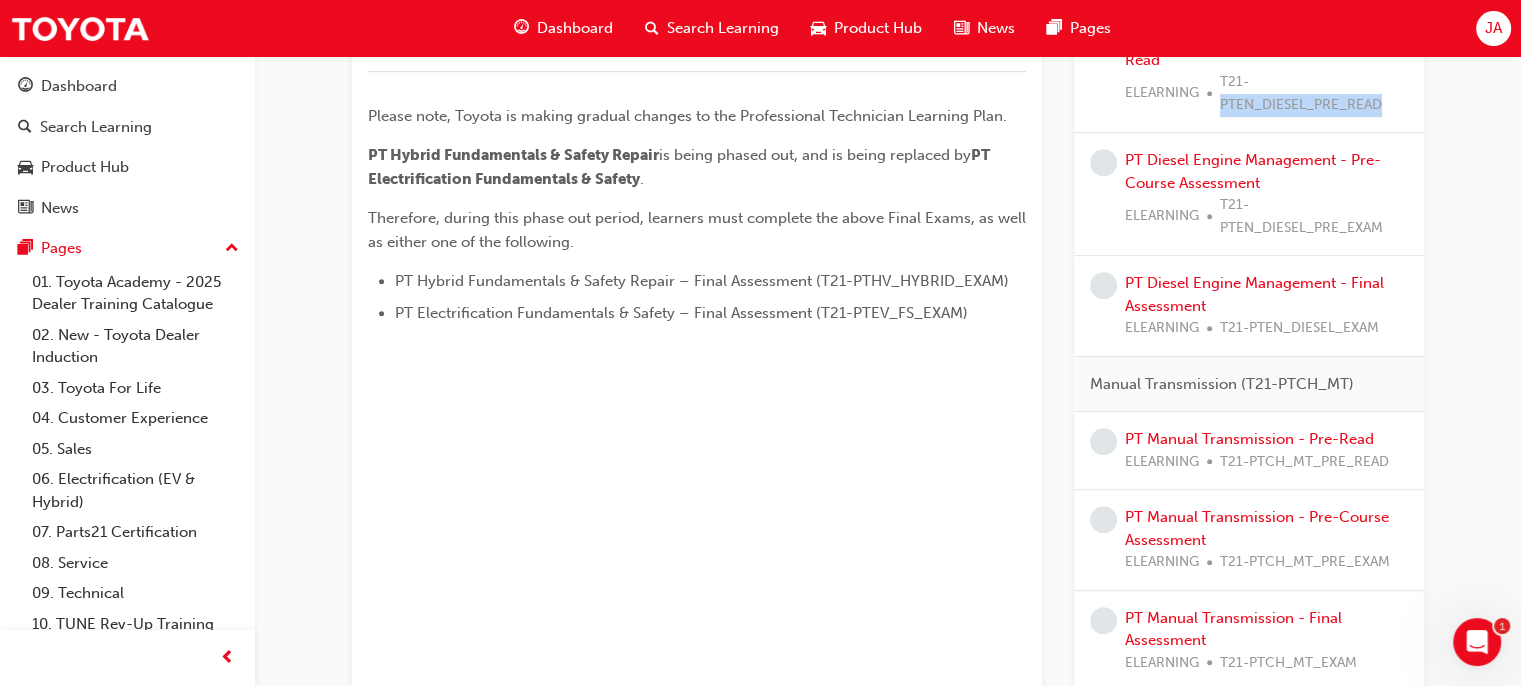 scroll, scrollTop: 1024, scrollLeft: 0, axis: vertical 